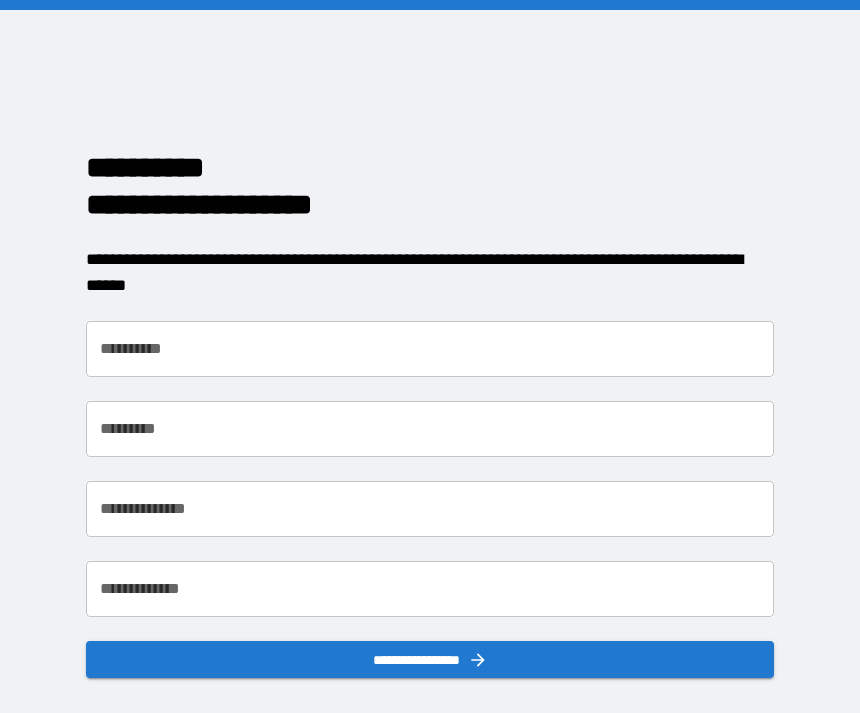 scroll, scrollTop: 0, scrollLeft: 0, axis: both 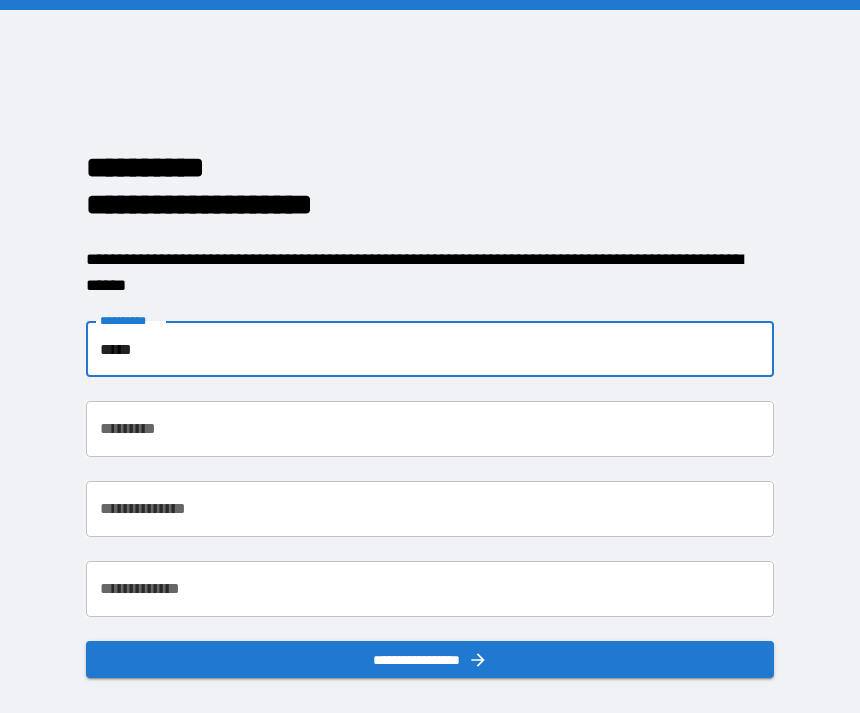 type on "*****" 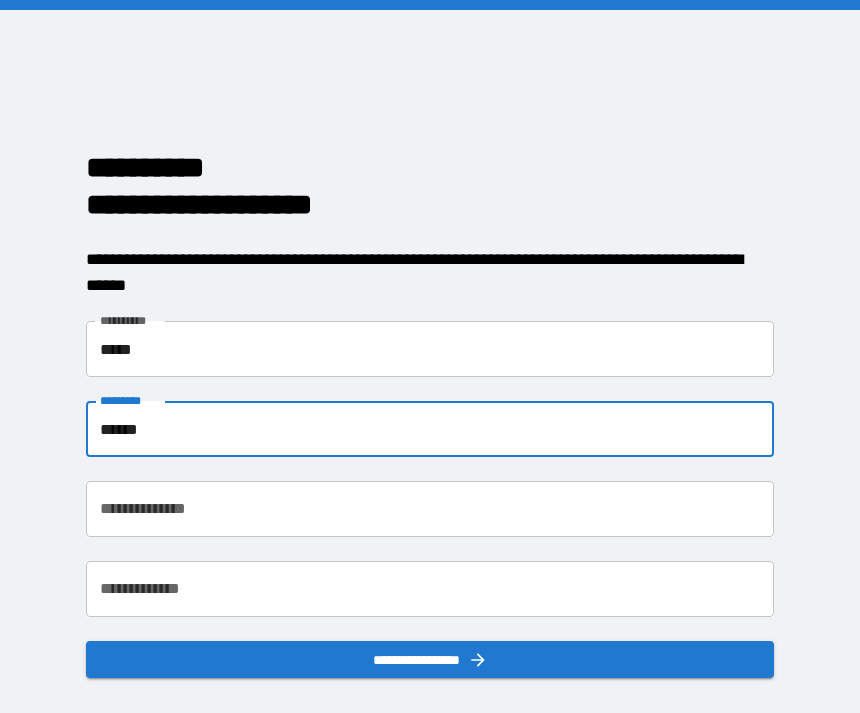 type on "******" 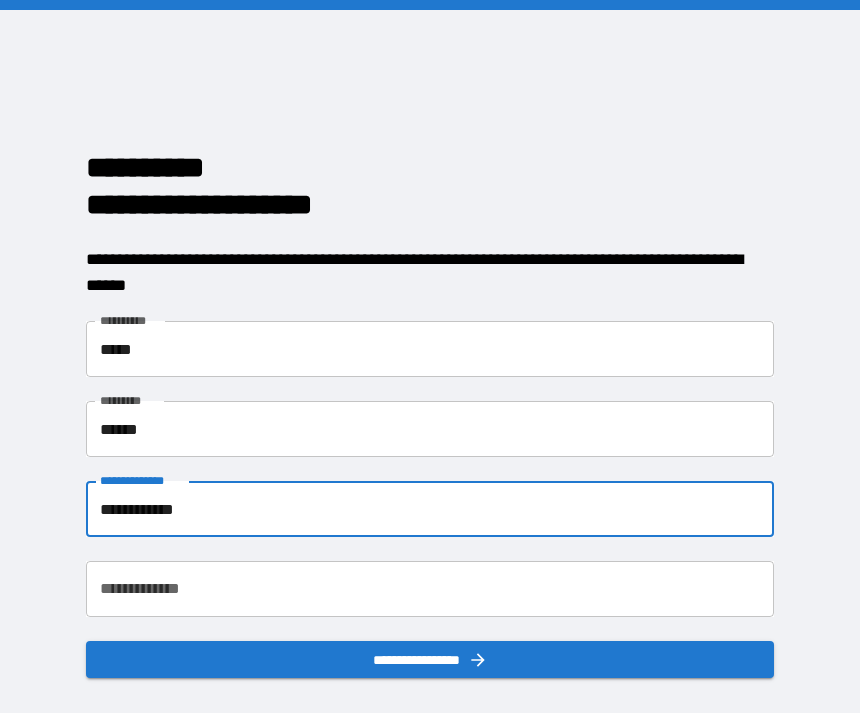 type on "**********" 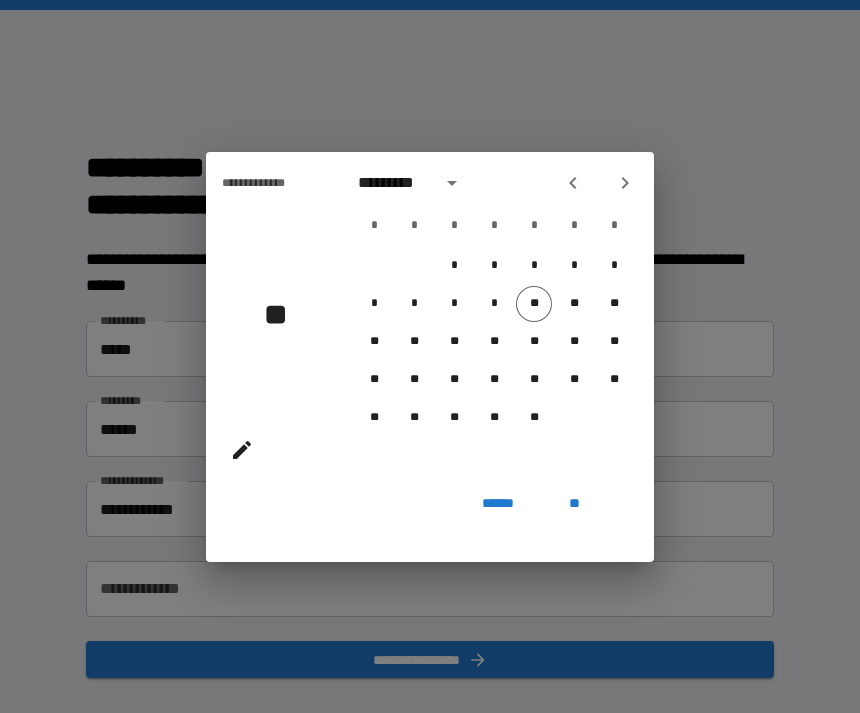 click 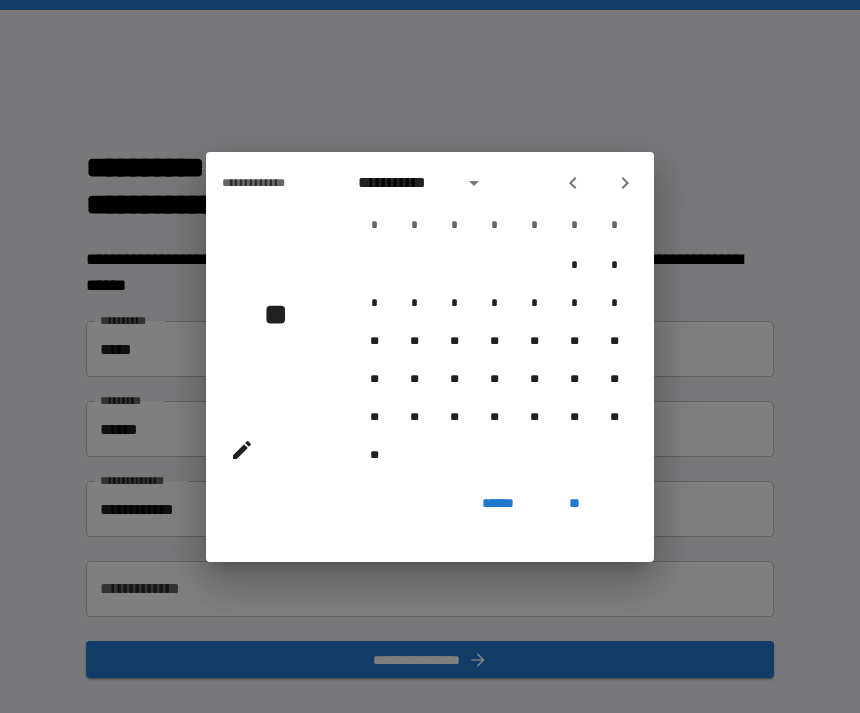click 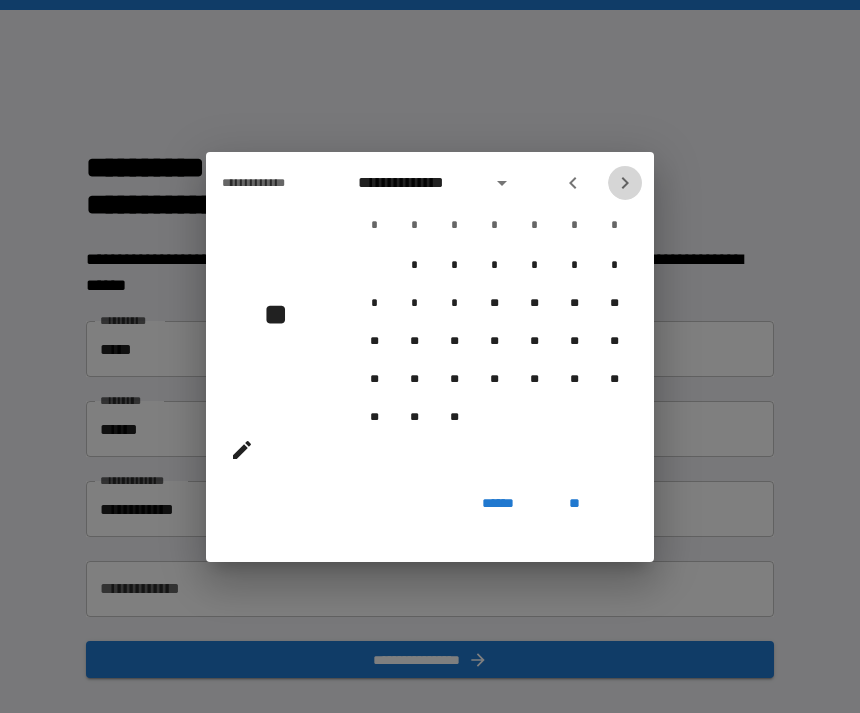 click 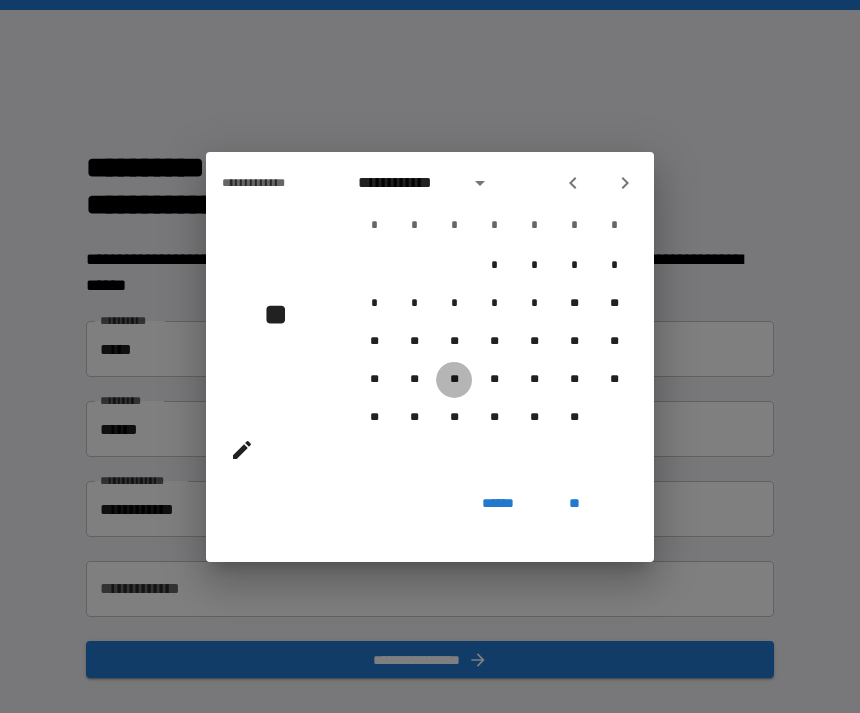 click on "**" at bounding box center [454, 380] 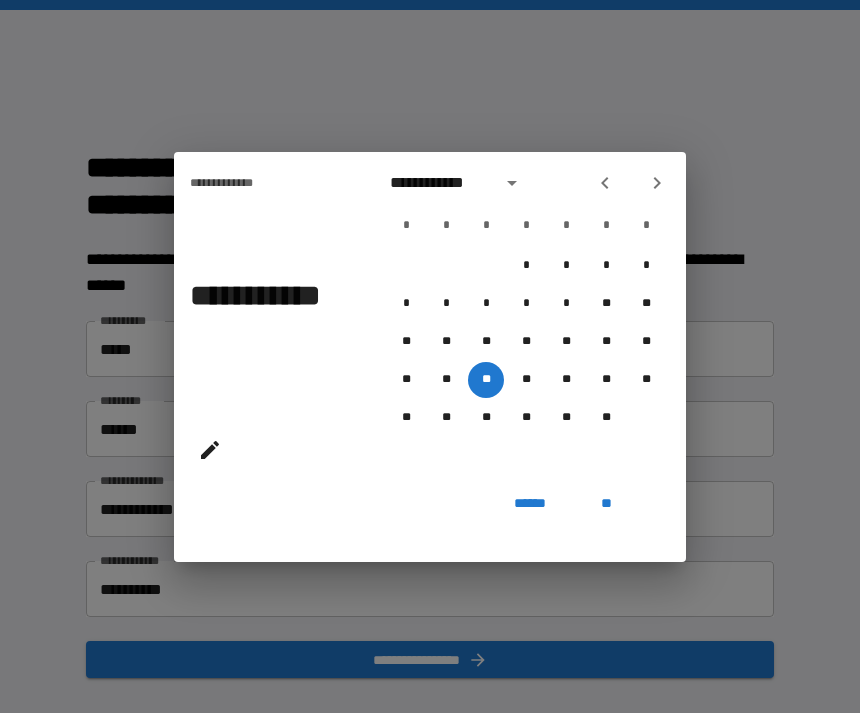 click on "**" at bounding box center [606, 504] 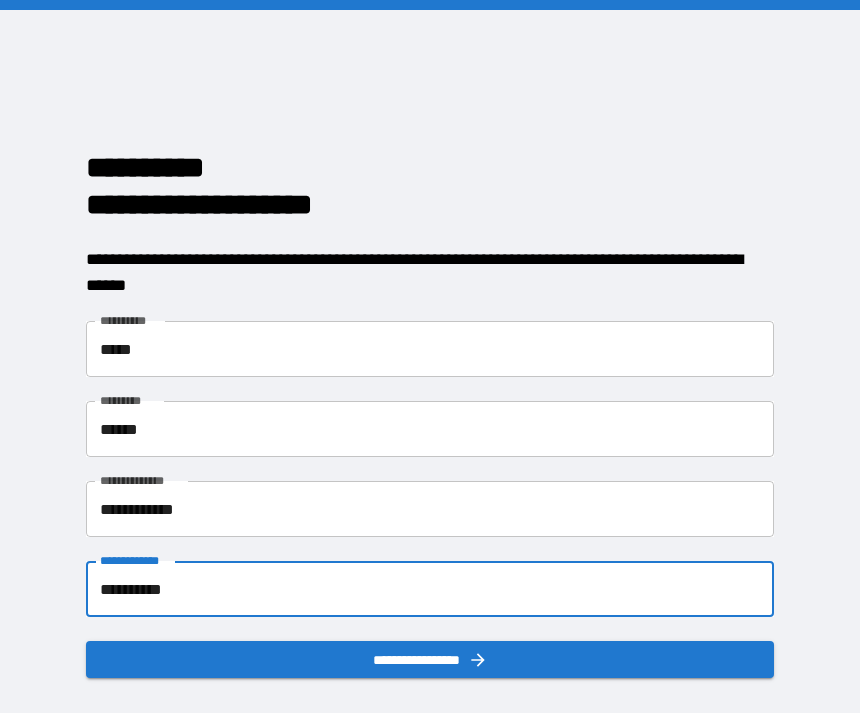 click on "**********" at bounding box center [430, 589] 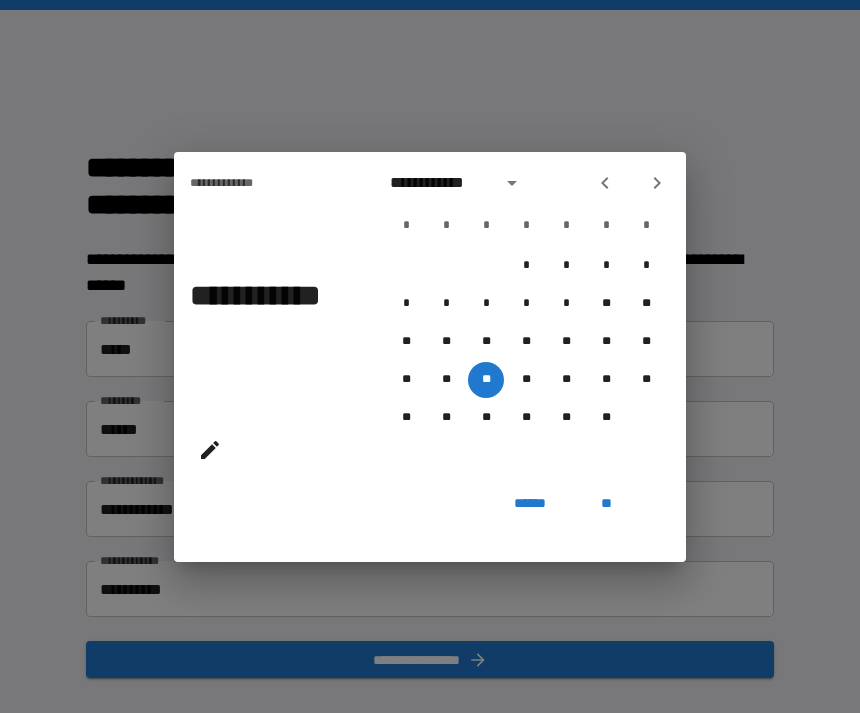 click 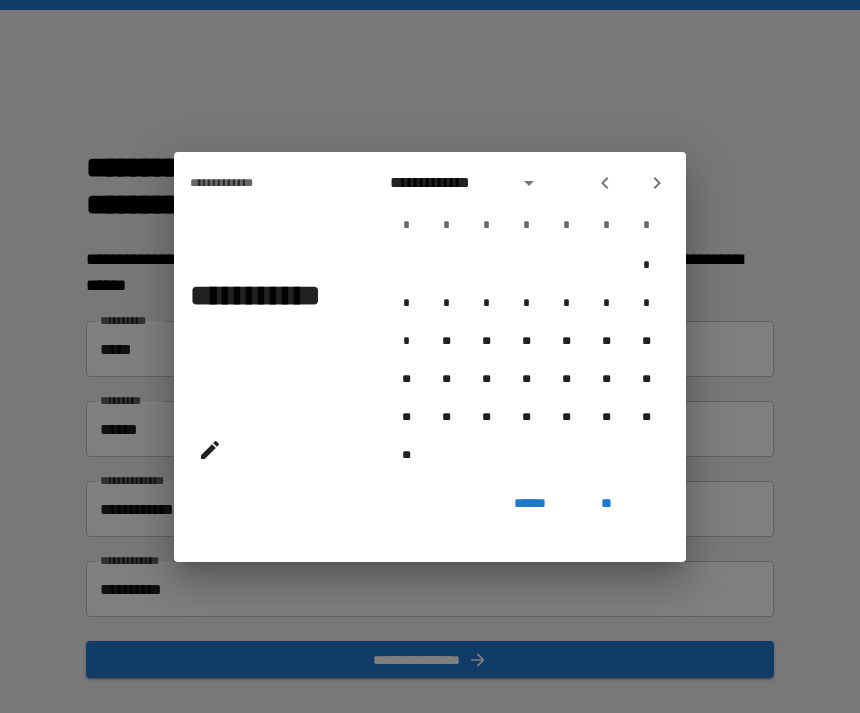 click 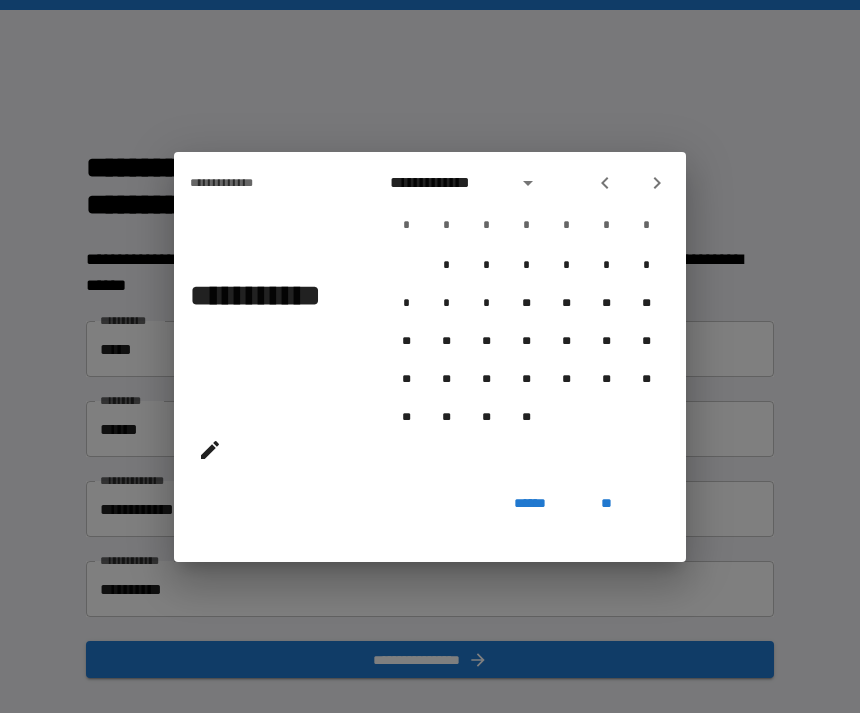 click on "******" at bounding box center (530, 504) 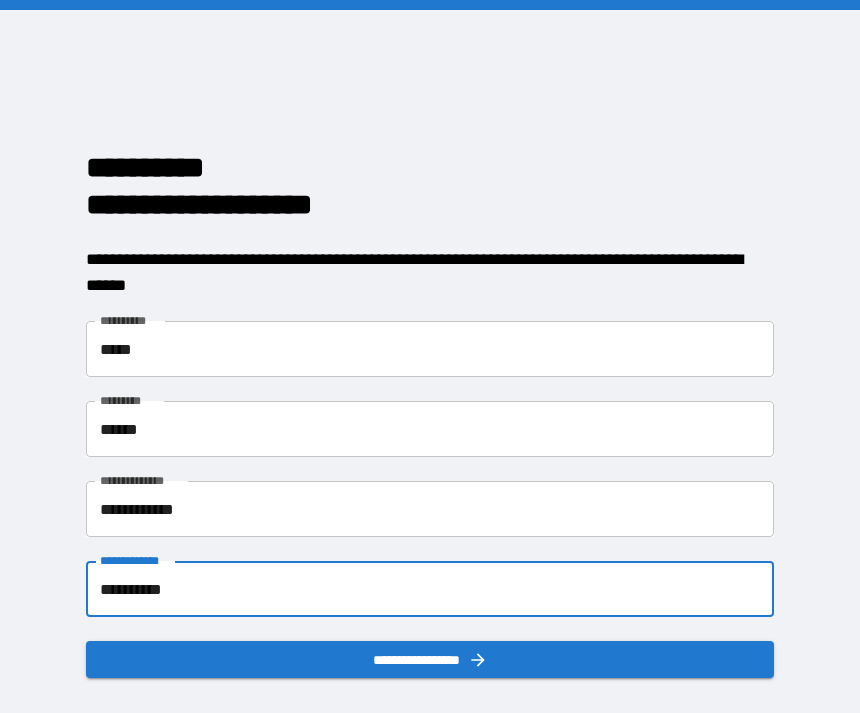 click on "**********" at bounding box center [430, 589] 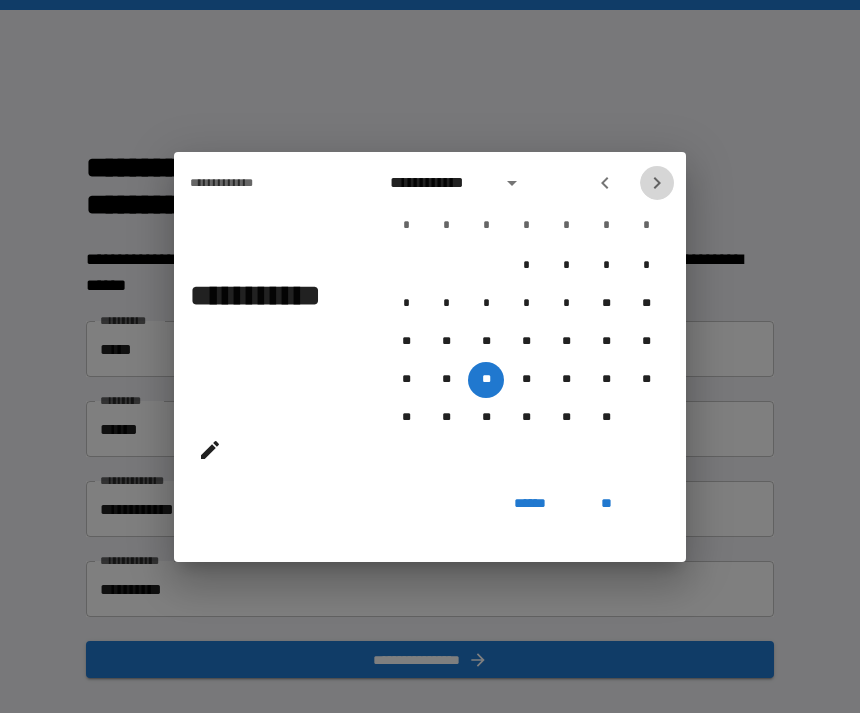 click 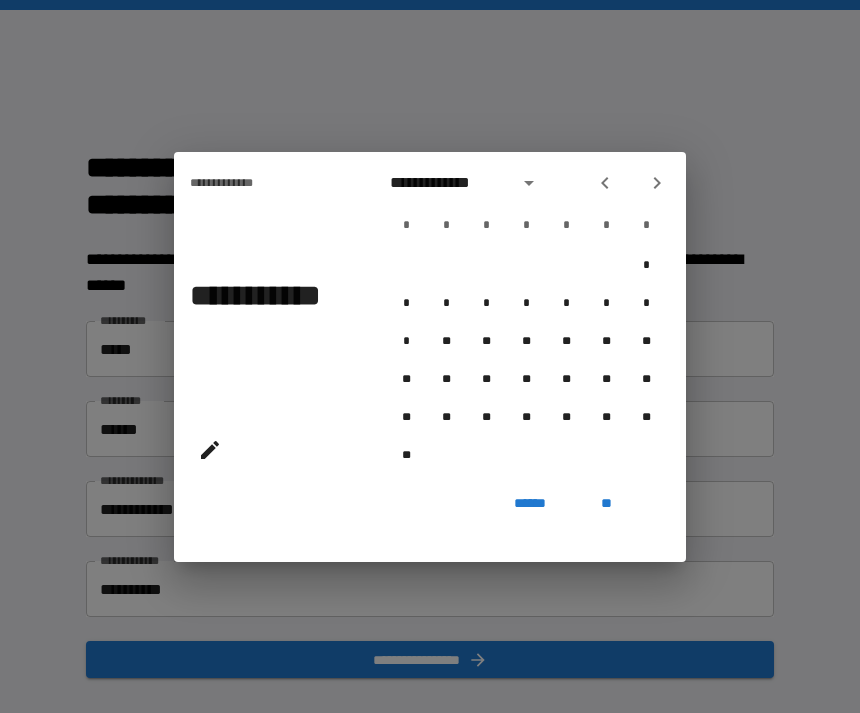 click on "**********" at bounding box center (430, 356) 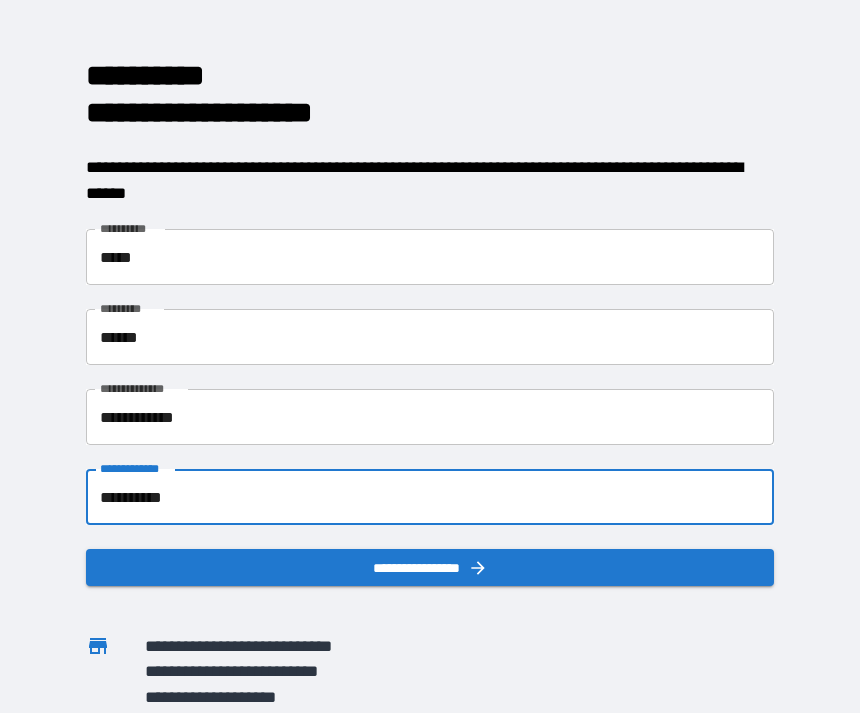 scroll, scrollTop: 92, scrollLeft: 0, axis: vertical 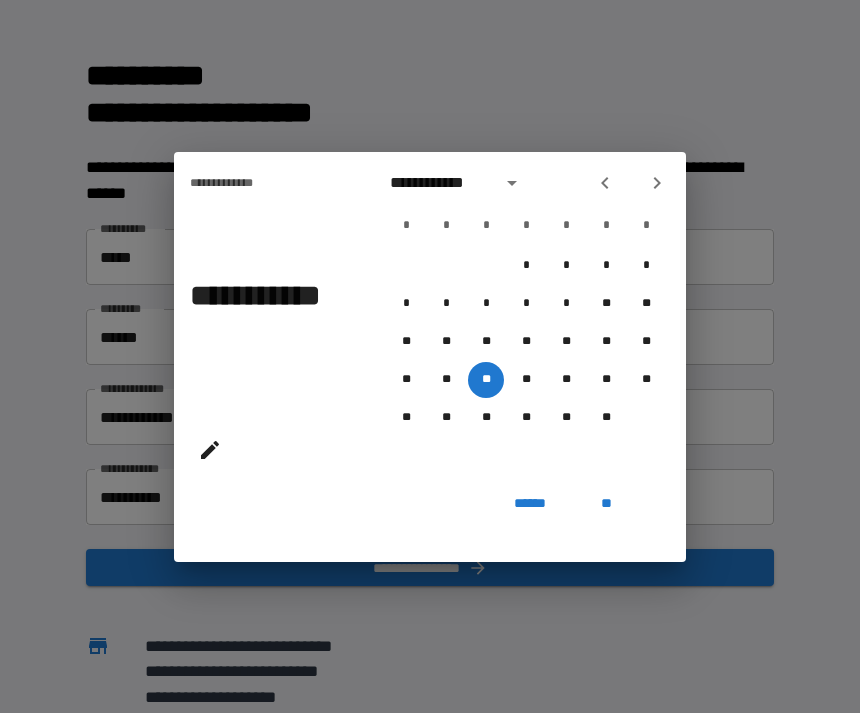 click 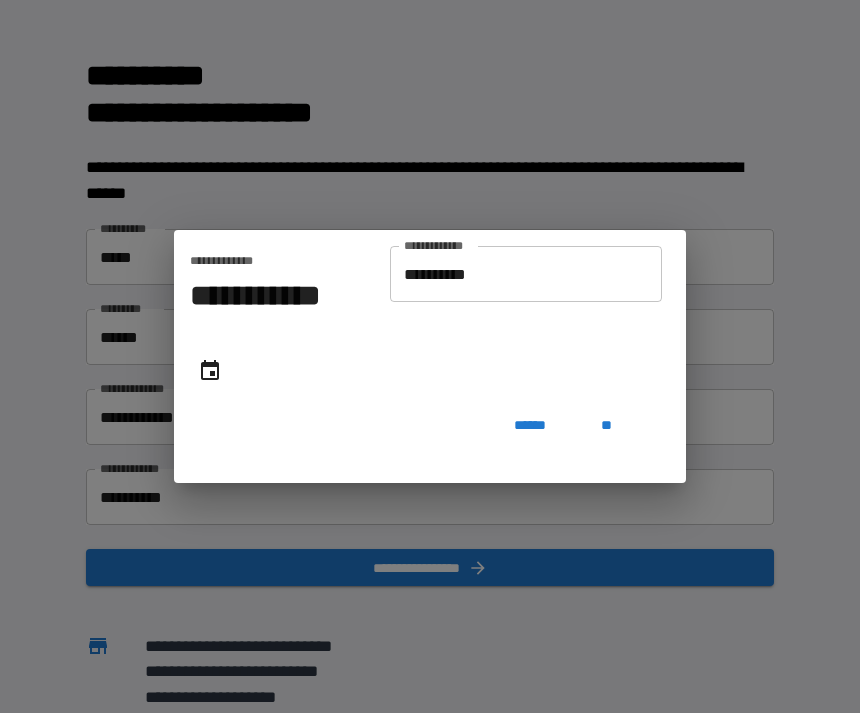 click on "**********" at bounding box center (526, 274) 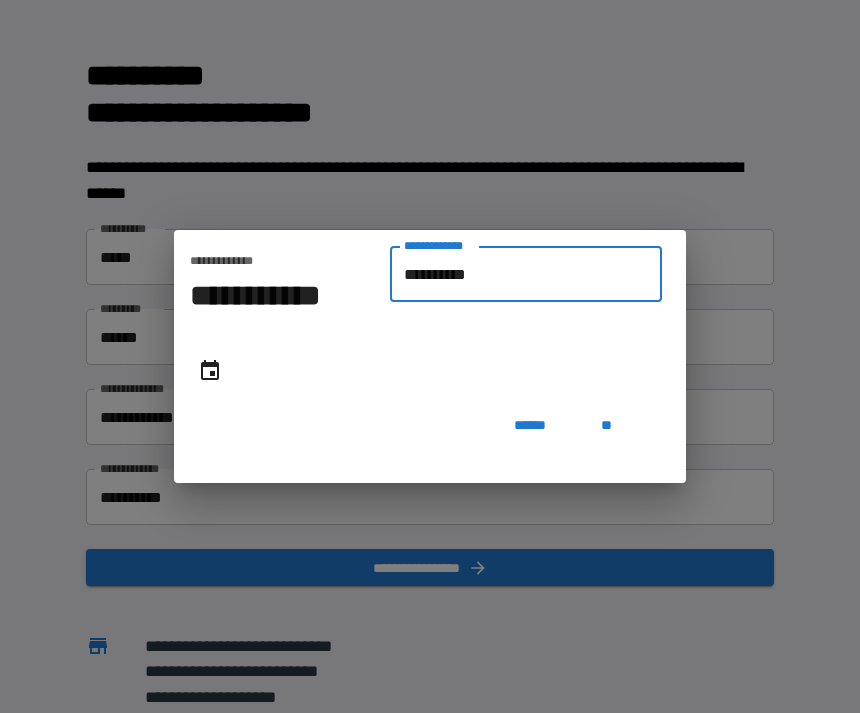 type on "**********" 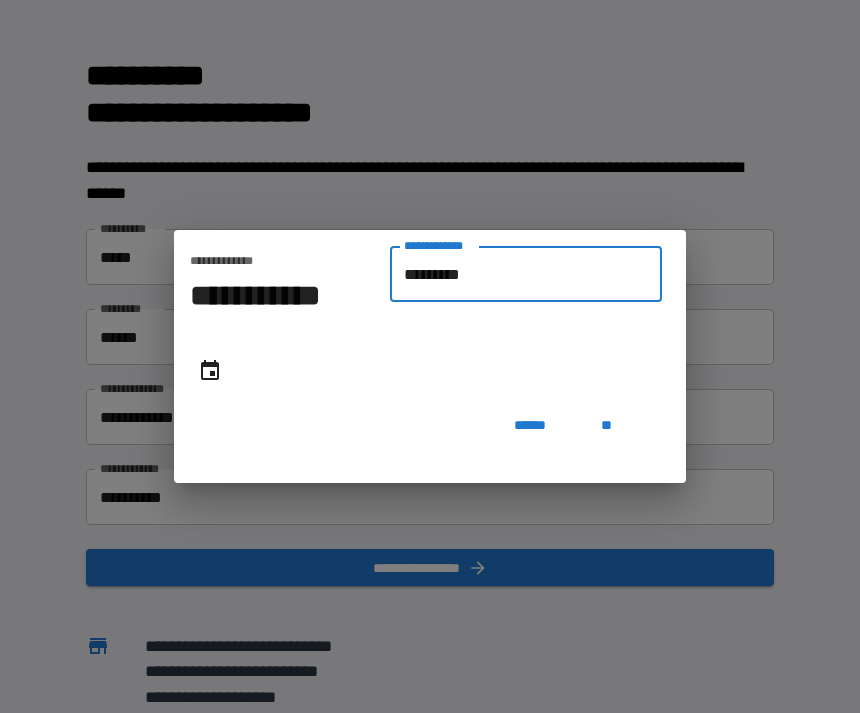 type on "**********" 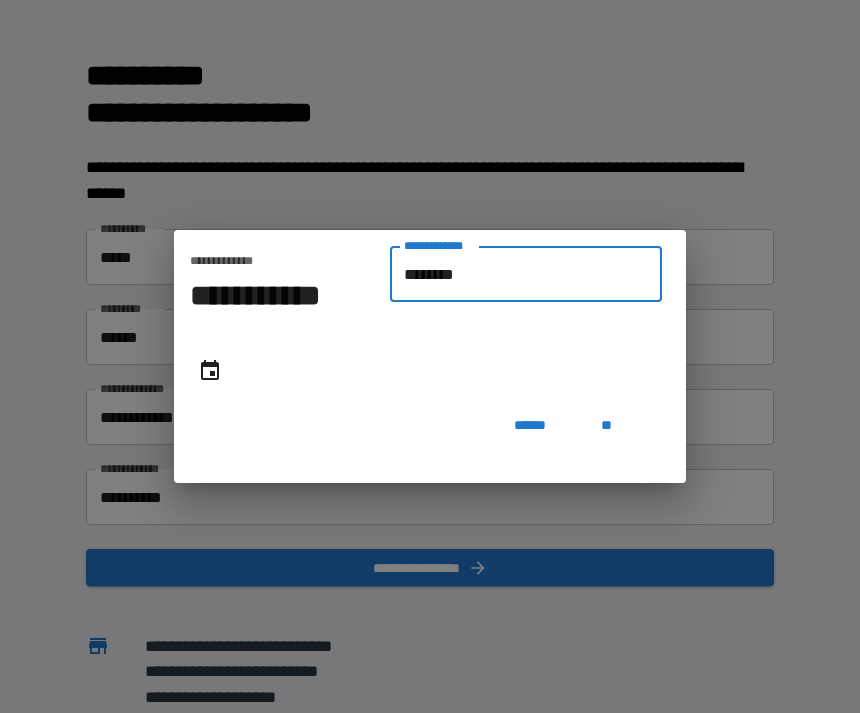 type on "**********" 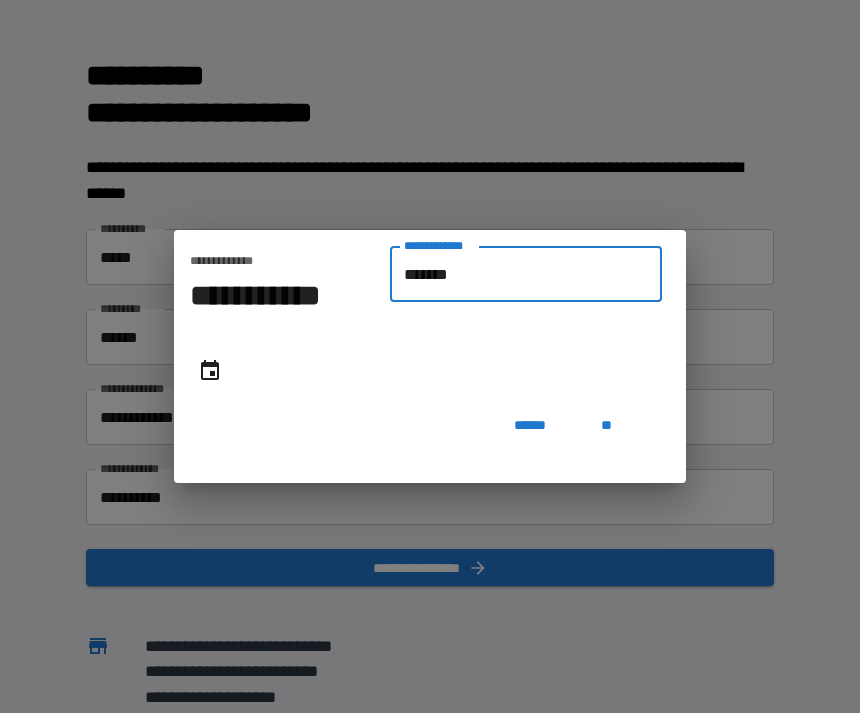 type on "******" 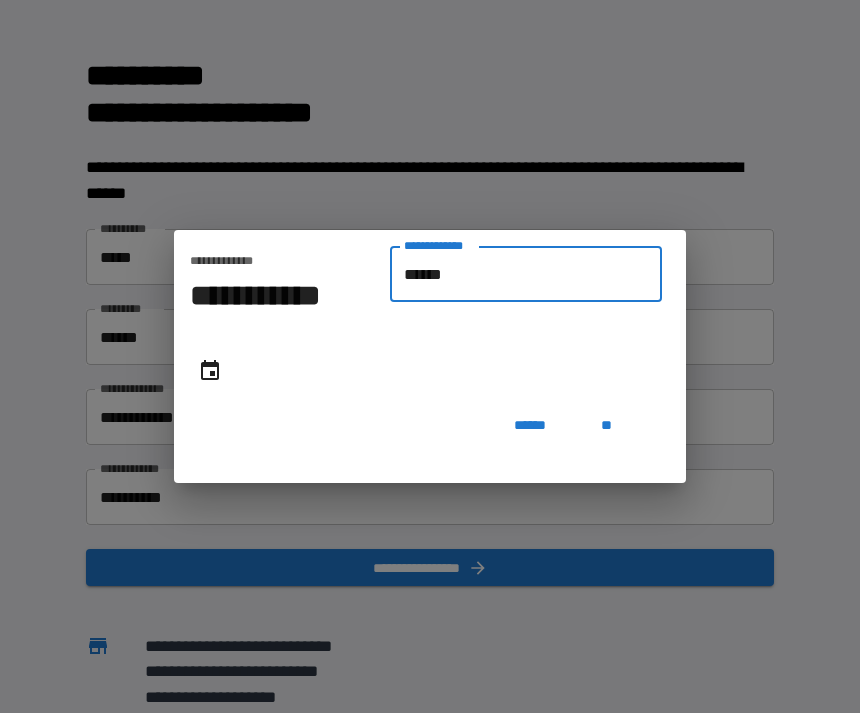 type on "**********" 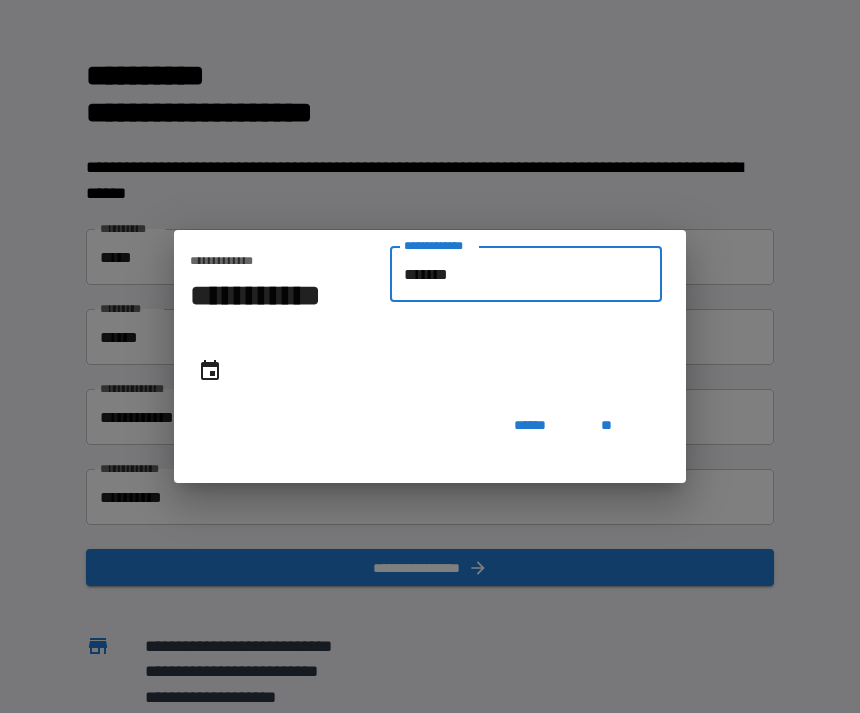 type on "**********" 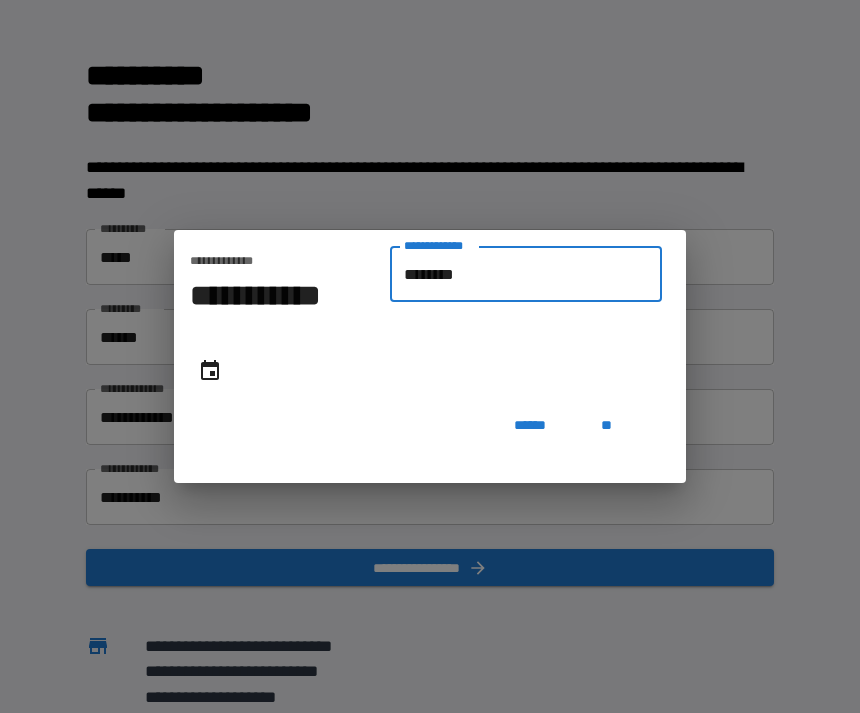 type on "**********" 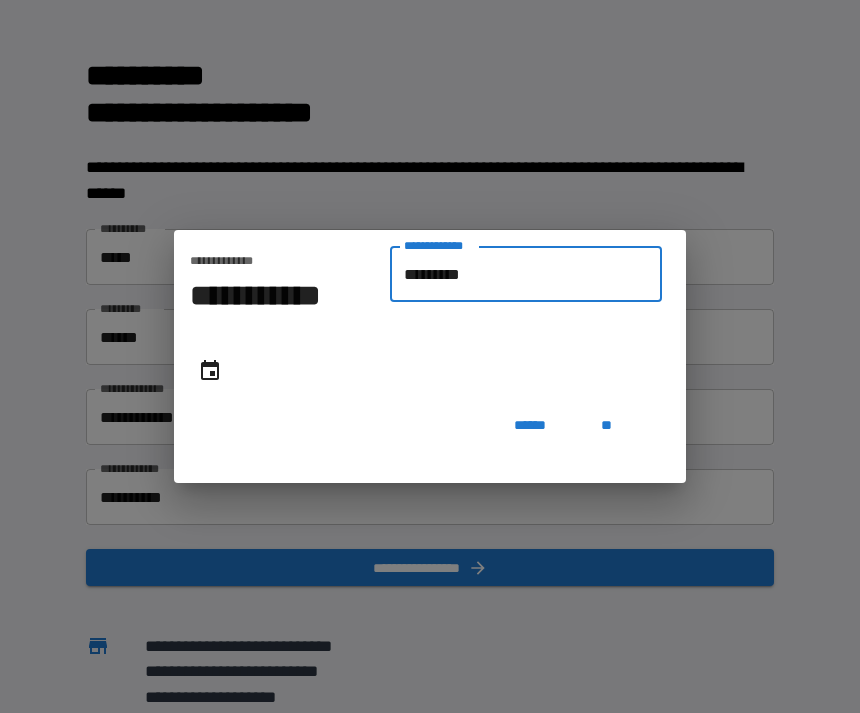 type on "**********" 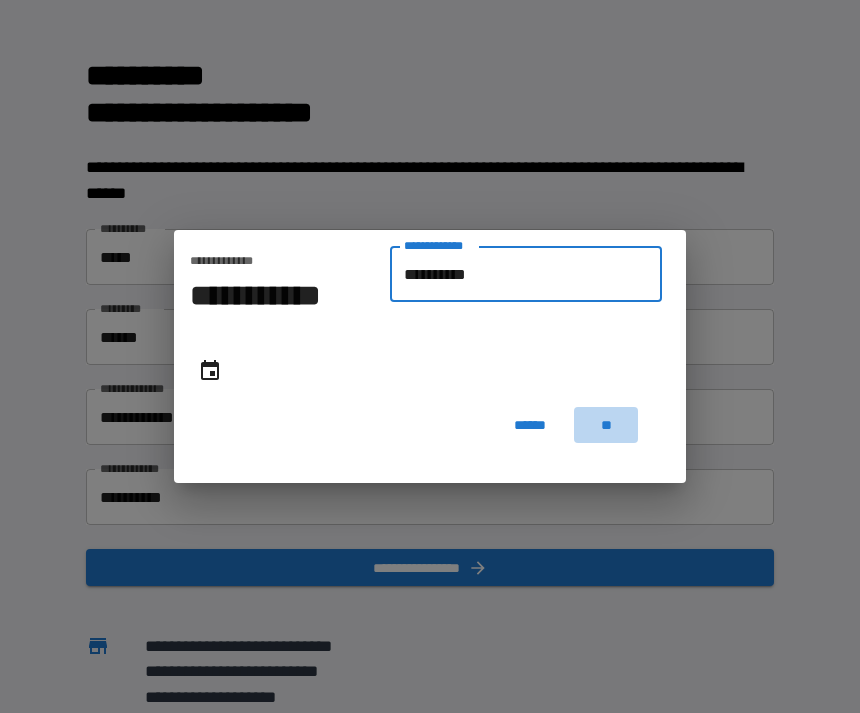 type on "**********" 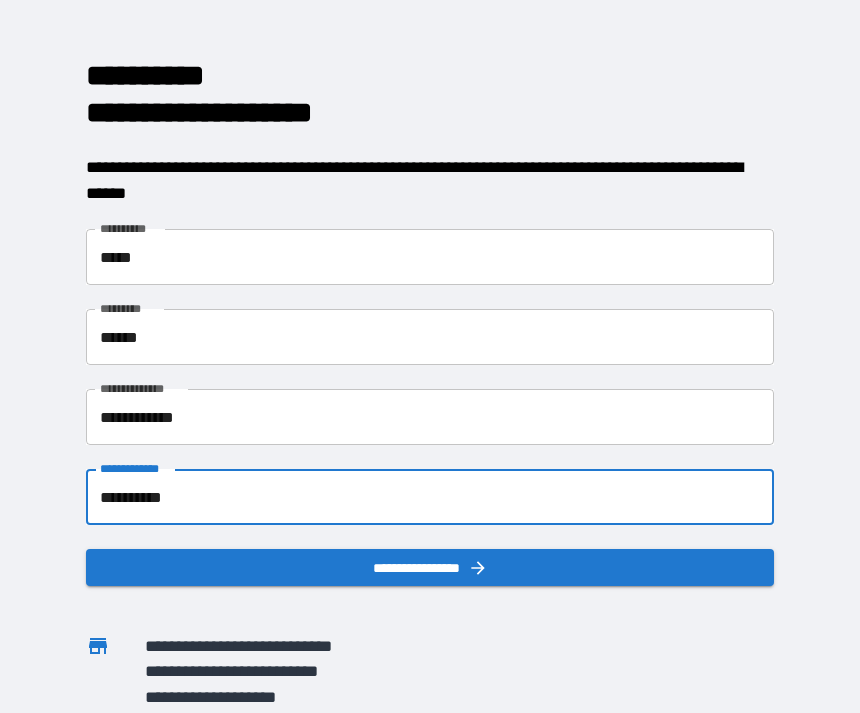 scroll, scrollTop: 92, scrollLeft: 0, axis: vertical 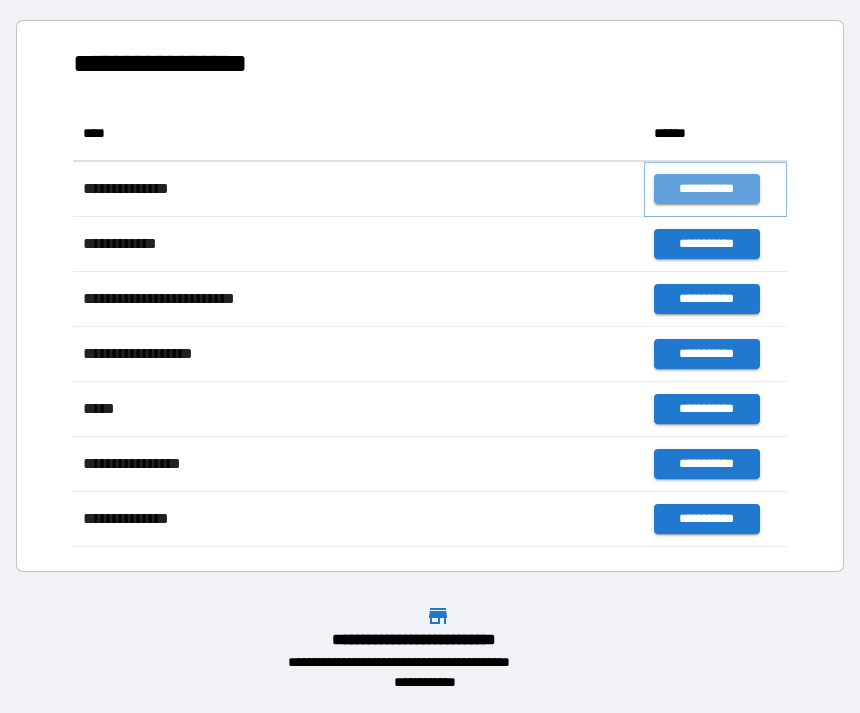 click on "**********" at bounding box center (706, 189) 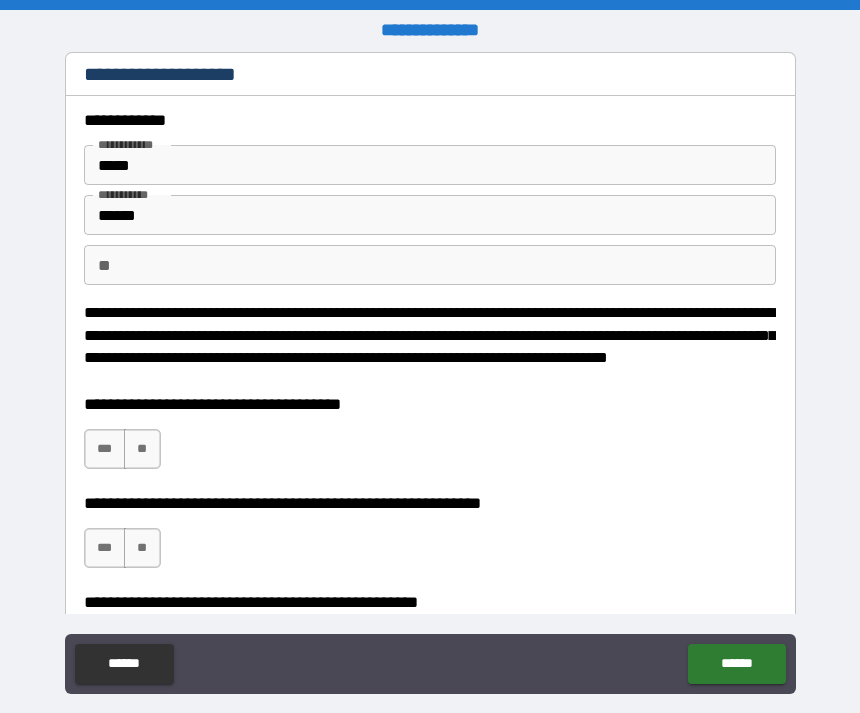 click on "**********" at bounding box center [430, 439] 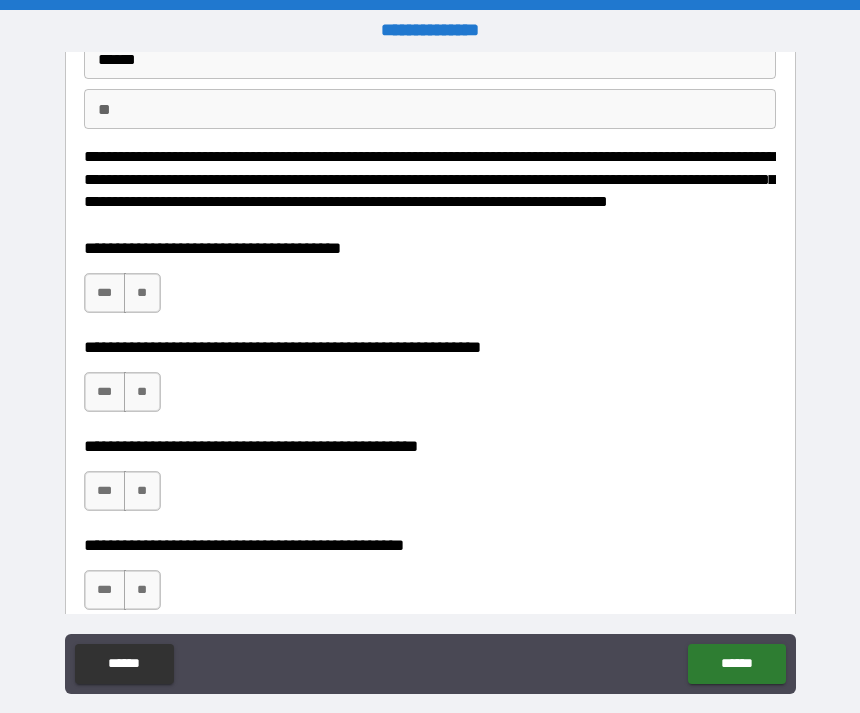 scroll, scrollTop: 160, scrollLeft: 0, axis: vertical 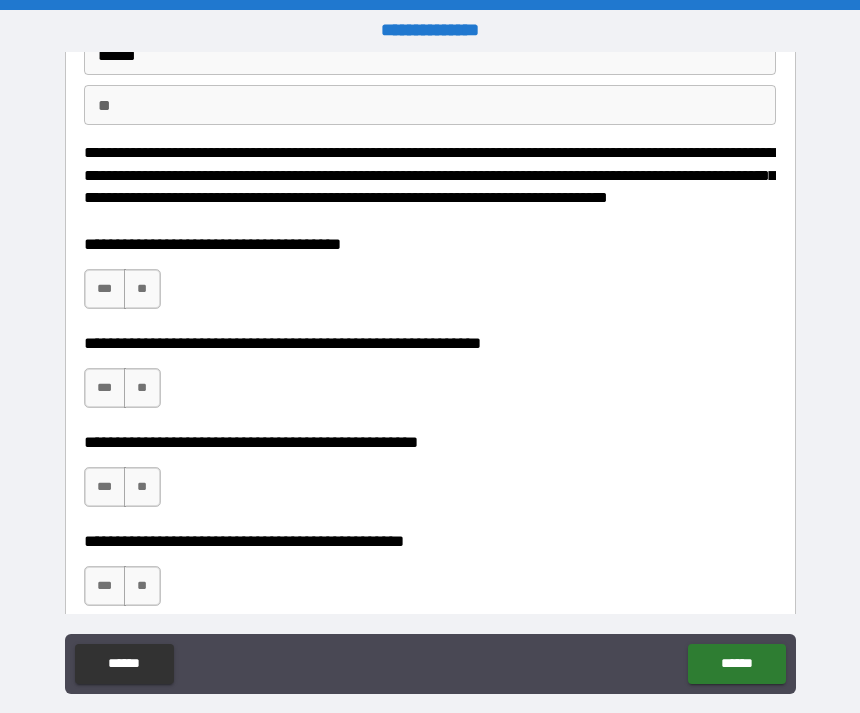 click on "***" at bounding box center (105, 289) 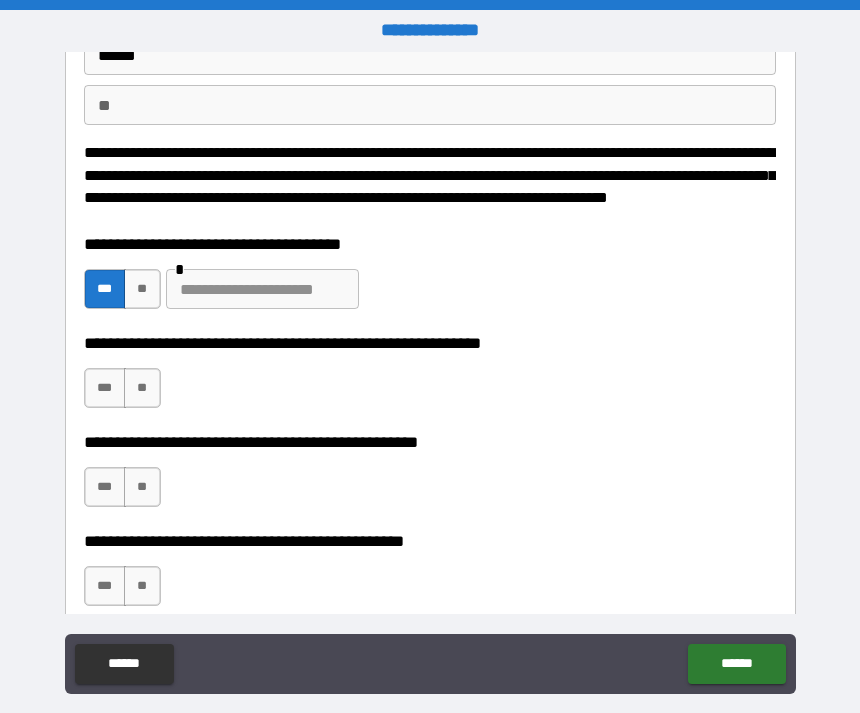 click on "***" at bounding box center [105, 388] 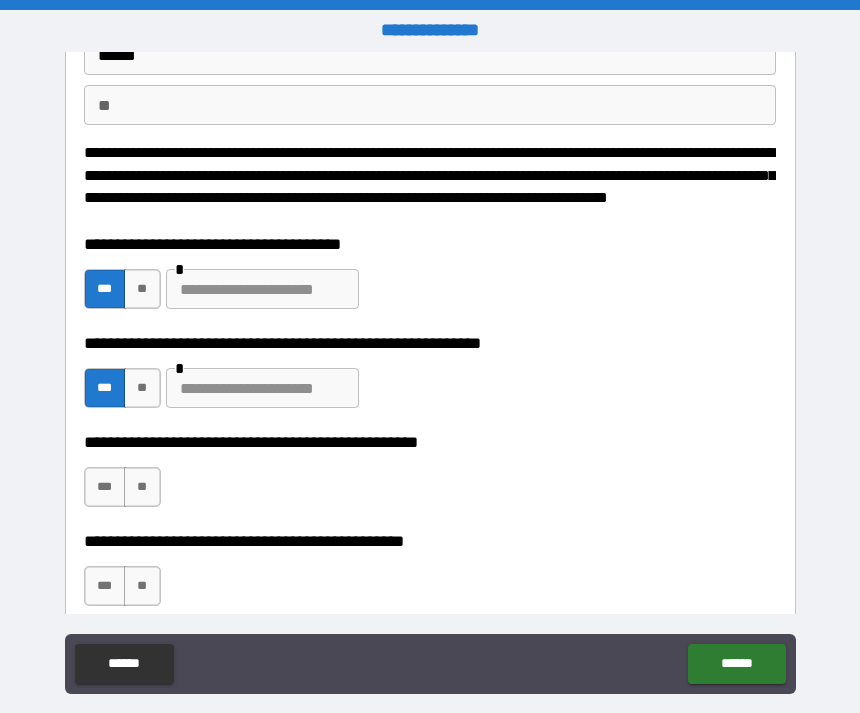 click on "**" at bounding box center (142, 289) 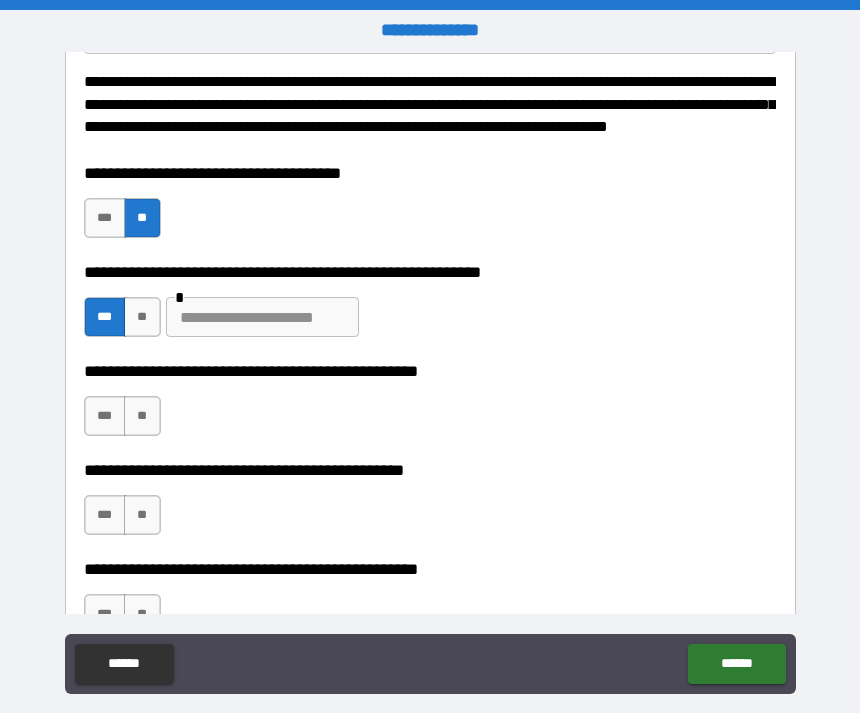 scroll, scrollTop: 243, scrollLeft: 0, axis: vertical 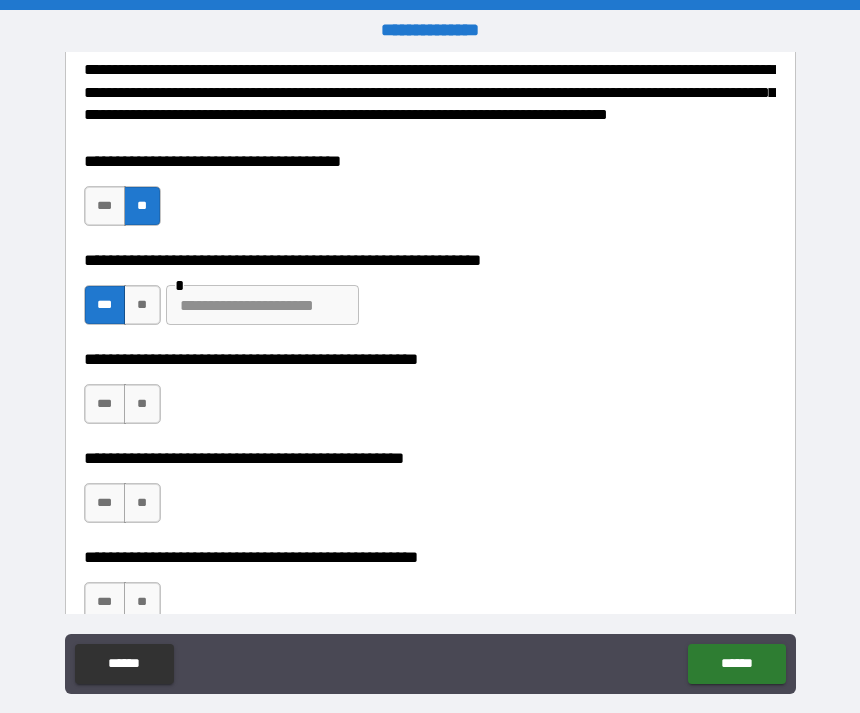 click on "**" at bounding box center (142, 404) 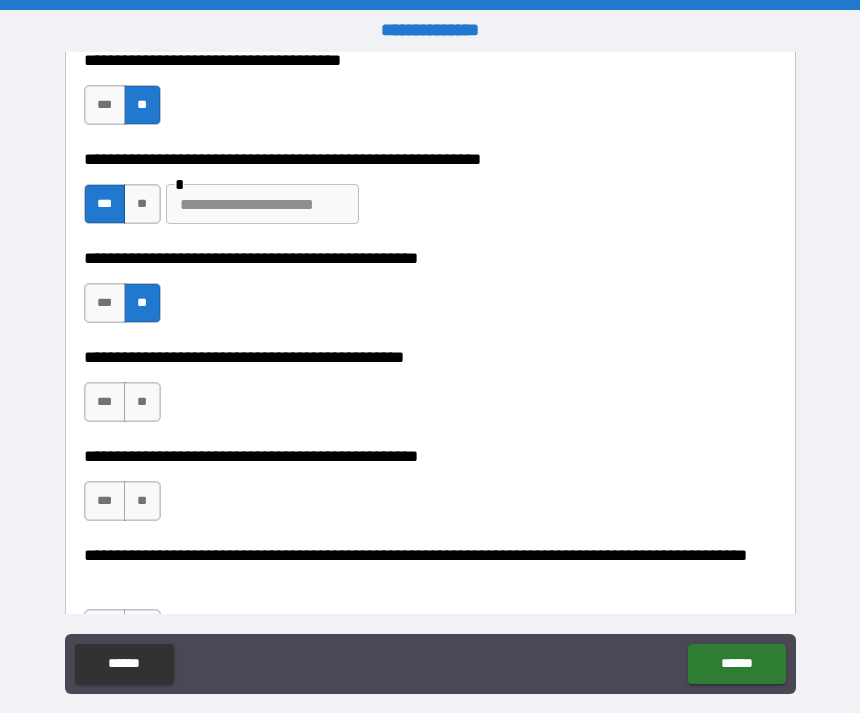 scroll, scrollTop: 356, scrollLeft: 0, axis: vertical 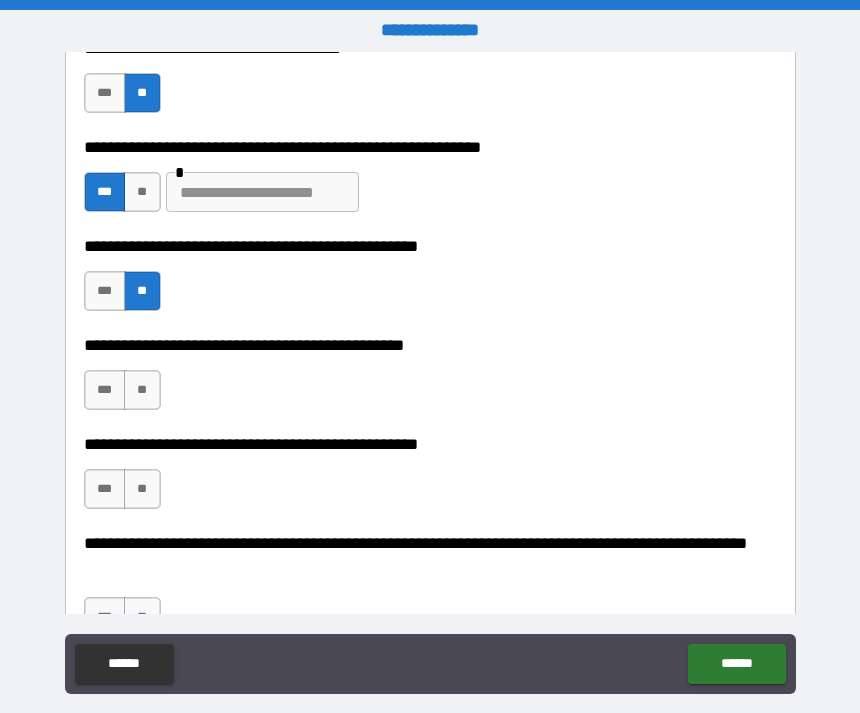 click on "**" at bounding box center [142, 390] 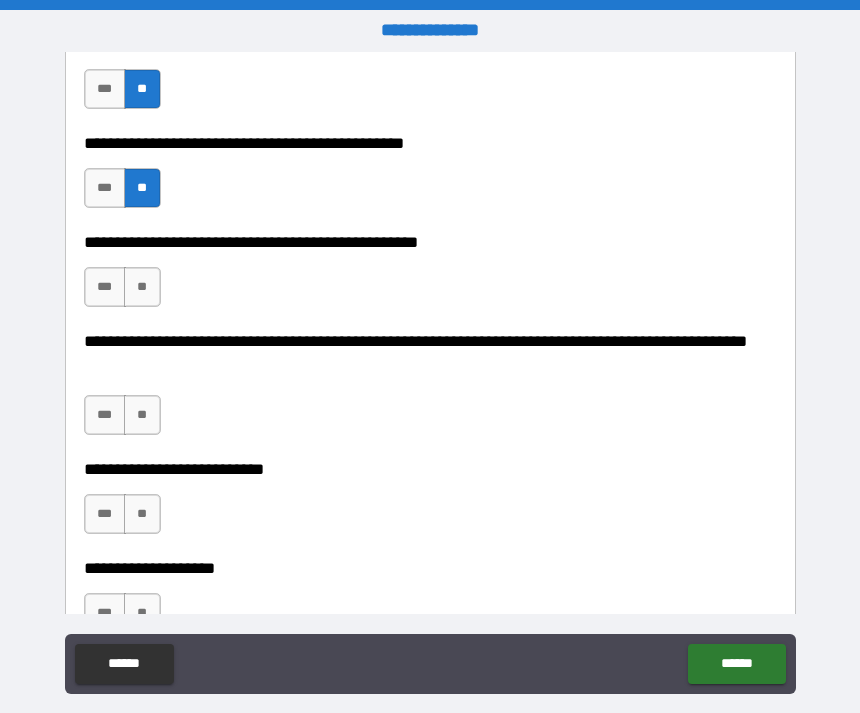 scroll, scrollTop: 580, scrollLeft: 0, axis: vertical 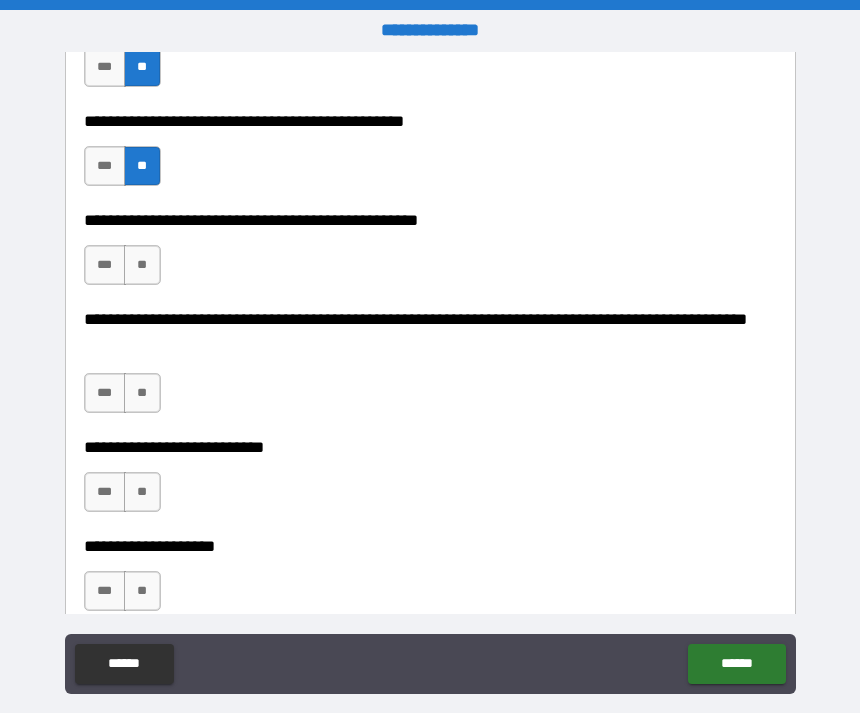 click on "**" at bounding box center (142, 265) 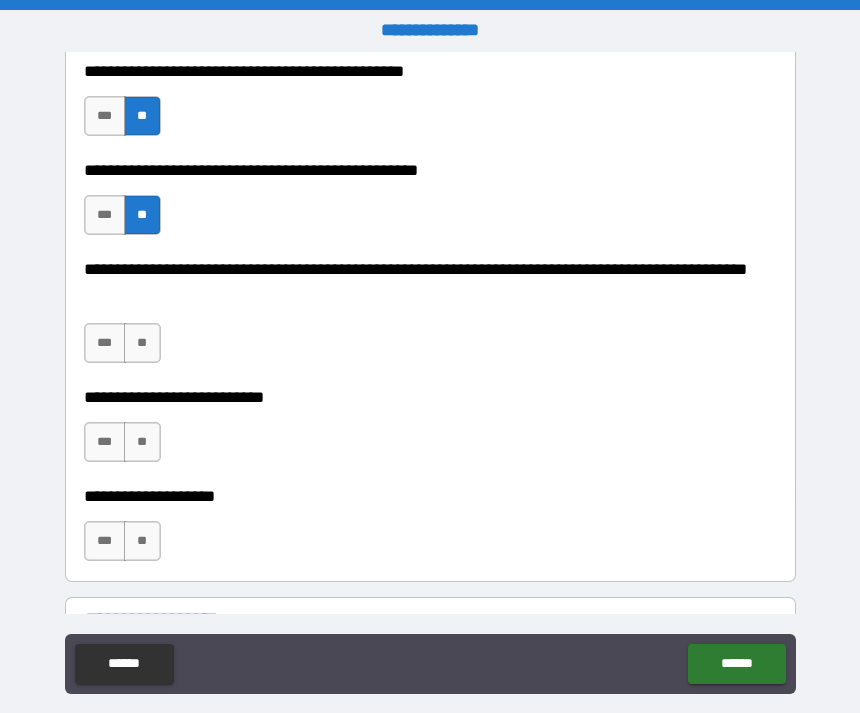 scroll, scrollTop: 634, scrollLeft: 0, axis: vertical 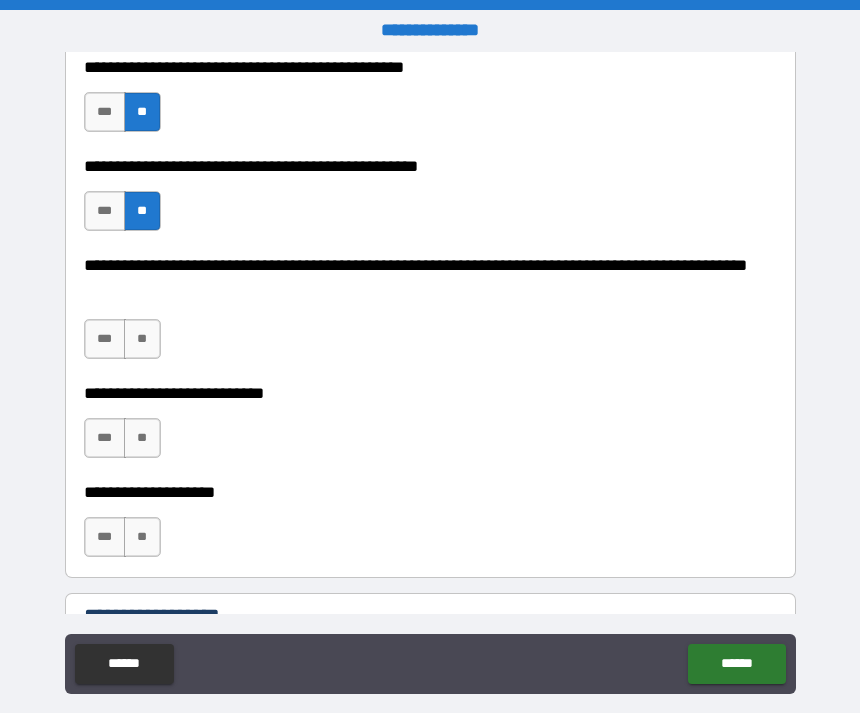 click on "**" at bounding box center (142, 339) 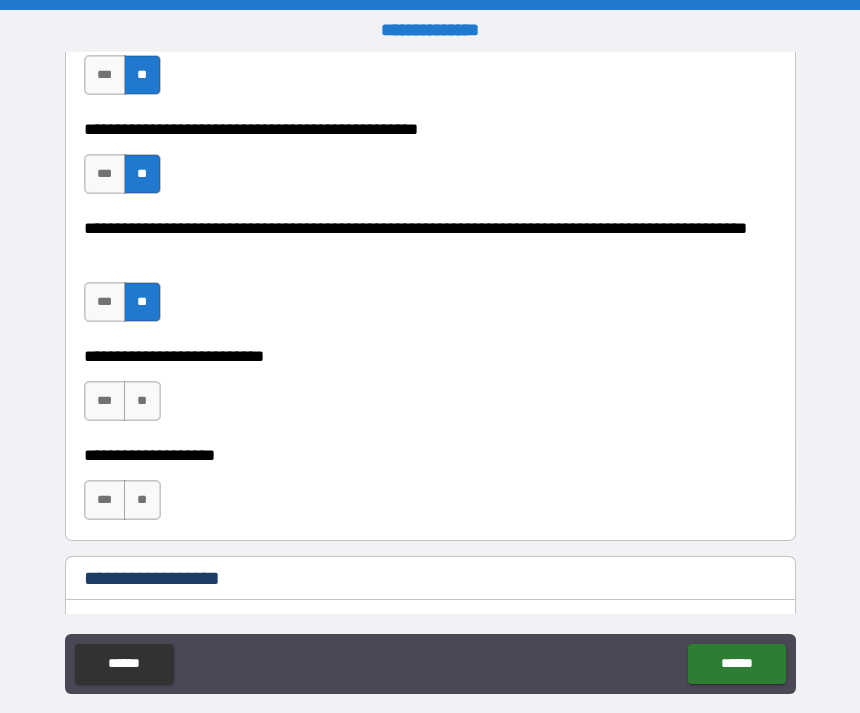 scroll, scrollTop: 681, scrollLeft: 0, axis: vertical 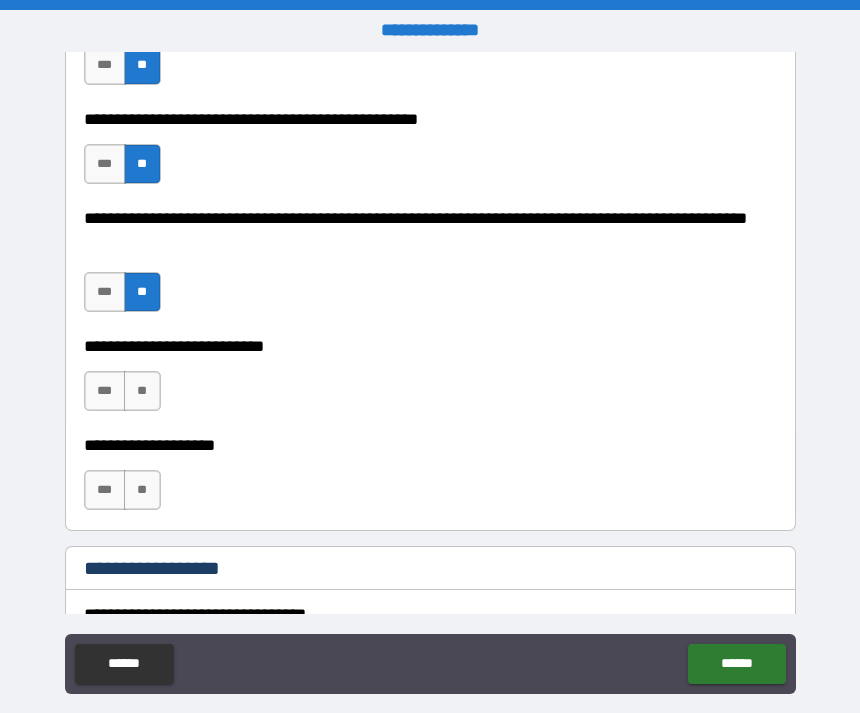 click on "***" at bounding box center (105, 391) 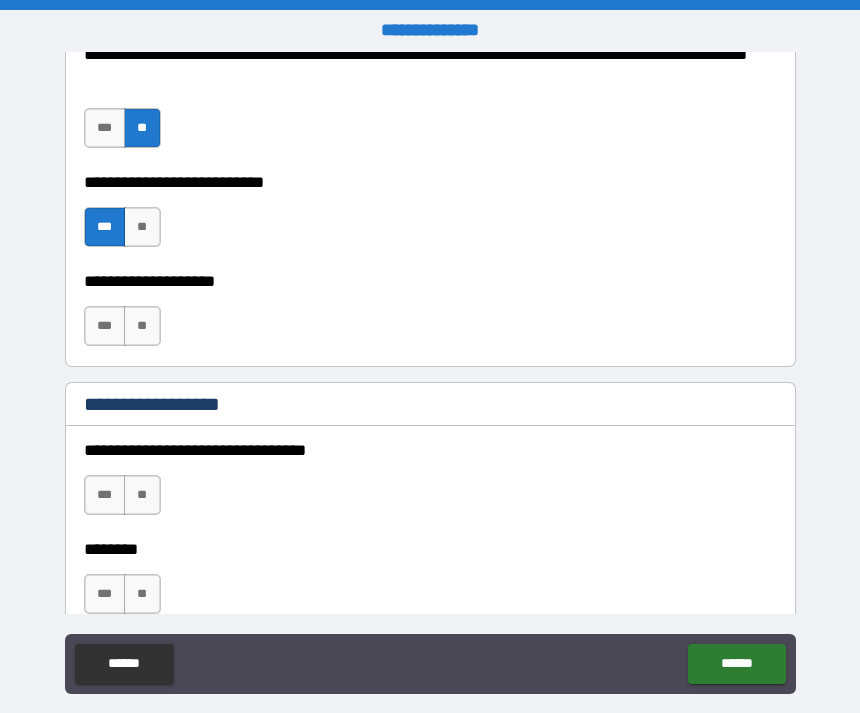 scroll, scrollTop: 846, scrollLeft: 0, axis: vertical 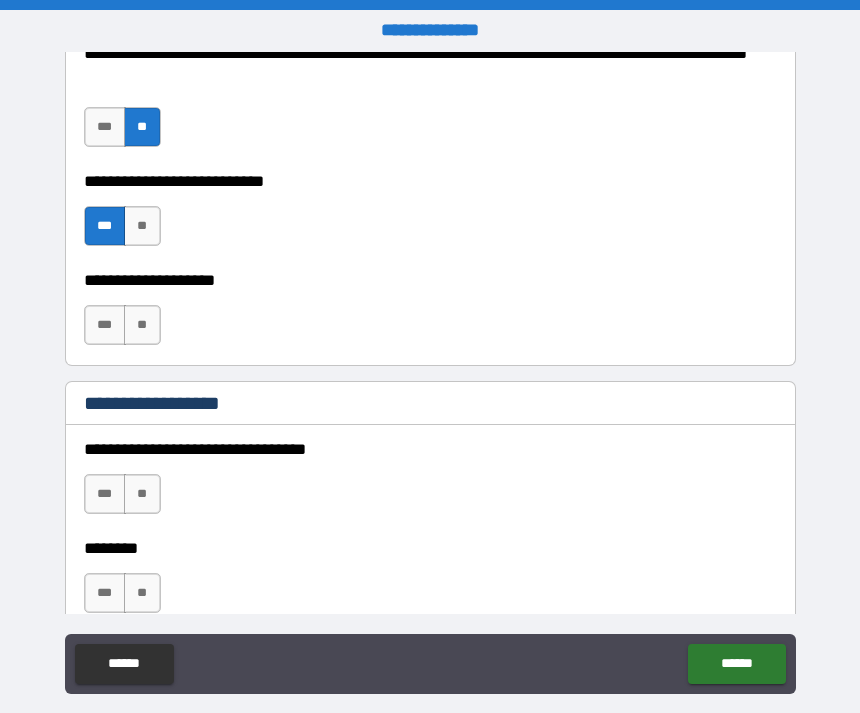 click on "**" at bounding box center (142, 325) 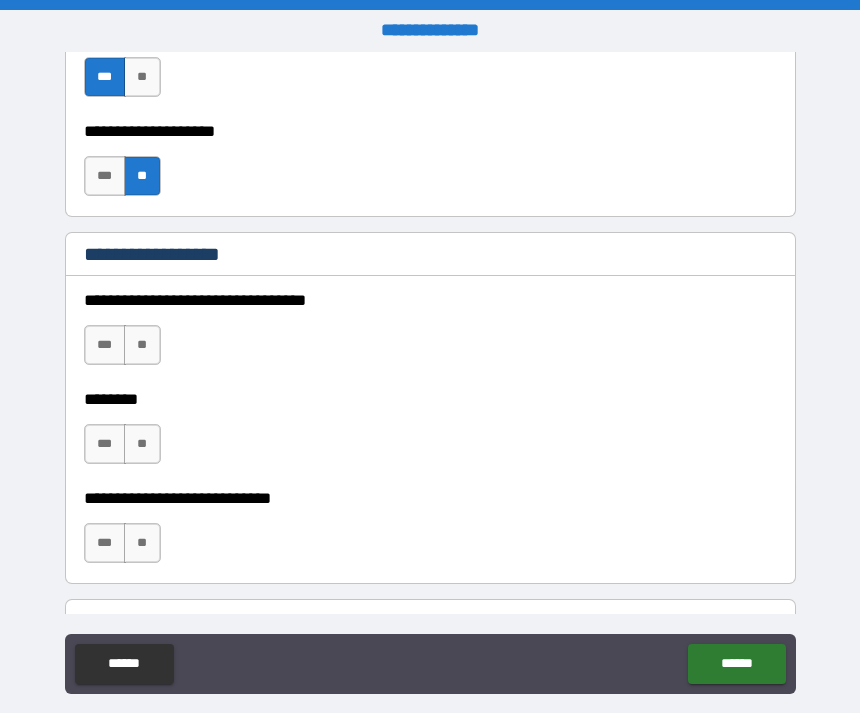 scroll, scrollTop: 1004, scrollLeft: 0, axis: vertical 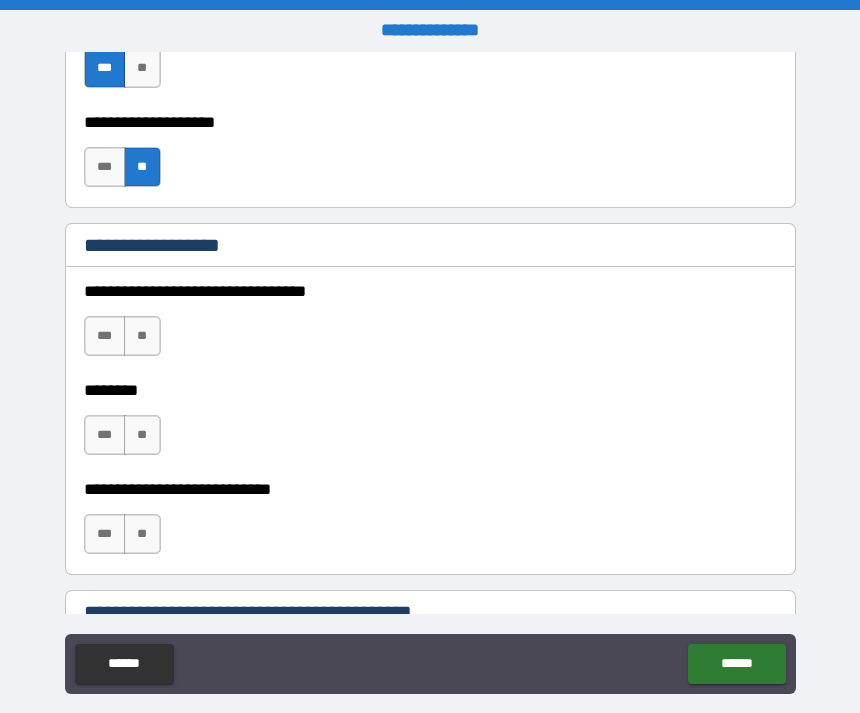 click on "**" at bounding box center [142, 336] 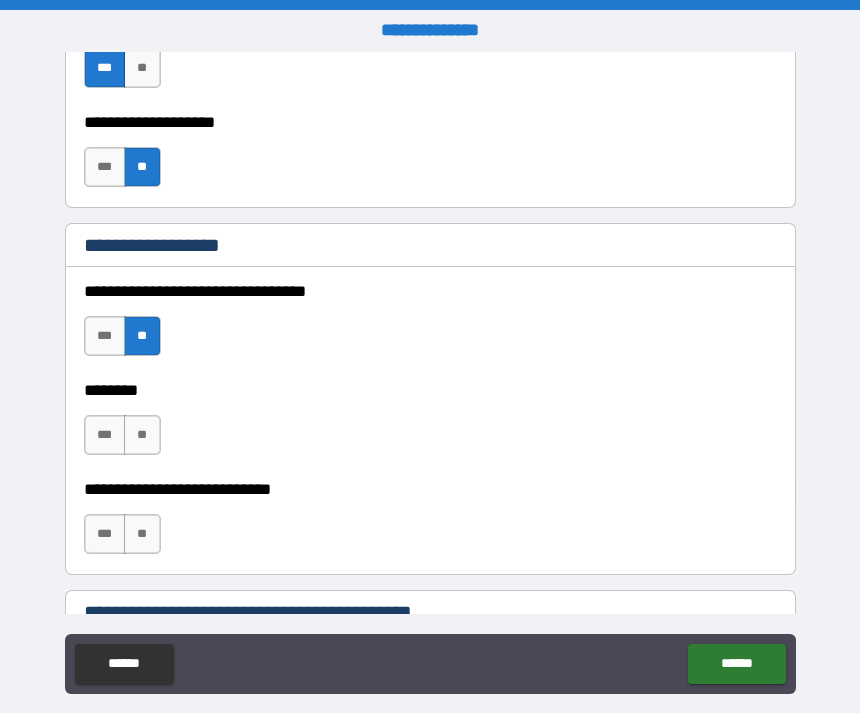 click on "**" at bounding box center (142, 435) 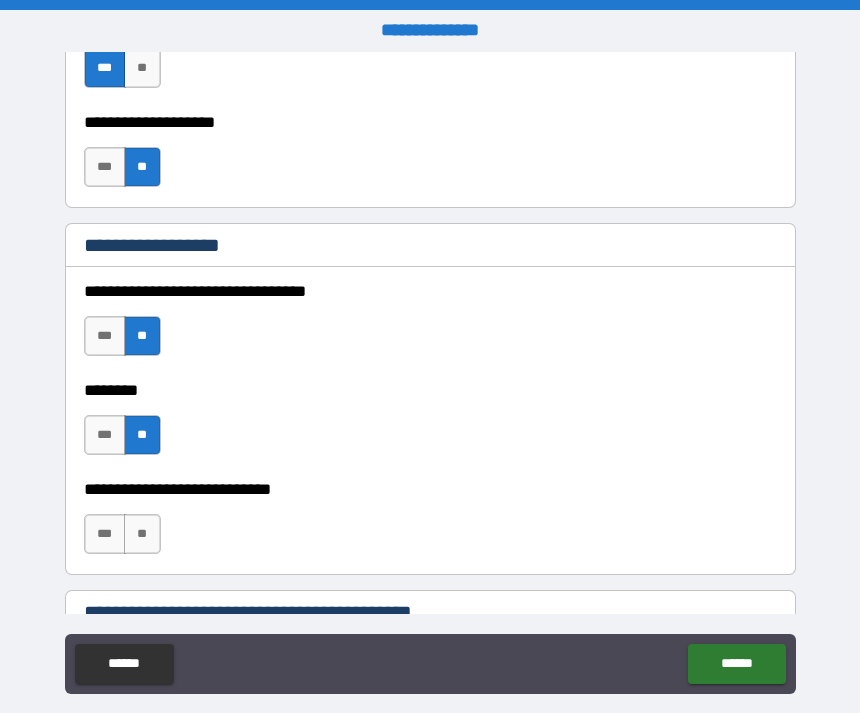 click on "**" at bounding box center (142, 534) 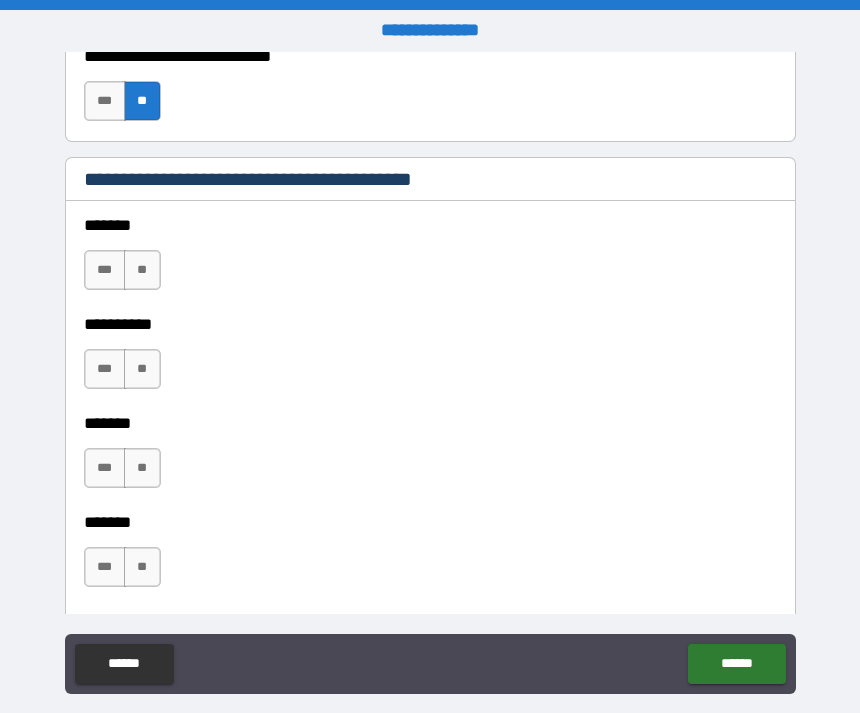 scroll, scrollTop: 1440, scrollLeft: 0, axis: vertical 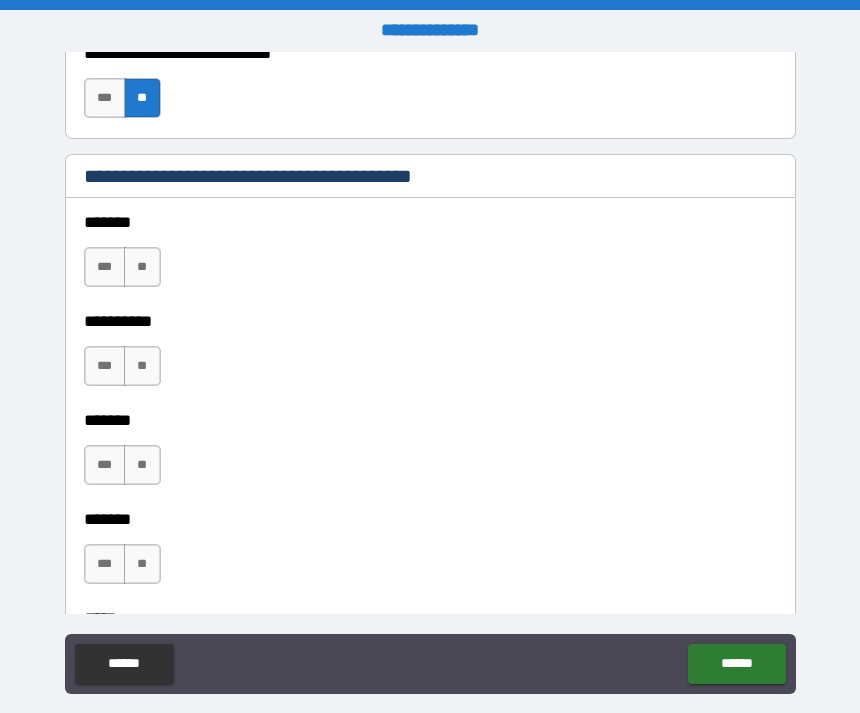 click on "**" at bounding box center (142, 267) 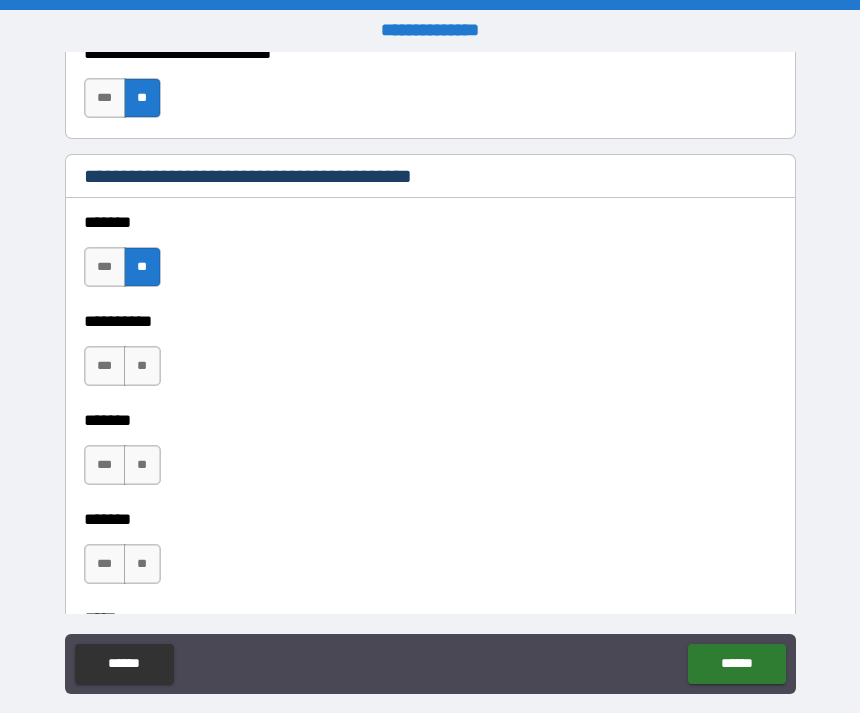 click on "**" at bounding box center (142, 366) 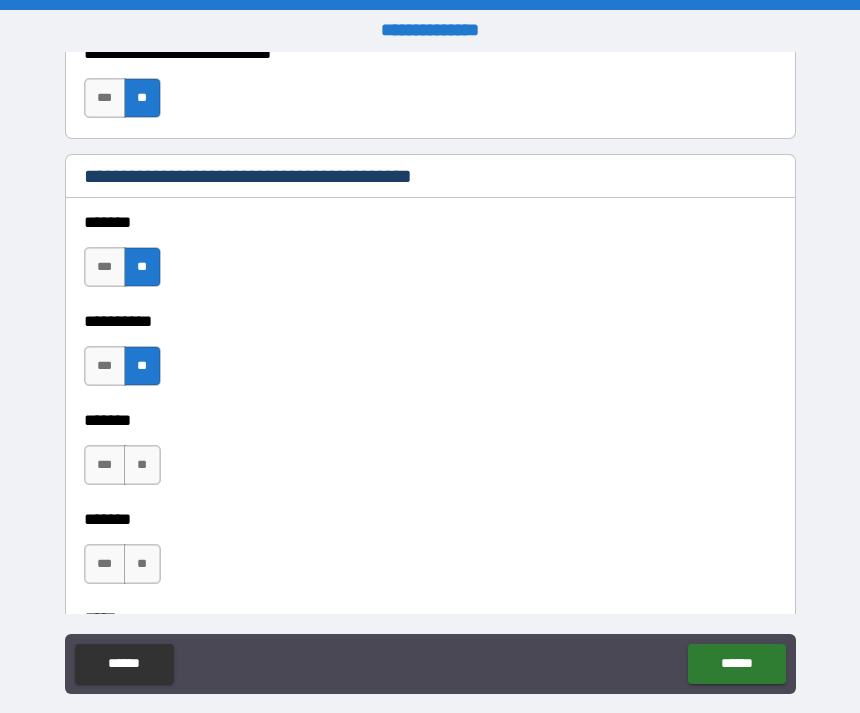 click on "**" at bounding box center [142, 465] 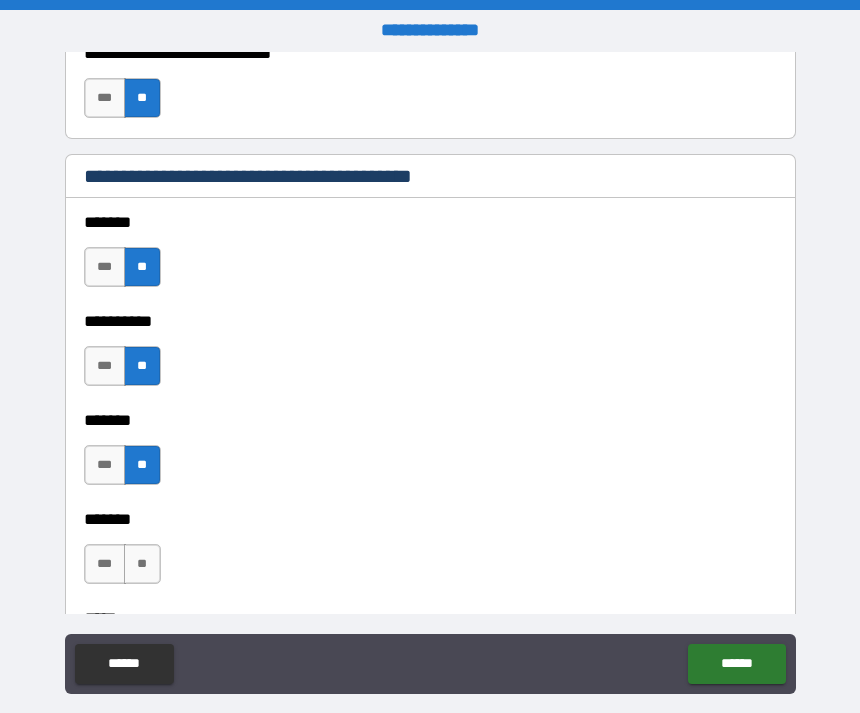 click on "**" at bounding box center [142, 564] 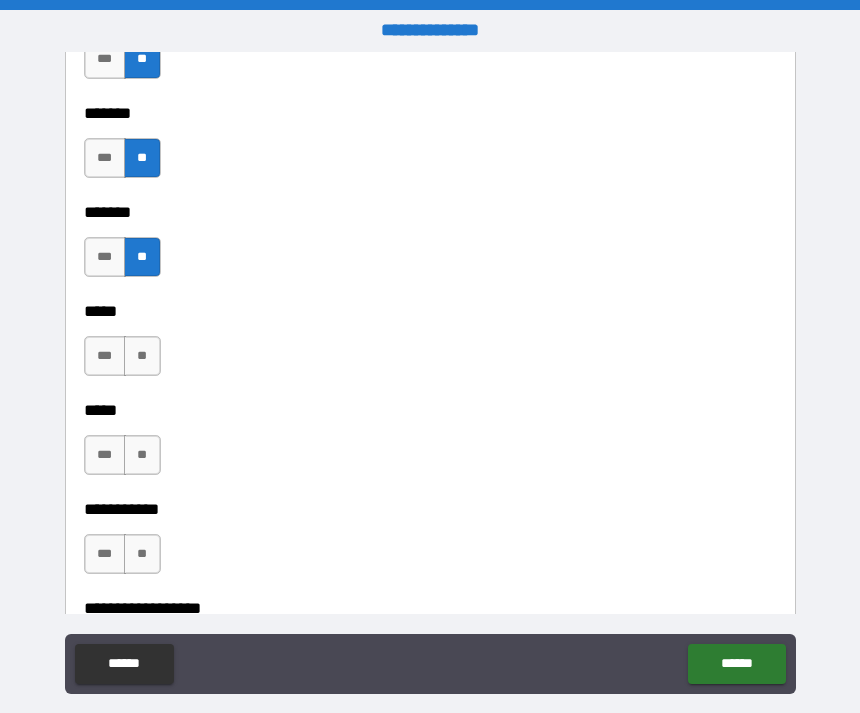 scroll, scrollTop: 1753, scrollLeft: 0, axis: vertical 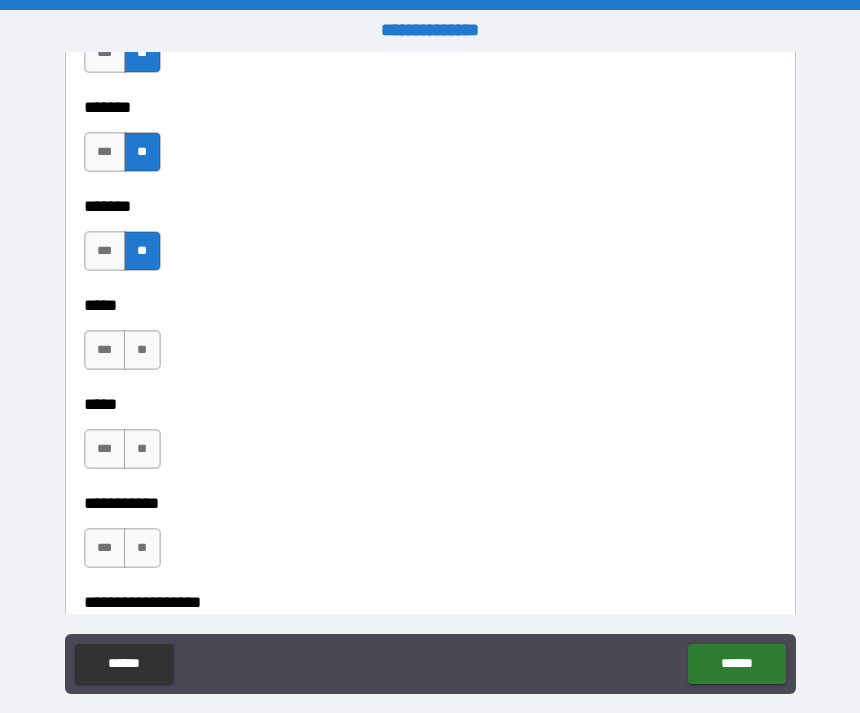click on "**" at bounding box center [142, 350] 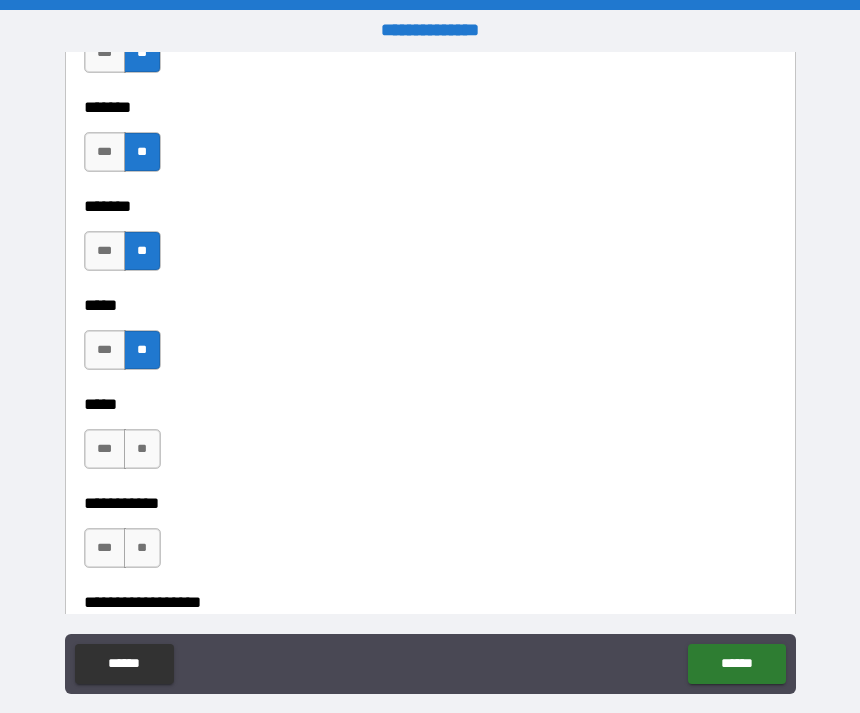click on "**" at bounding box center (142, 449) 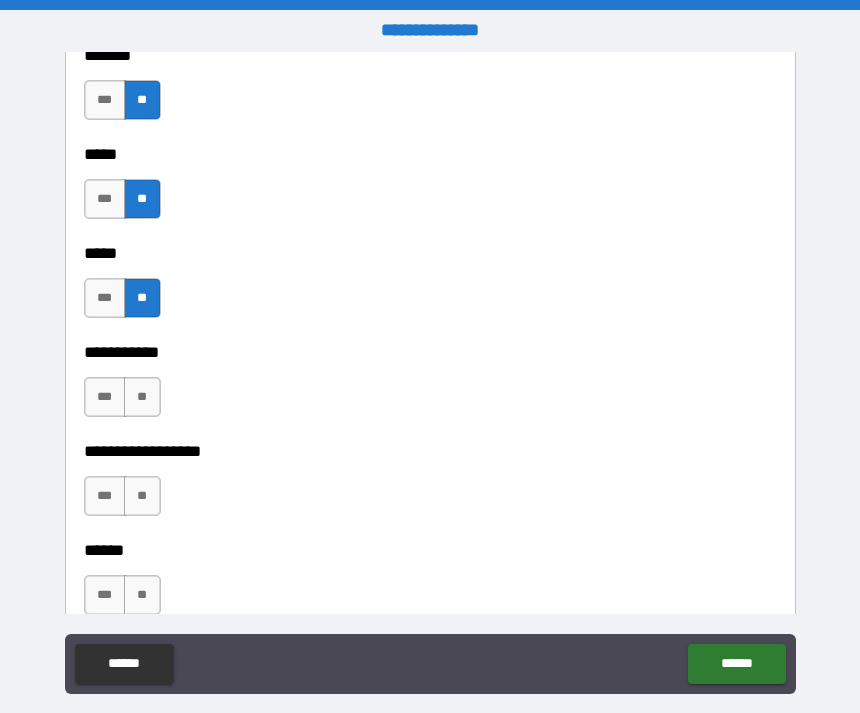 scroll, scrollTop: 1948, scrollLeft: 0, axis: vertical 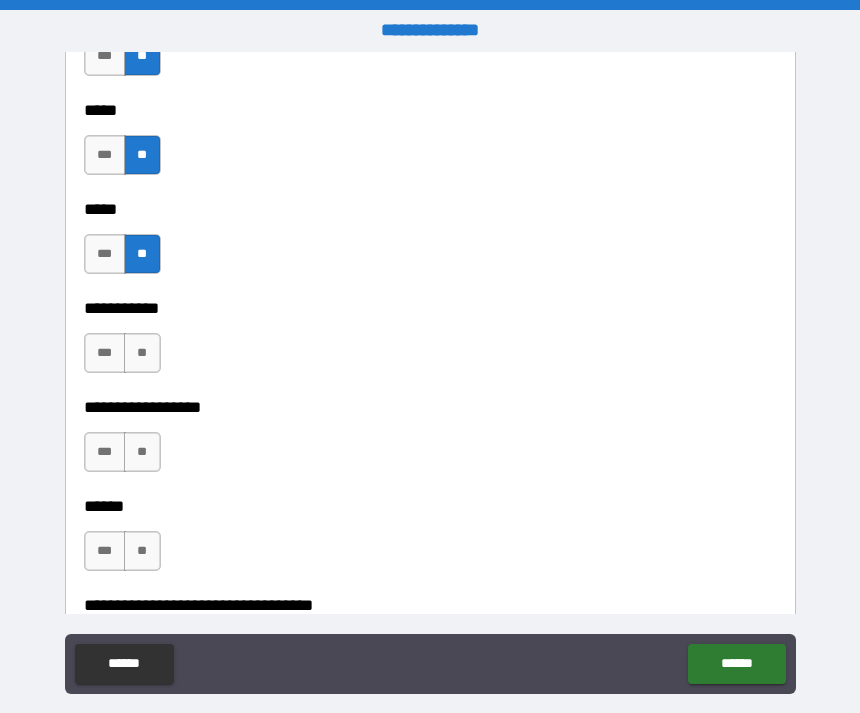click on "**" at bounding box center (142, 353) 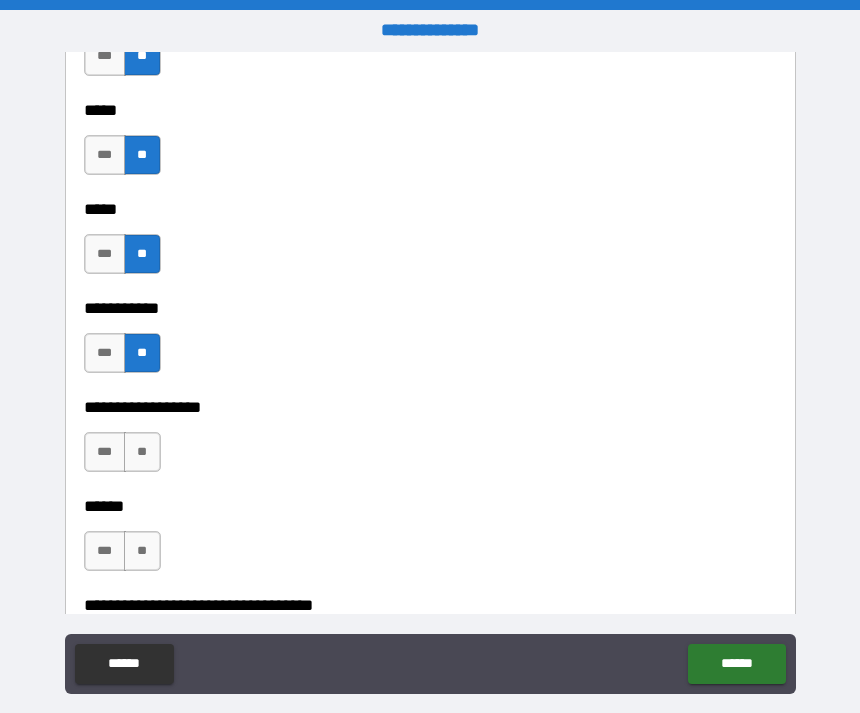 click on "**" at bounding box center [142, 452] 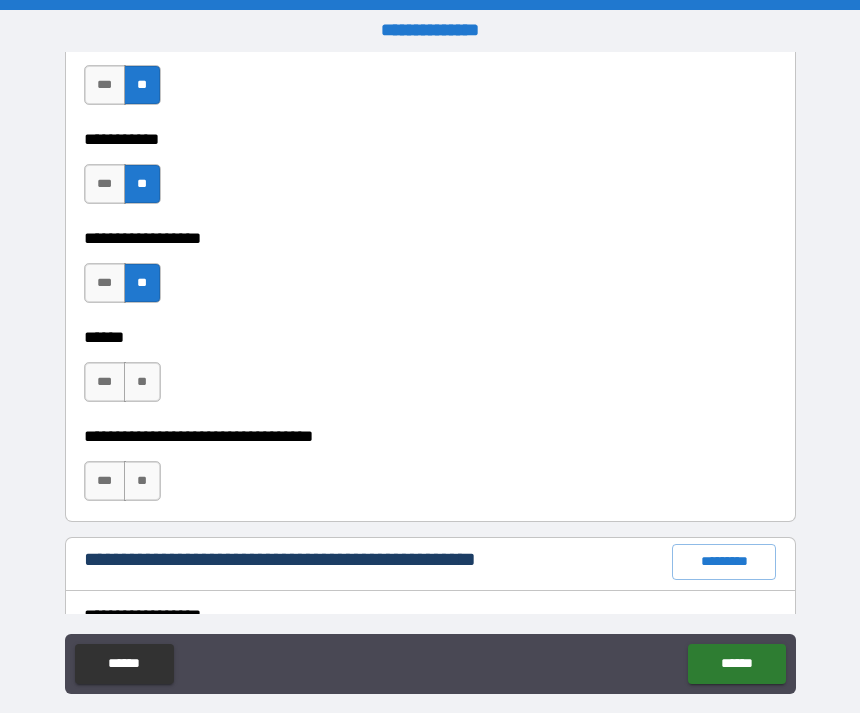 scroll, scrollTop: 2139, scrollLeft: 0, axis: vertical 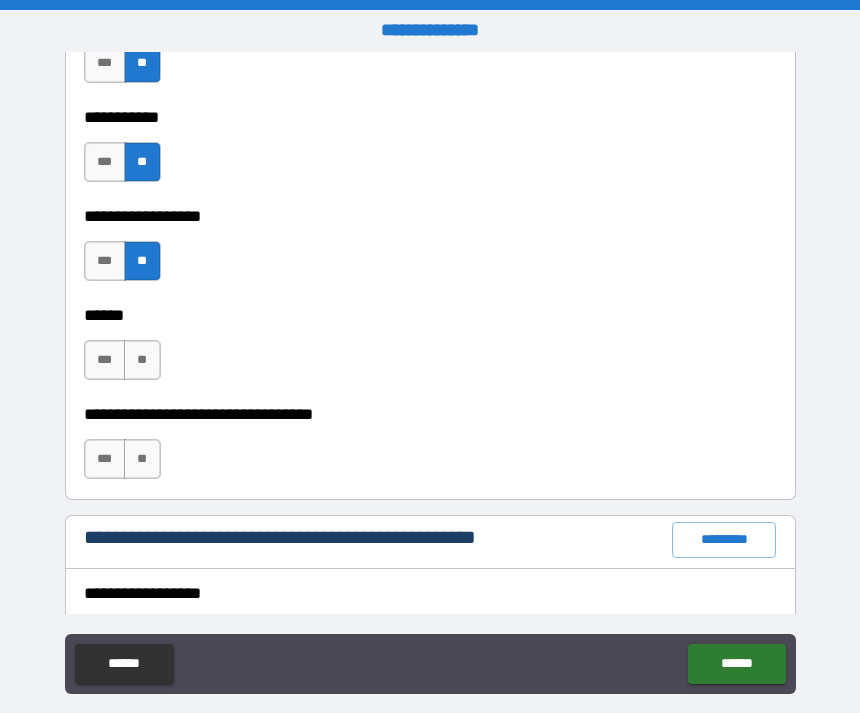 click on "**" at bounding box center (142, 360) 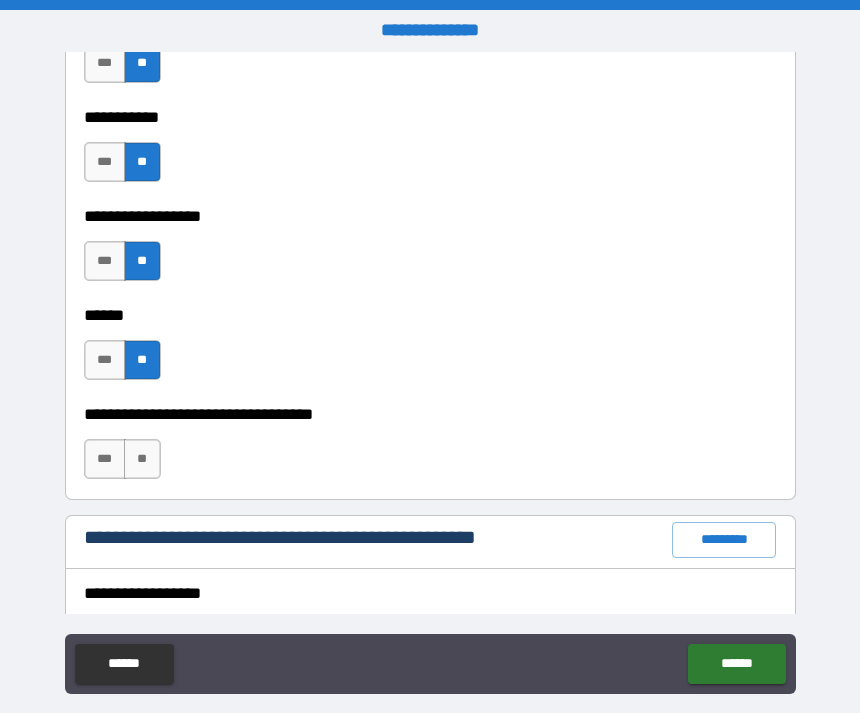 click on "**" at bounding box center [142, 459] 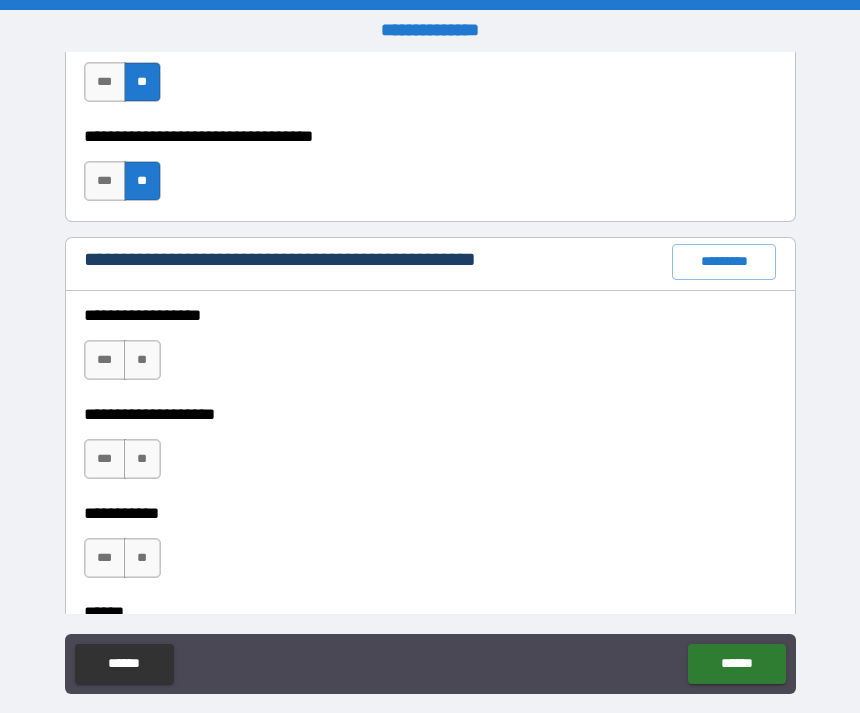 scroll, scrollTop: 2441, scrollLeft: 0, axis: vertical 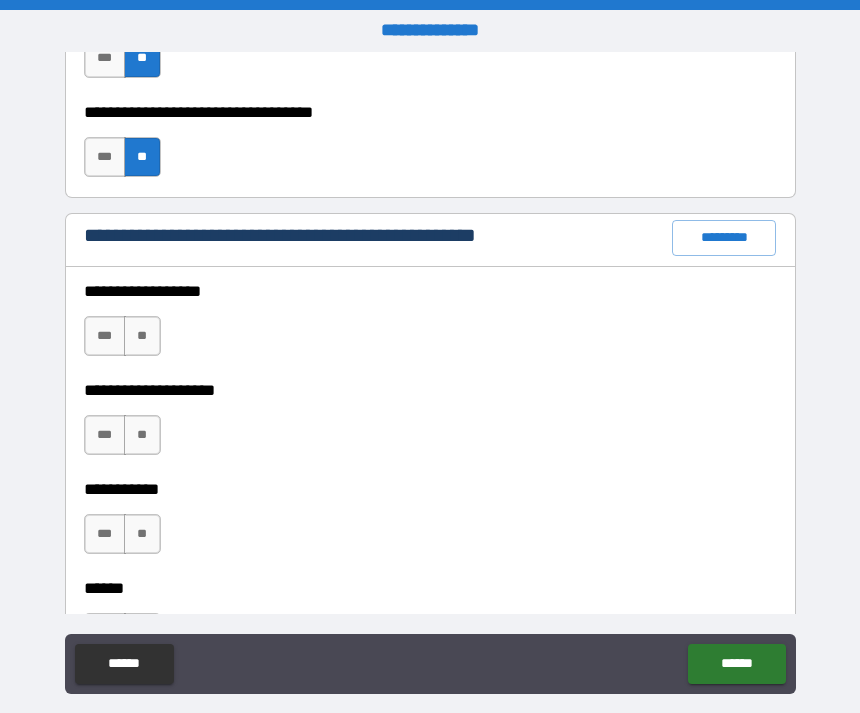 click on "**" at bounding box center [142, 336] 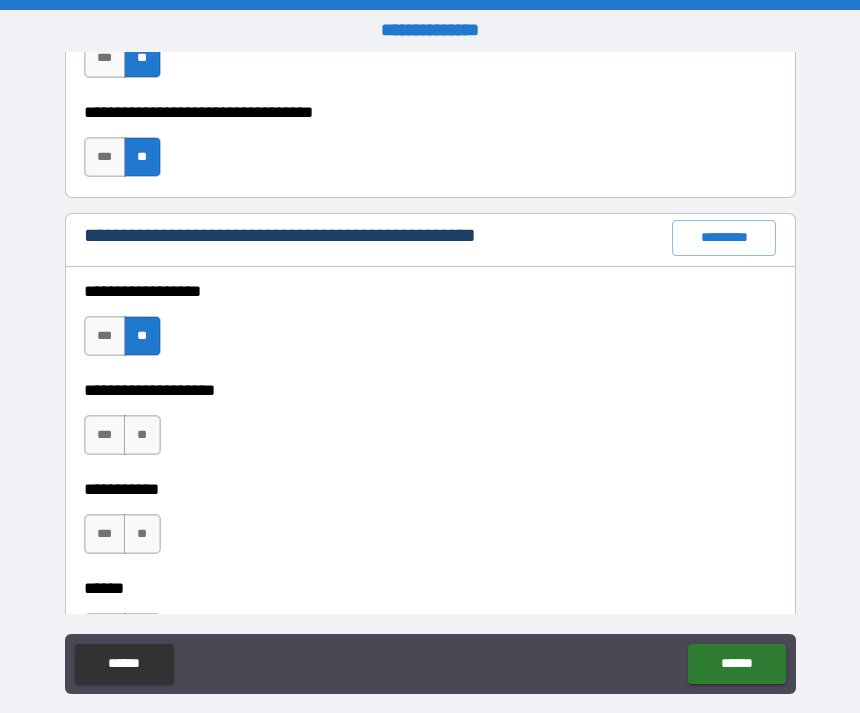 click on "**" at bounding box center [142, 435] 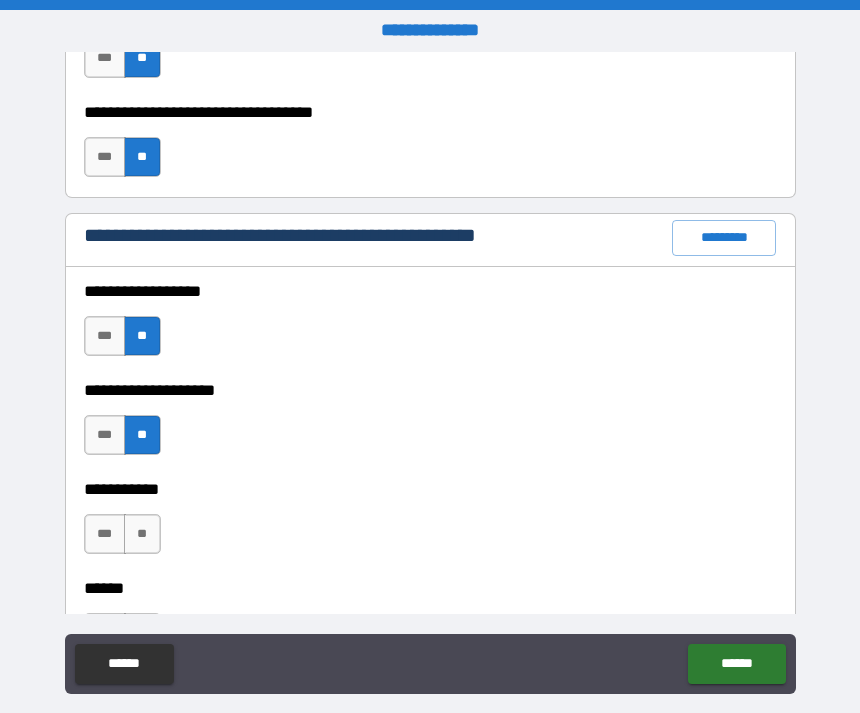 click on "**" at bounding box center [142, 534] 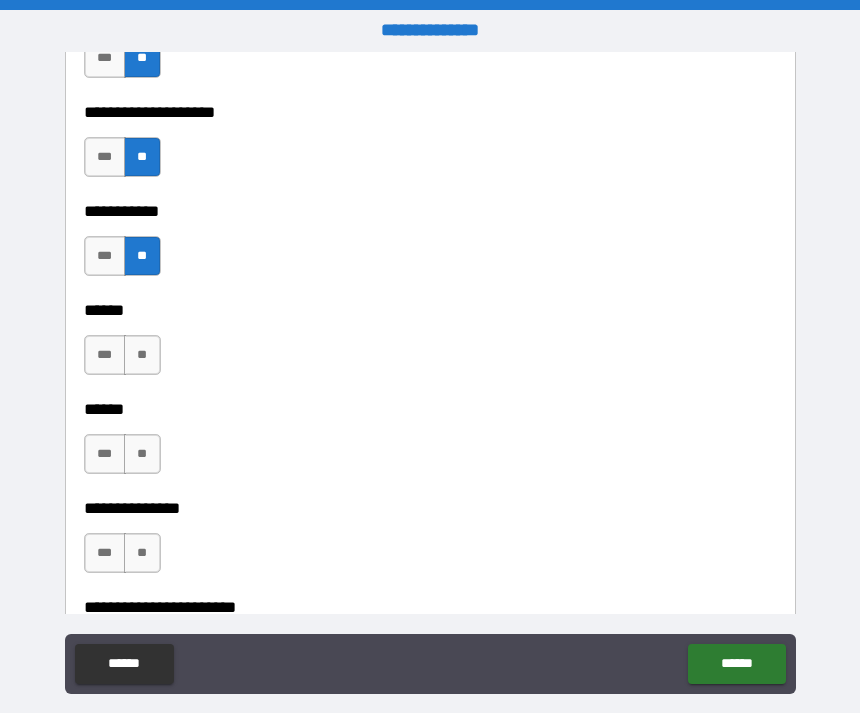 scroll, scrollTop: 2757, scrollLeft: 0, axis: vertical 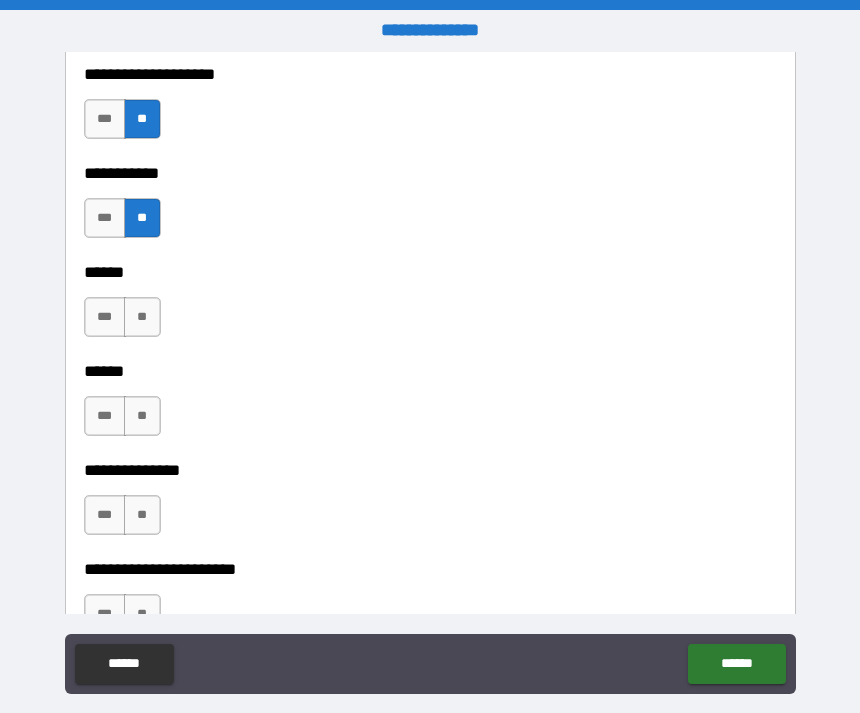 click on "**" at bounding box center (142, 317) 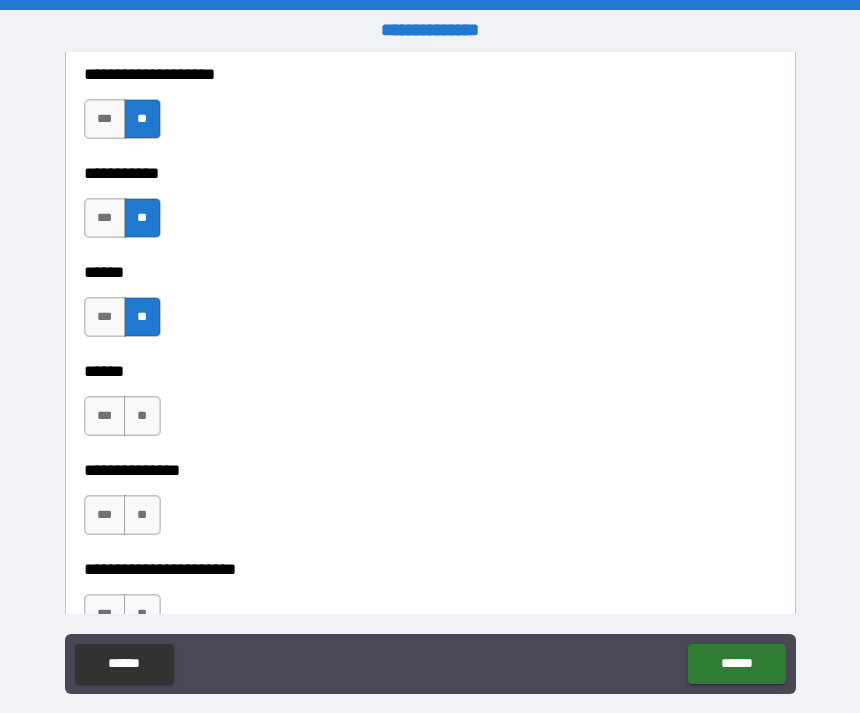 click on "**" at bounding box center [142, 416] 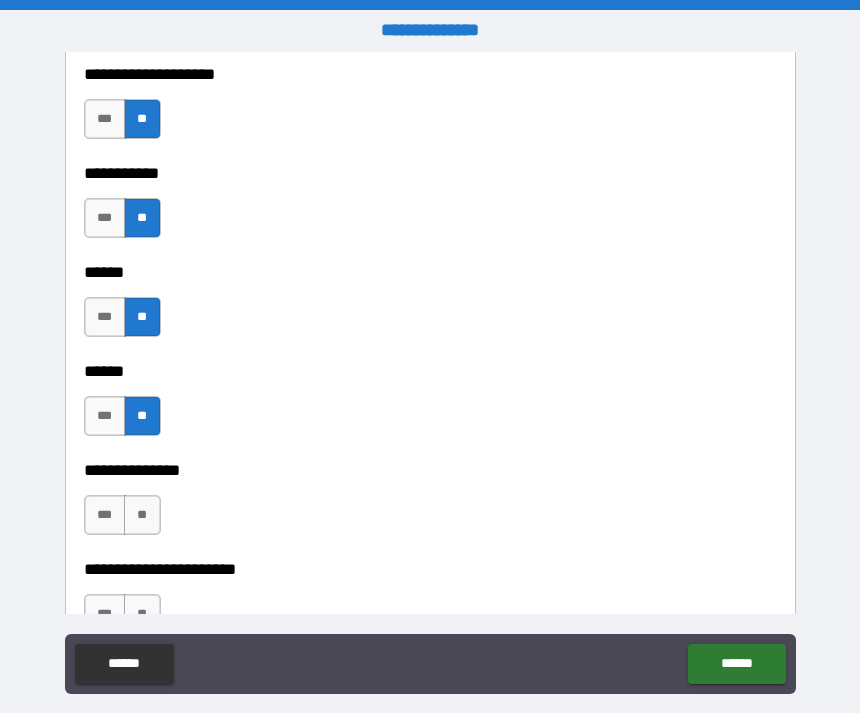 click on "**" at bounding box center (142, 515) 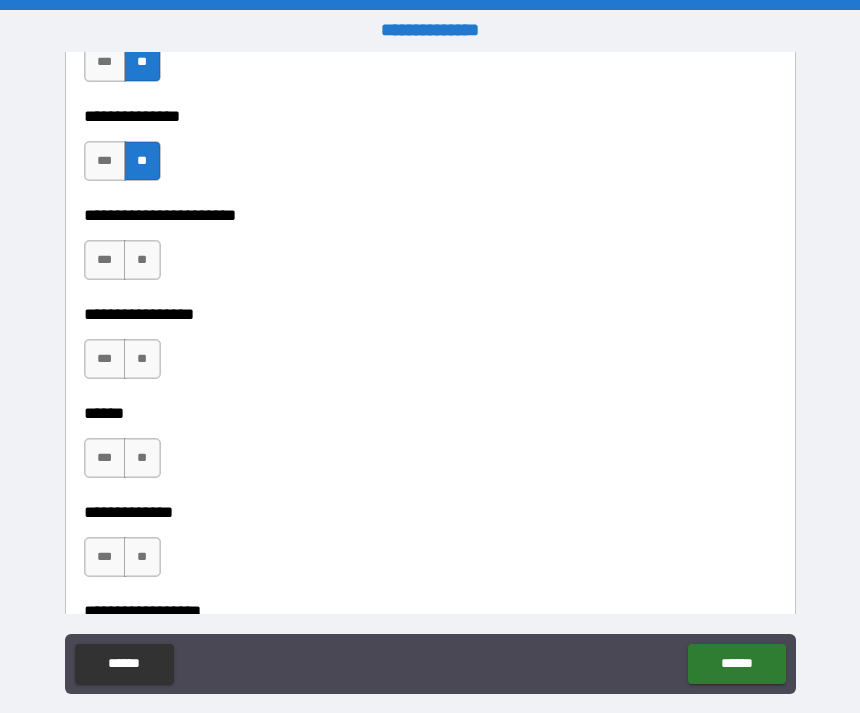 scroll, scrollTop: 3122, scrollLeft: 0, axis: vertical 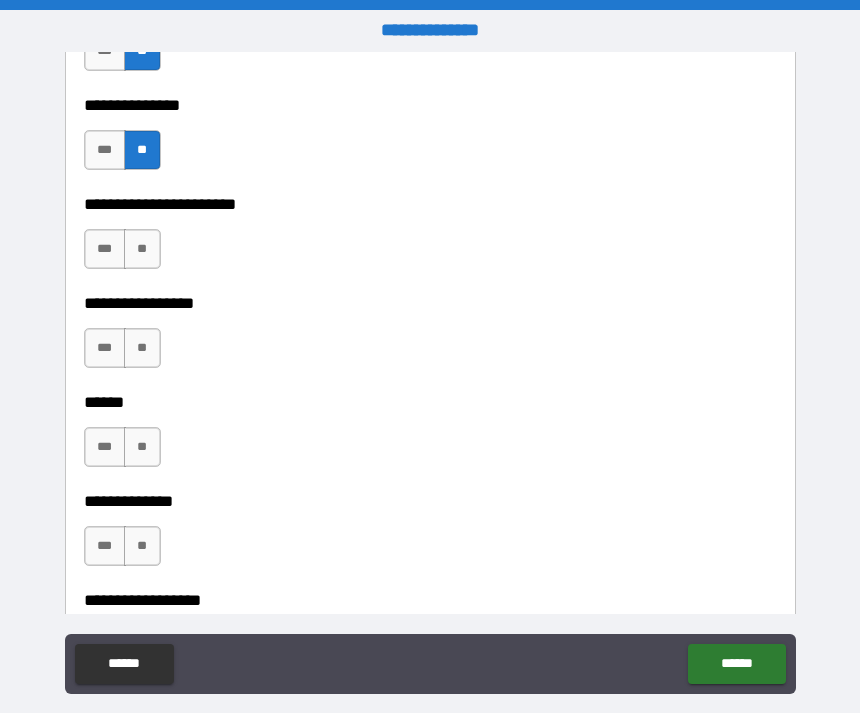 click on "**" at bounding box center (142, 249) 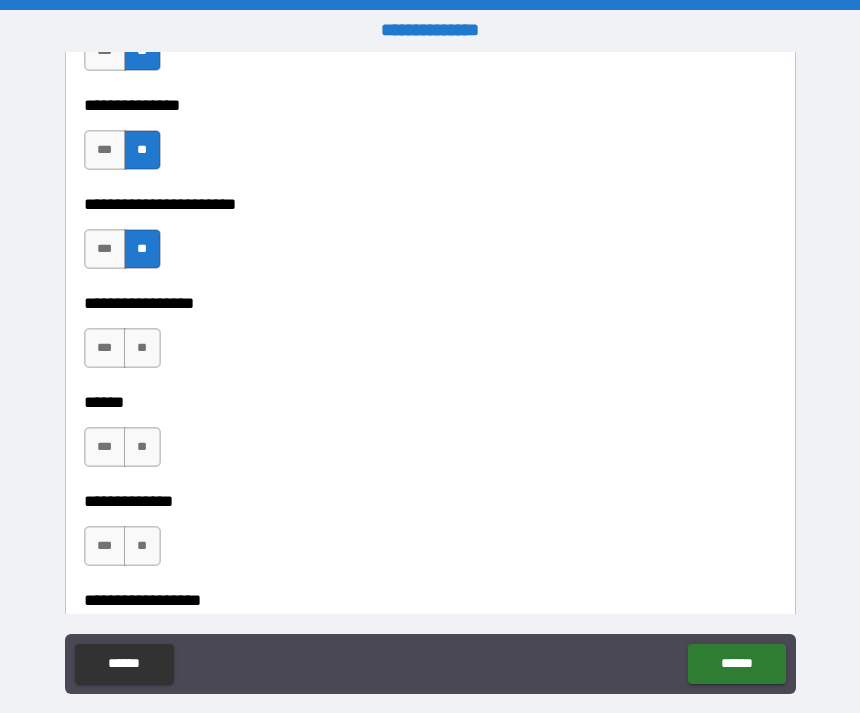 click on "**" at bounding box center [142, 348] 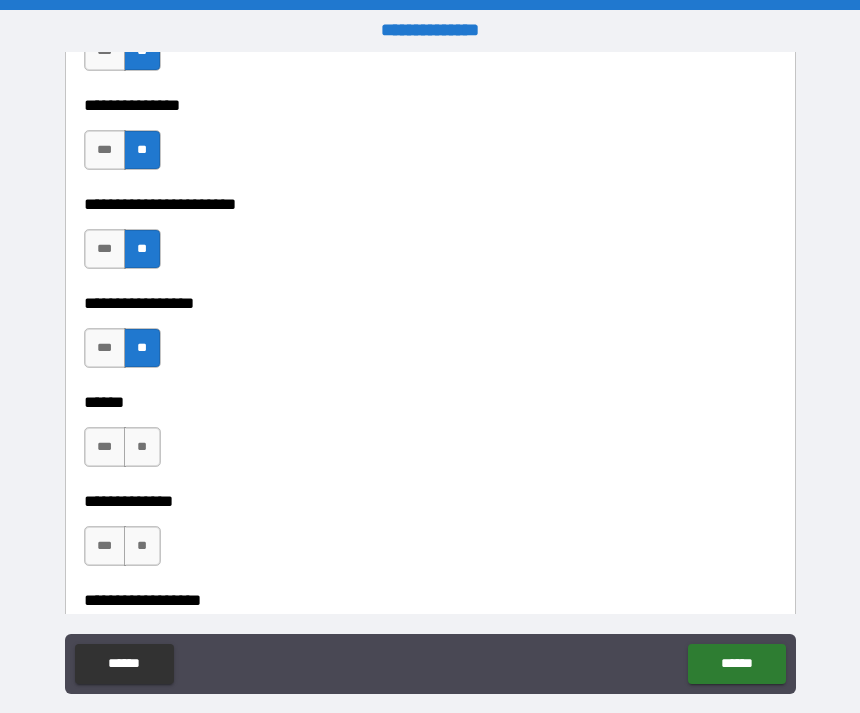 click on "***" at bounding box center (105, 348) 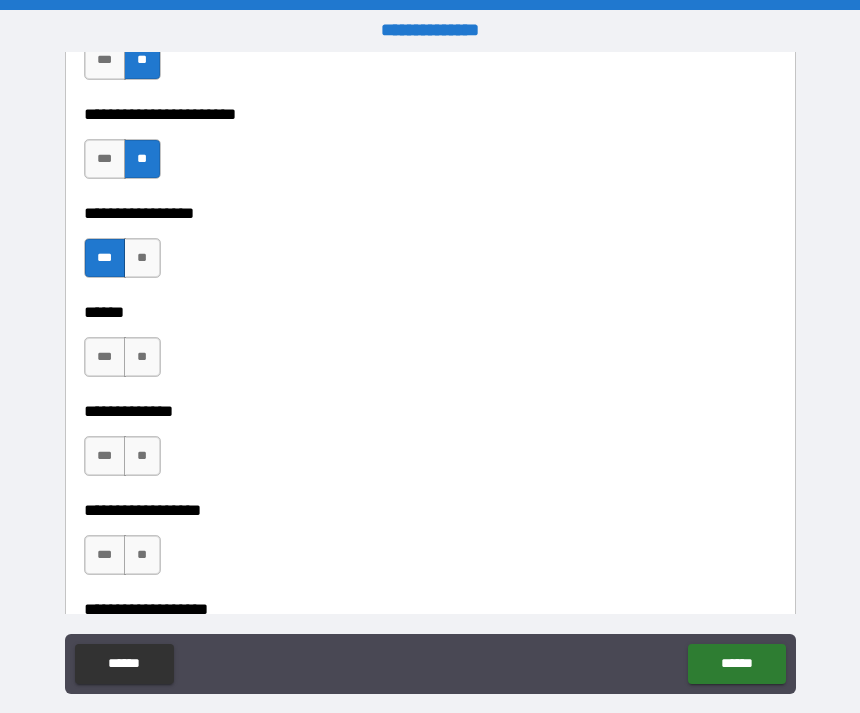 scroll, scrollTop: 3214, scrollLeft: 0, axis: vertical 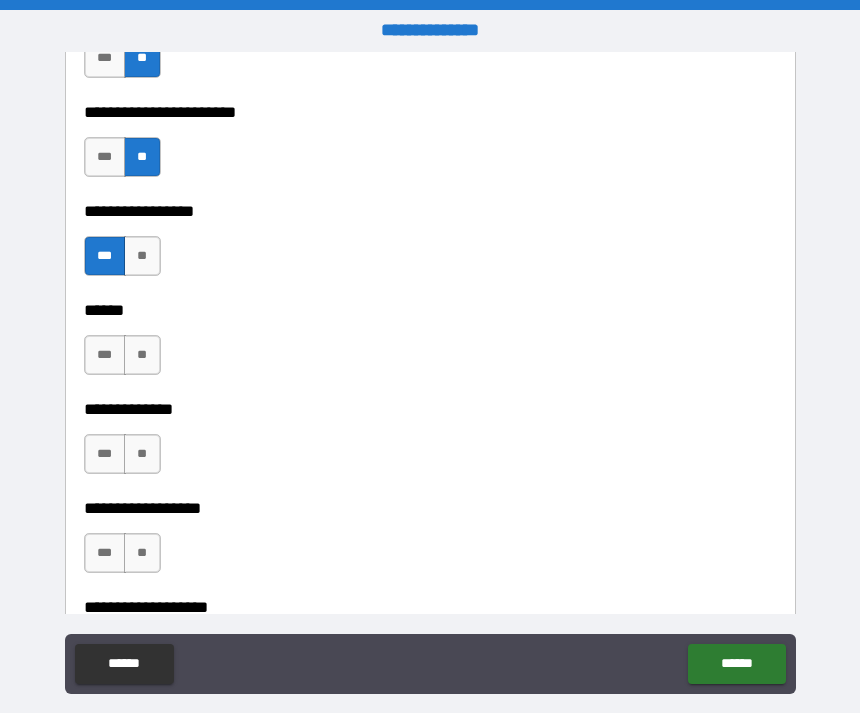 click on "**" at bounding box center (142, 355) 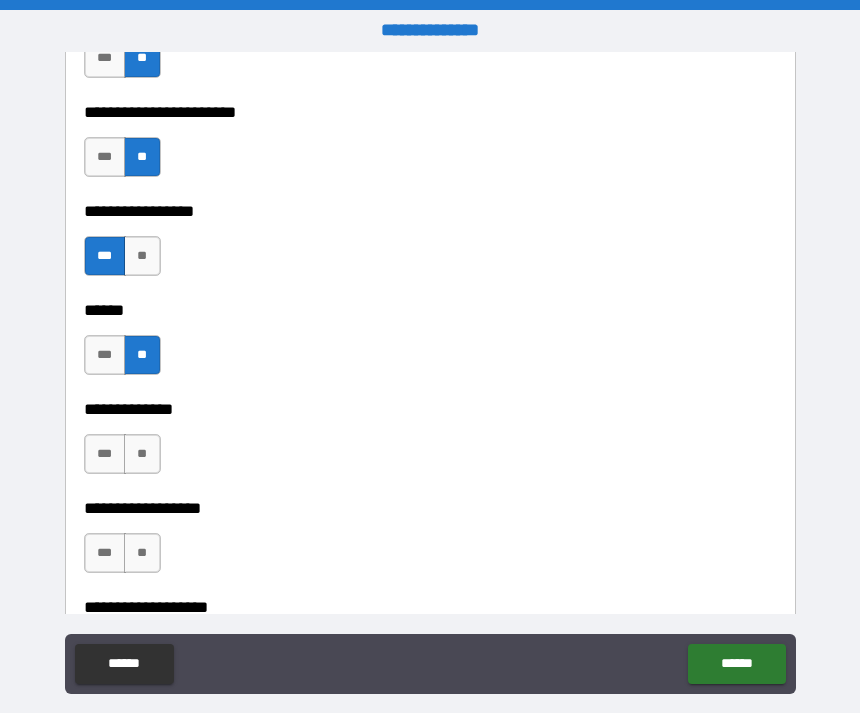 click on "**" at bounding box center (142, 454) 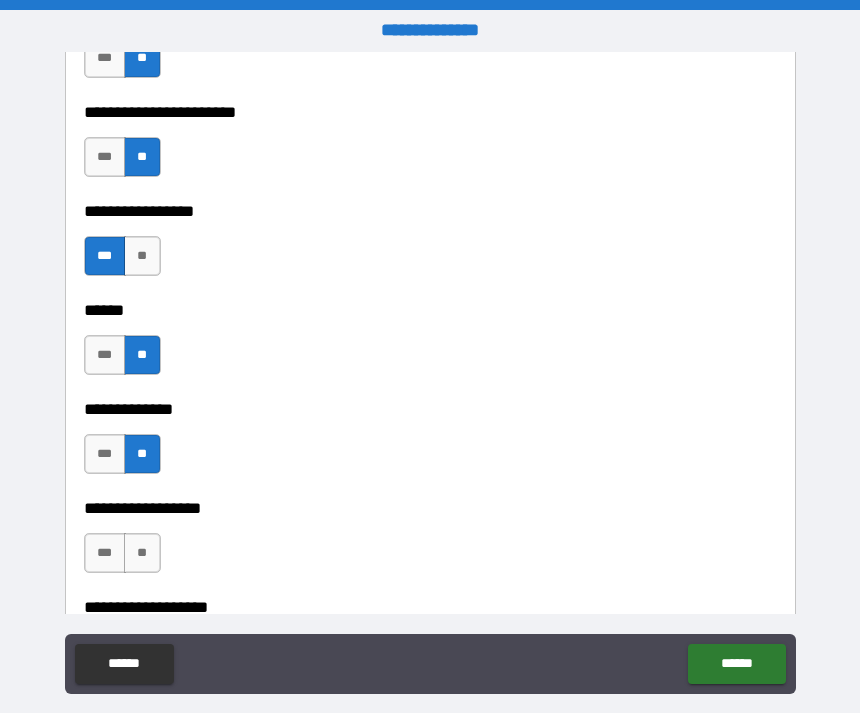 click on "**" at bounding box center [142, 553] 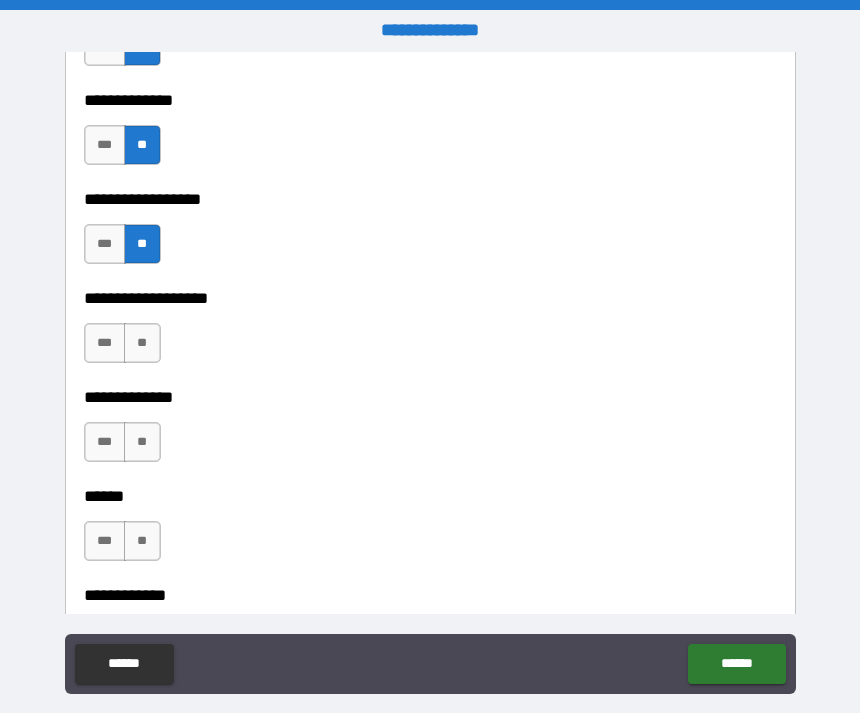 scroll, scrollTop: 3533, scrollLeft: 0, axis: vertical 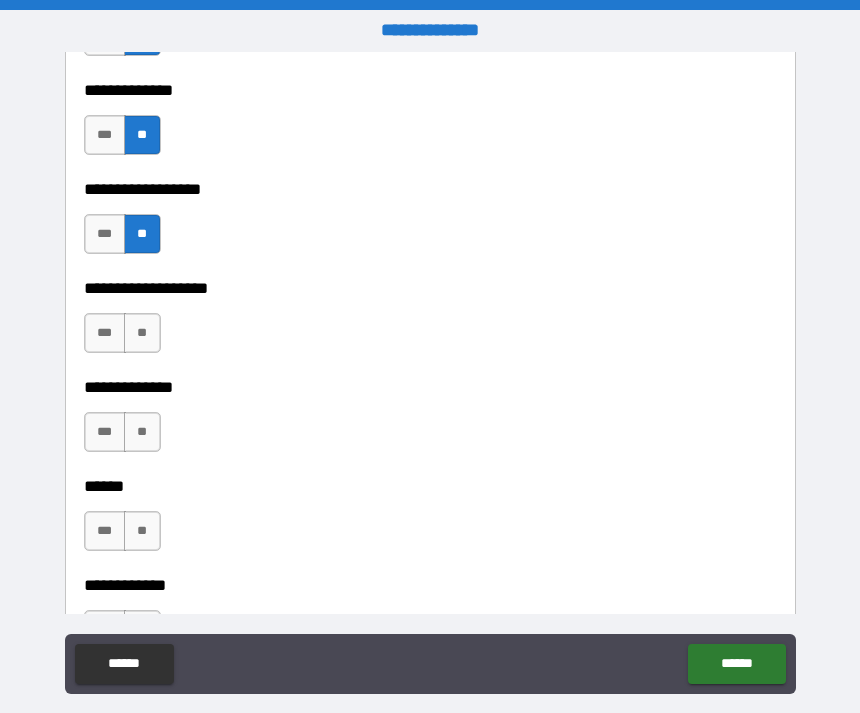 click on "**" at bounding box center [142, 333] 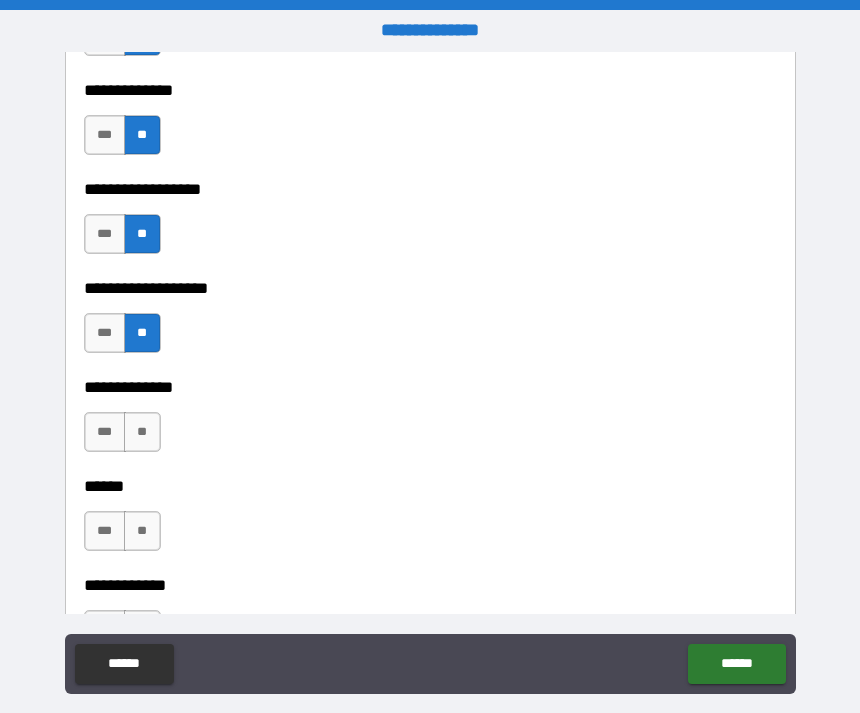 click on "**" at bounding box center (142, 432) 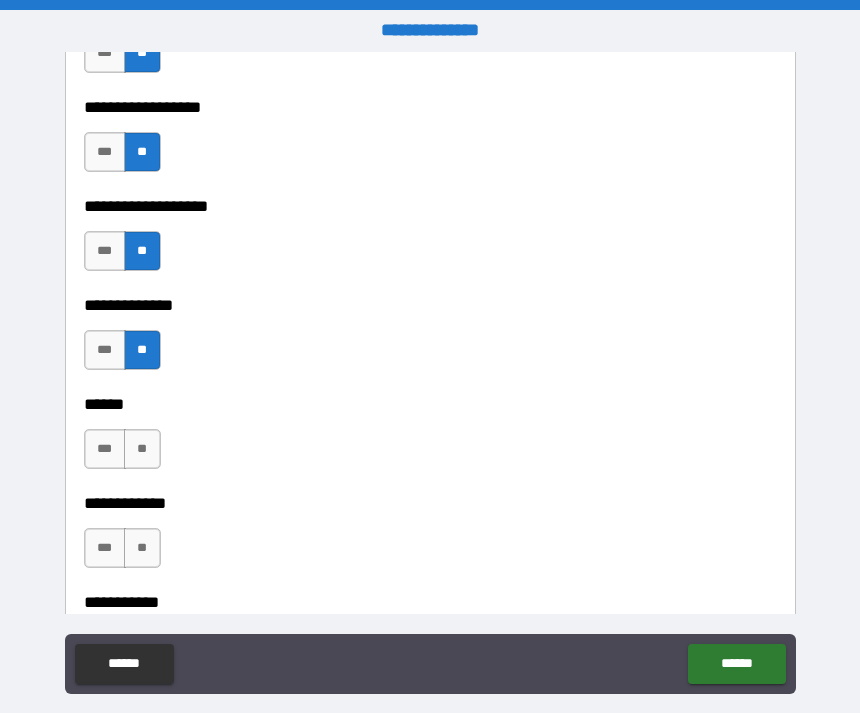 scroll, scrollTop: 3640, scrollLeft: 0, axis: vertical 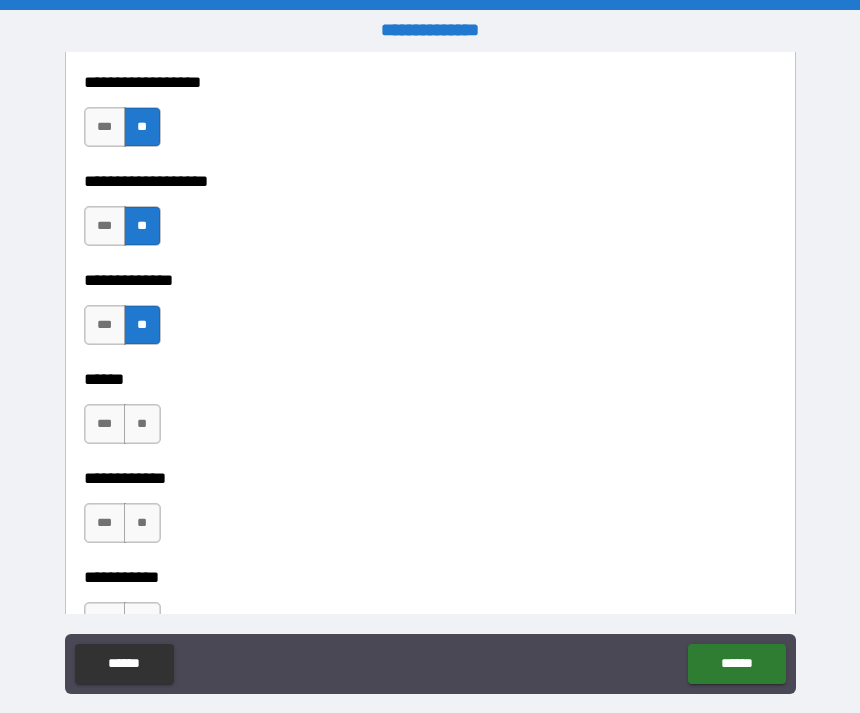 click on "**" at bounding box center [142, 424] 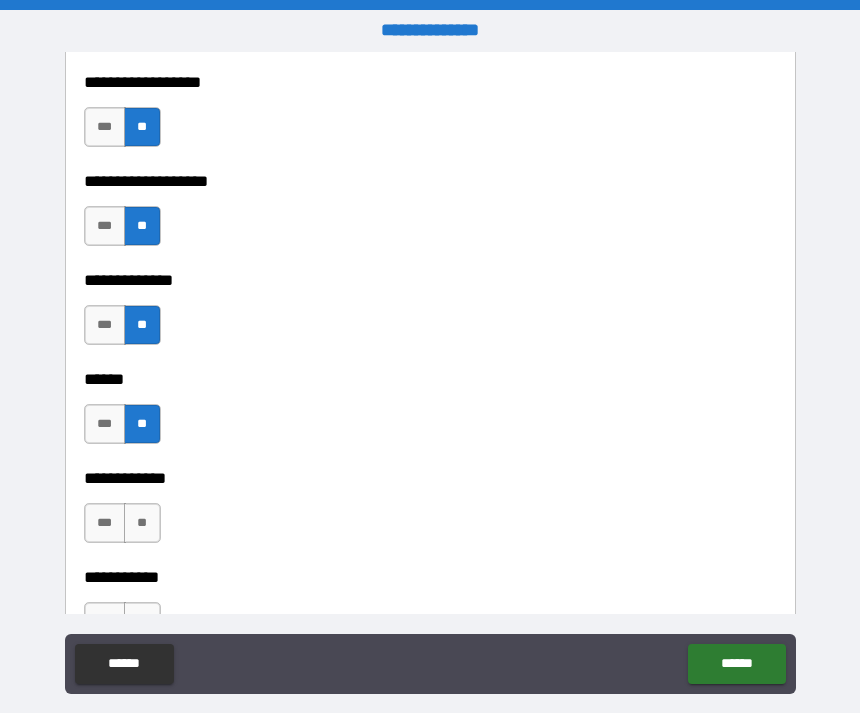 click on "**" at bounding box center [142, 523] 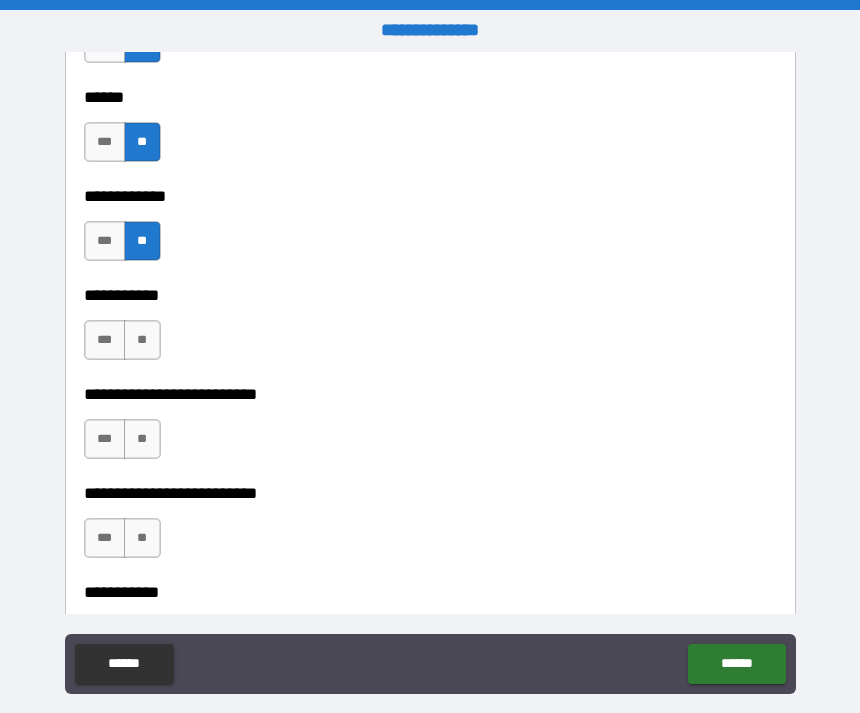 scroll, scrollTop: 3935, scrollLeft: 0, axis: vertical 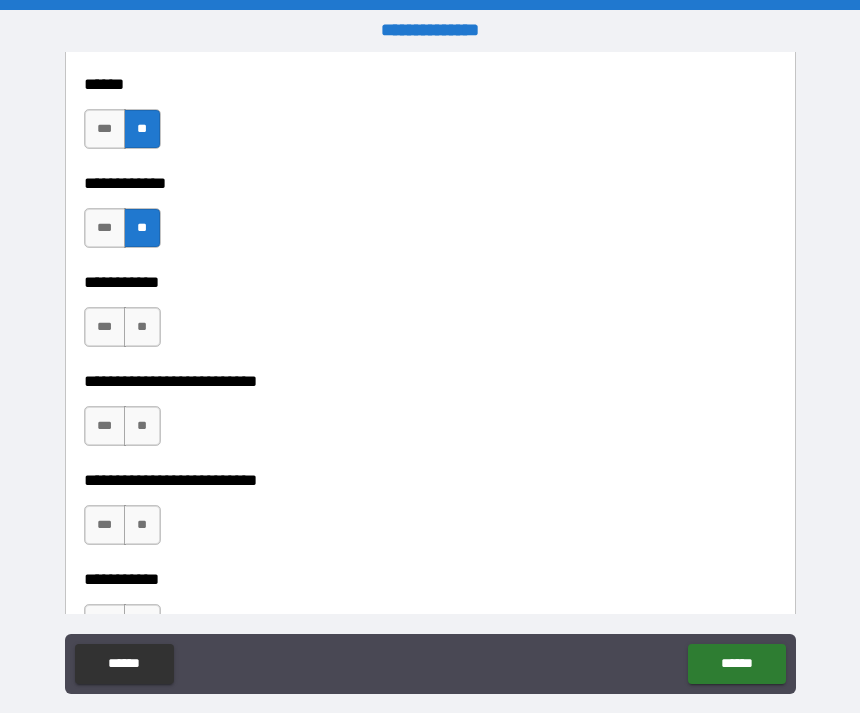 click on "**" at bounding box center (142, 327) 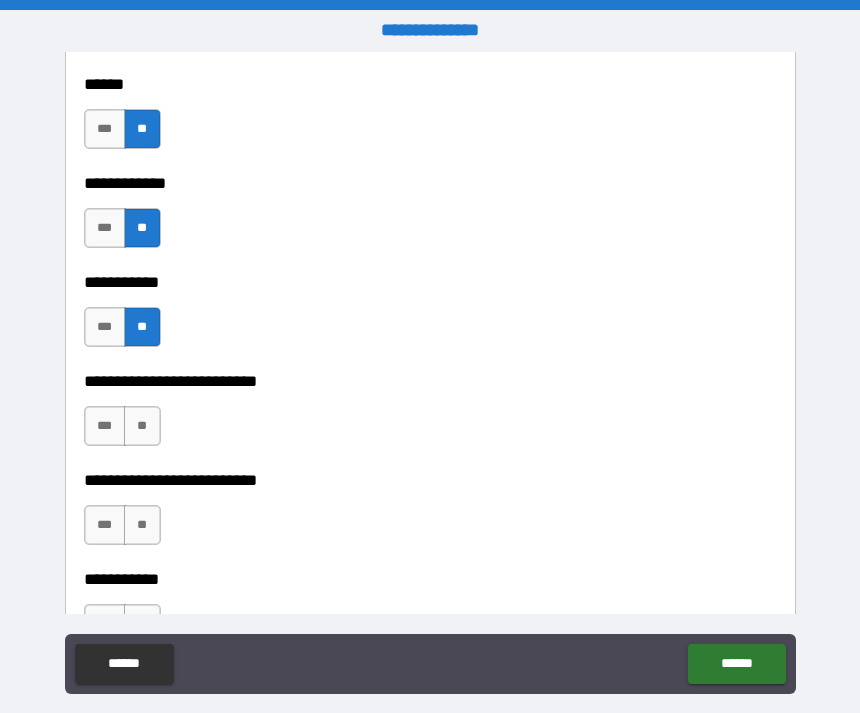click on "**" at bounding box center [142, 426] 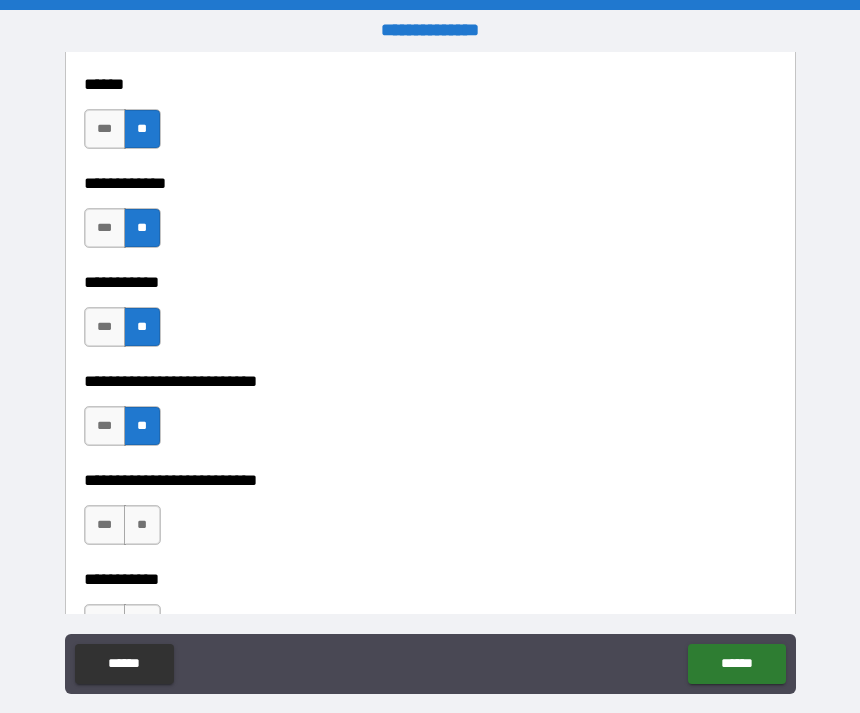 click on "***" at bounding box center [105, 426] 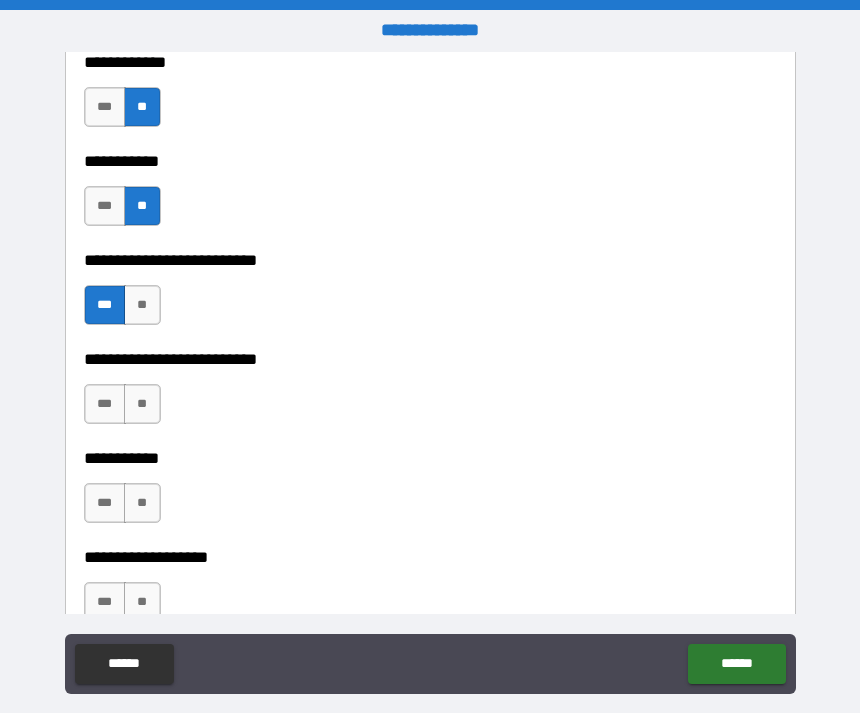 scroll, scrollTop: 4062, scrollLeft: 0, axis: vertical 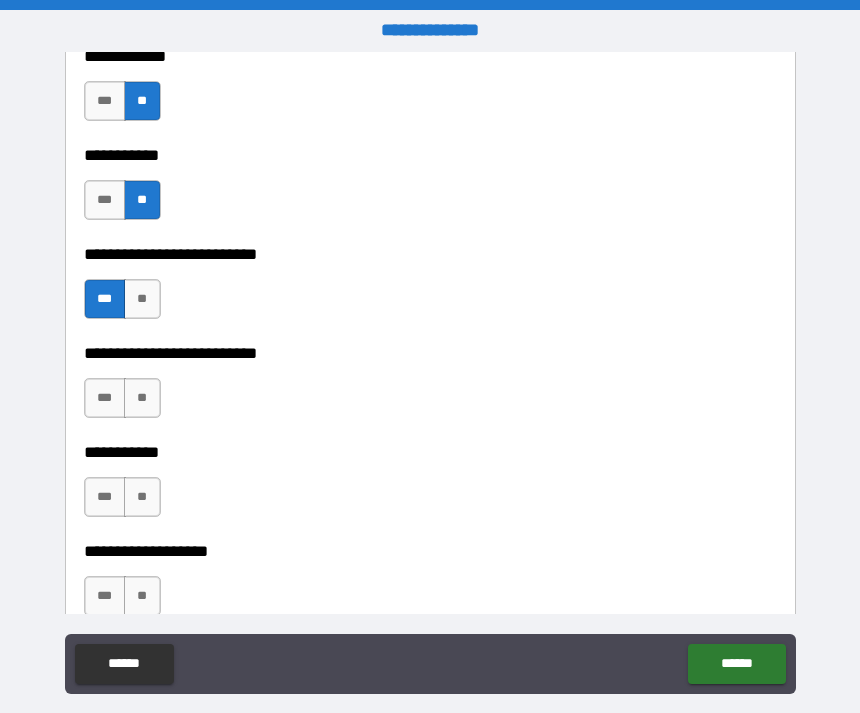 click on "**" at bounding box center (142, 398) 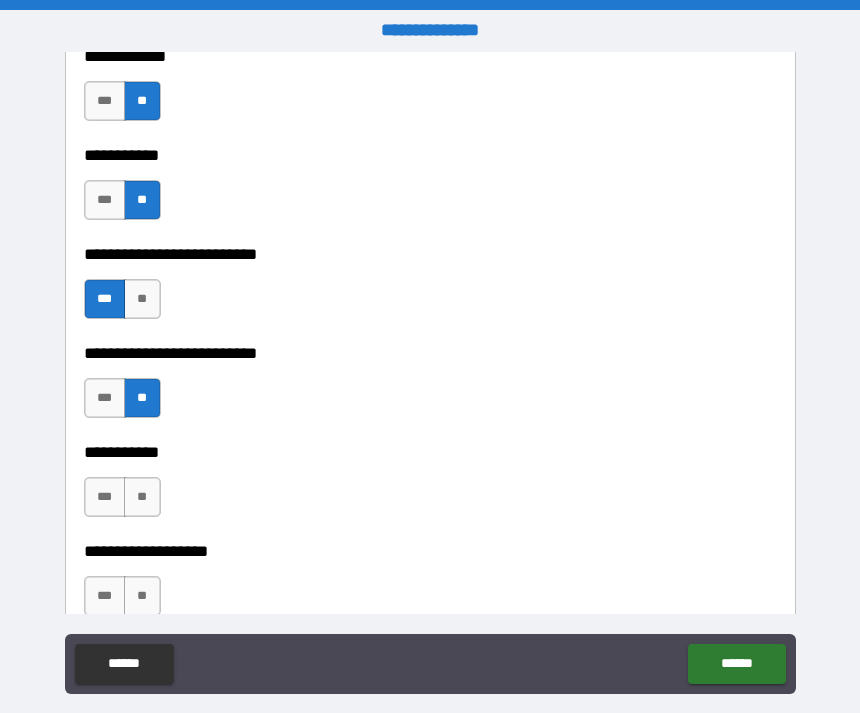 click on "**" at bounding box center (142, 497) 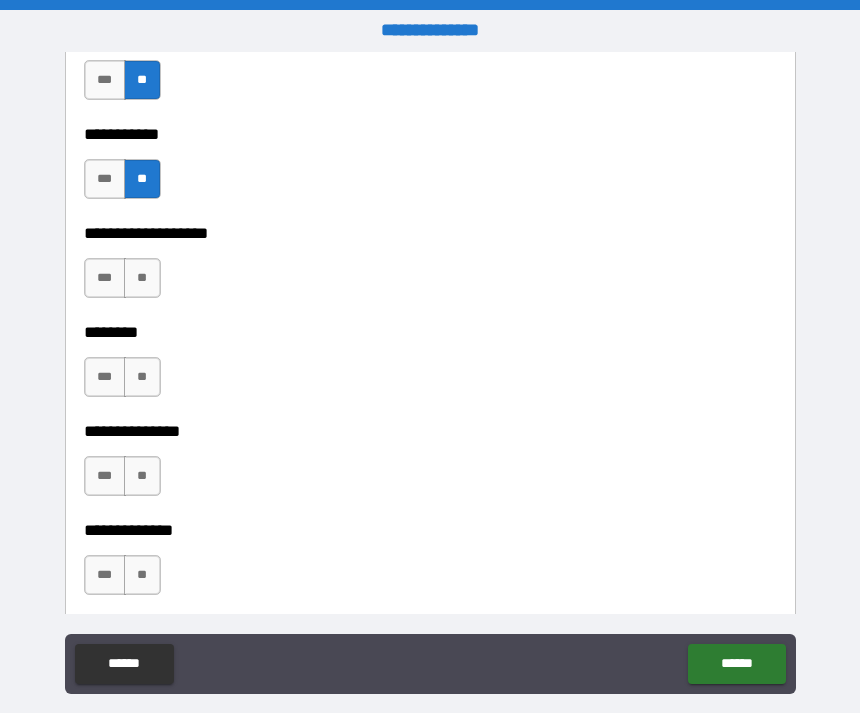 scroll, scrollTop: 4383, scrollLeft: 0, axis: vertical 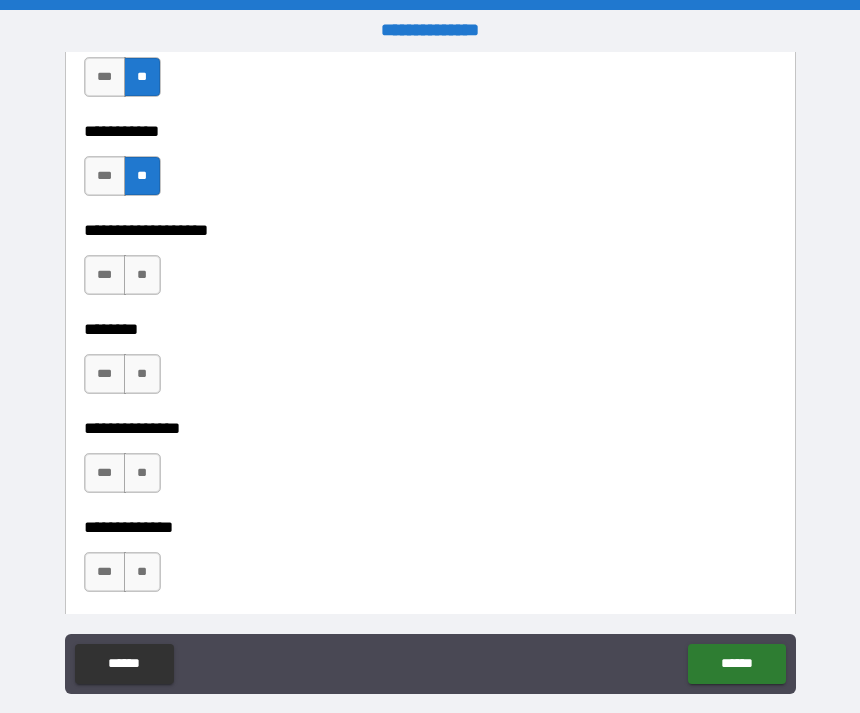 click on "**" at bounding box center [142, 275] 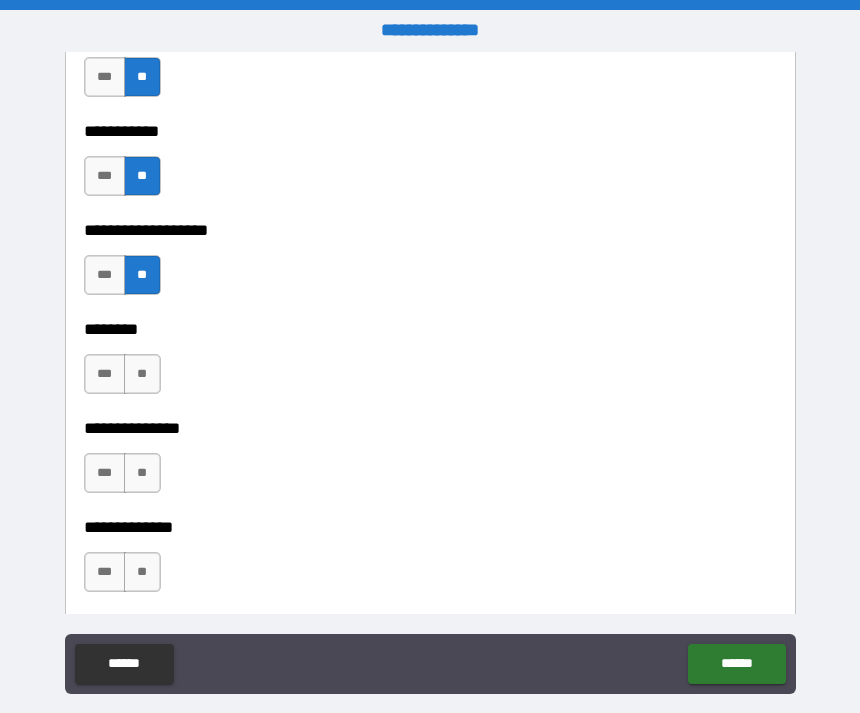click on "**" at bounding box center (142, 374) 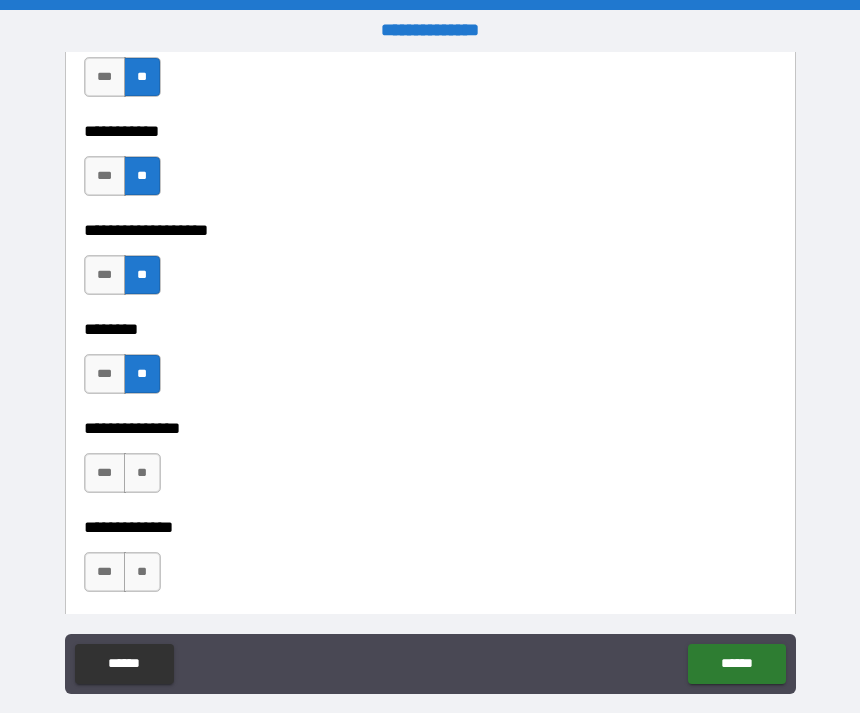 click on "**" at bounding box center (142, 473) 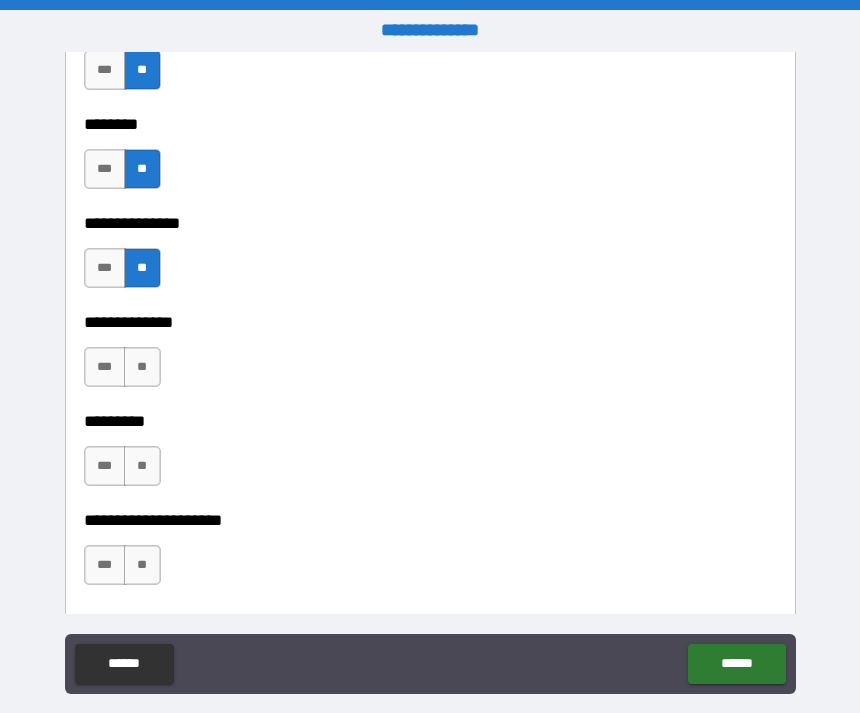 scroll, scrollTop: 4627, scrollLeft: 0, axis: vertical 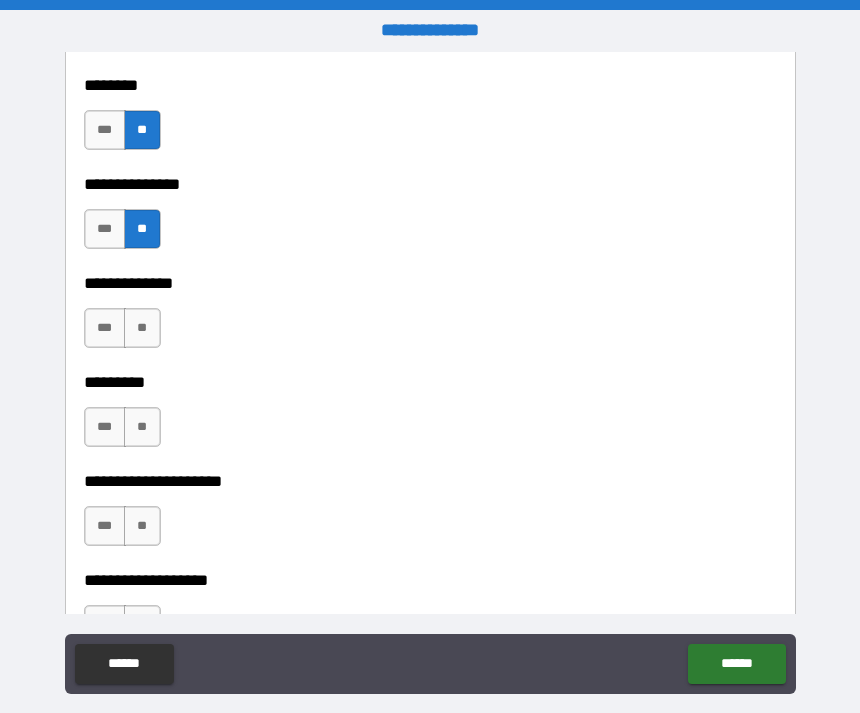 click on "**" at bounding box center [142, 328] 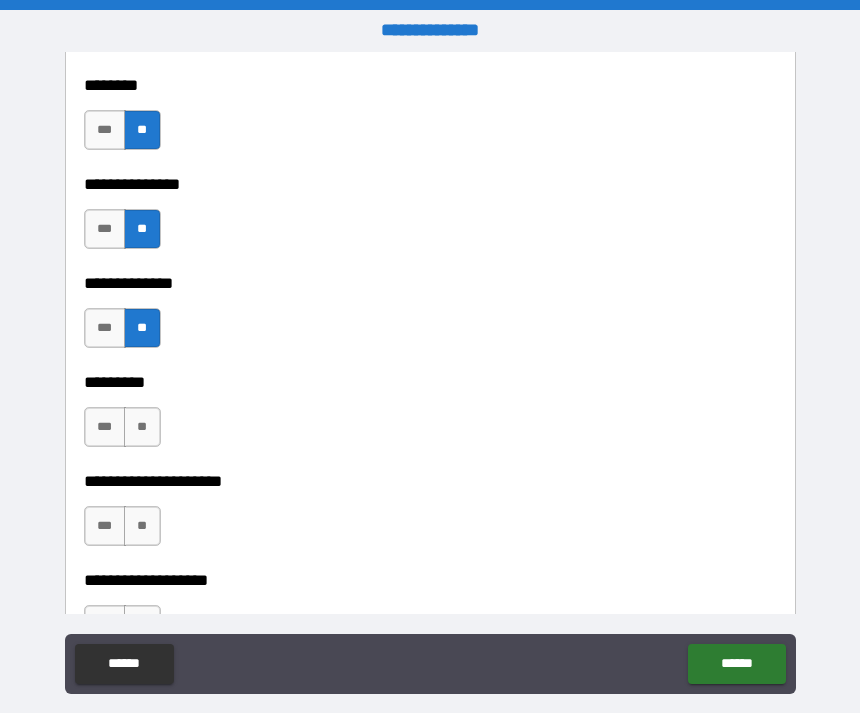 click on "**" at bounding box center (142, 427) 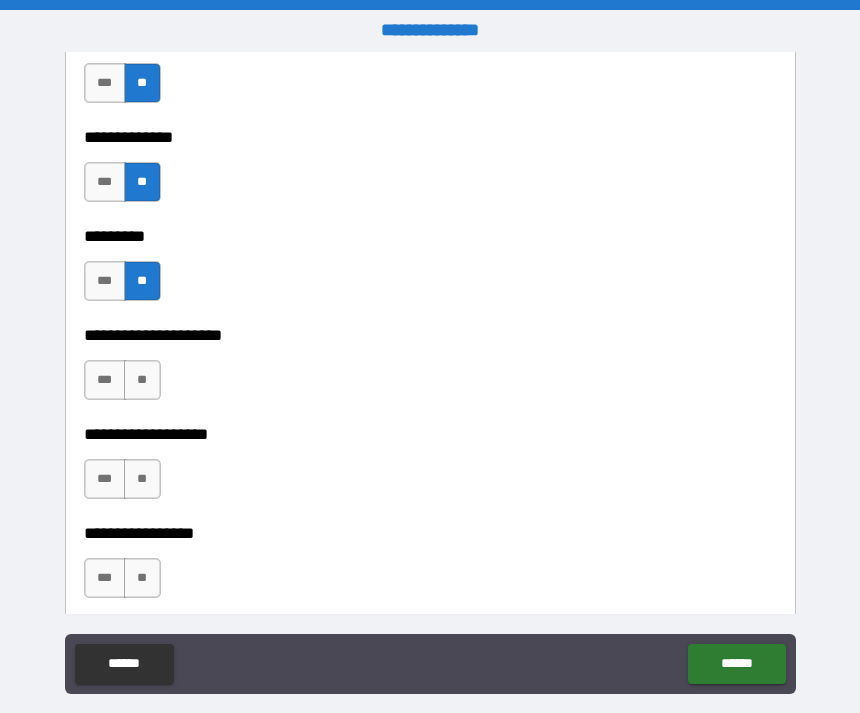 scroll, scrollTop: 4778, scrollLeft: 0, axis: vertical 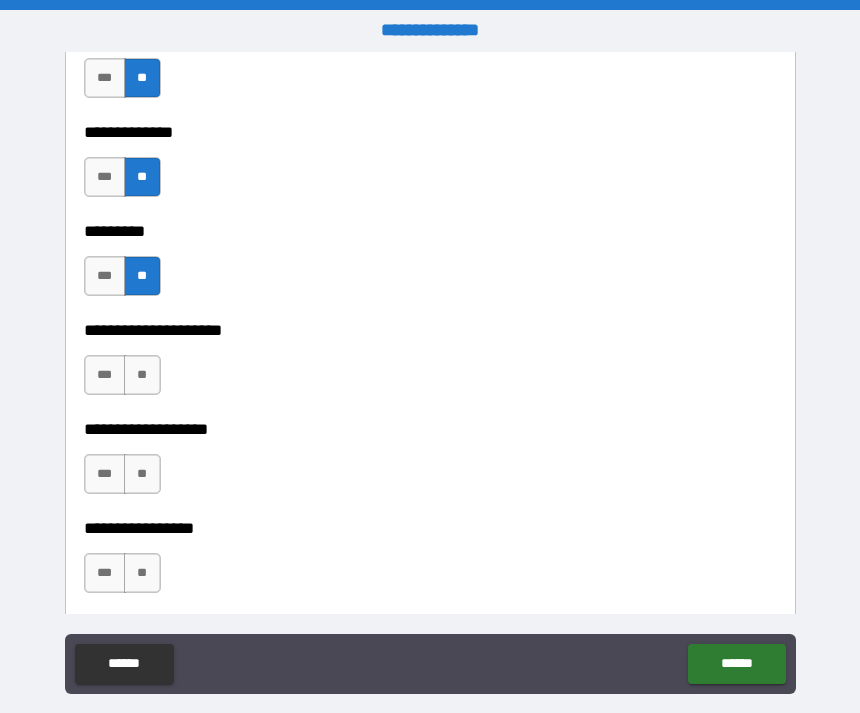 click on "**" at bounding box center (142, 375) 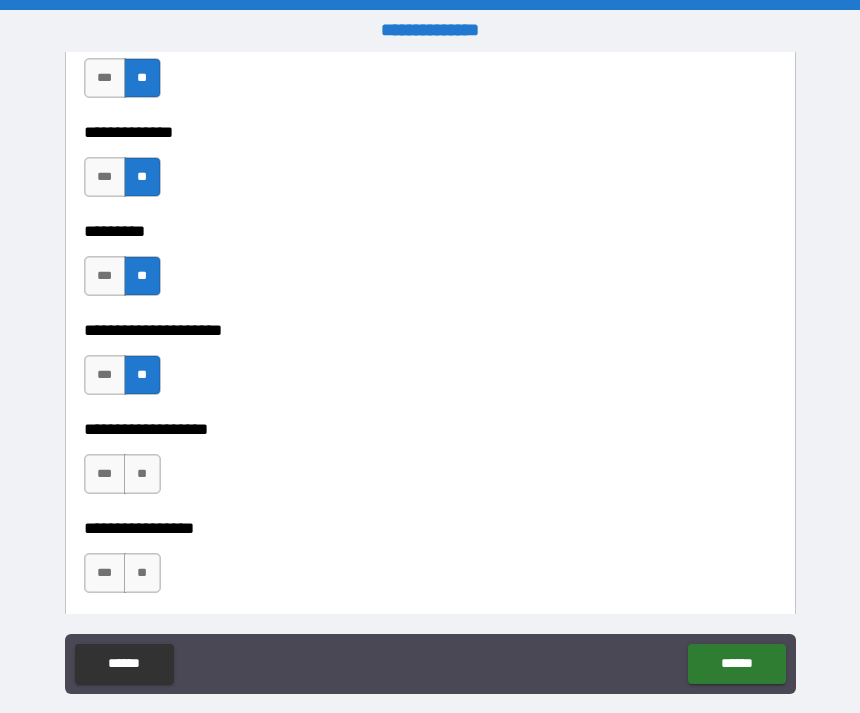 click on "**" at bounding box center (142, 474) 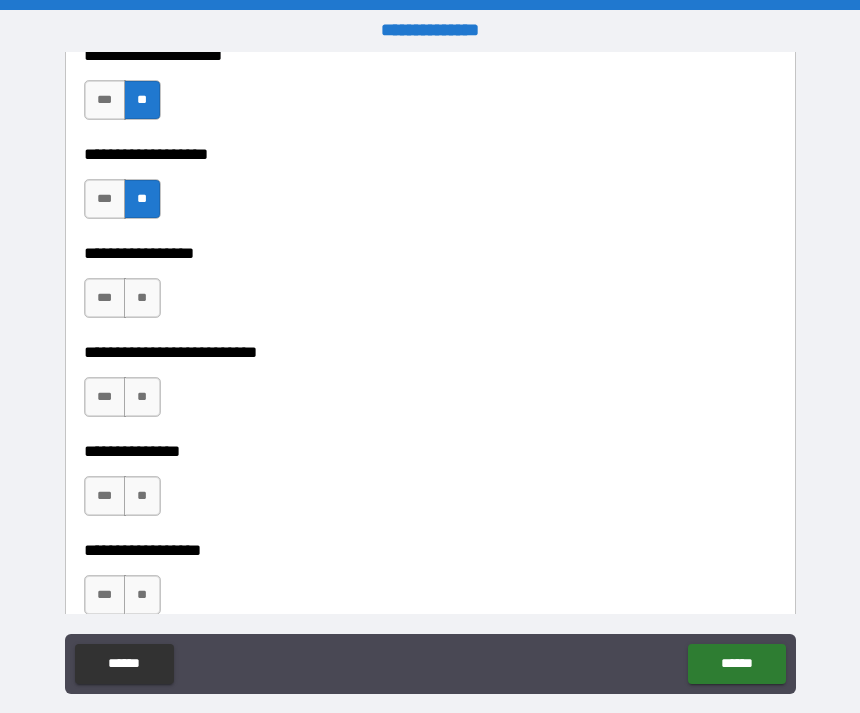 scroll, scrollTop: 5057, scrollLeft: 0, axis: vertical 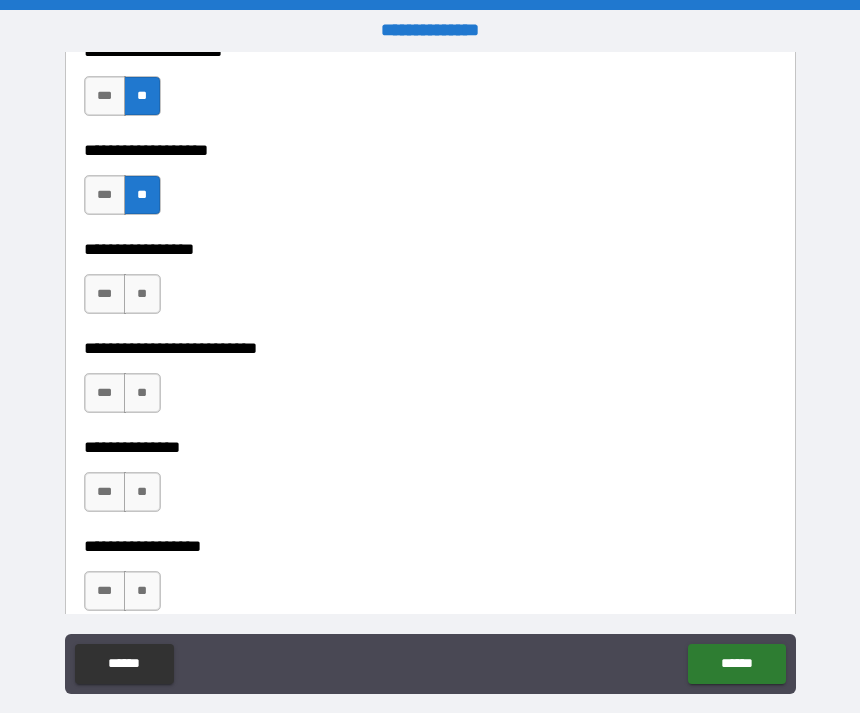click on "**" at bounding box center (142, 294) 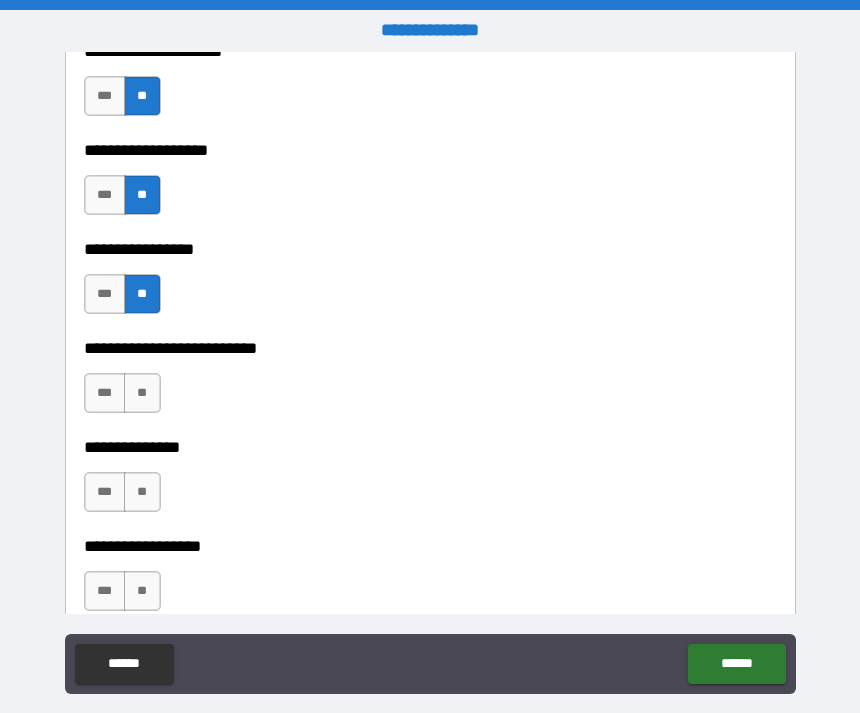click on "**" at bounding box center (142, 393) 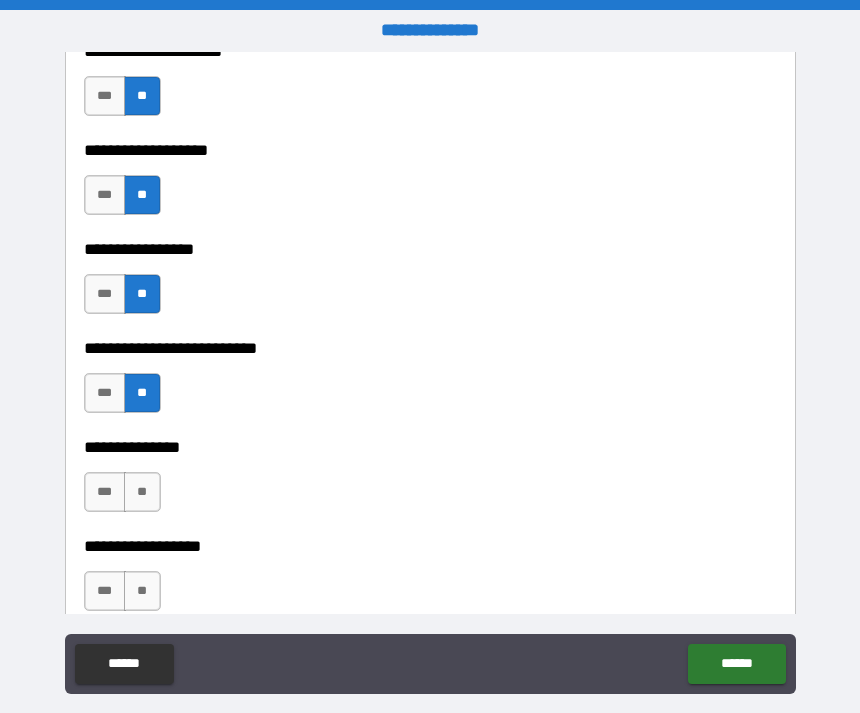 click on "**" at bounding box center [142, 492] 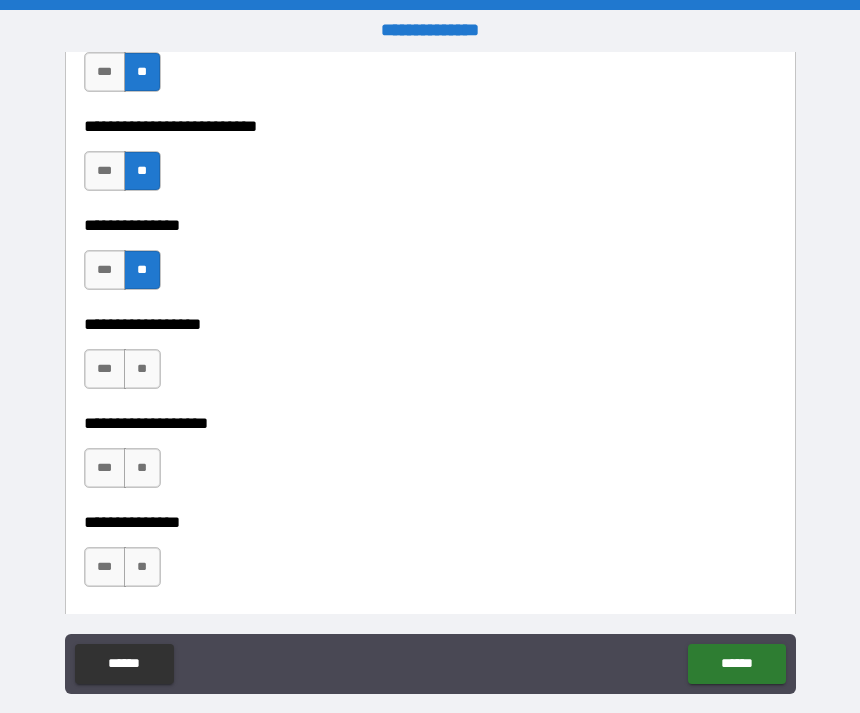 scroll, scrollTop: 5284, scrollLeft: 0, axis: vertical 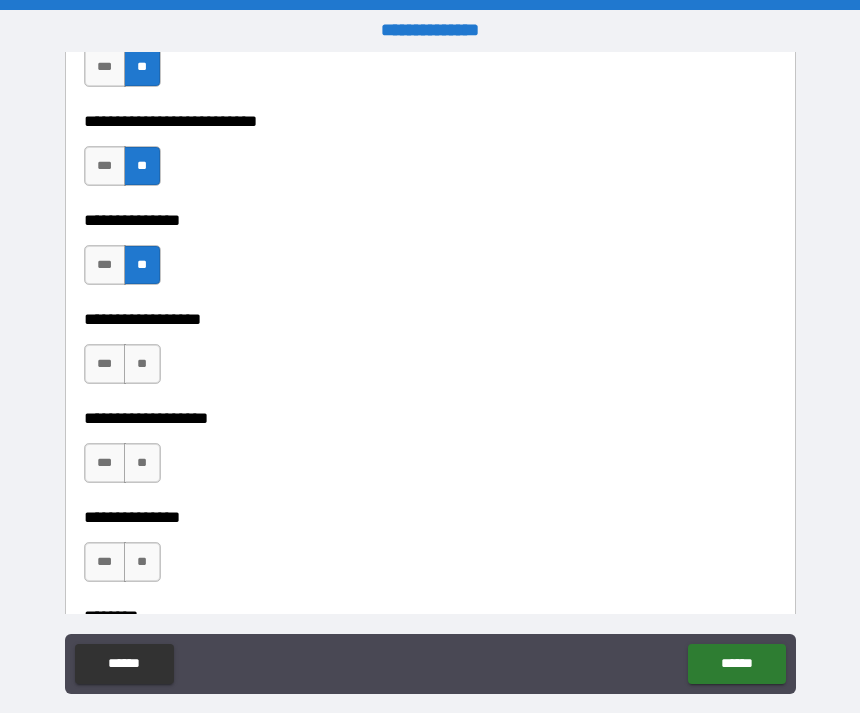 click on "**" at bounding box center (142, 364) 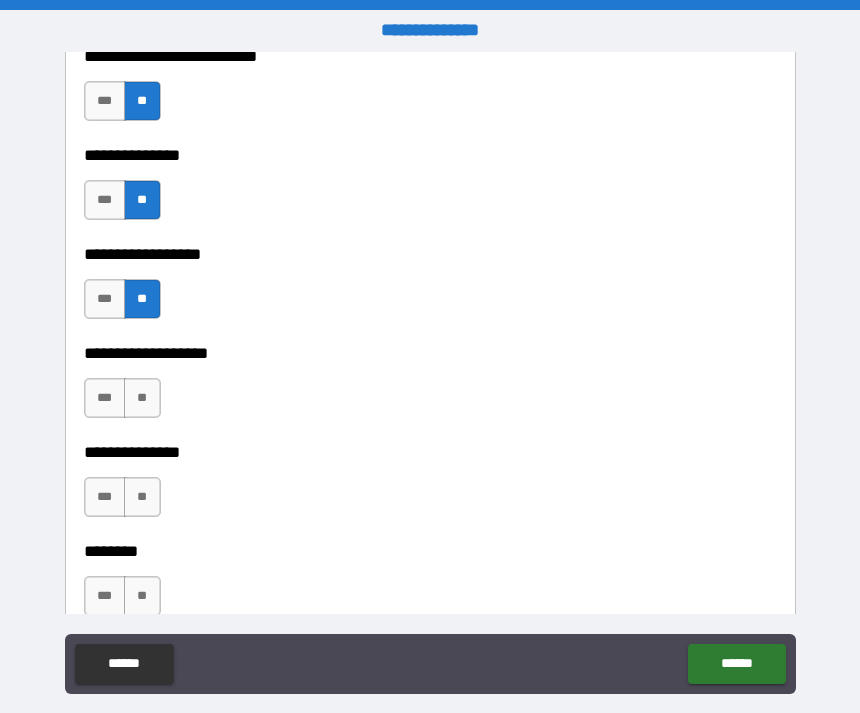 scroll, scrollTop: 5356, scrollLeft: 0, axis: vertical 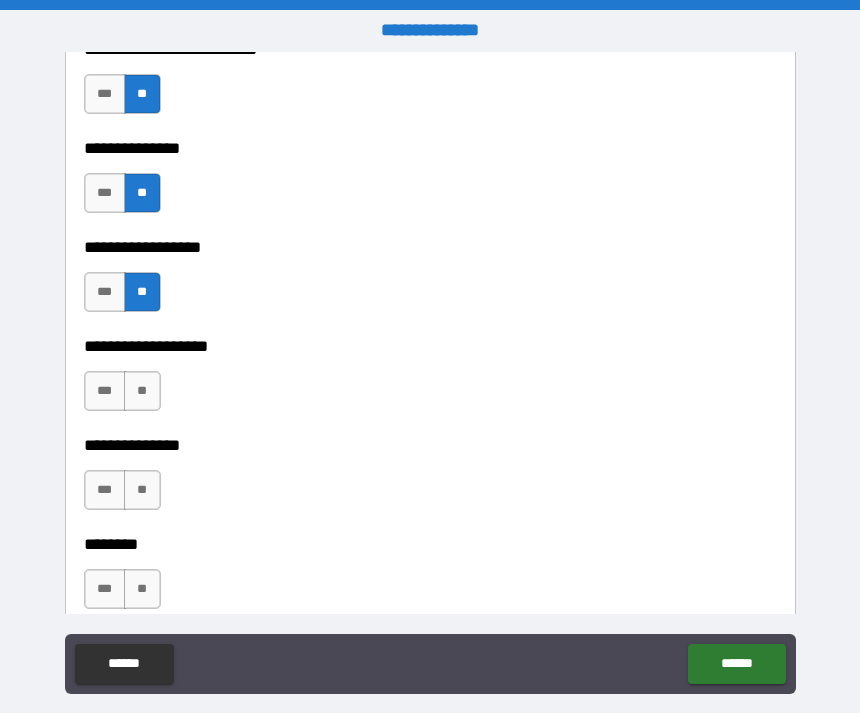 click on "**" at bounding box center [142, 391] 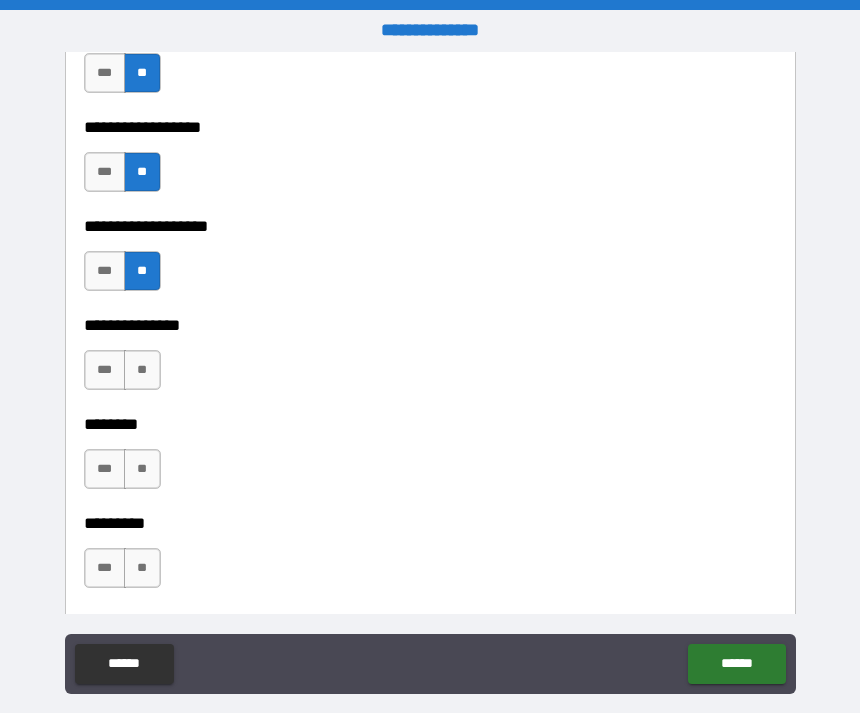 scroll, scrollTop: 5493, scrollLeft: 0, axis: vertical 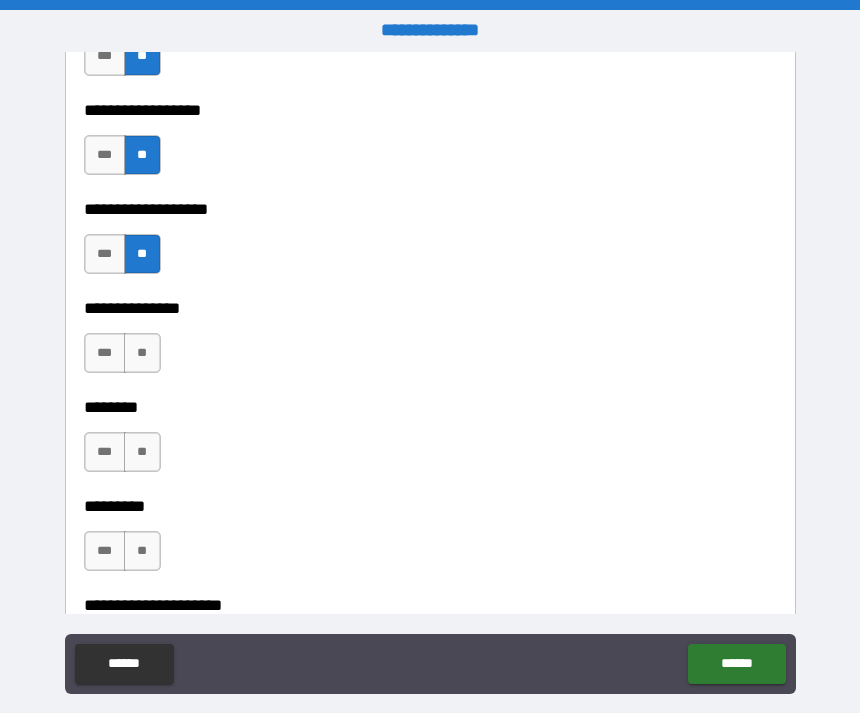 click on "**" at bounding box center (142, 353) 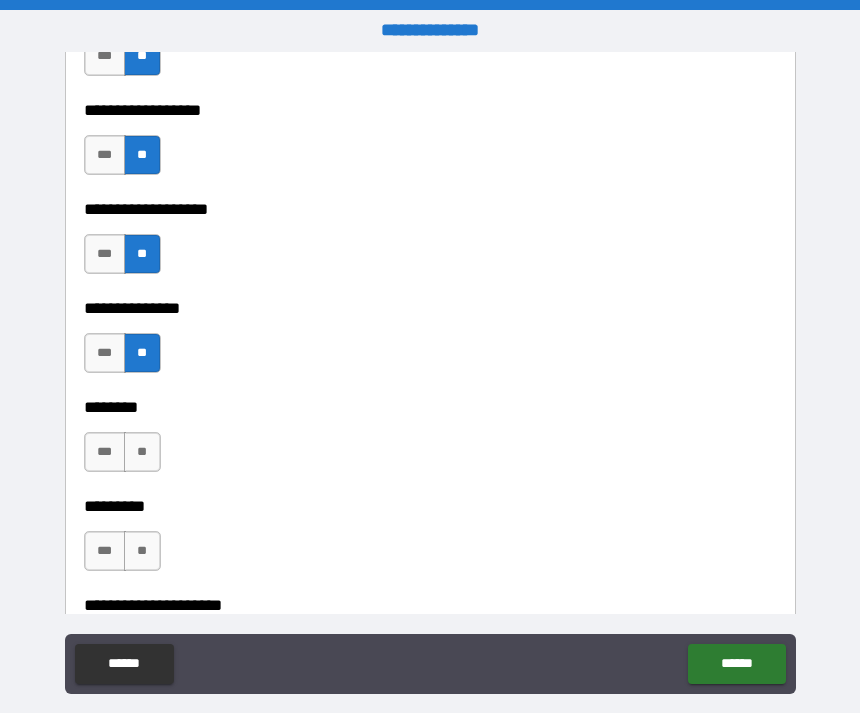 click on "**" at bounding box center [142, 452] 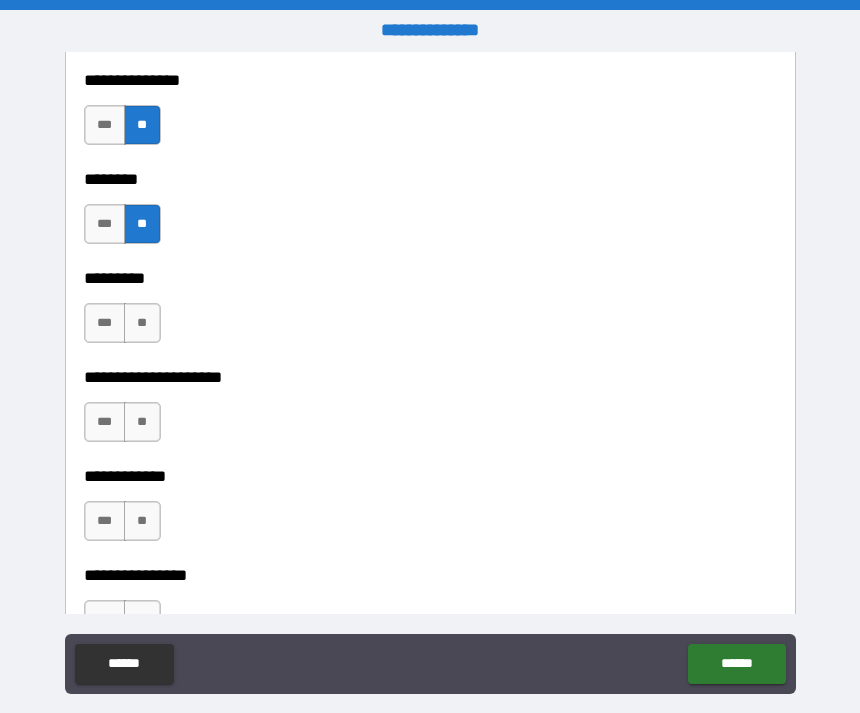 scroll, scrollTop: 5724, scrollLeft: 0, axis: vertical 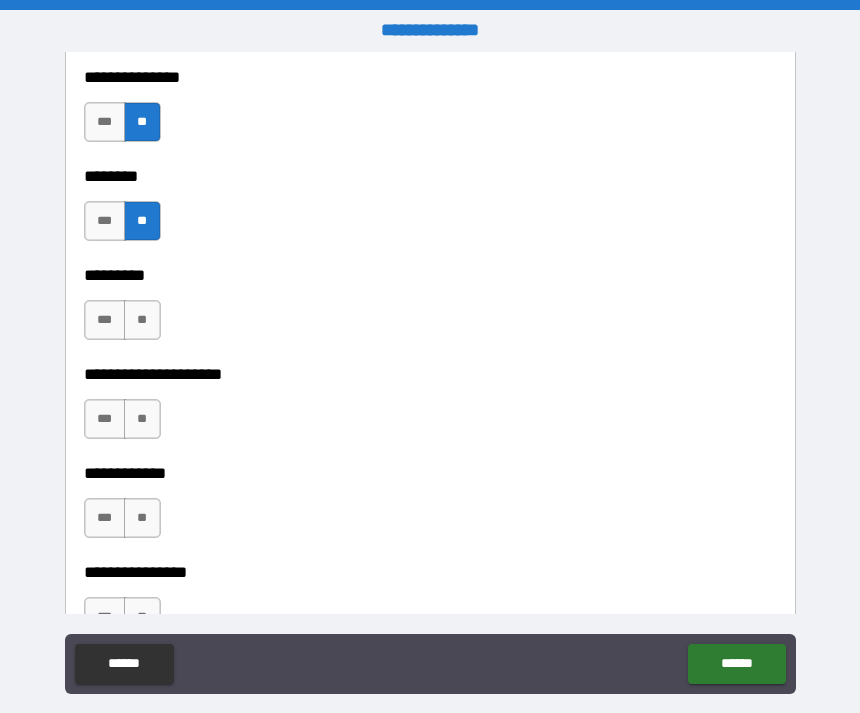 click on "**" at bounding box center (142, 320) 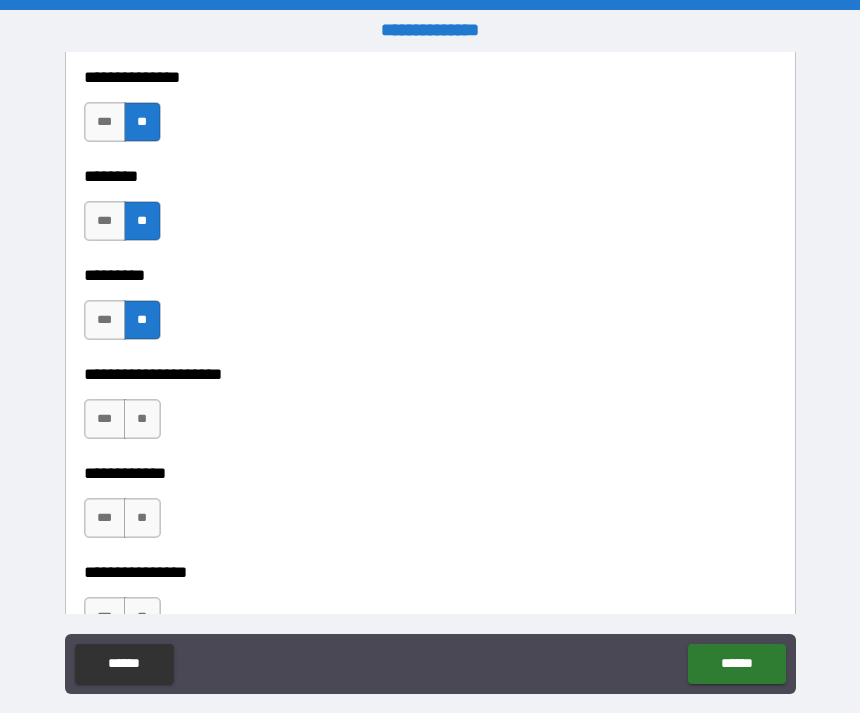 click on "**" at bounding box center [142, 419] 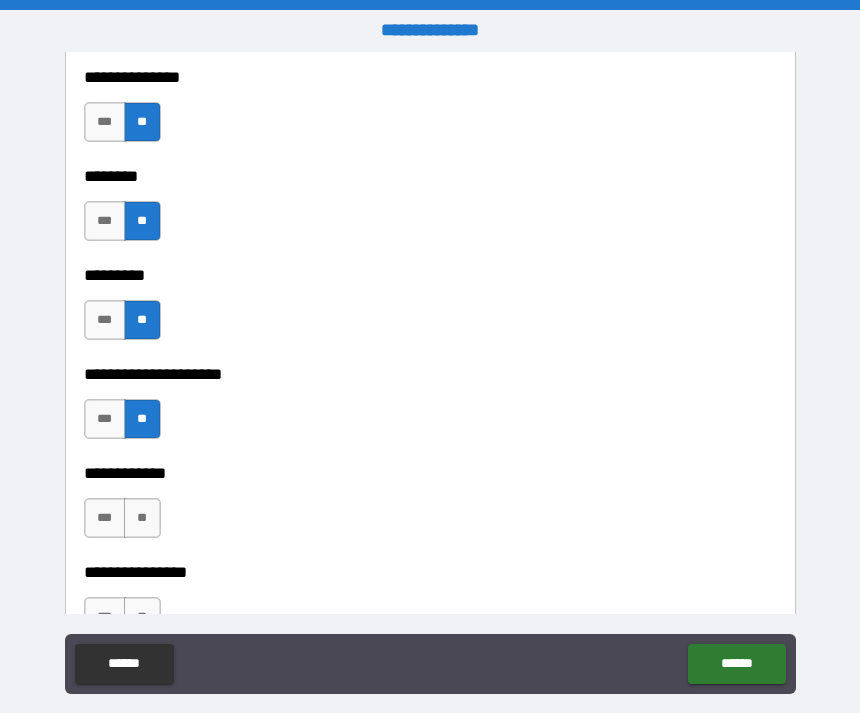 click on "**" at bounding box center [142, 518] 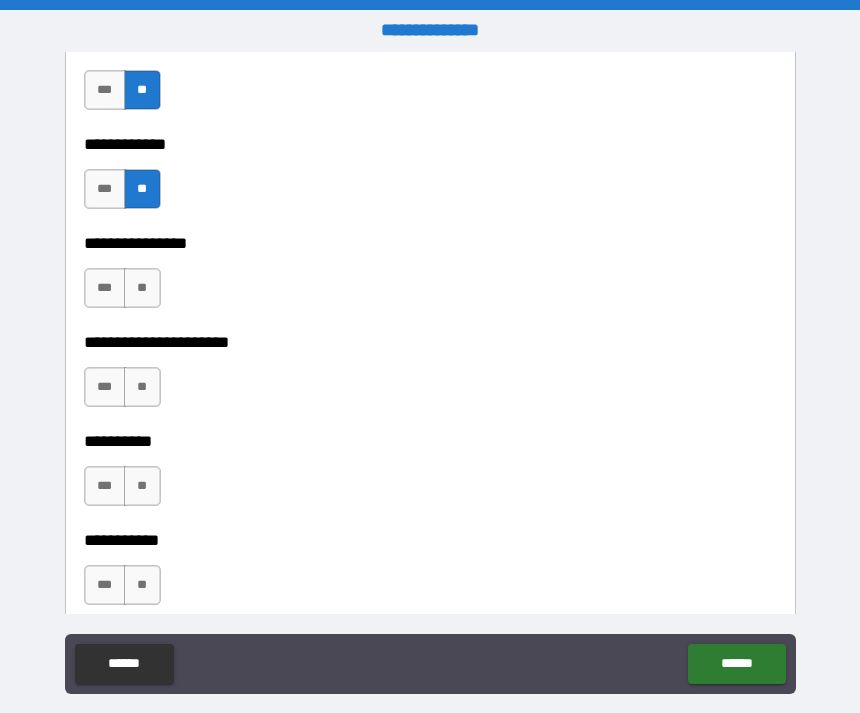scroll, scrollTop: 6067, scrollLeft: 0, axis: vertical 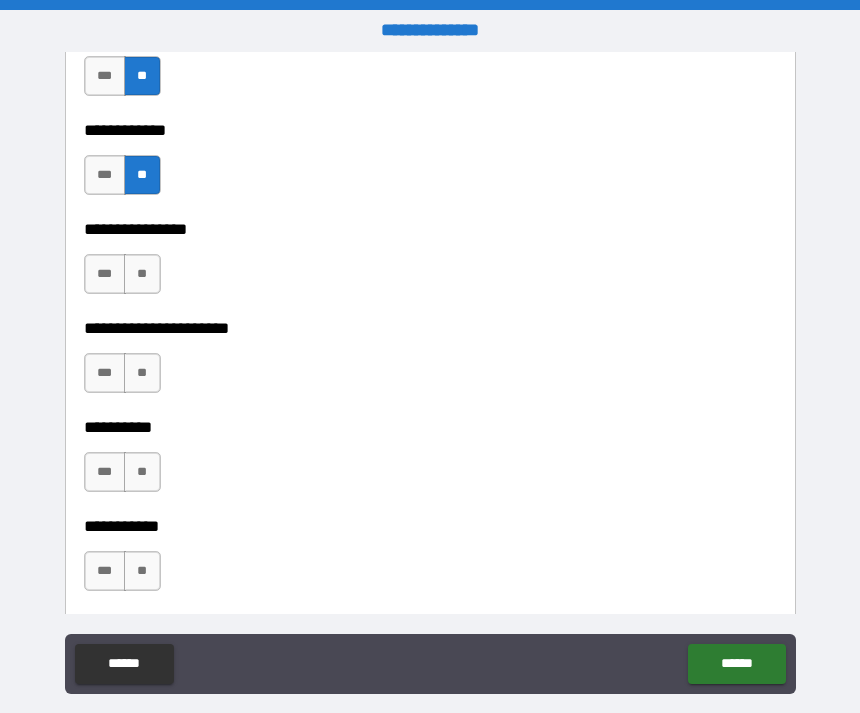 click on "**" at bounding box center [142, 274] 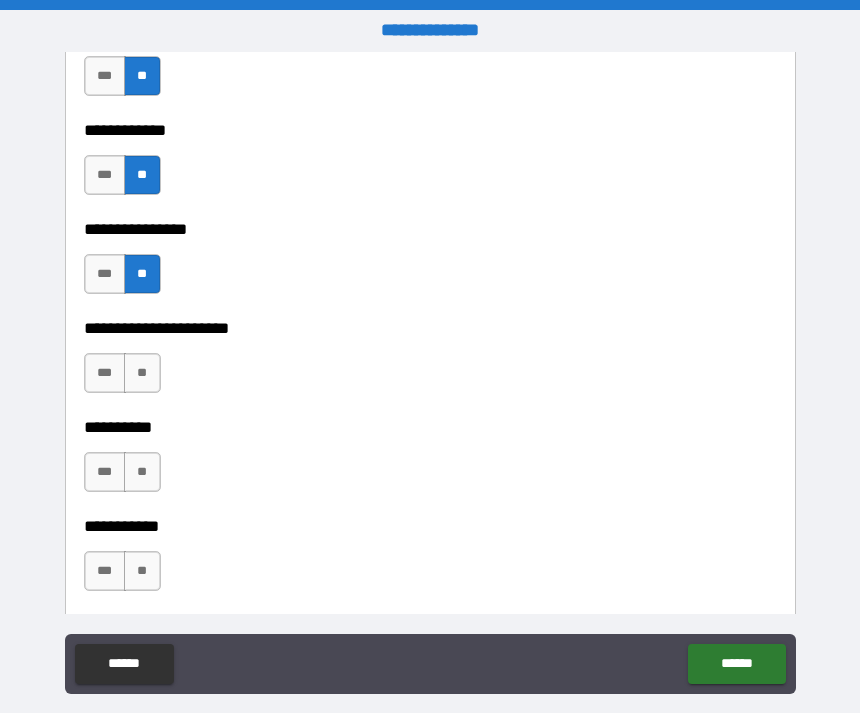 click on "**" at bounding box center (142, 373) 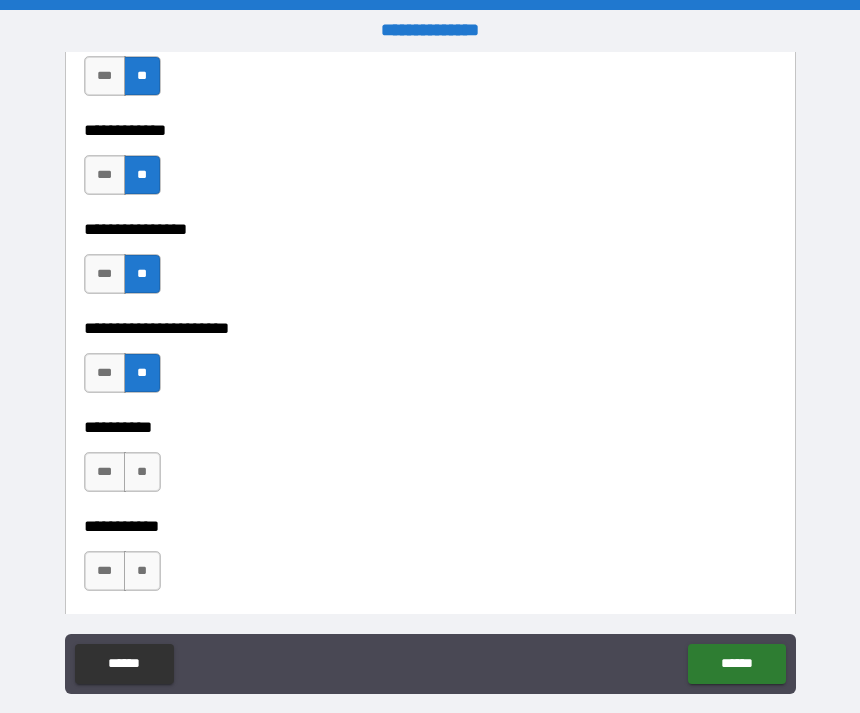 click on "**" at bounding box center (142, 472) 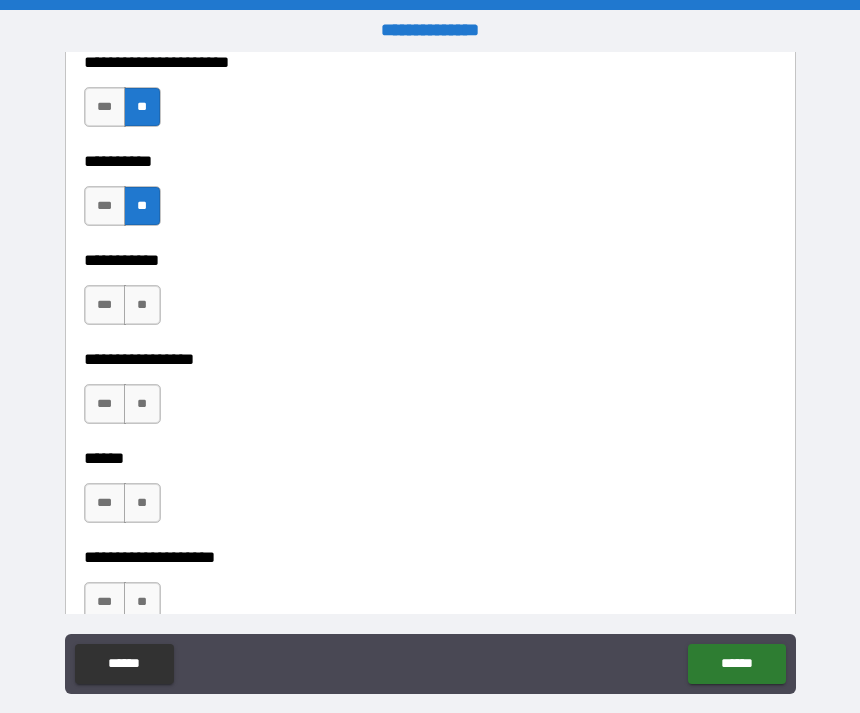 scroll, scrollTop: 6332, scrollLeft: 0, axis: vertical 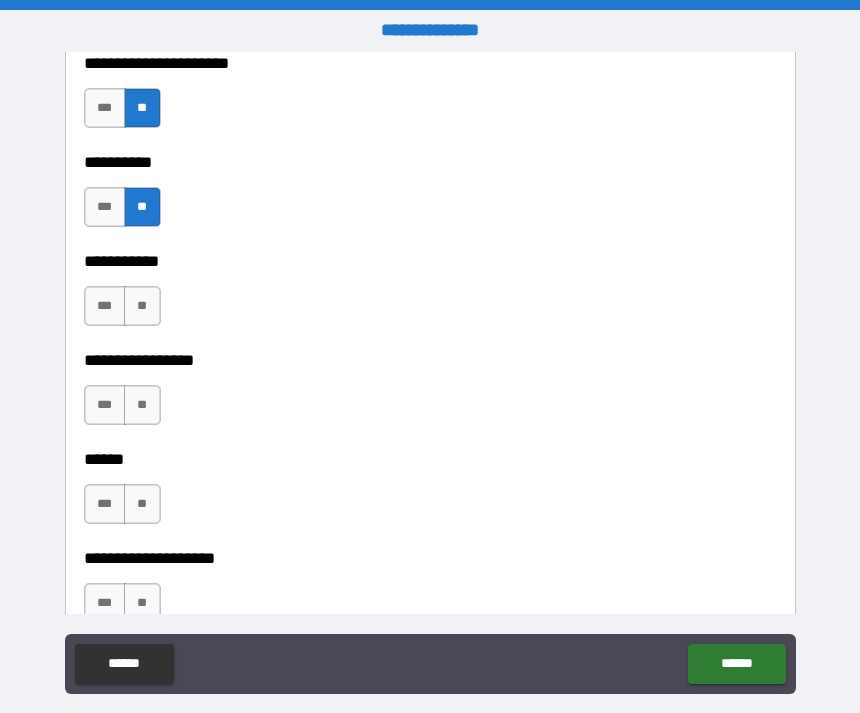 click on "**" at bounding box center [142, 306] 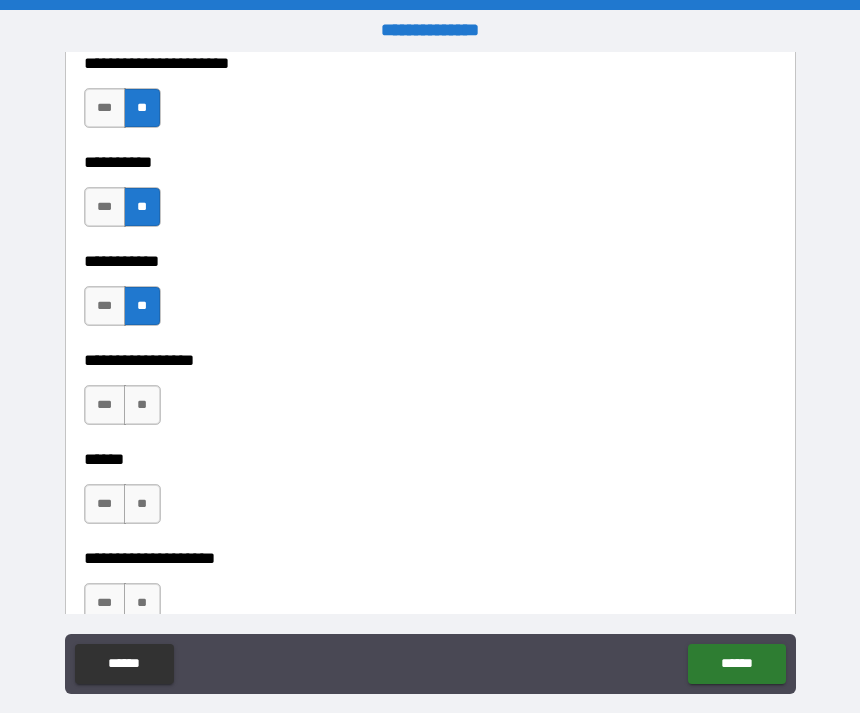 click on "**" at bounding box center [142, 405] 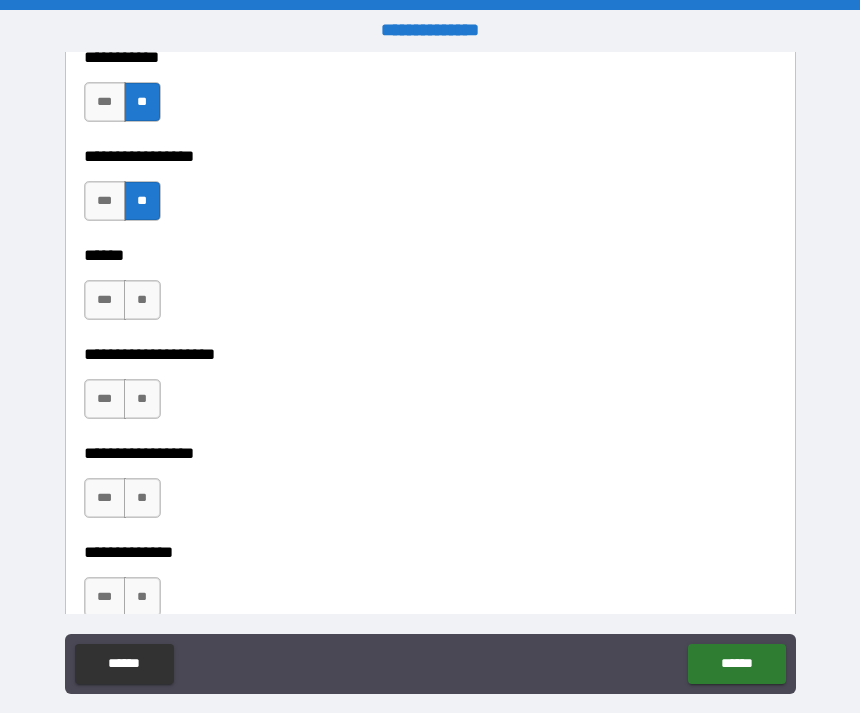 scroll, scrollTop: 6534, scrollLeft: 0, axis: vertical 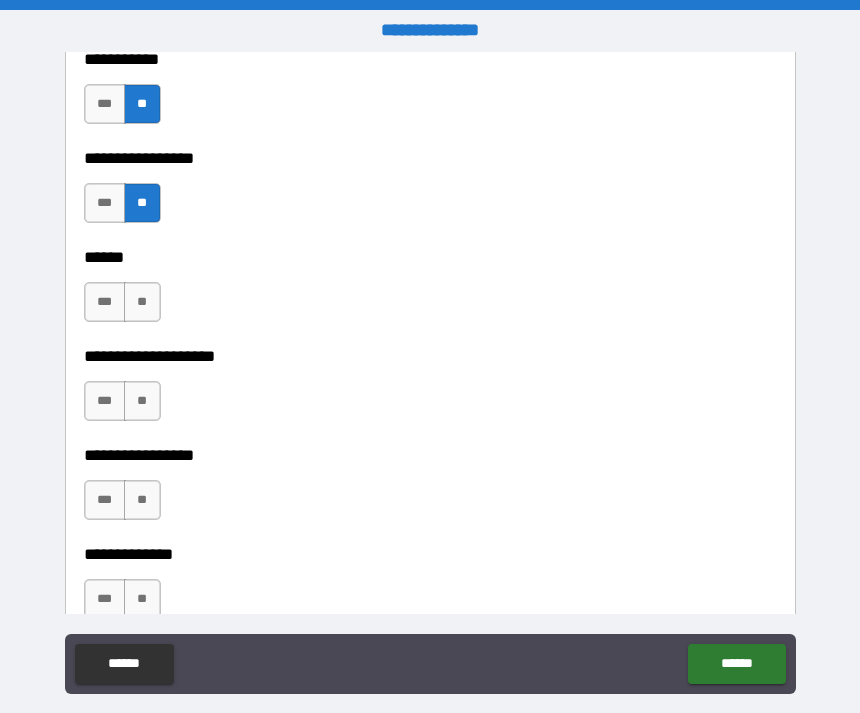 click on "**" at bounding box center (142, 302) 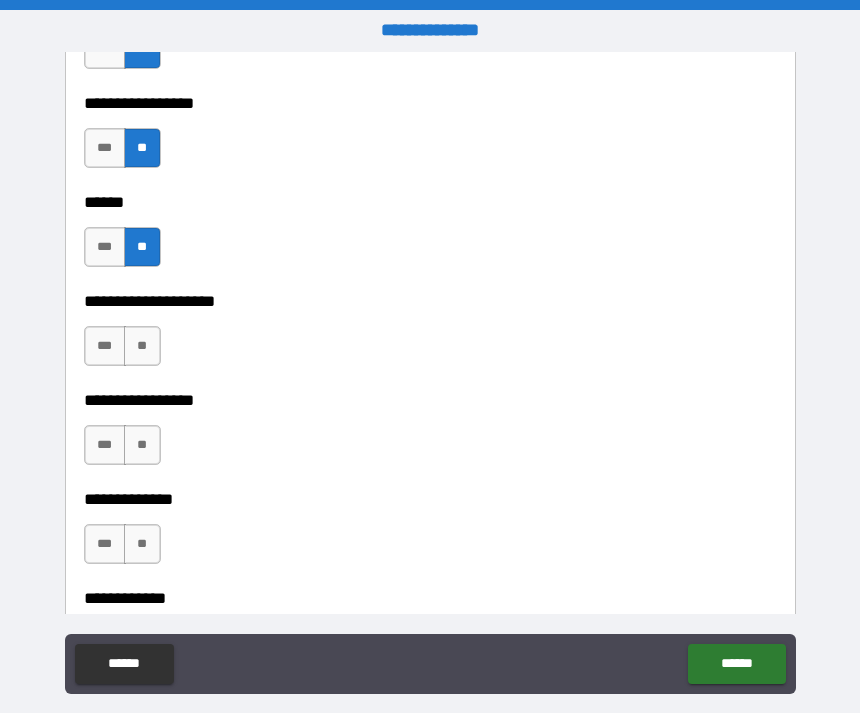 scroll, scrollTop: 6625, scrollLeft: 0, axis: vertical 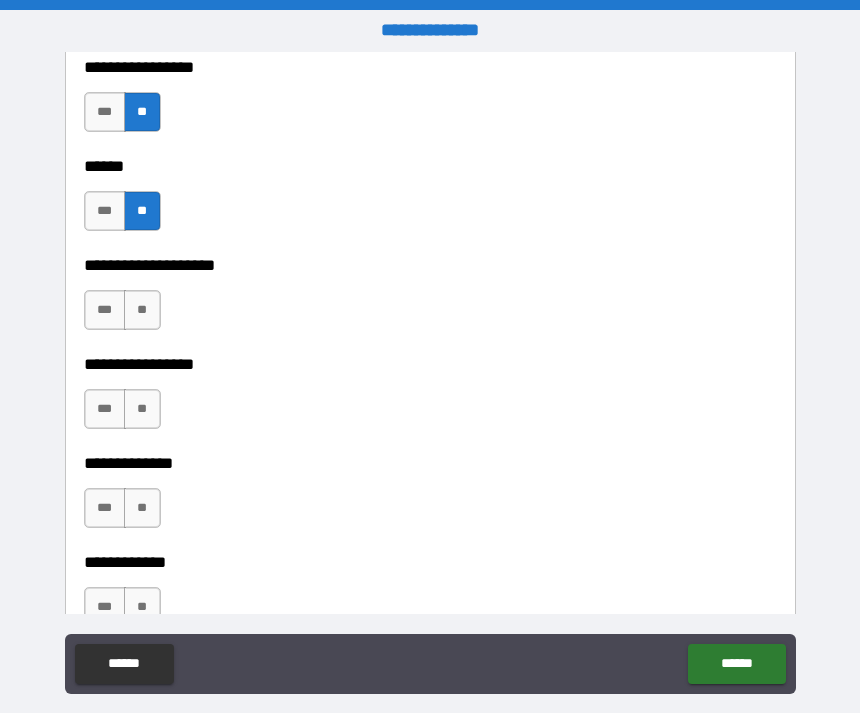 click on "**" at bounding box center [142, 310] 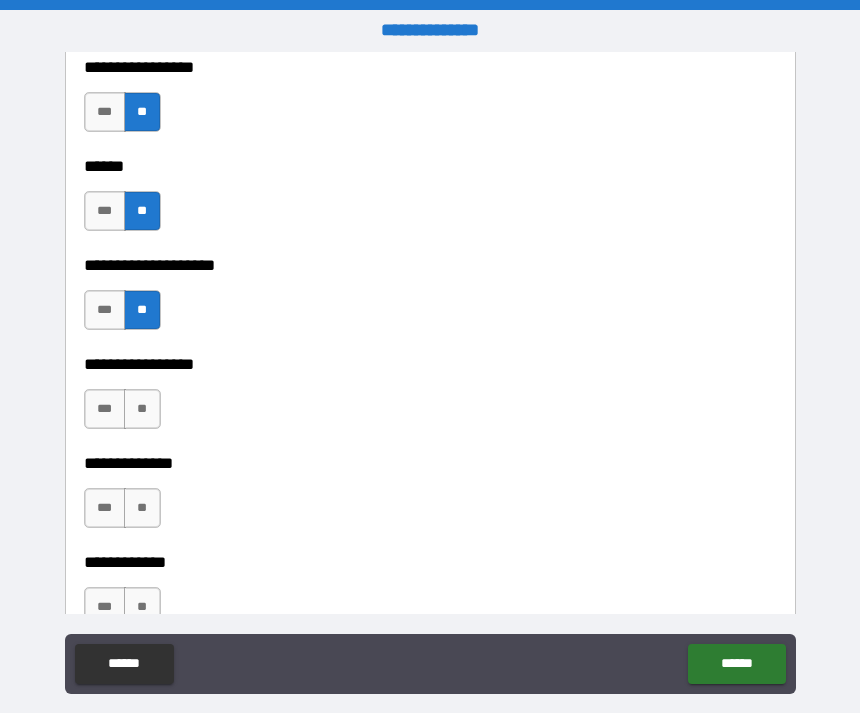 click on "**" at bounding box center [142, 409] 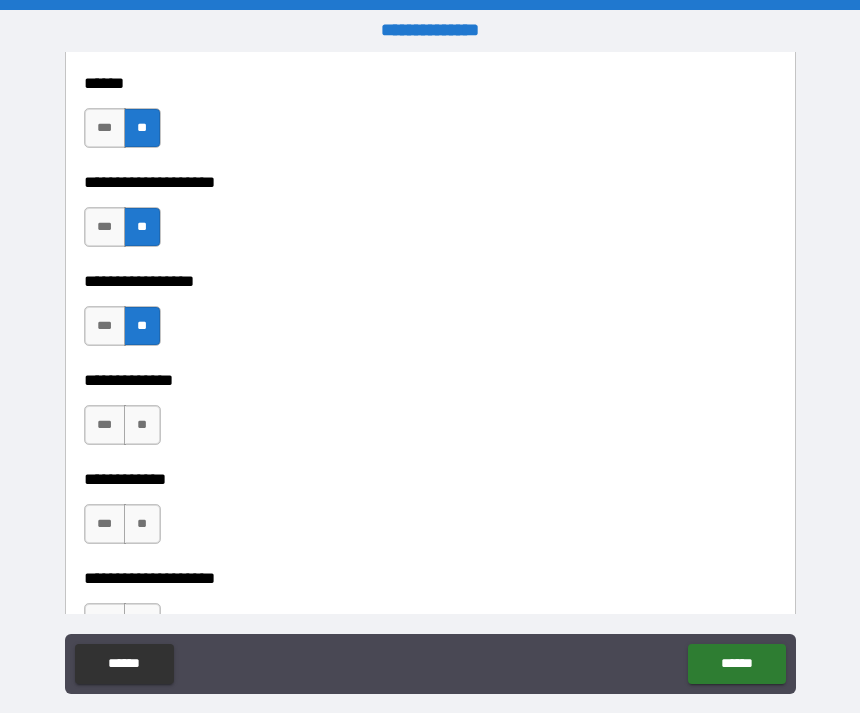 scroll, scrollTop: 6714, scrollLeft: 0, axis: vertical 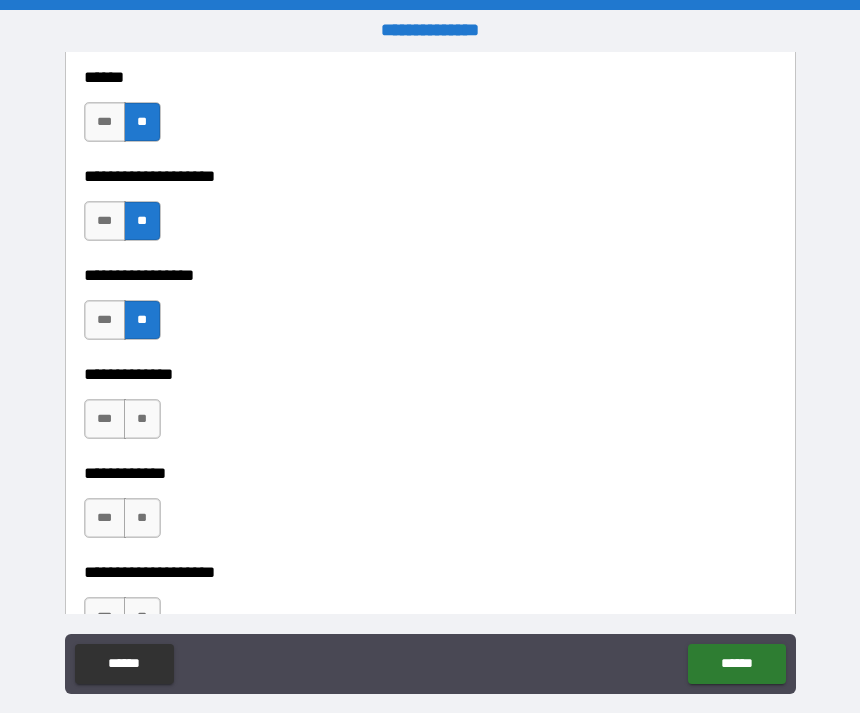 click on "**" at bounding box center [142, 419] 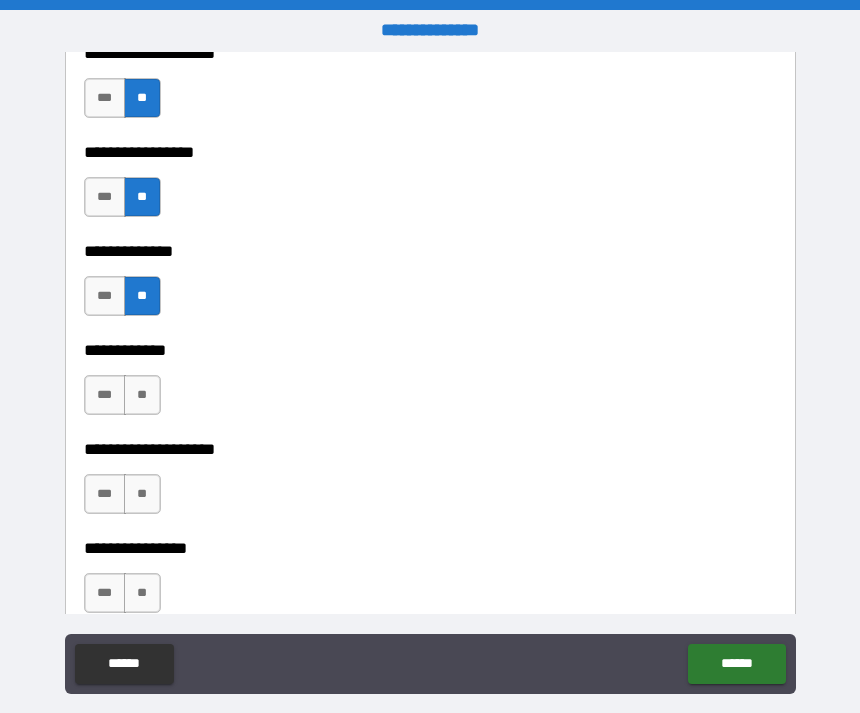 scroll, scrollTop: 6868, scrollLeft: 0, axis: vertical 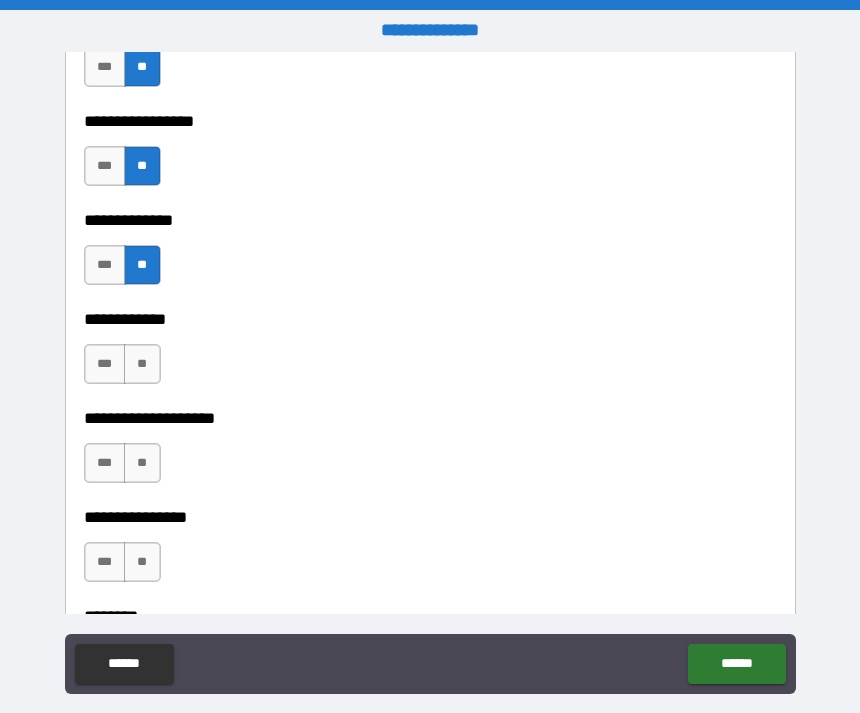 click on "**" at bounding box center [142, 364] 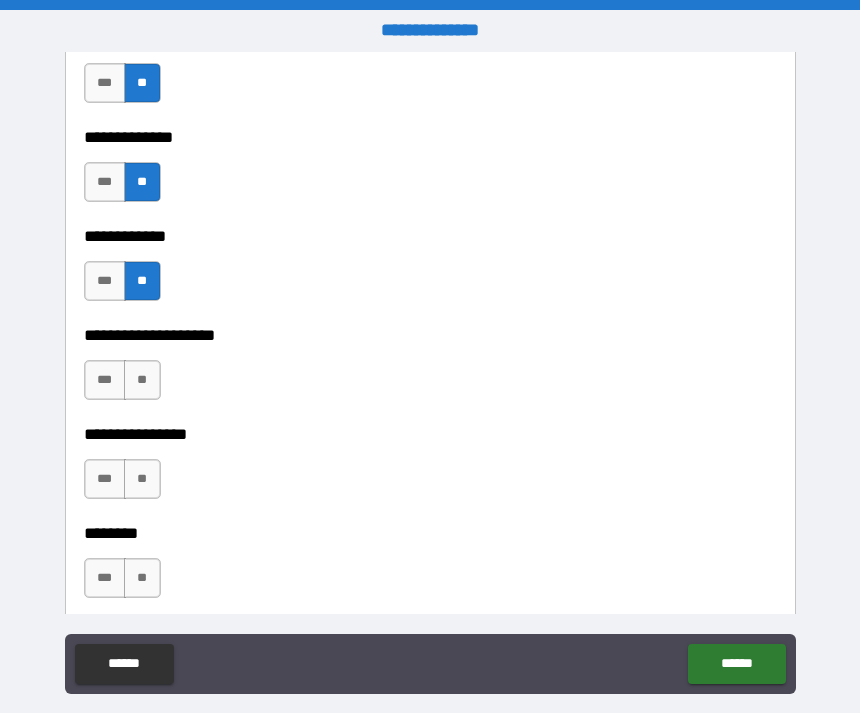 scroll, scrollTop: 6969, scrollLeft: 0, axis: vertical 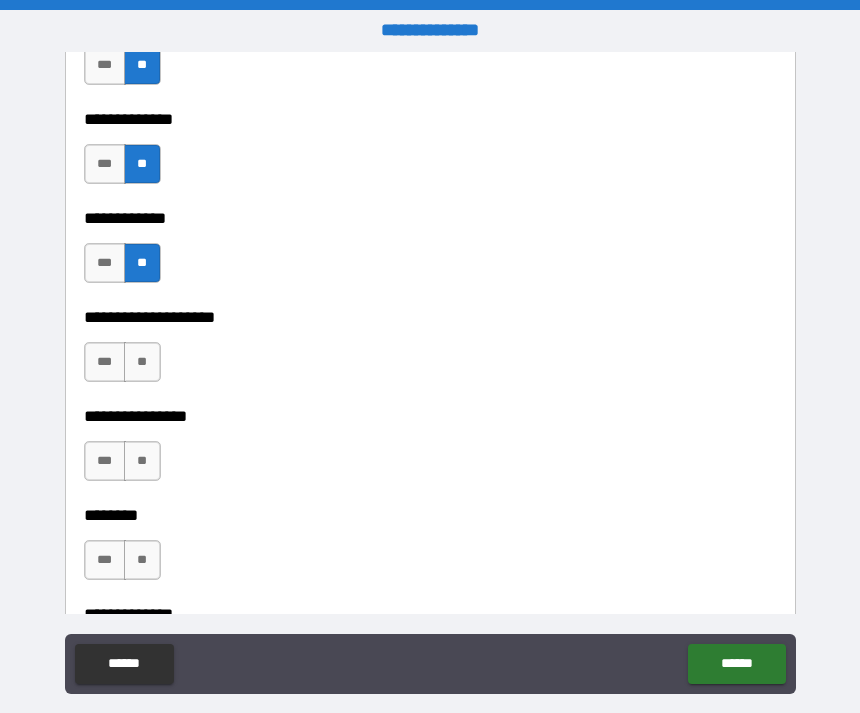 click on "**" at bounding box center [142, 362] 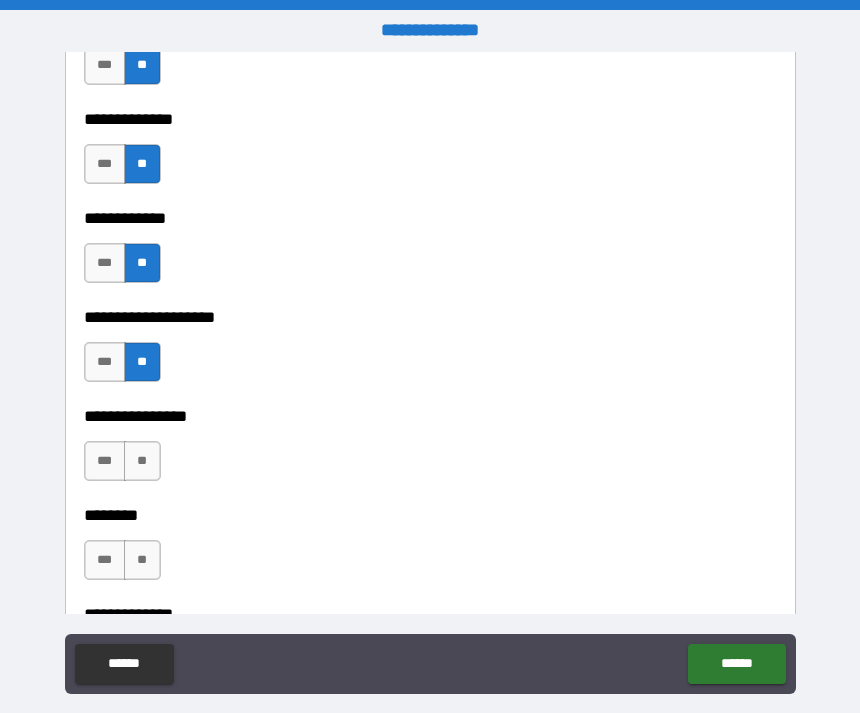 click on "**" at bounding box center (142, 461) 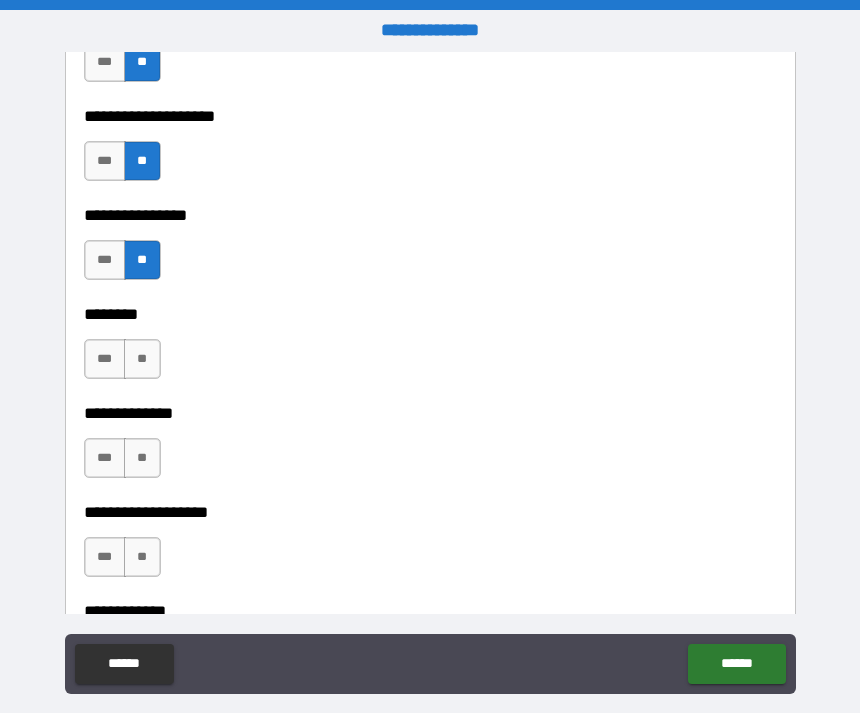 scroll, scrollTop: 7198, scrollLeft: 0, axis: vertical 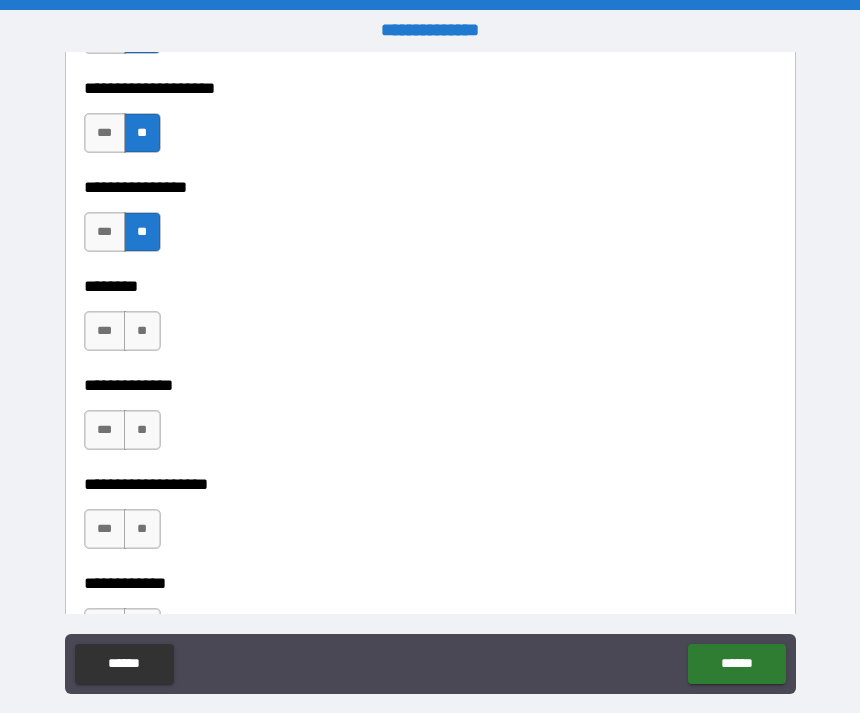 click on "**" at bounding box center (142, 331) 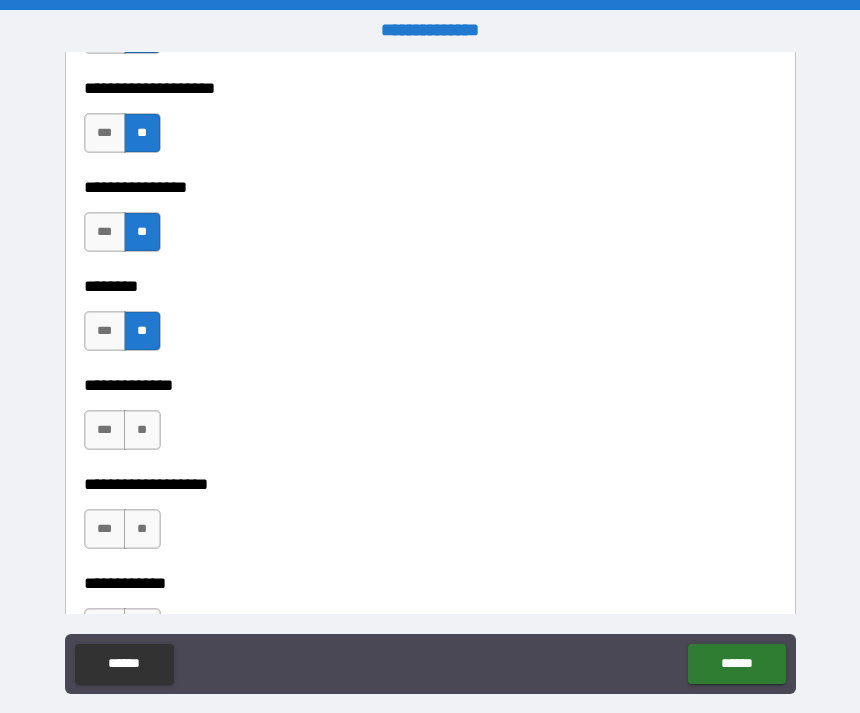 click on "**" at bounding box center (142, 430) 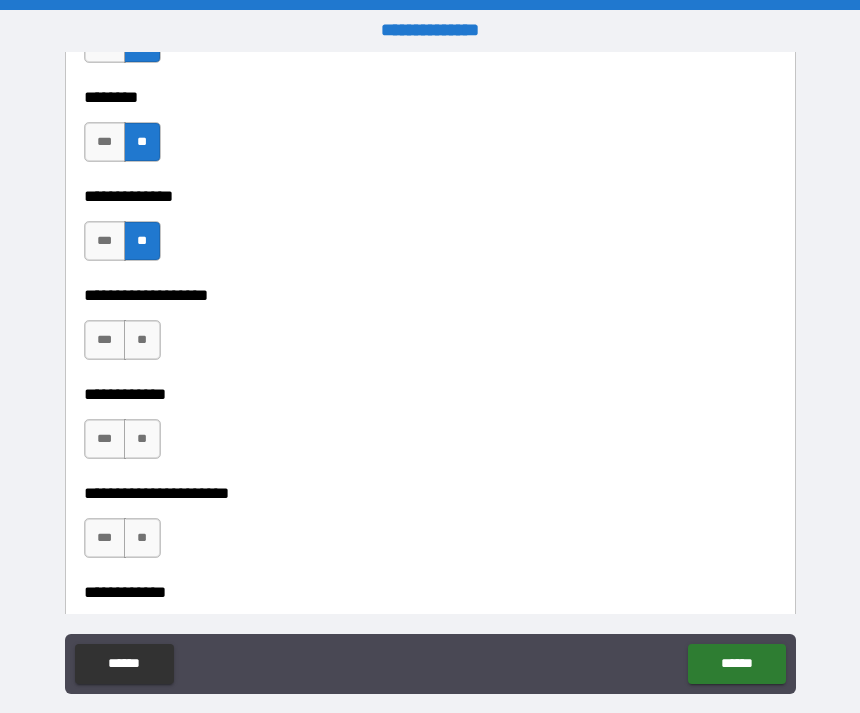 scroll, scrollTop: 7396, scrollLeft: 0, axis: vertical 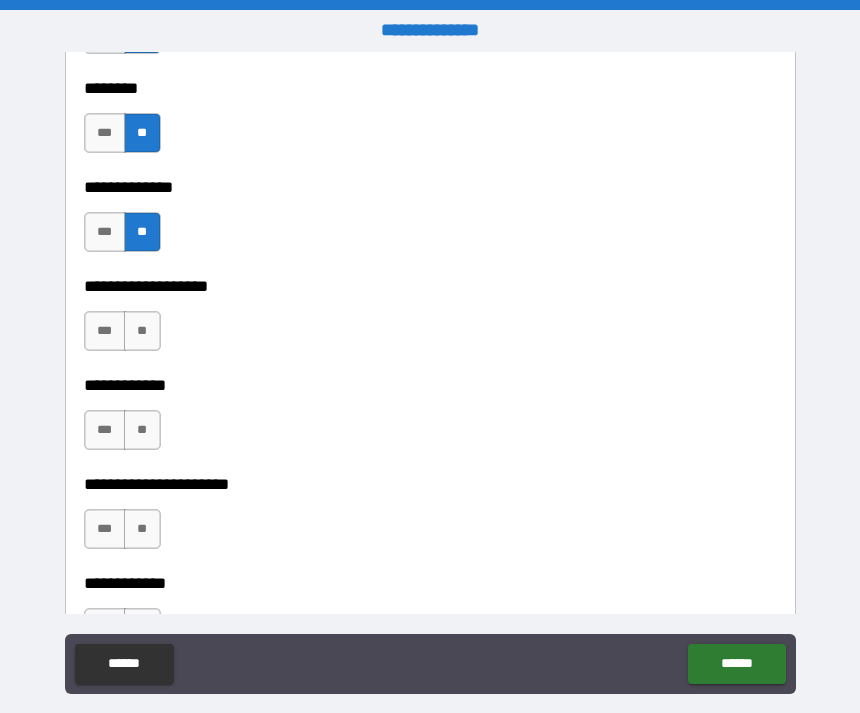 click on "**" at bounding box center (142, 331) 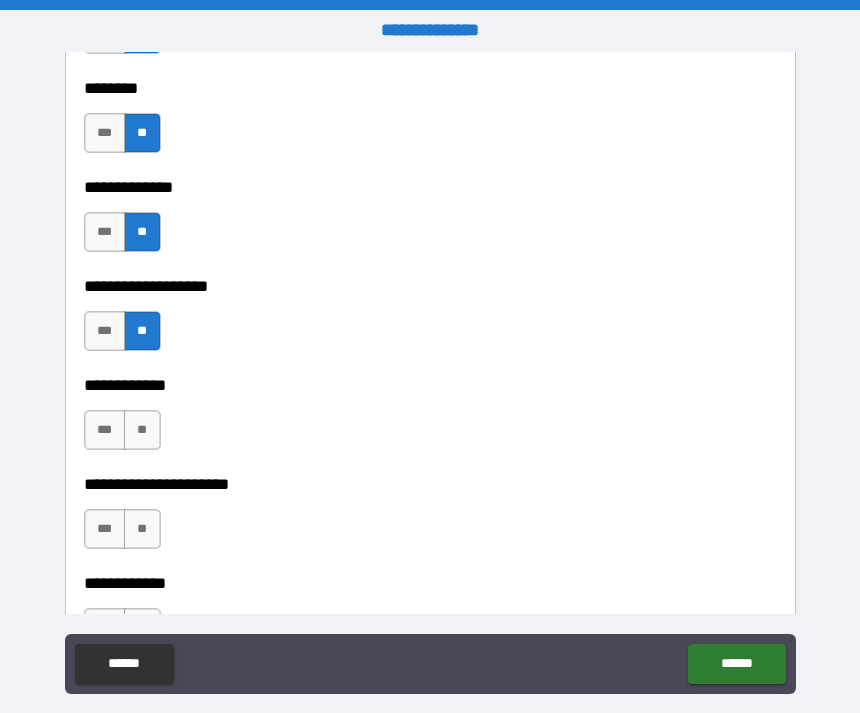 click on "**" at bounding box center (142, 430) 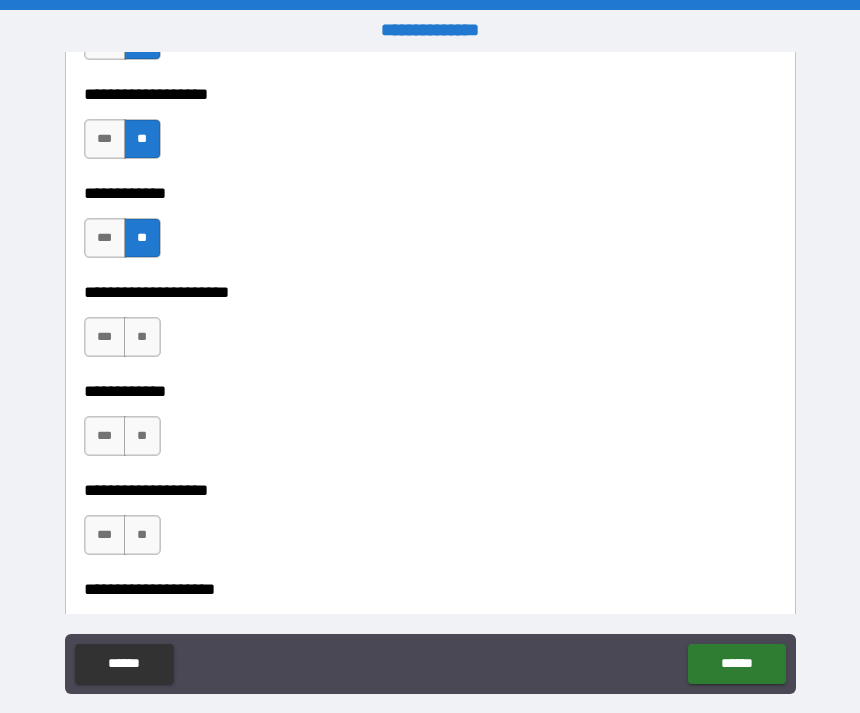 scroll, scrollTop: 7609, scrollLeft: 0, axis: vertical 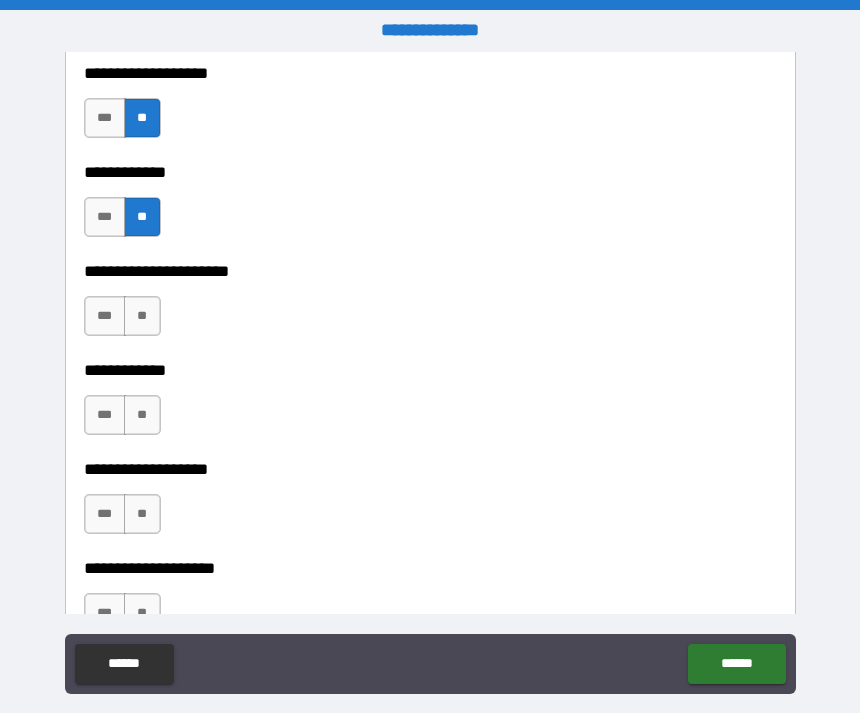 click on "**" at bounding box center (142, 316) 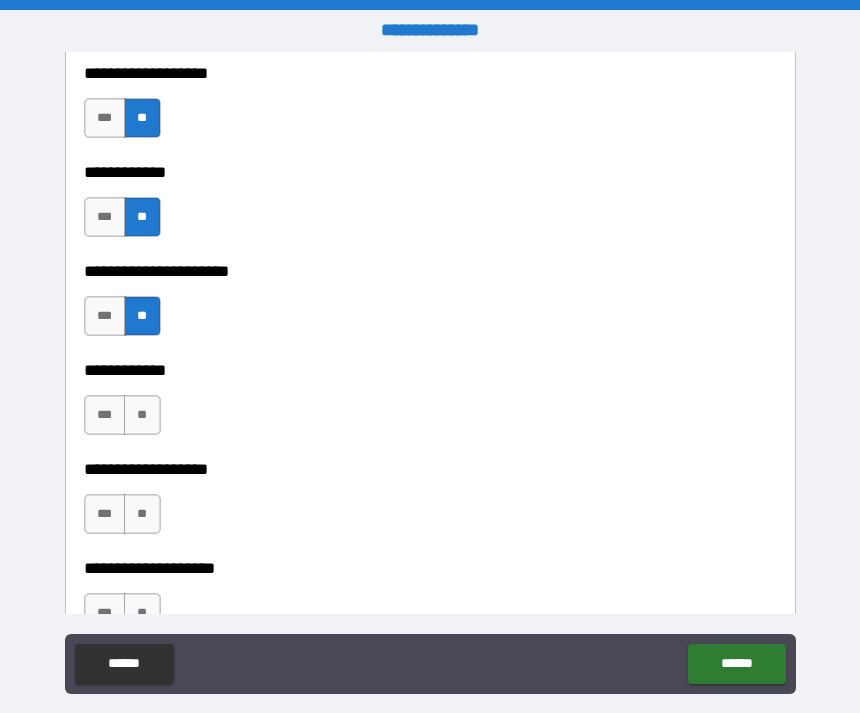 click on "**" at bounding box center (142, 415) 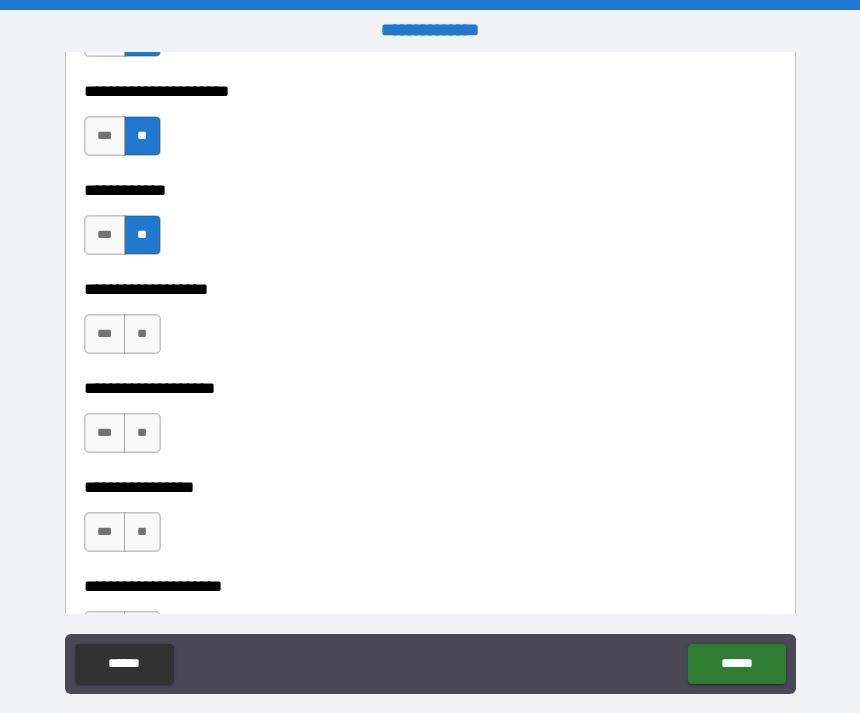 scroll, scrollTop: 7792, scrollLeft: 0, axis: vertical 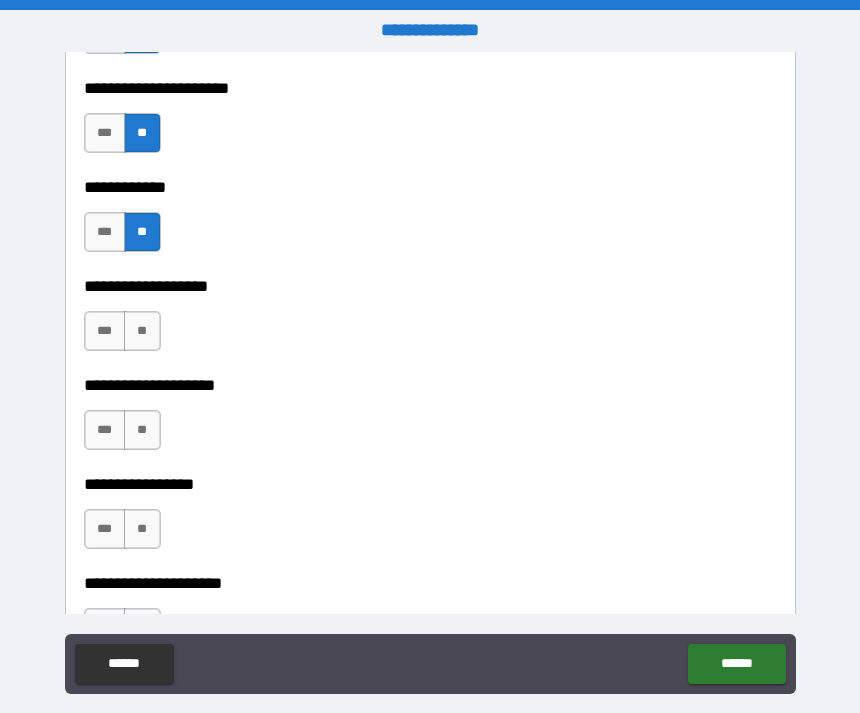 click on "**" at bounding box center [142, 331] 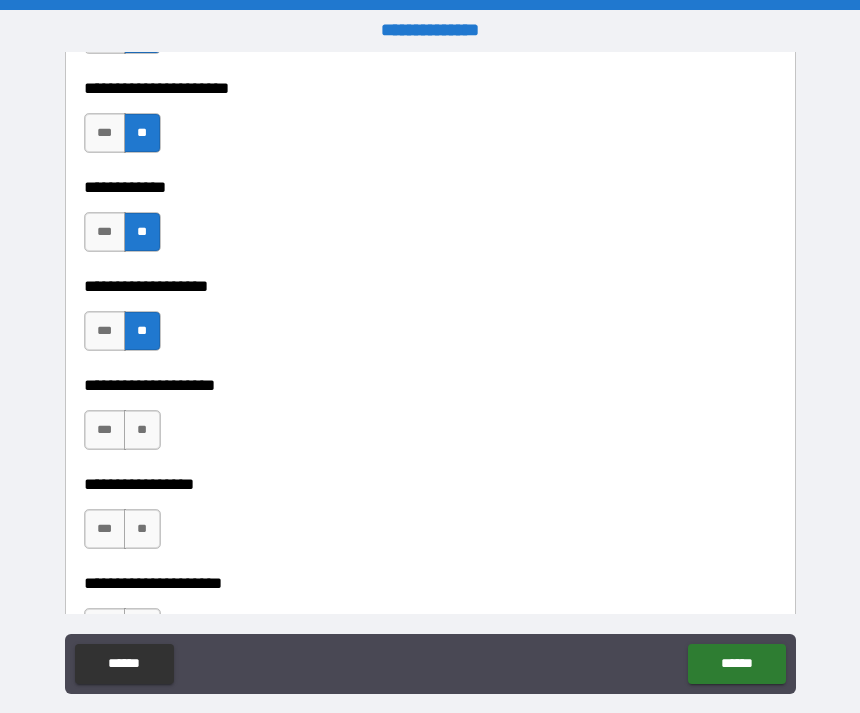 click on "**" at bounding box center (142, 430) 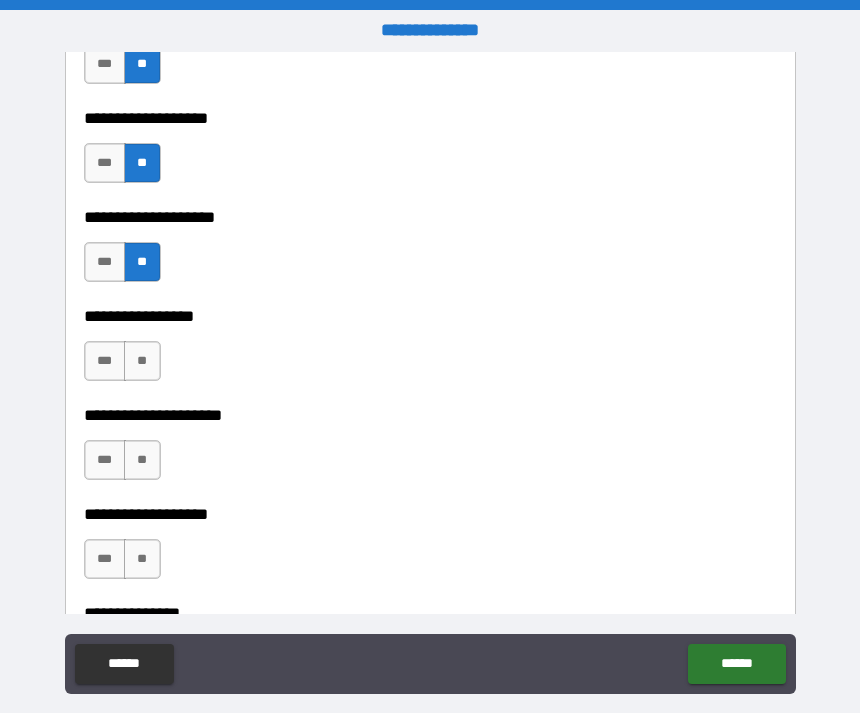 scroll, scrollTop: 7968, scrollLeft: 0, axis: vertical 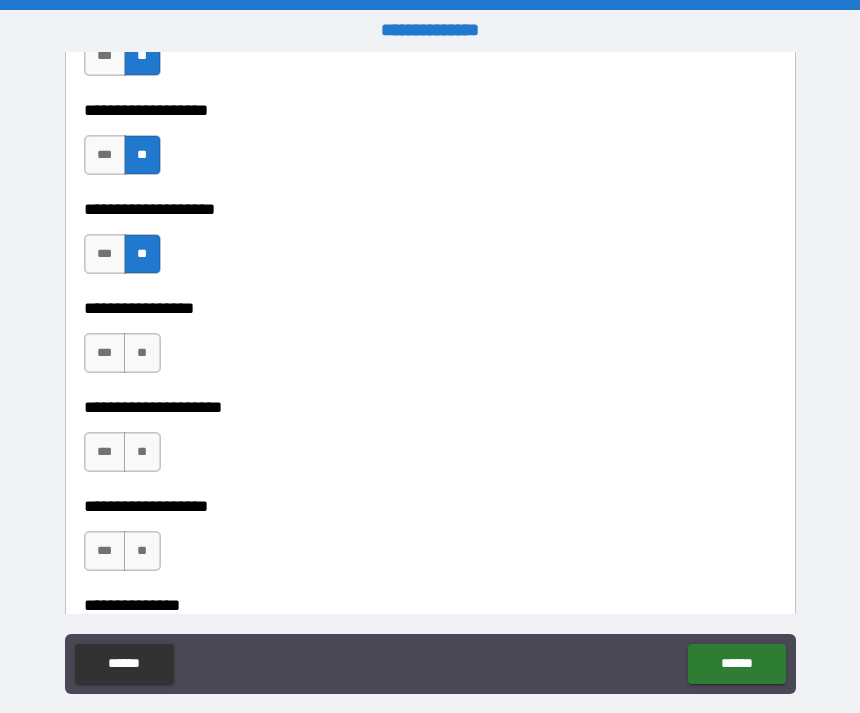 click on "**" at bounding box center [142, 353] 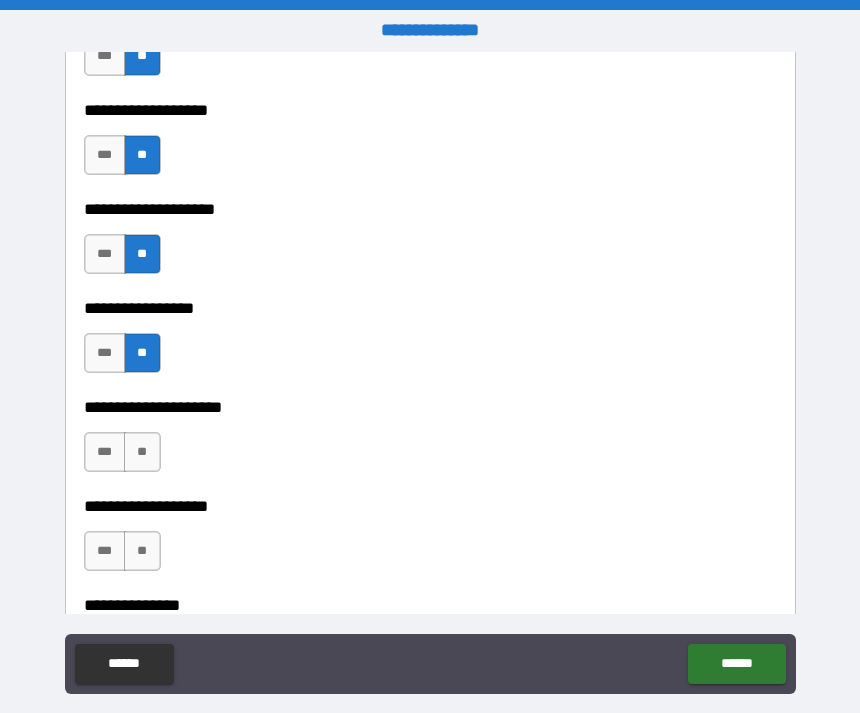 click on "**" at bounding box center (142, 452) 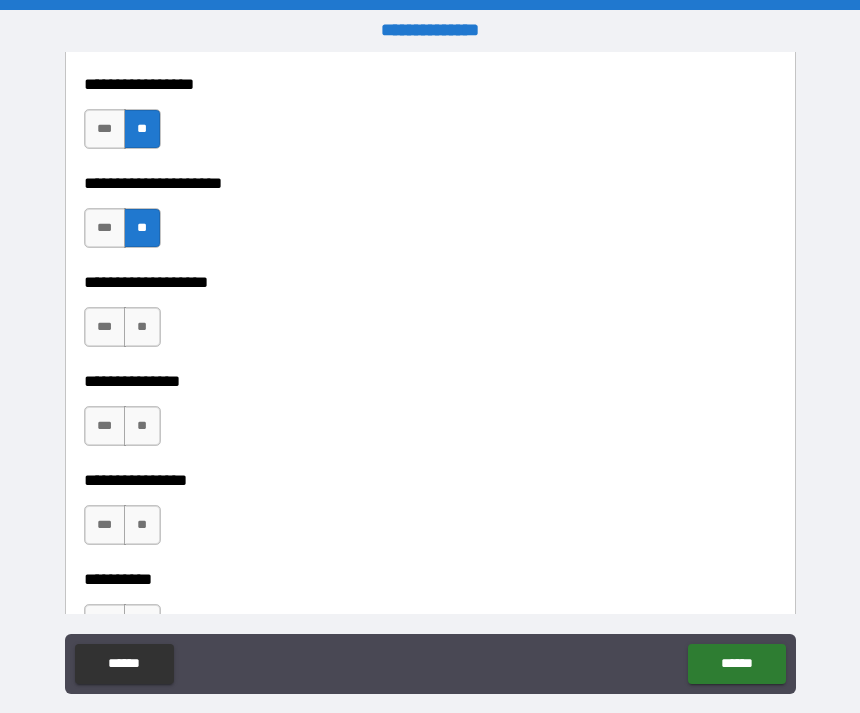 scroll, scrollTop: 8195, scrollLeft: 0, axis: vertical 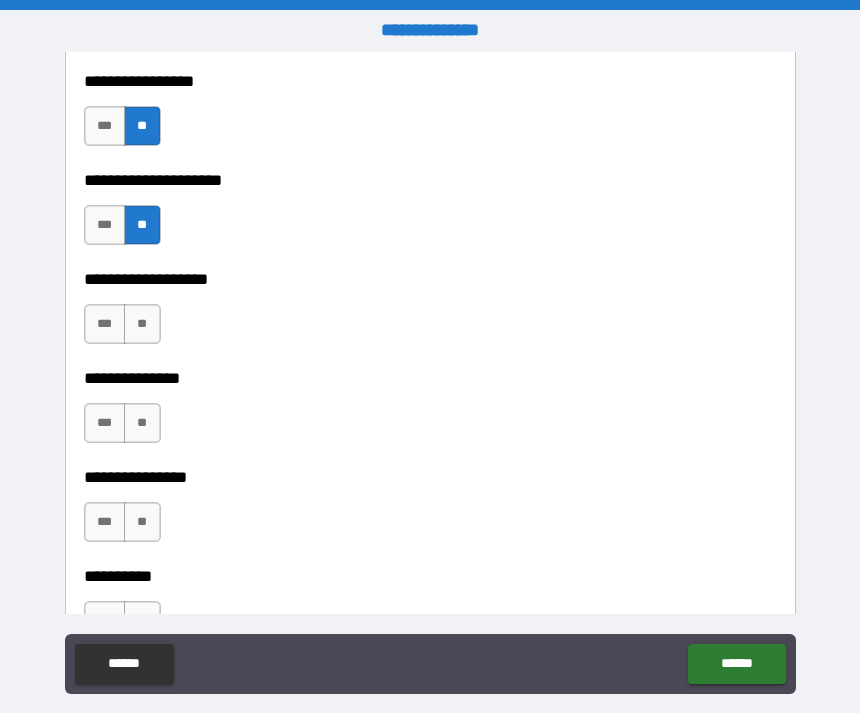 click on "**" at bounding box center (142, 324) 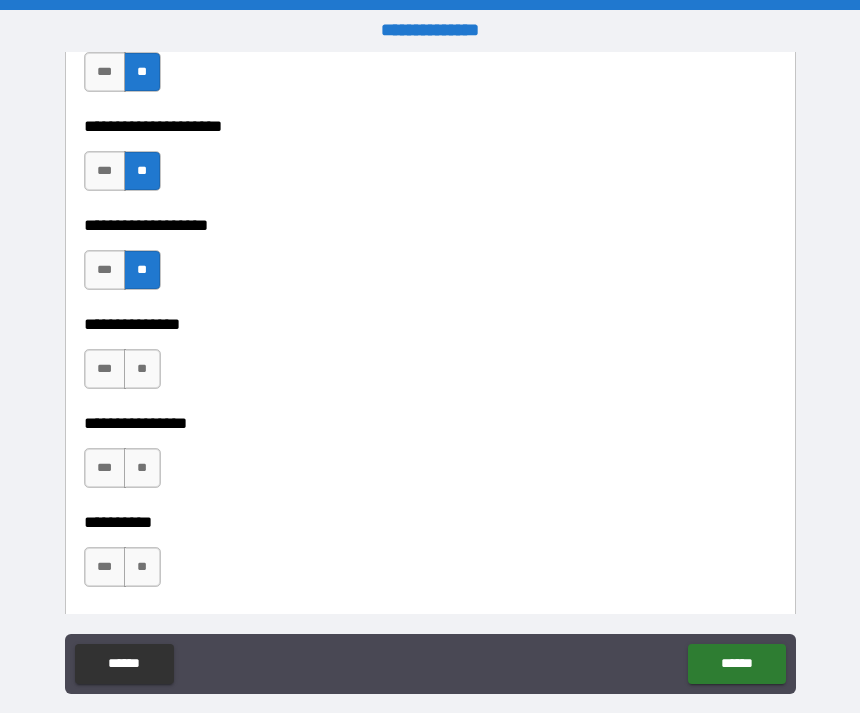 scroll, scrollTop: 8262, scrollLeft: 0, axis: vertical 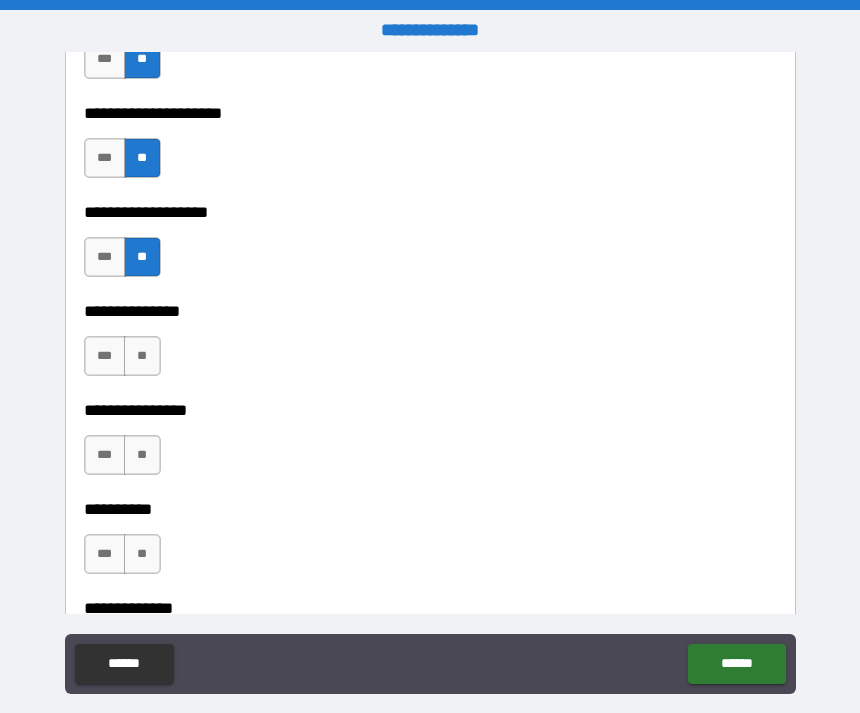 click on "**" at bounding box center [142, 356] 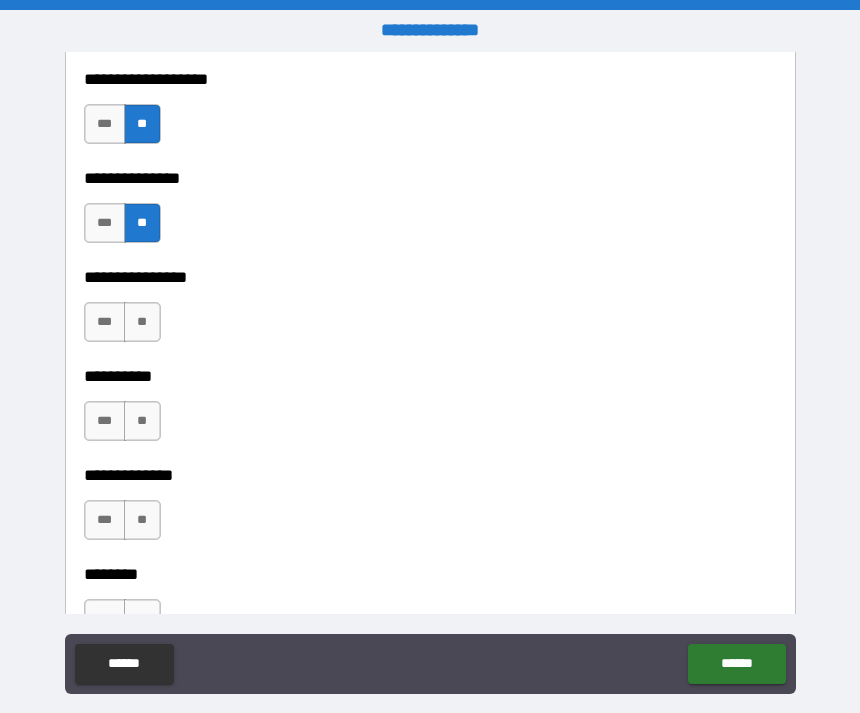 scroll, scrollTop: 8402, scrollLeft: 0, axis: vertical 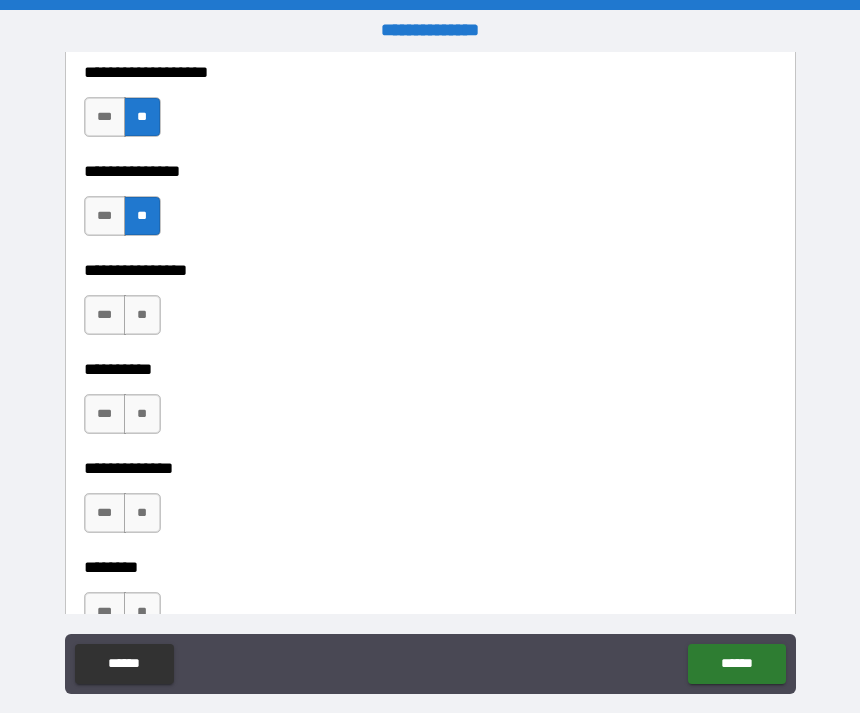 click on "**" at bounding box center (142, 315) 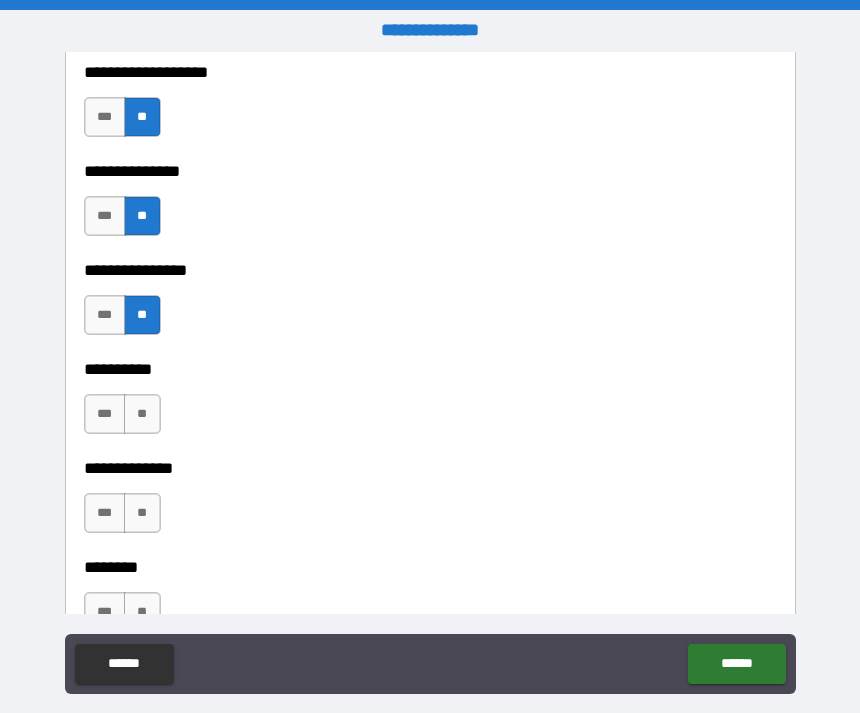 click on "**" at bounding box center [142, 414] 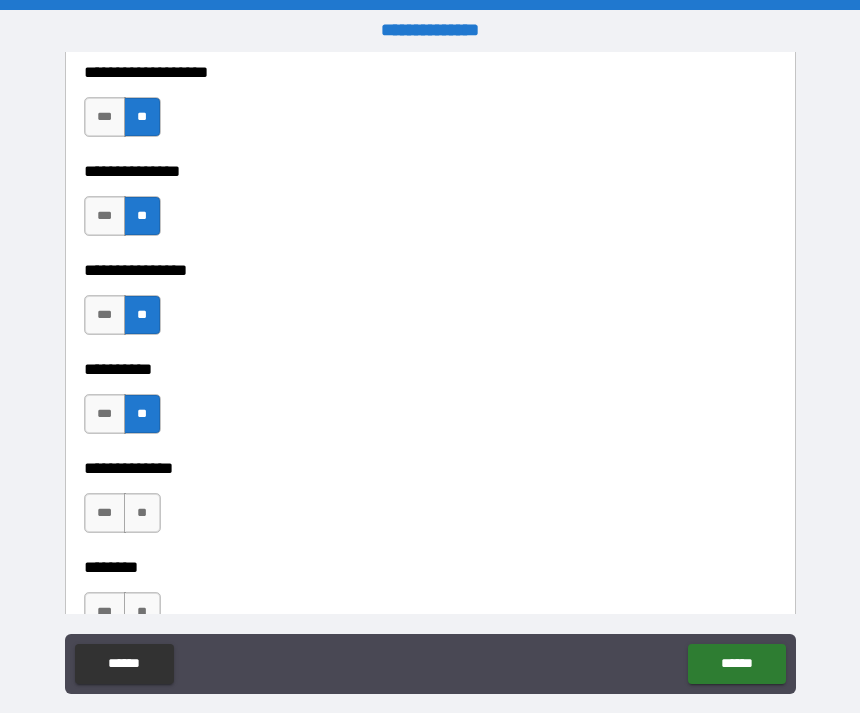 click on "**" at bounding box center [142, 513] 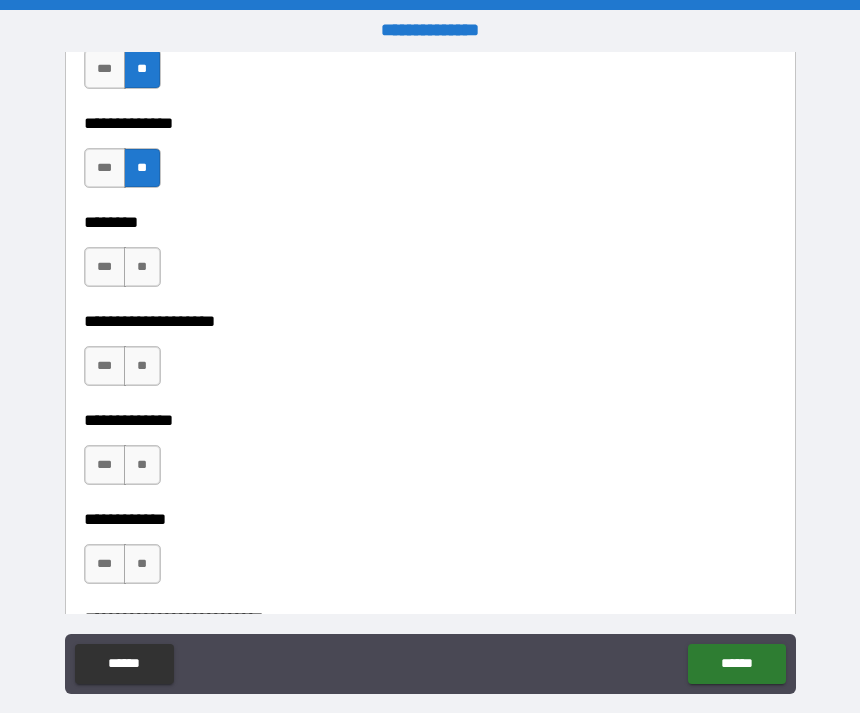 scroll, scrollTop: 8757, scrollLeft: 0, axis: vertical 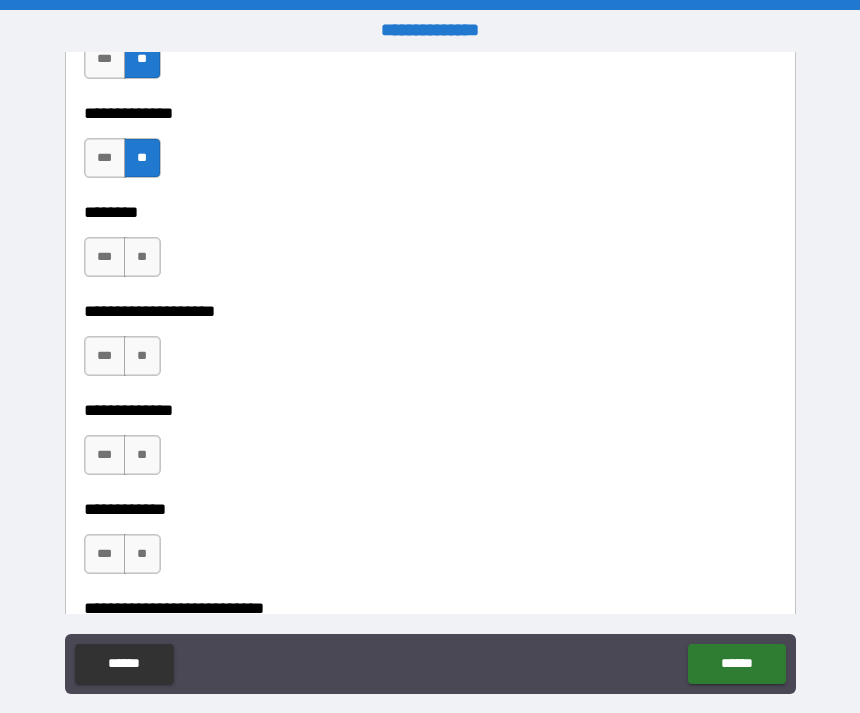 click on "**" at bounding box center (142, 257) 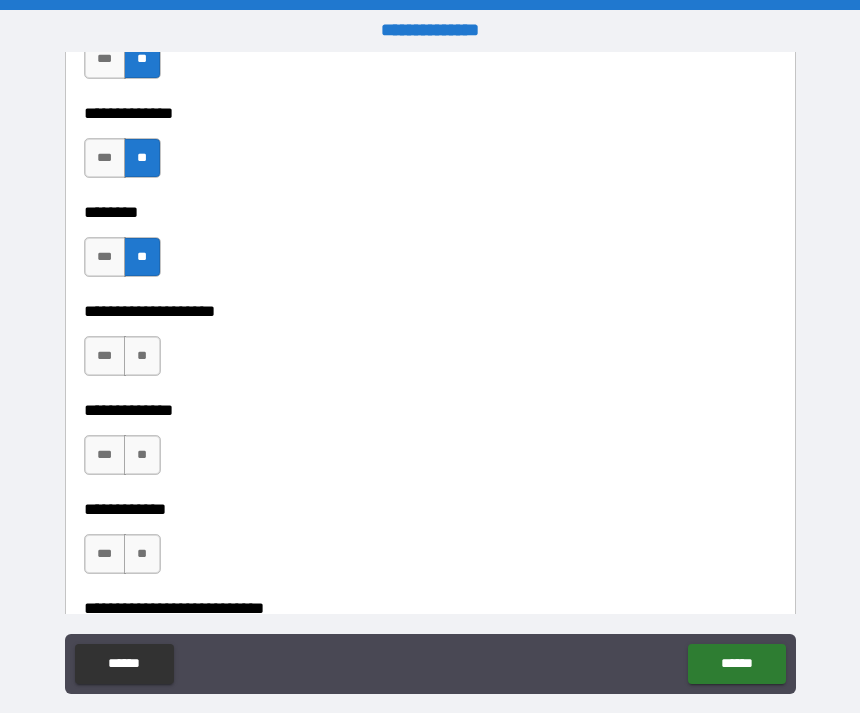 click on "**" at bounding box center (142, 356) 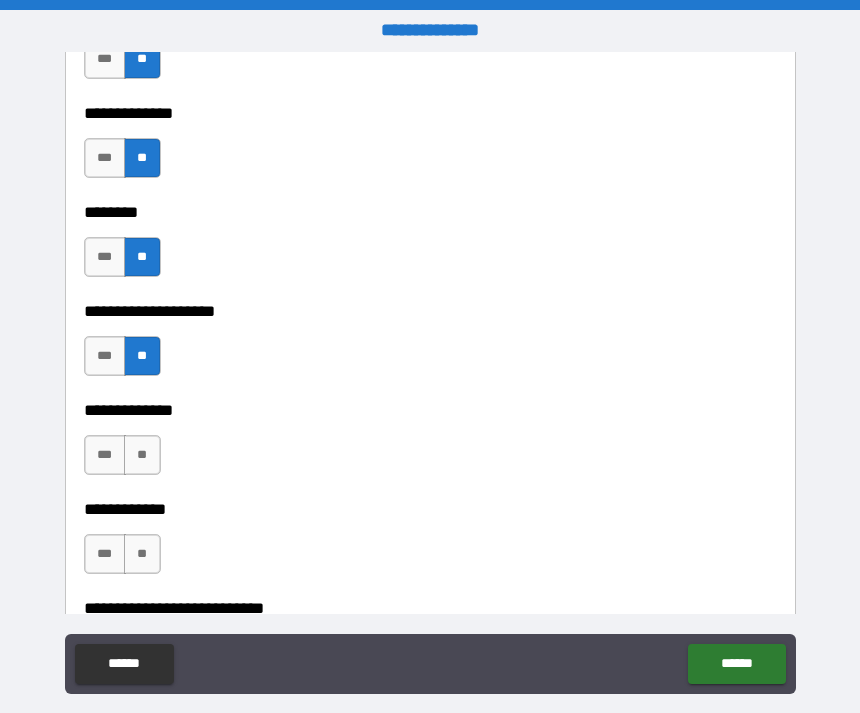 click on "**" at bounding box center [142, 455] 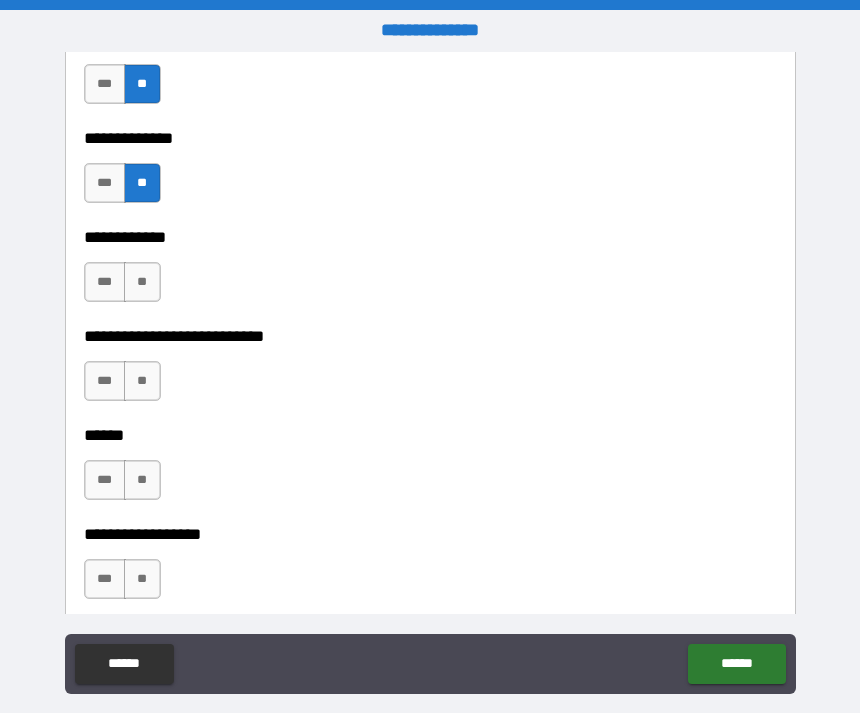 scroll, scrollTop: 9039, scrollLeft: 0, axis: vertical 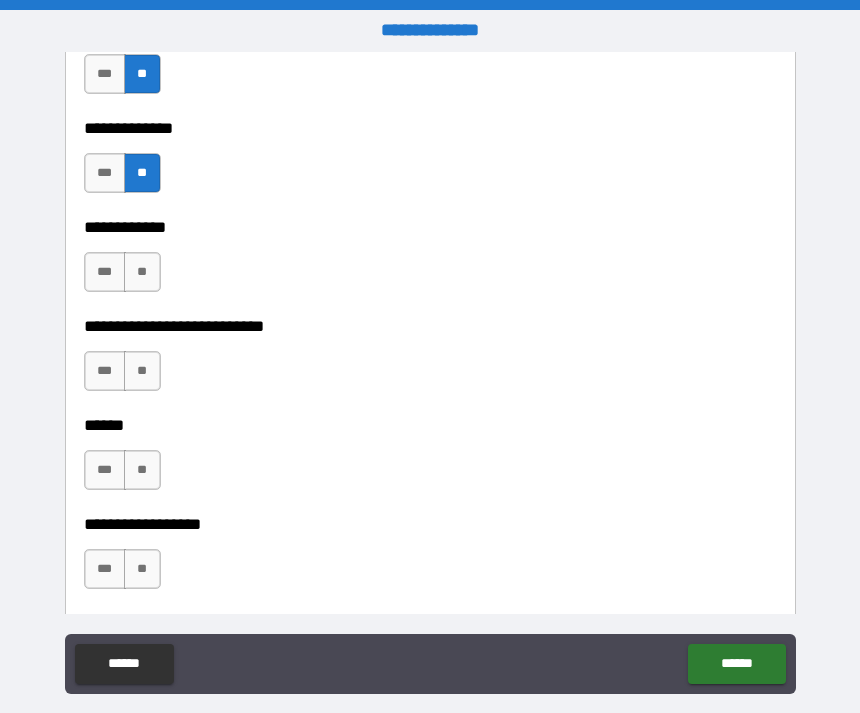 click on "**" at bounding box center (142, 272) 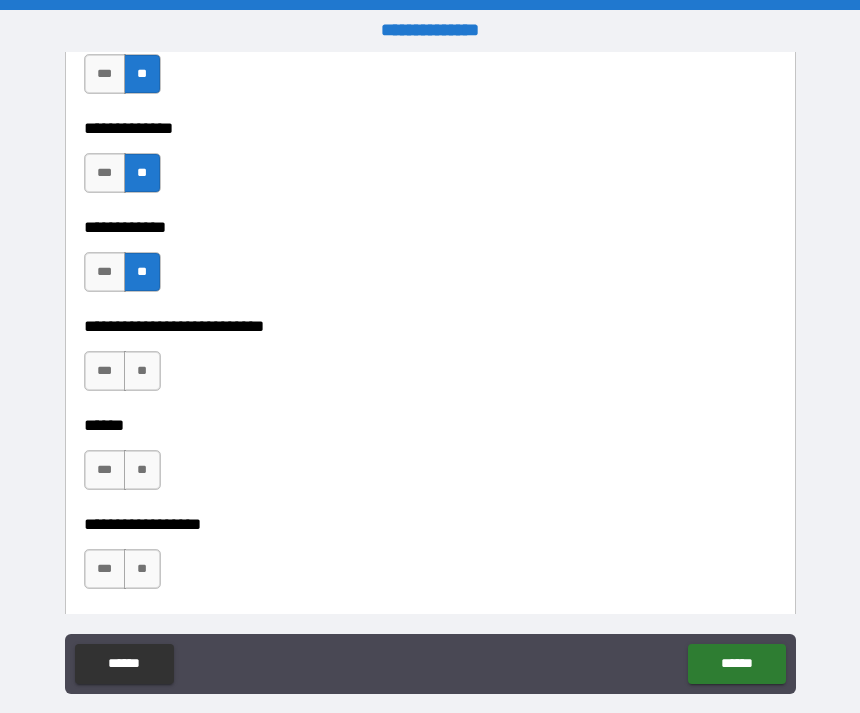 click on "**" at bounding box center (142, 371) 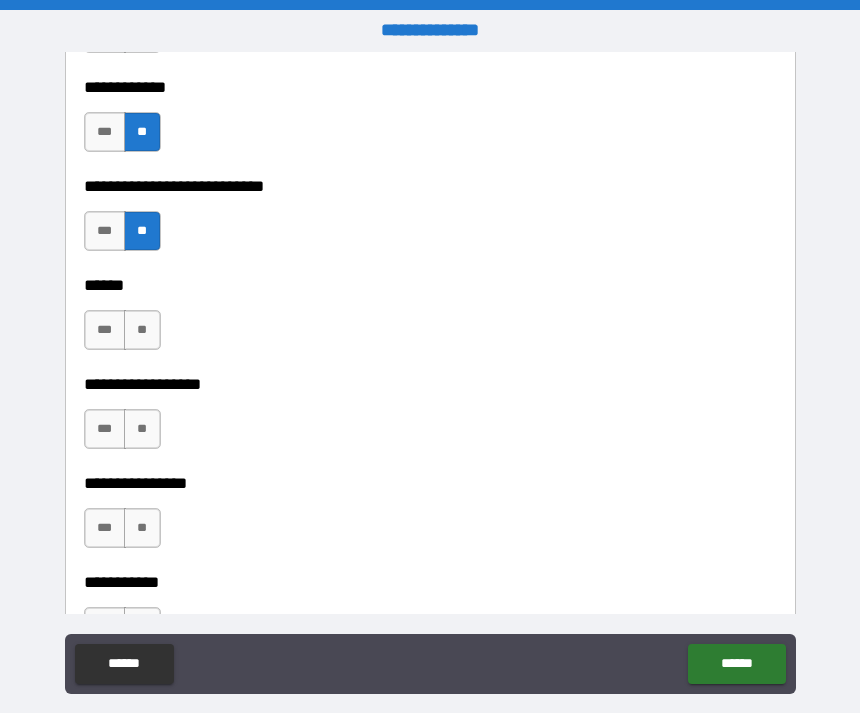 scroll, scrollTop: 9216, scrollLeft: 0, axis: vertical 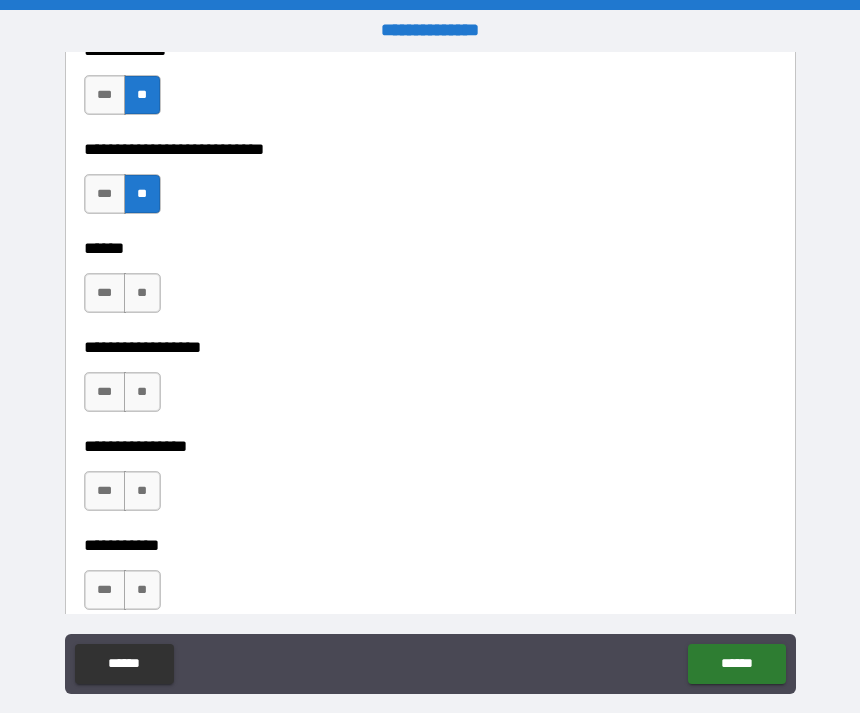 click on "**" at bounding box center [142, 293] 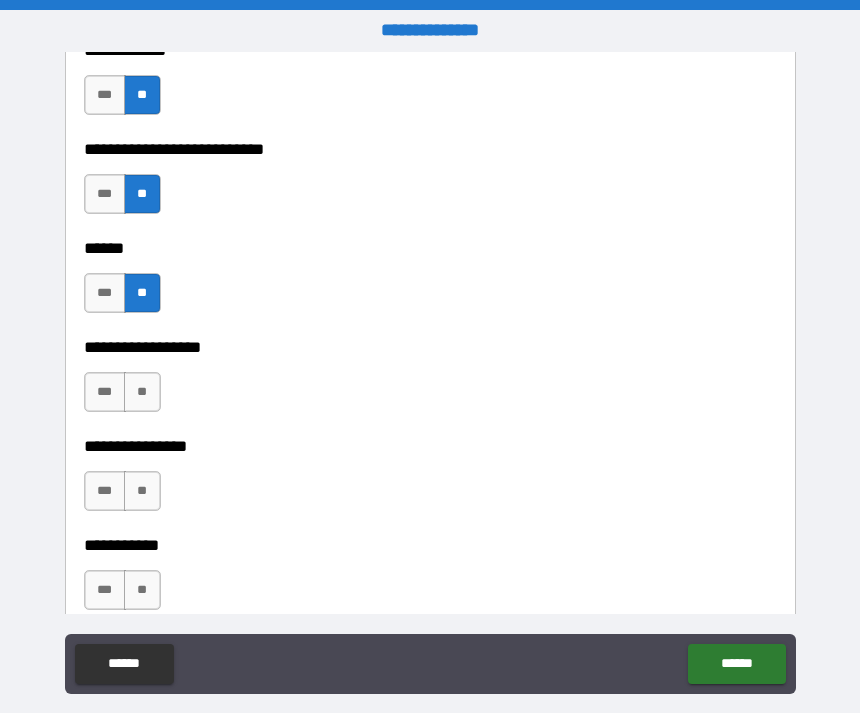 click on "**" at bounding box center (142, 392) 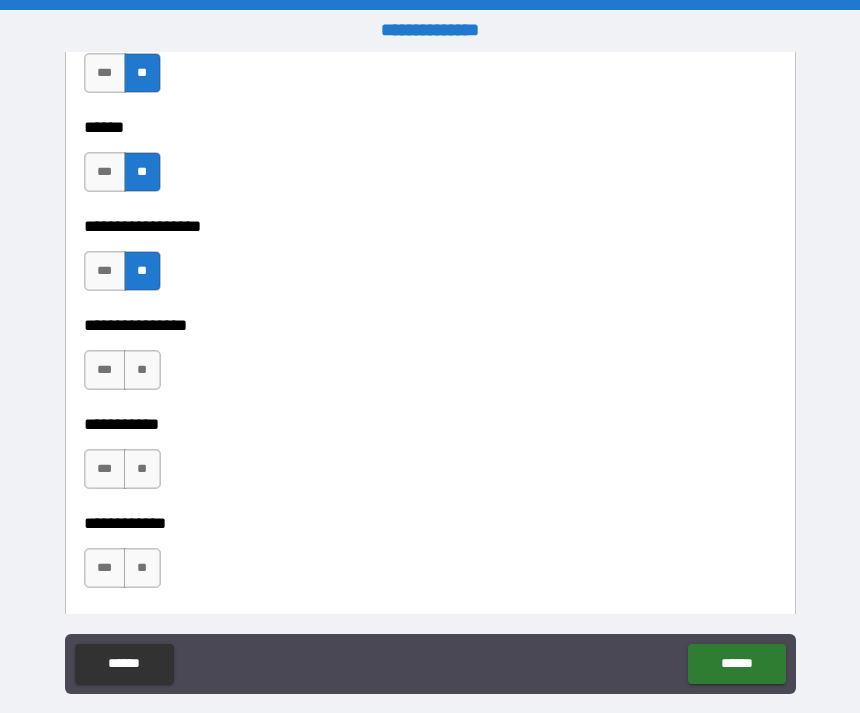 scroll, scrollTop: 9351, scrollLeft: 0, axis: vertical 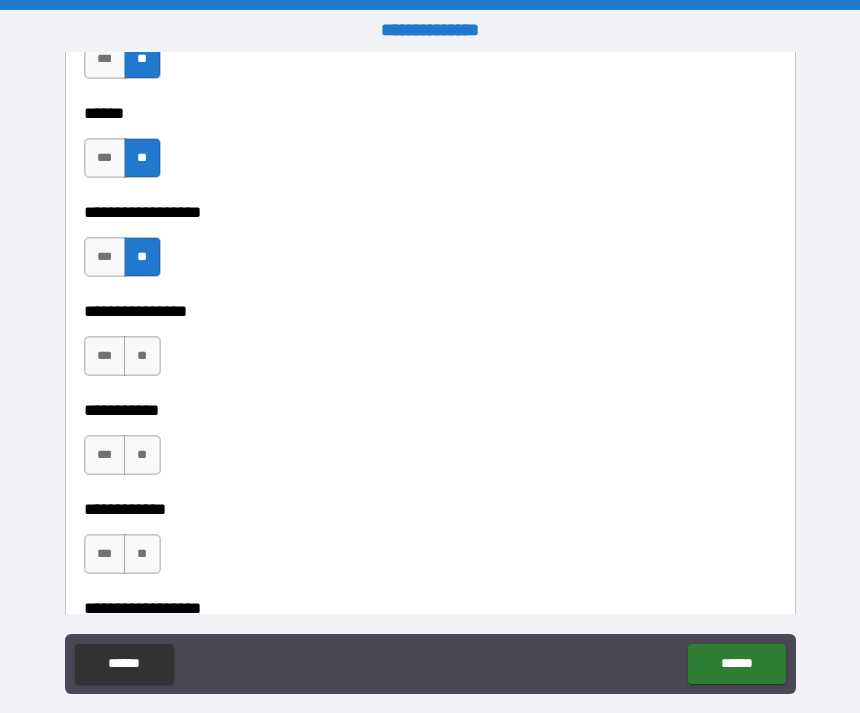 click on "**" at bounding box center [142, 356] 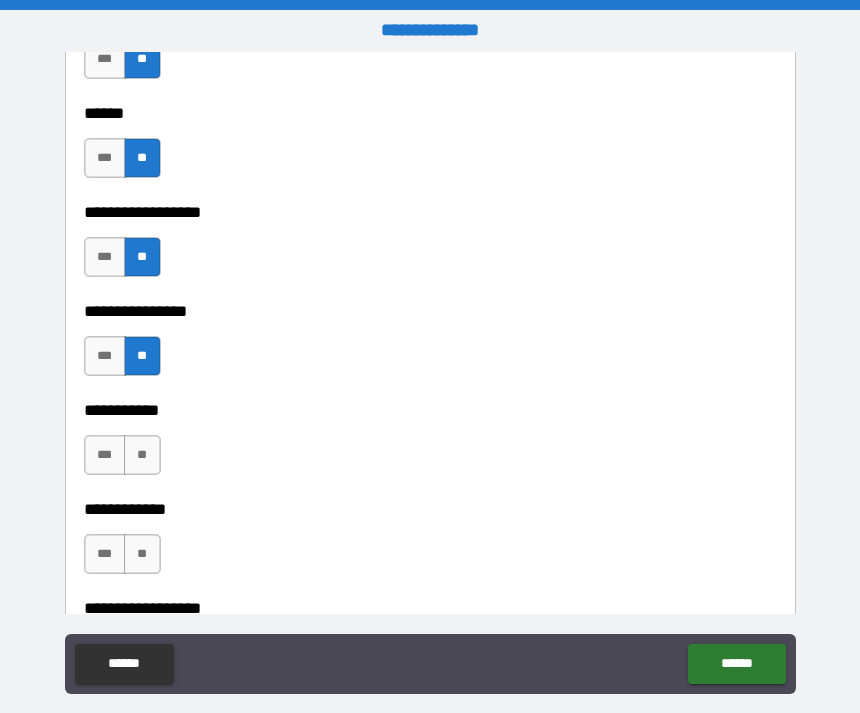 click on "**" at bounding box center (142, 455) 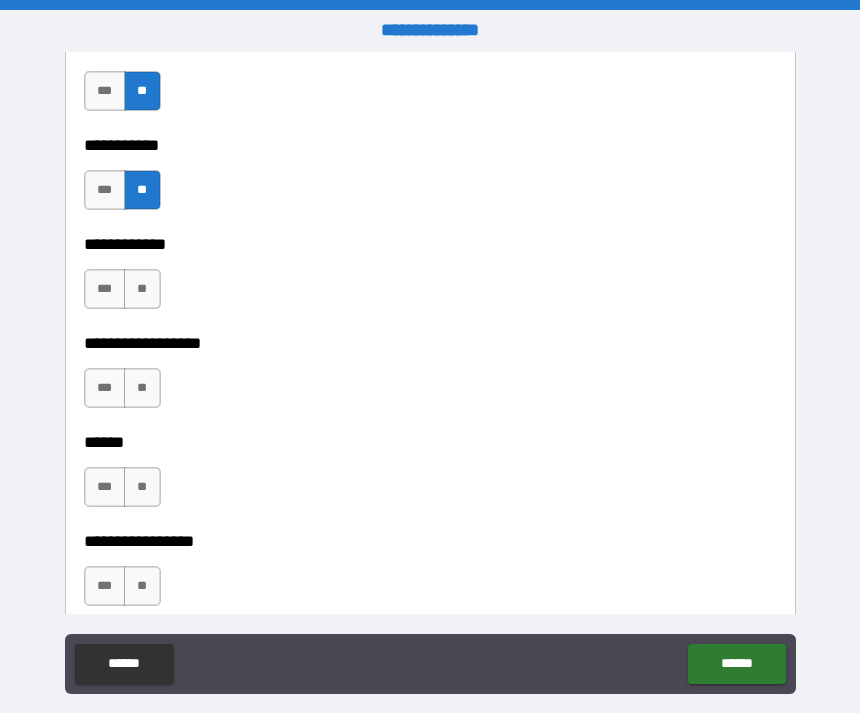 scroll, scrollTop: 9618, scrollLeft: 0, axis: vertical 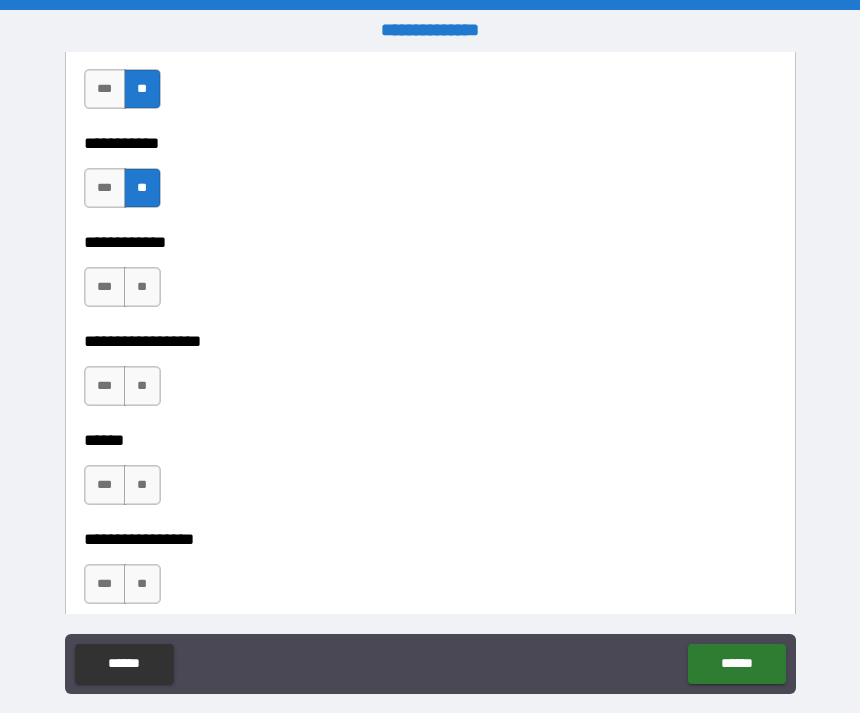 click on "**" at bounding box center [142, 386] 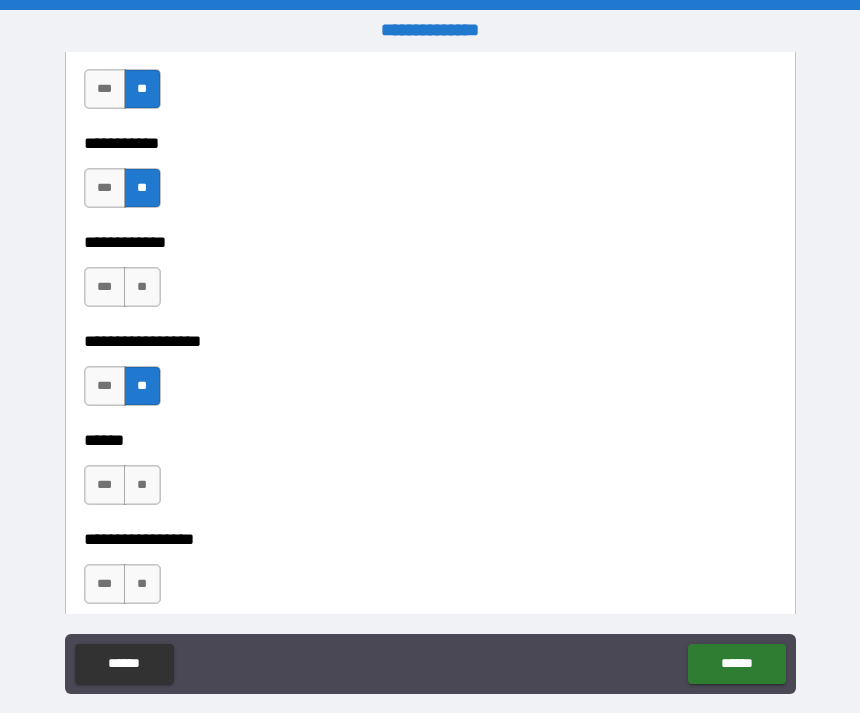 click on "**" at bounding box center (142, 386) 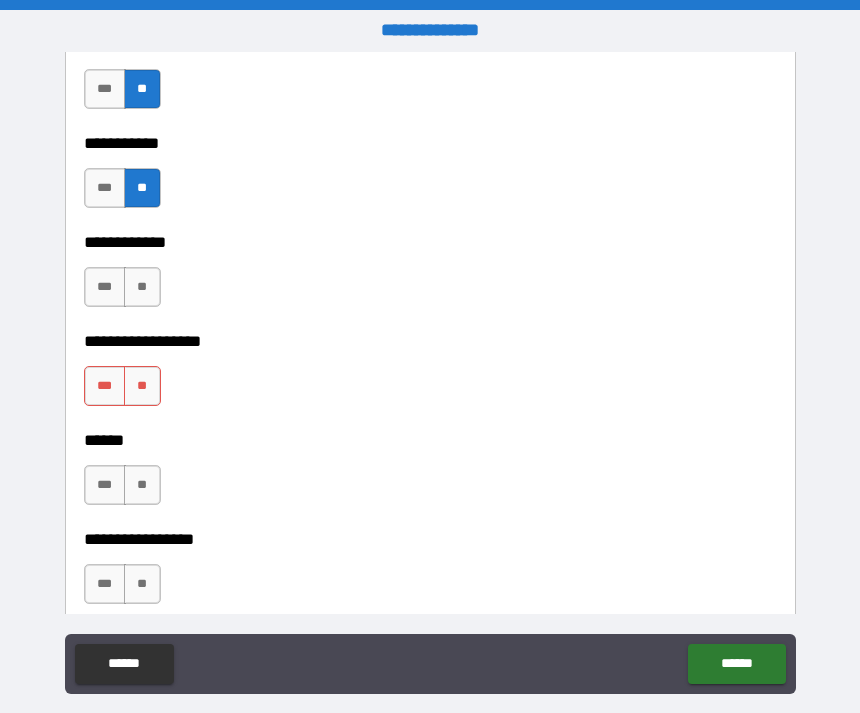 click on "**" at bounding box center (142, 287) 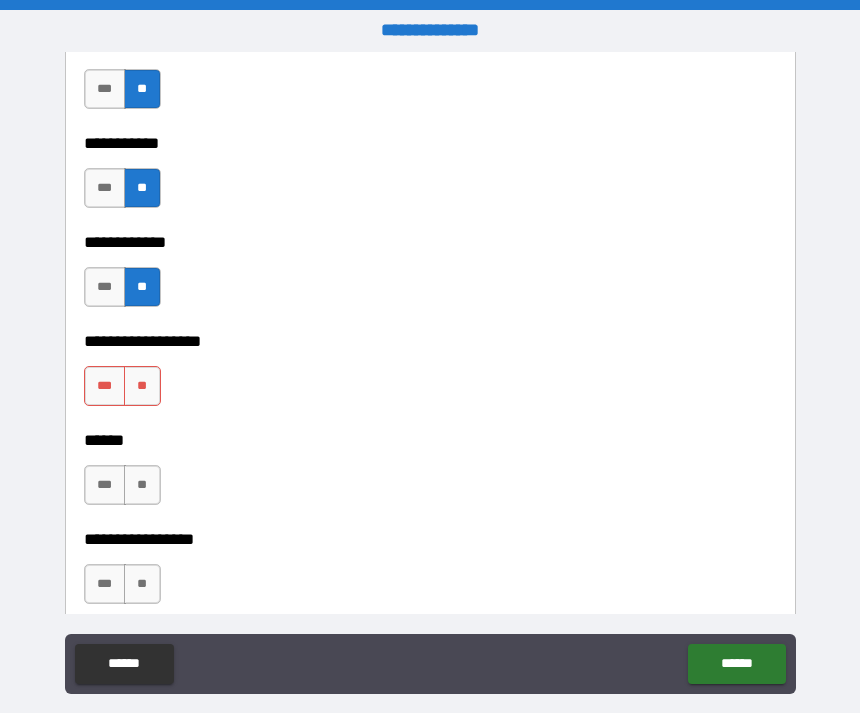 click on "**" at bounding box center [142, 386] 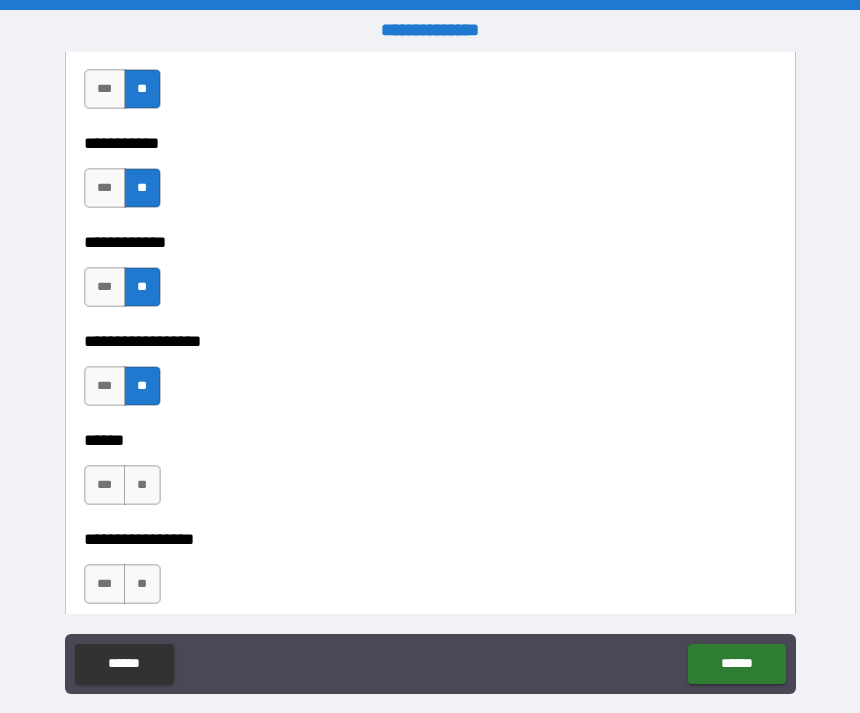 click on "**" at bounding box center [142, 485] 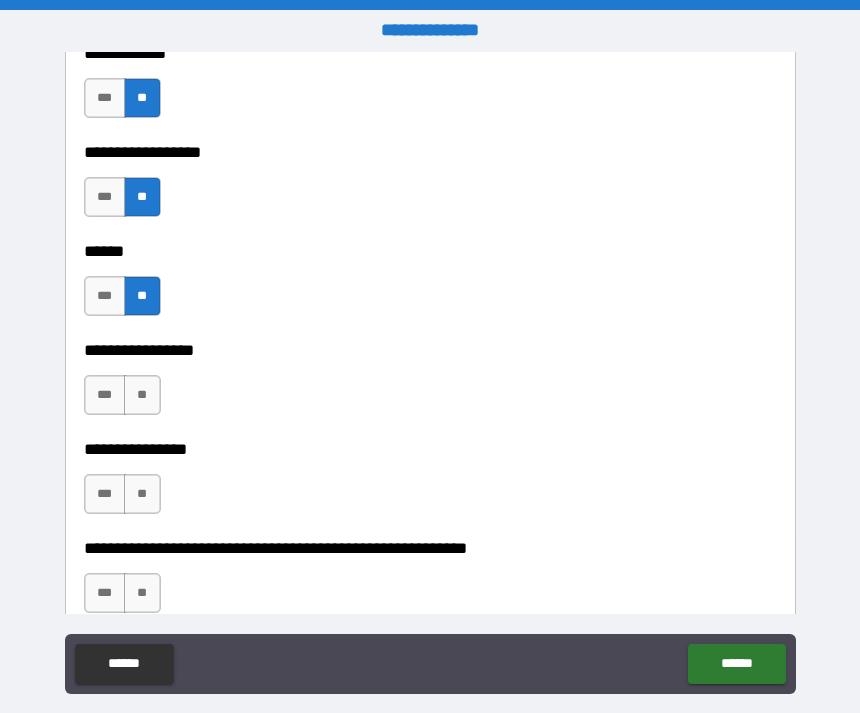 scroll, scrollTop: 9829, scrollLeft: 0, axis: vertical 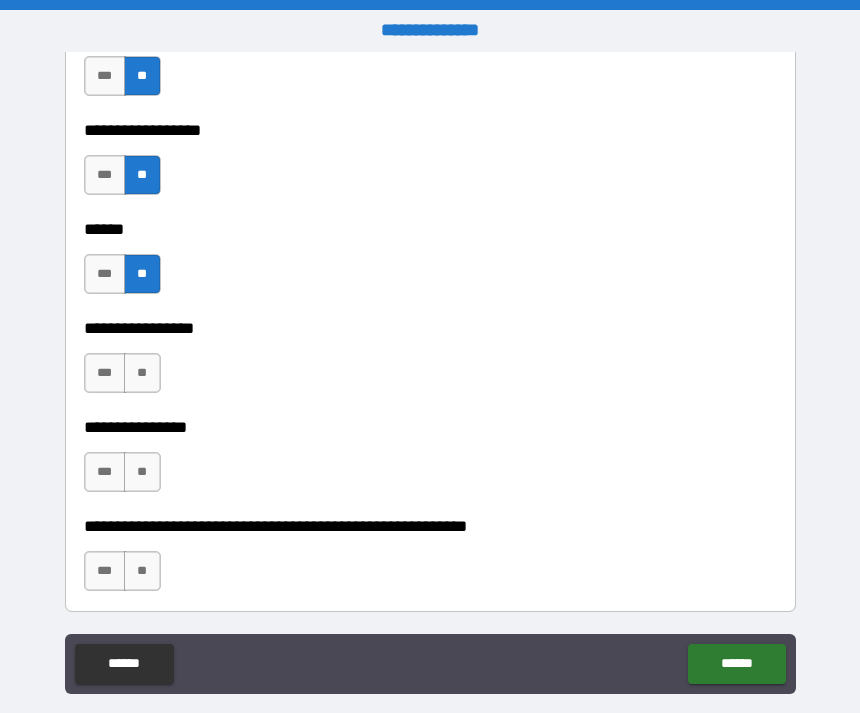 click on "**" at bounding box center [142, 373] 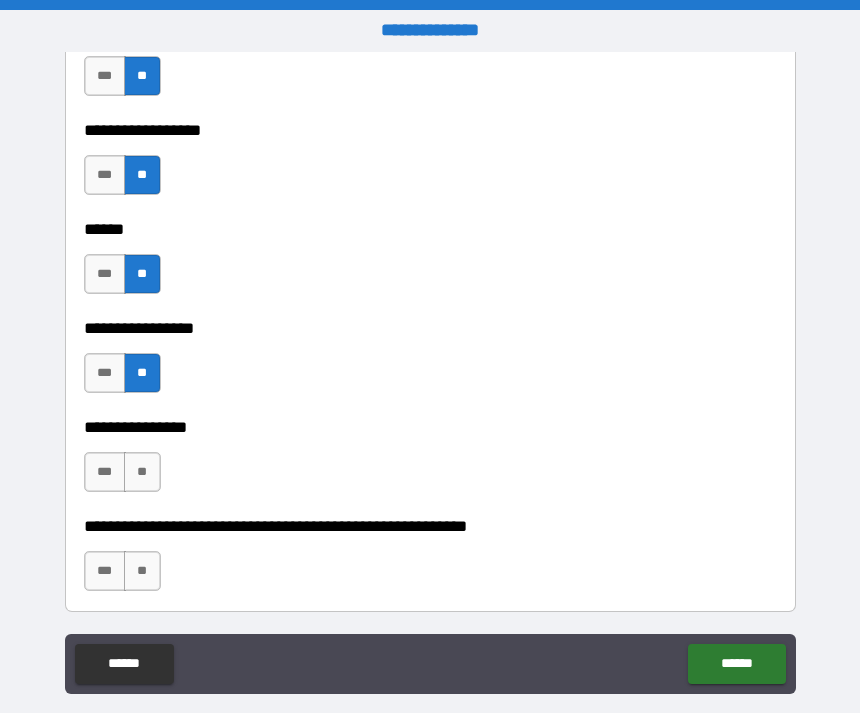 click on "**" at bounding box center [142, 472] 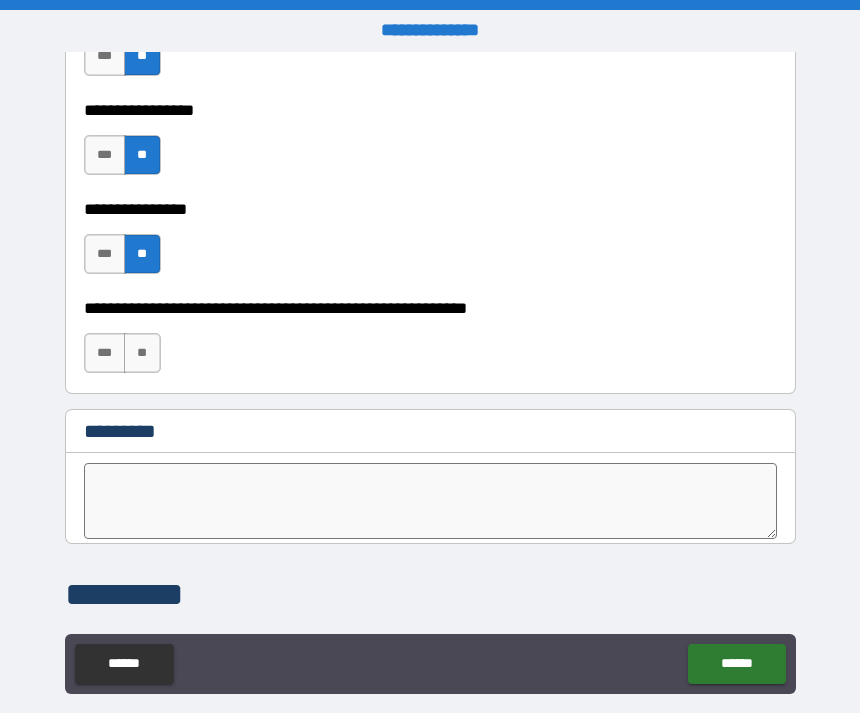 scroll, scrollTop: 10059, scrollLeft: 0, axis: vertical 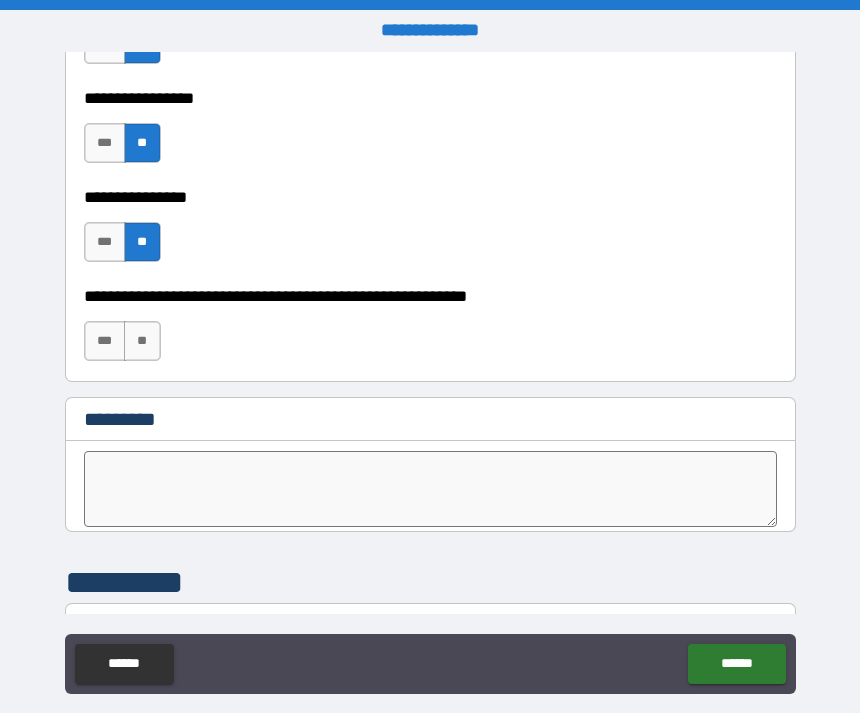 click on "**" at bounding box center (142, 341) 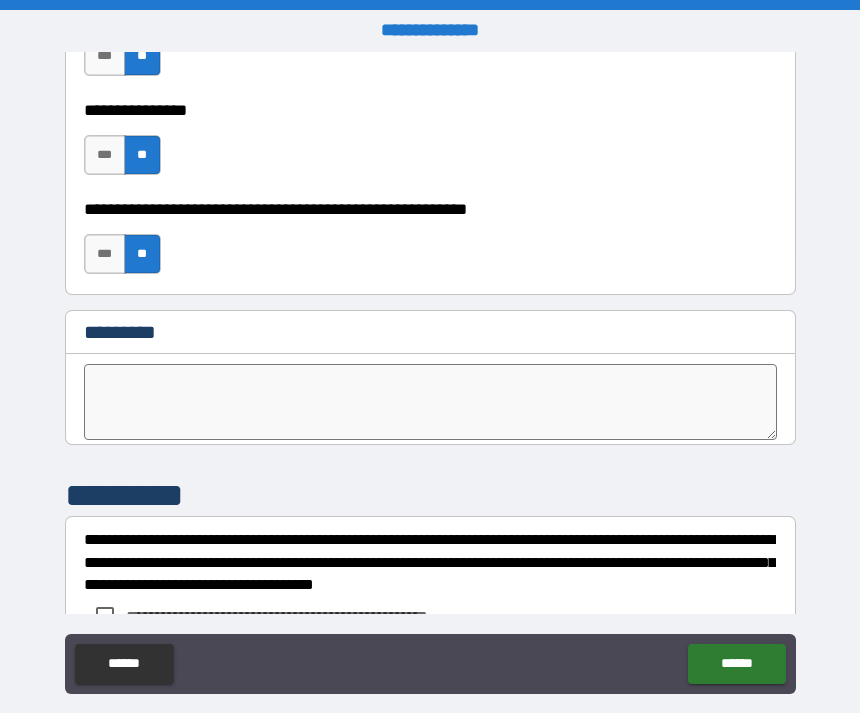 scroll, scrollTop: 10164, scrollLeft: 0, axis: vertical 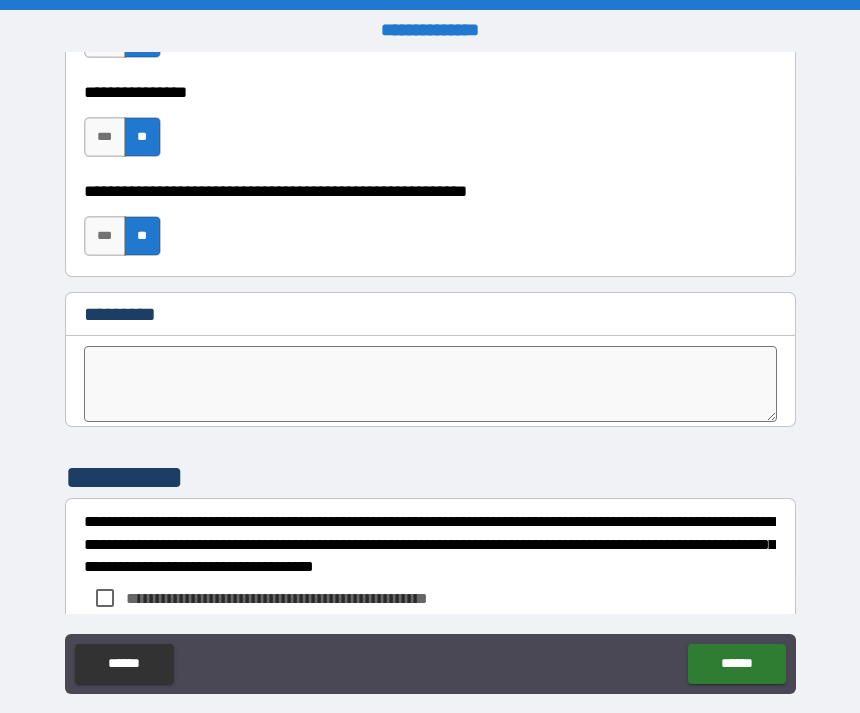 click at bounding box center [431, 384] 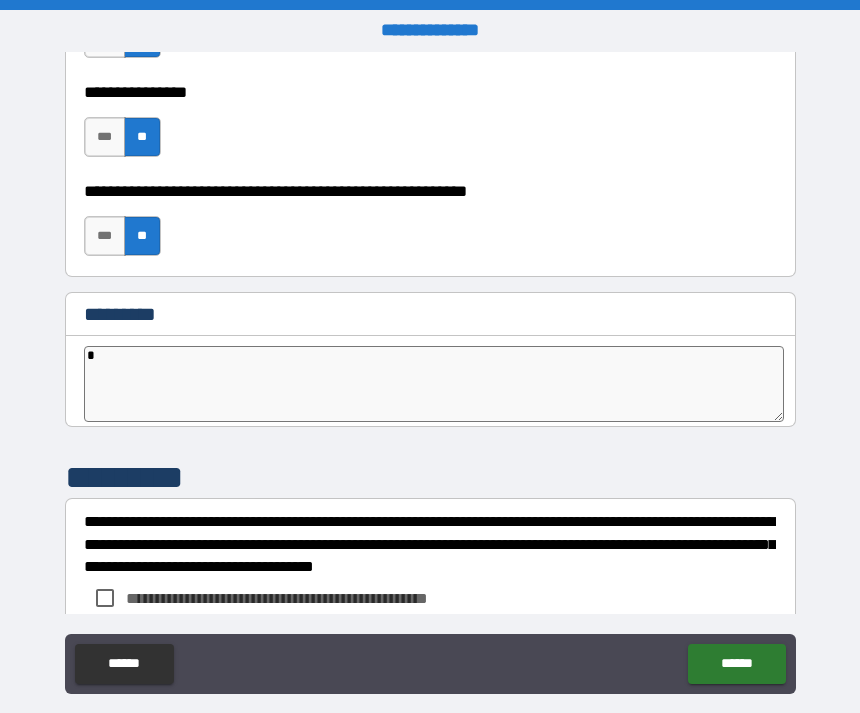 type on "*" 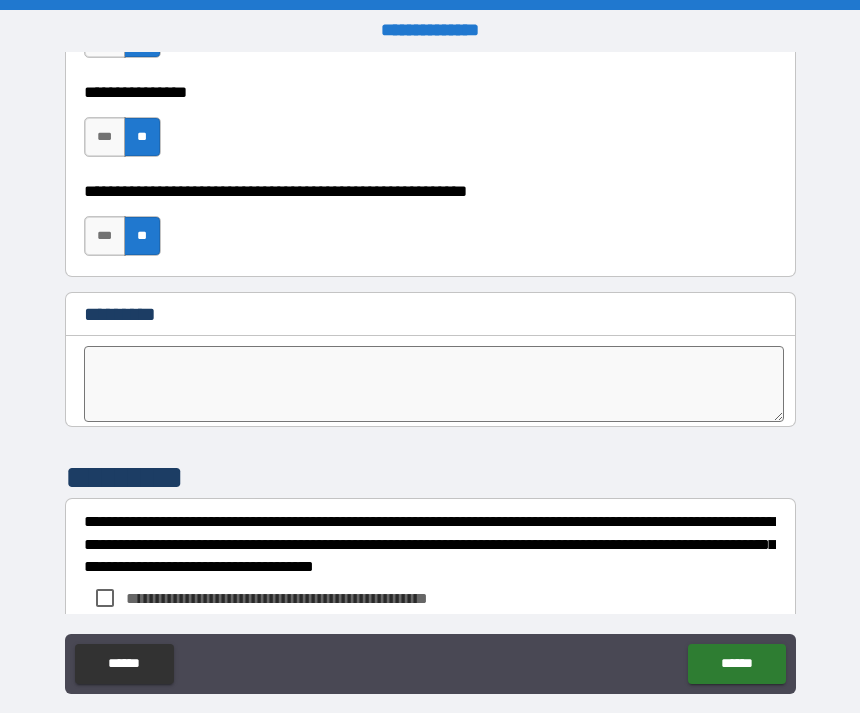 click on "******" 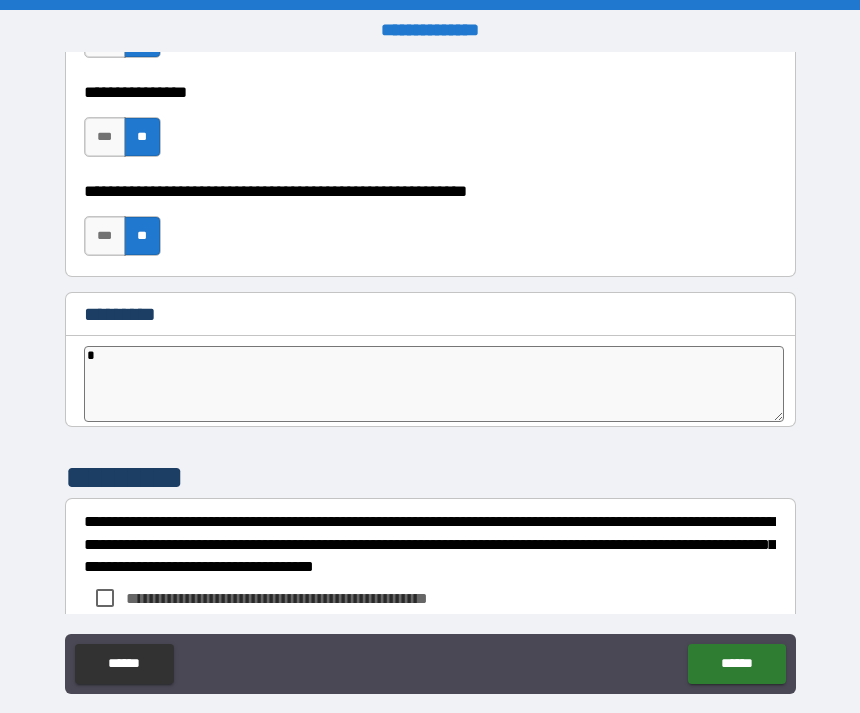 type on "*" 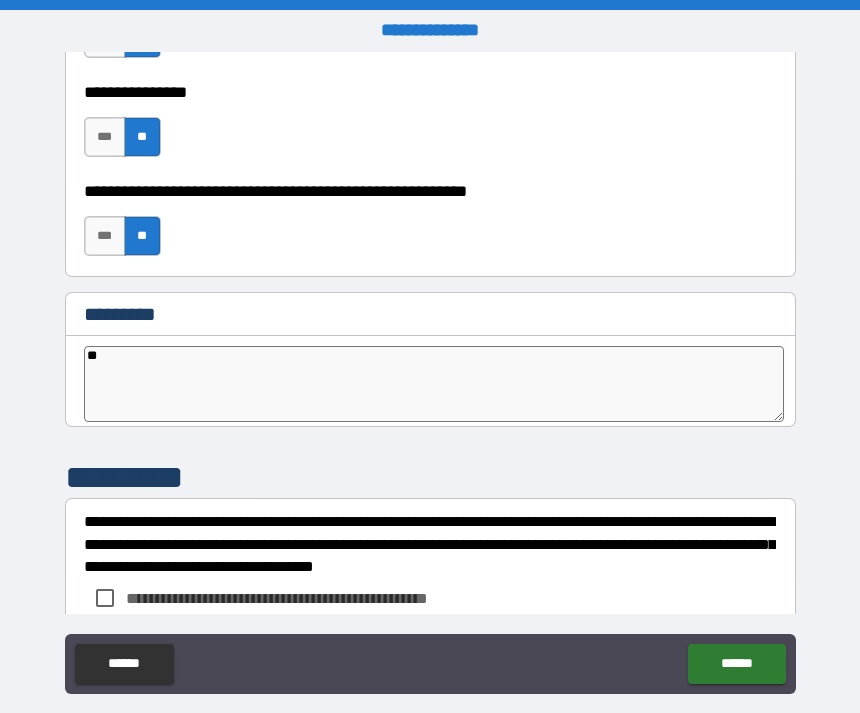 type on "***" 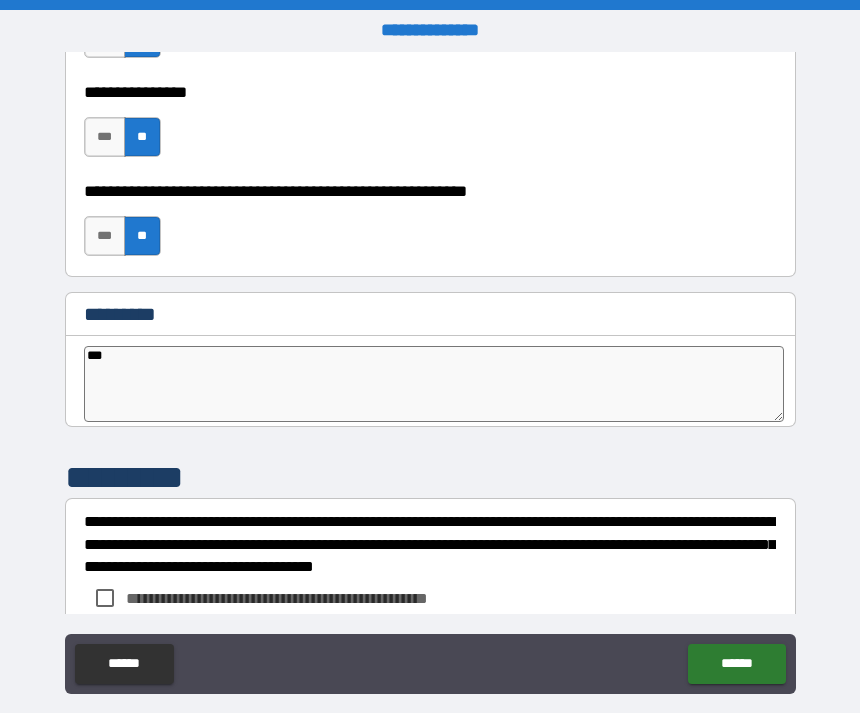 type on "*" 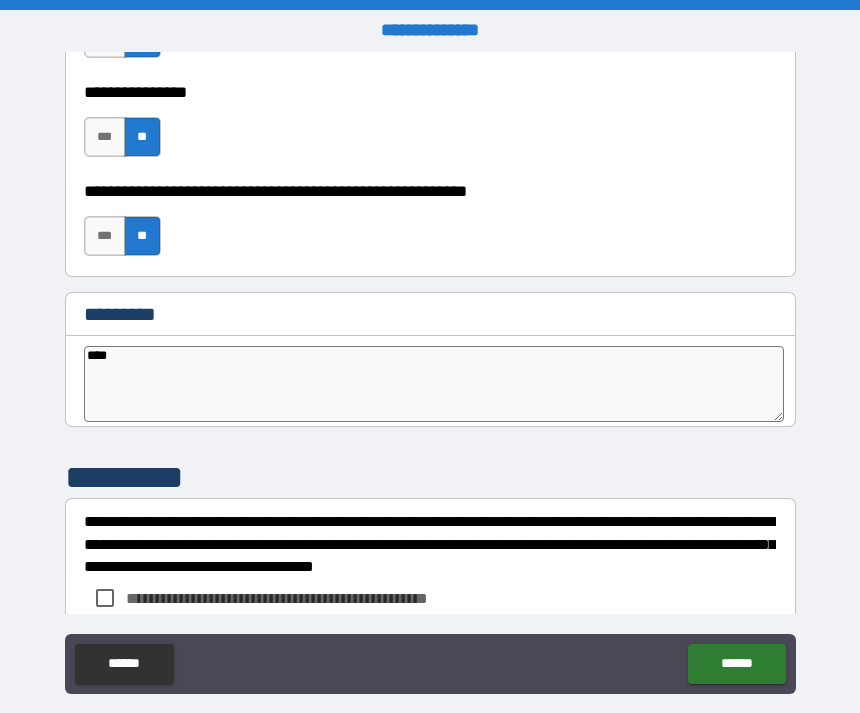 type on "*" 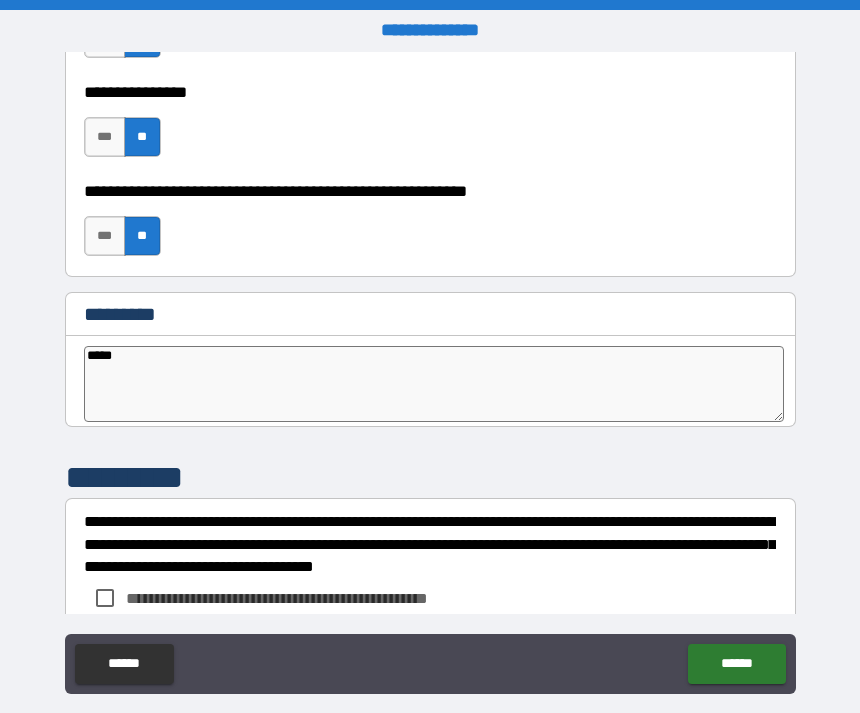 type on "*" 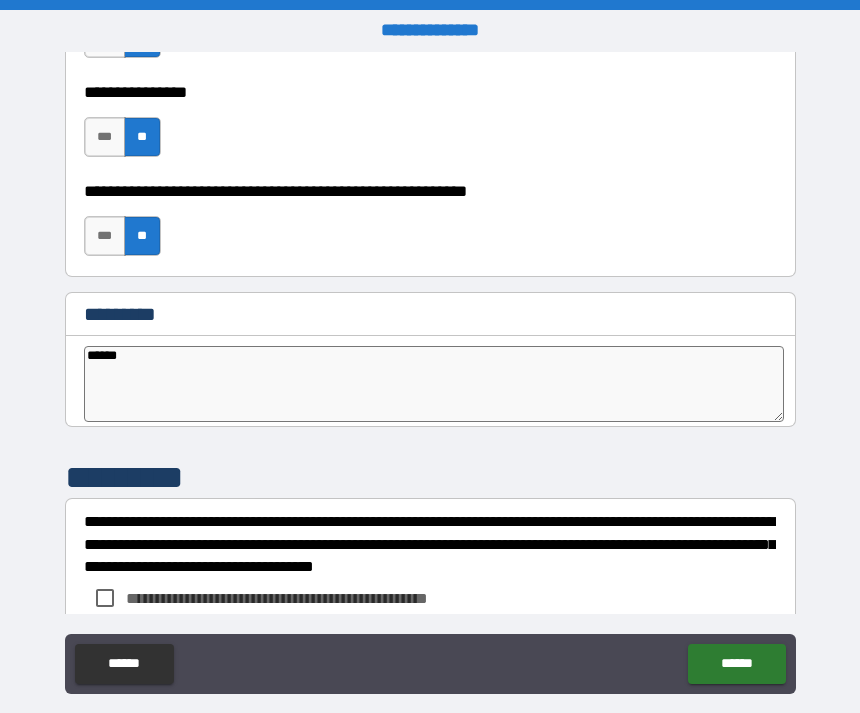 type on "*******" 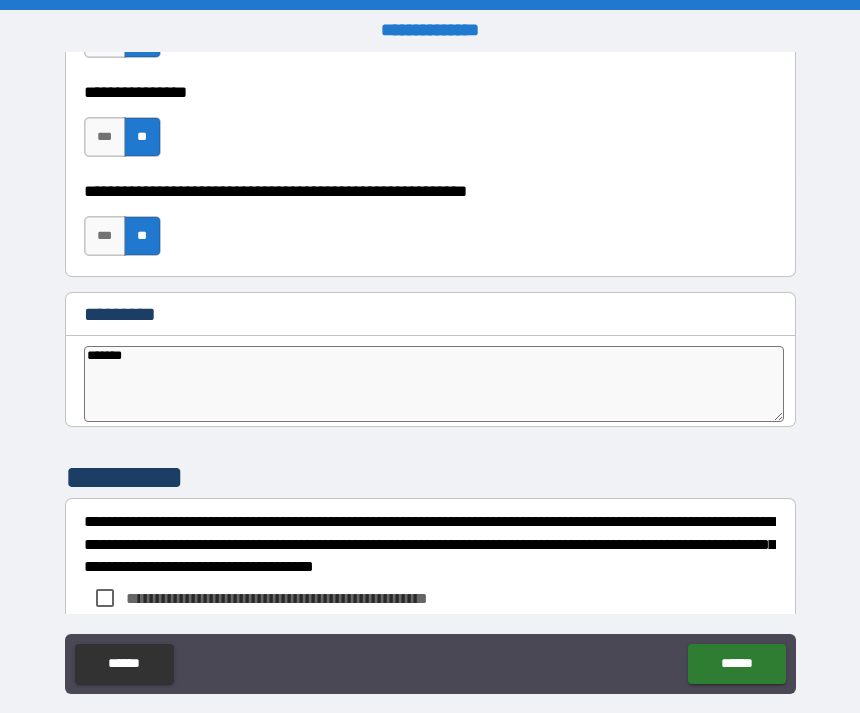 type on "*" 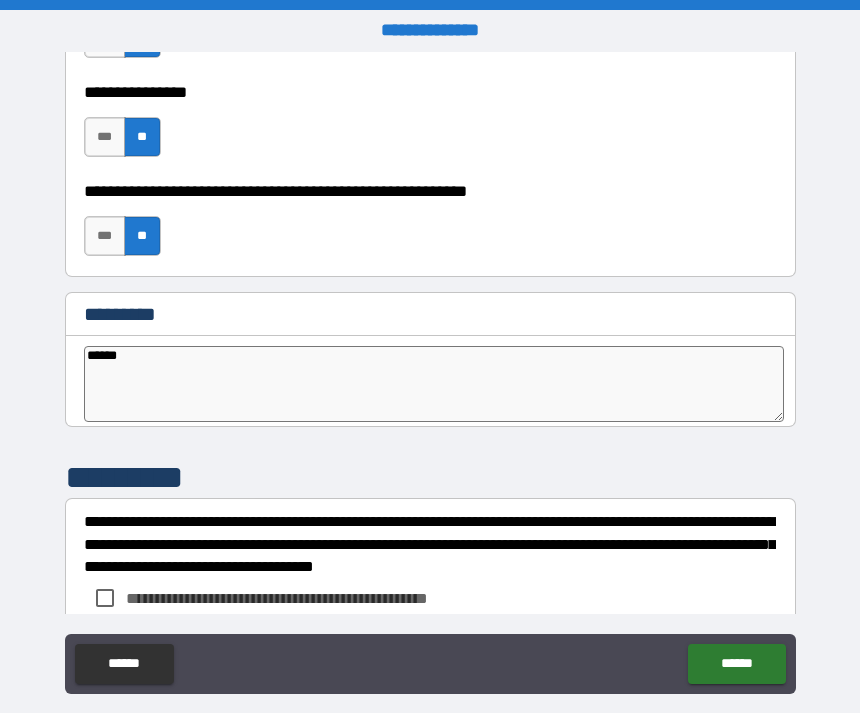 type on "*" 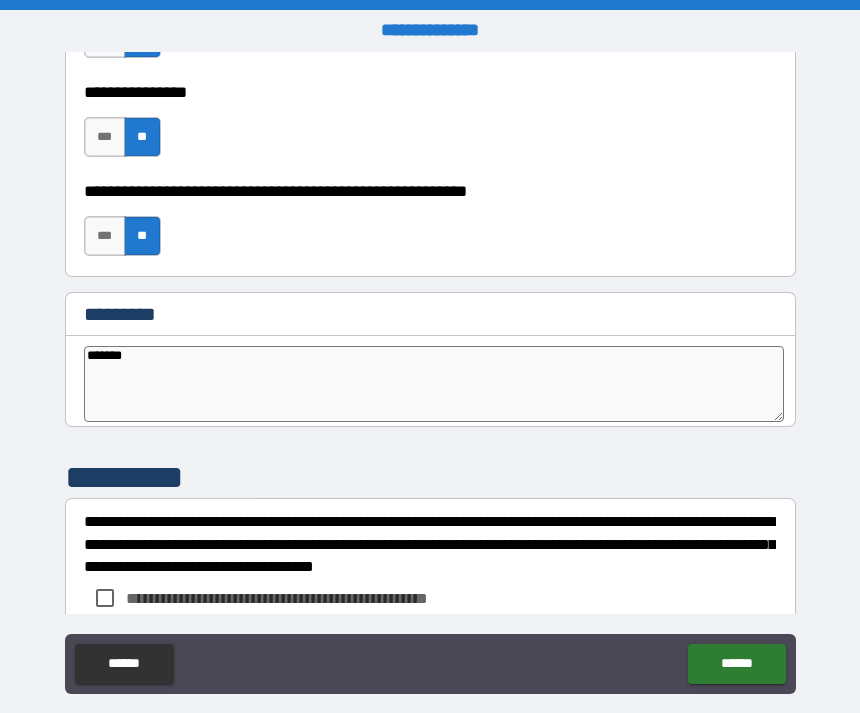 type on "*" 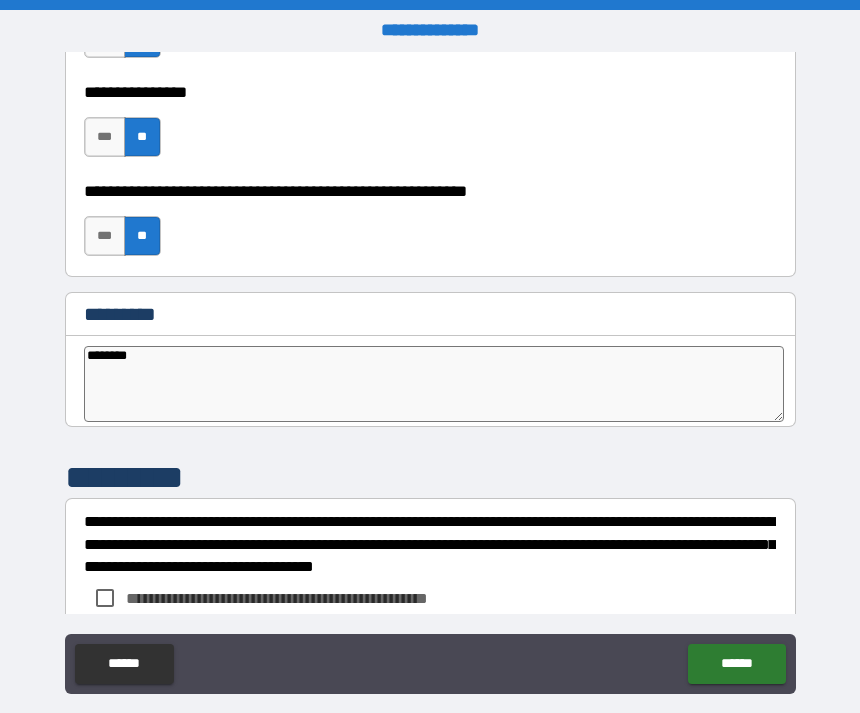 type on "*" 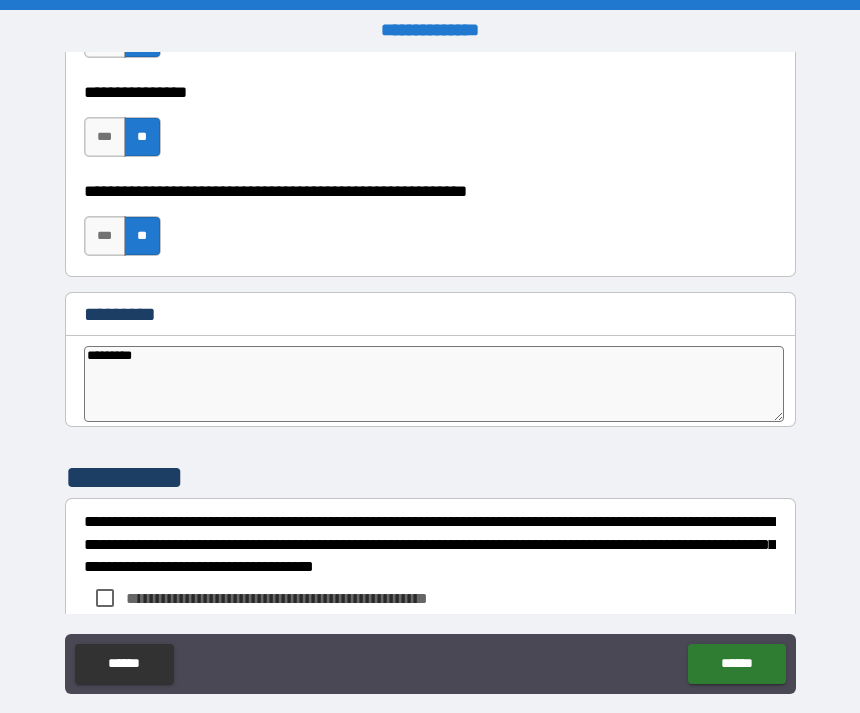 type on "*" 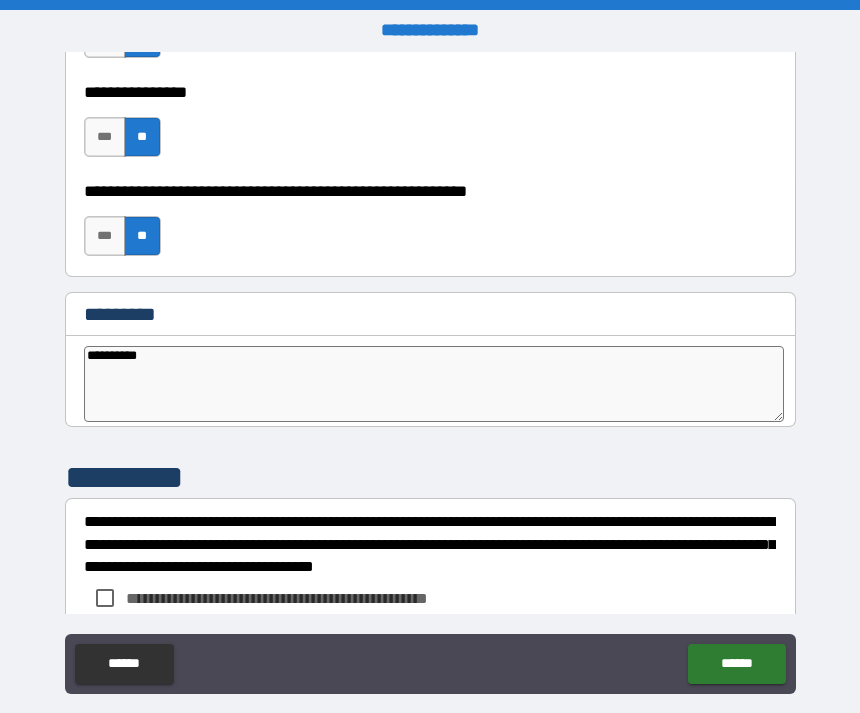 type on "*" 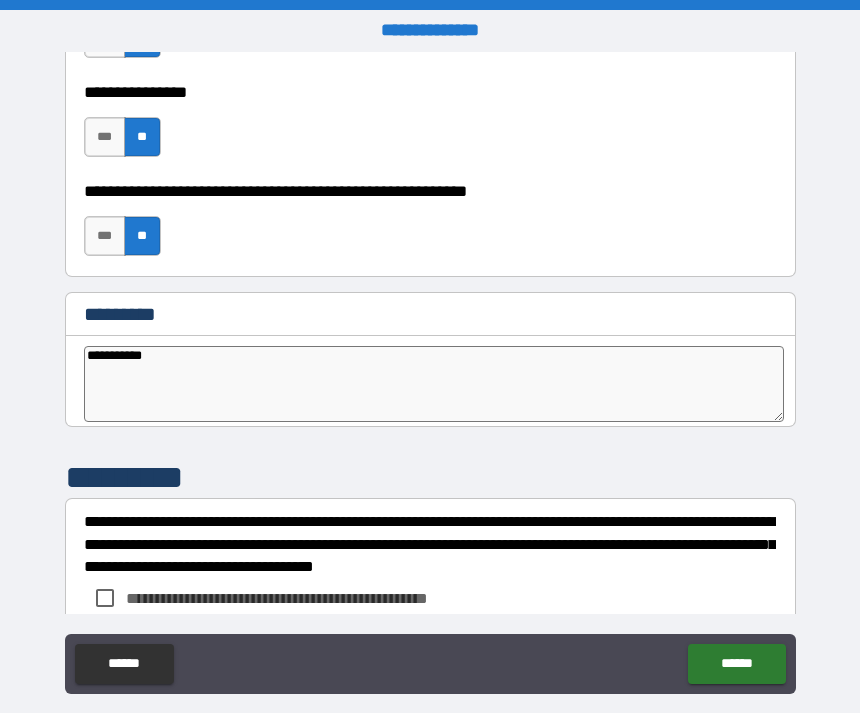 type on "*" 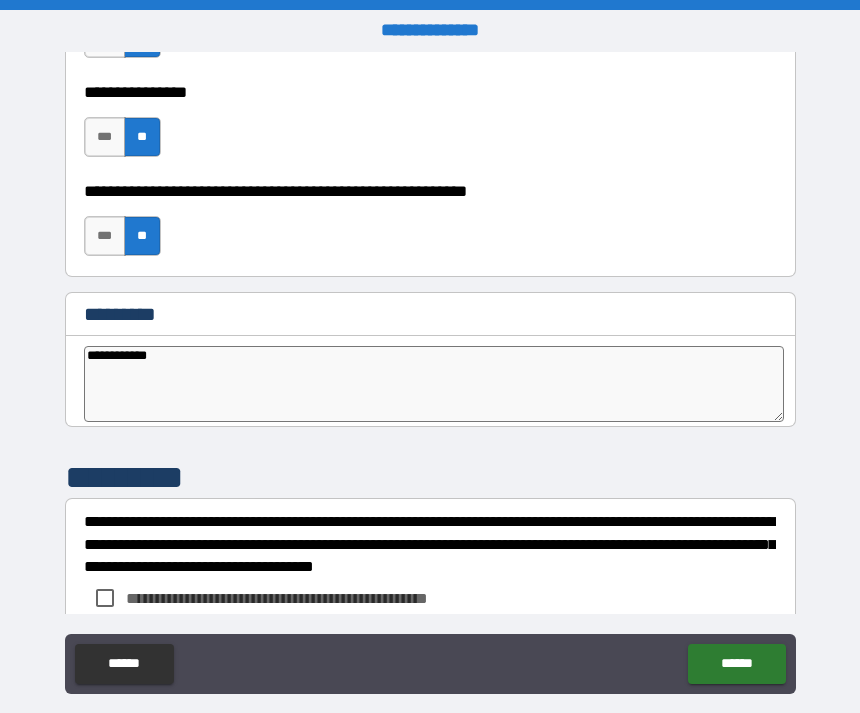 type on "**********" 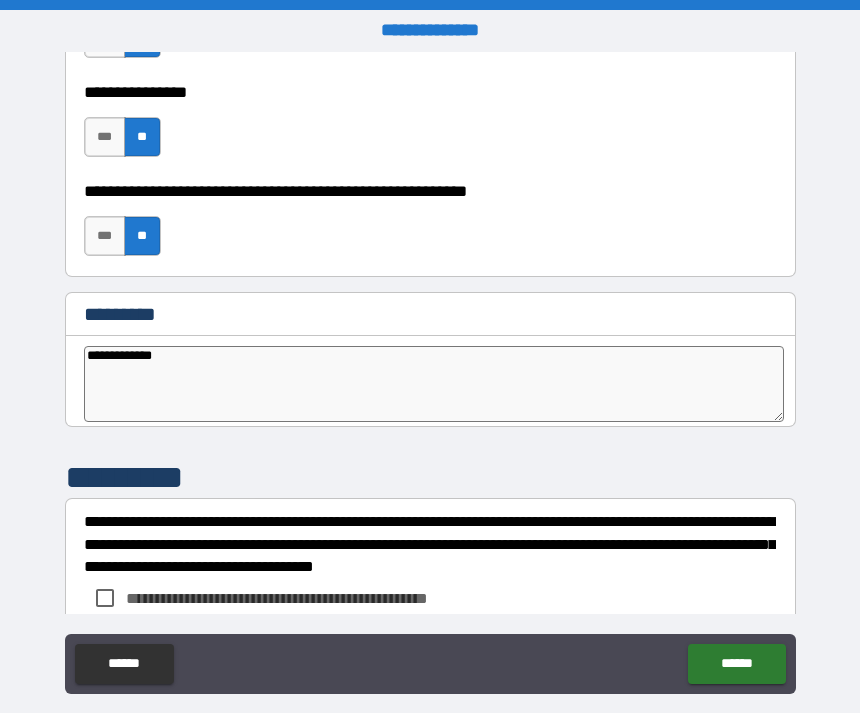 type on "**********" 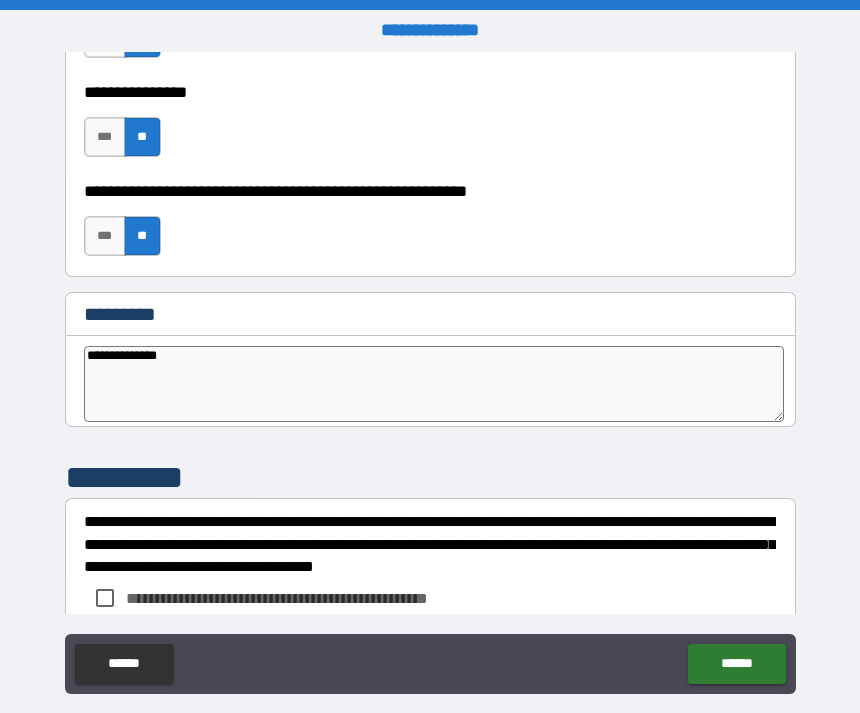 type on "*" 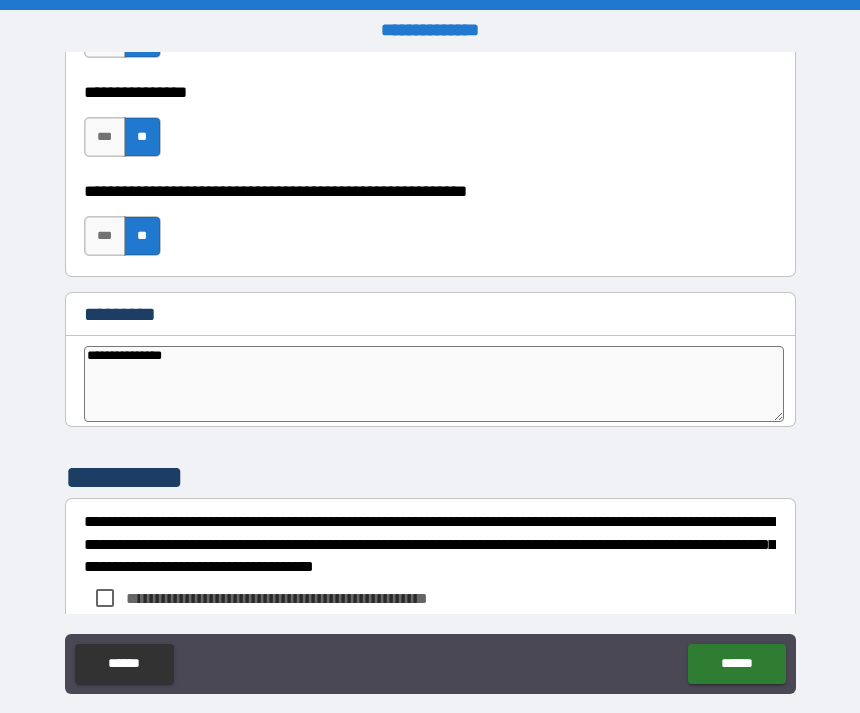 type on "*" 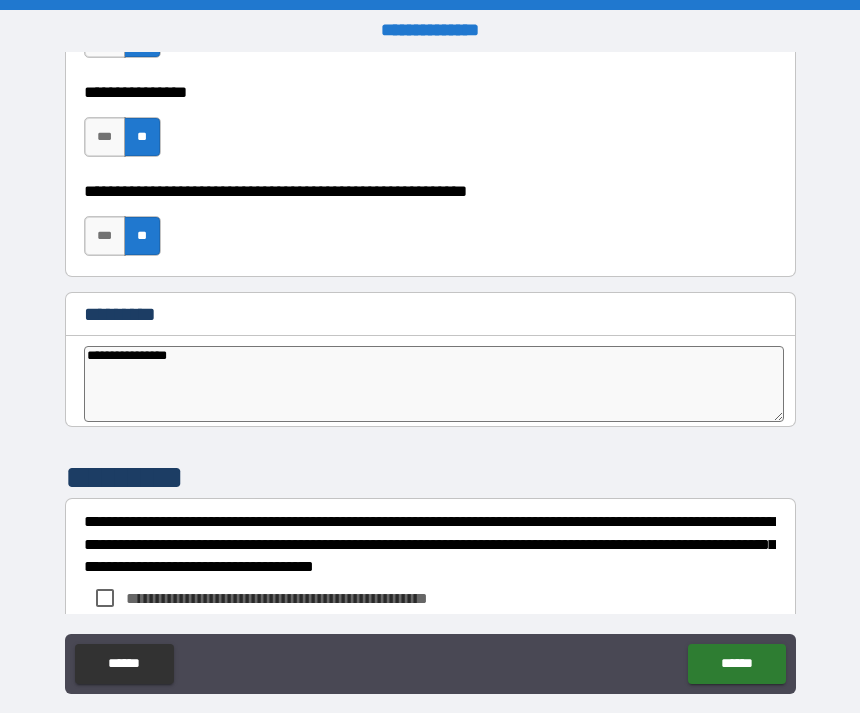 type on "**********" 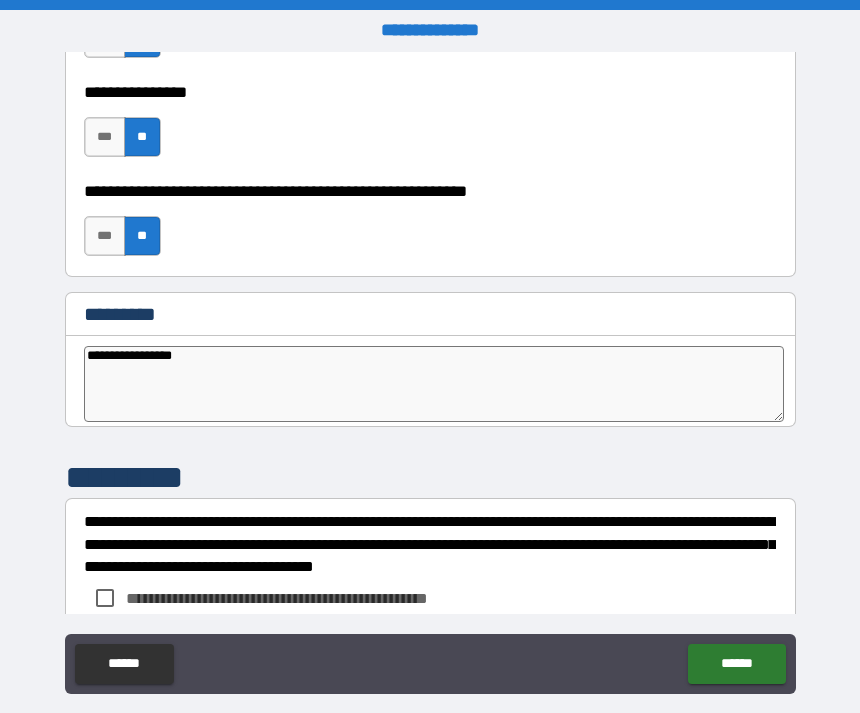 type on "*" 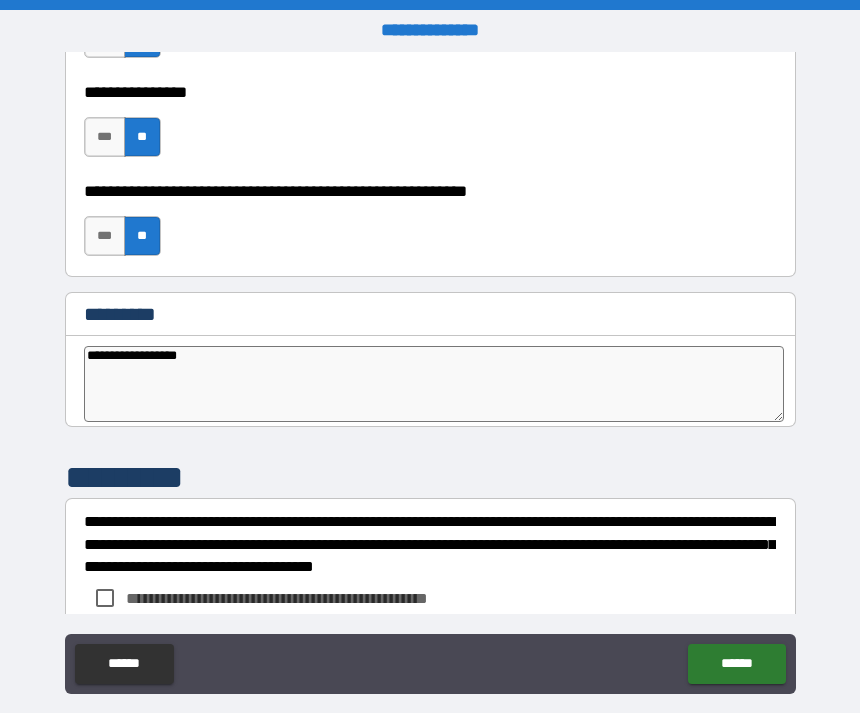 type on "**********" 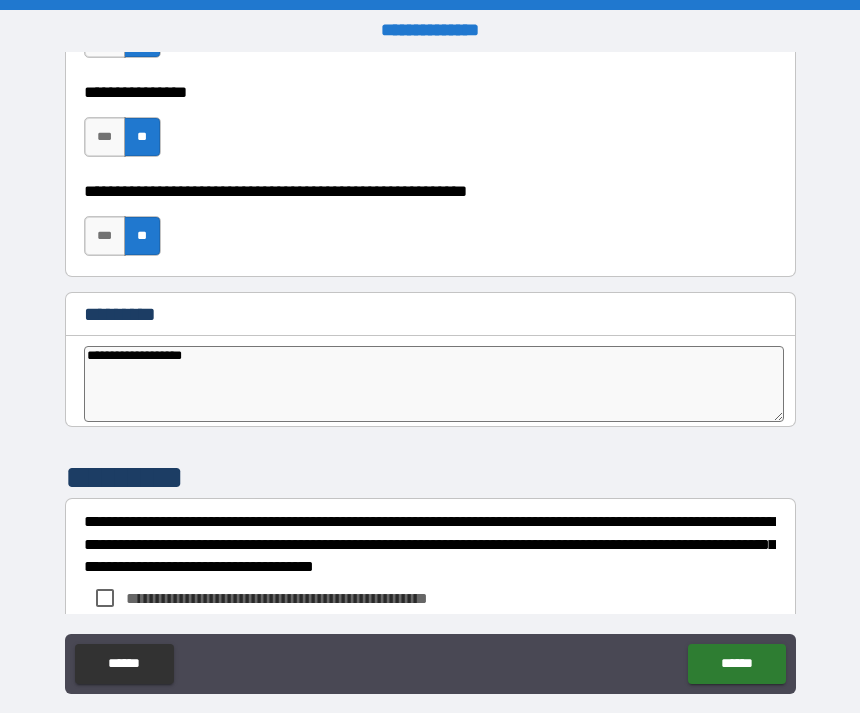 type on "*" 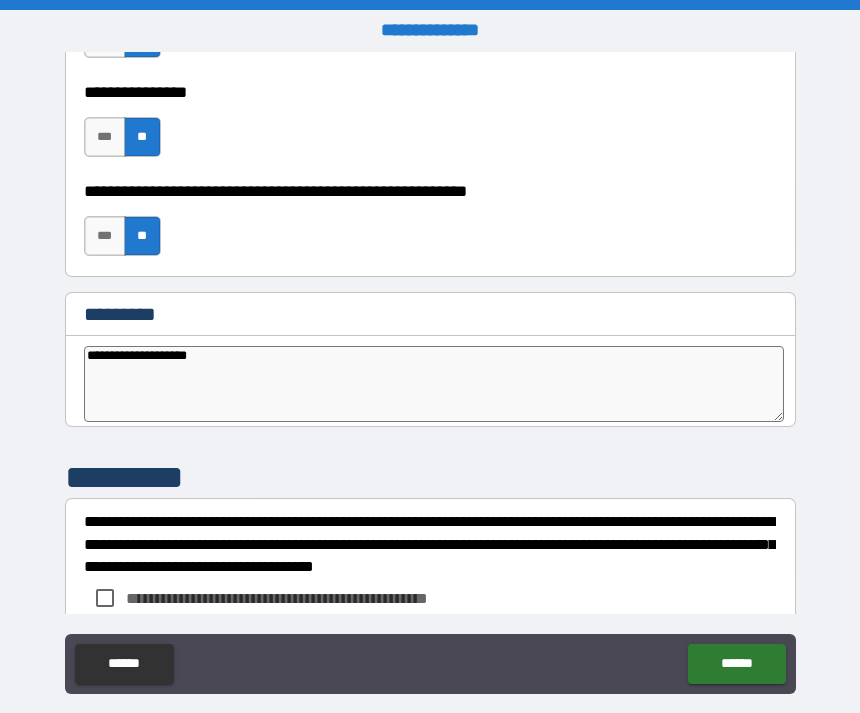type on "**********" 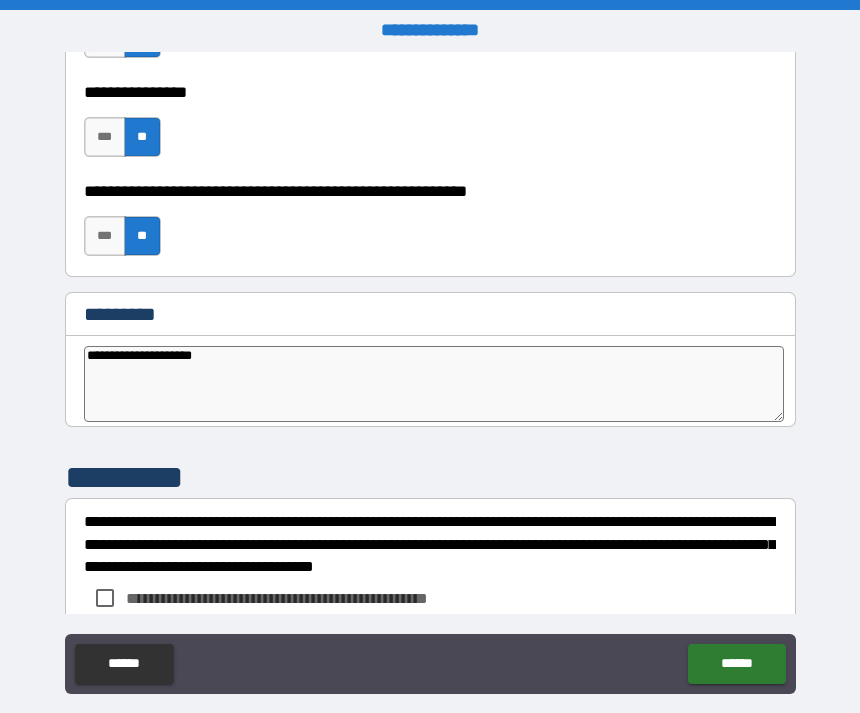 type on "*" 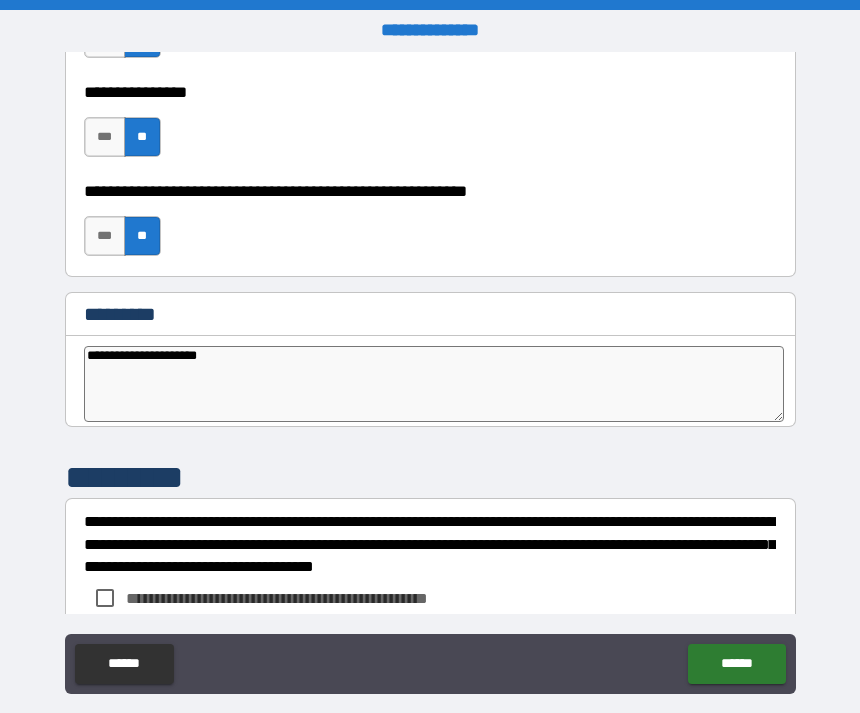 type on "*" 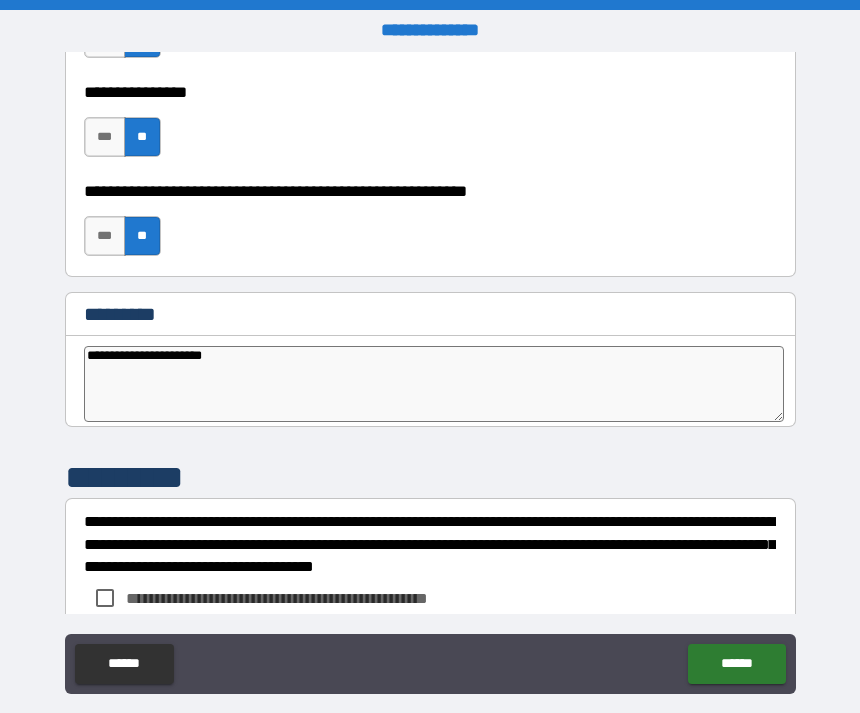 type on "**********" 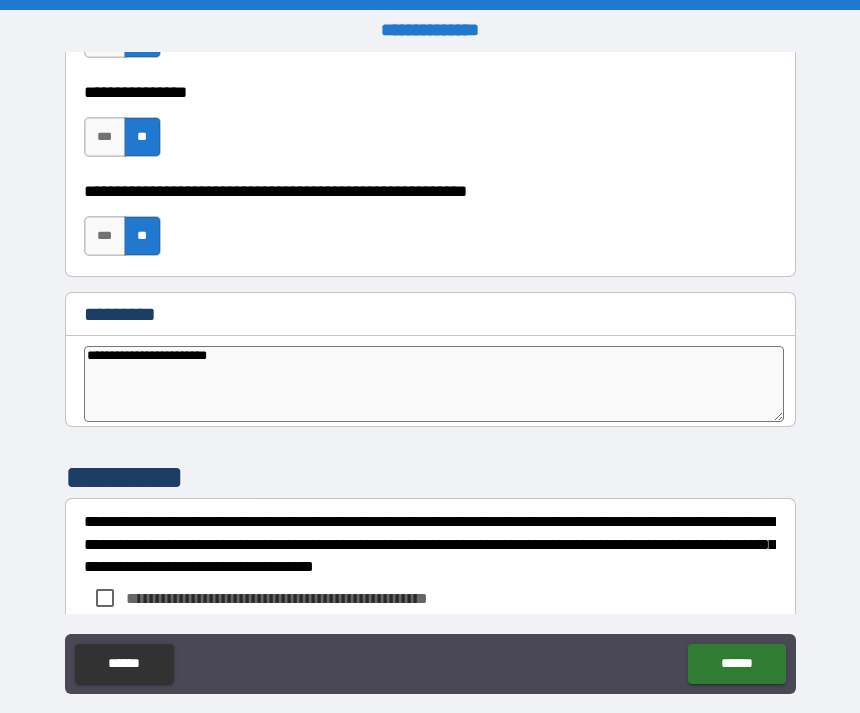 type on "*" 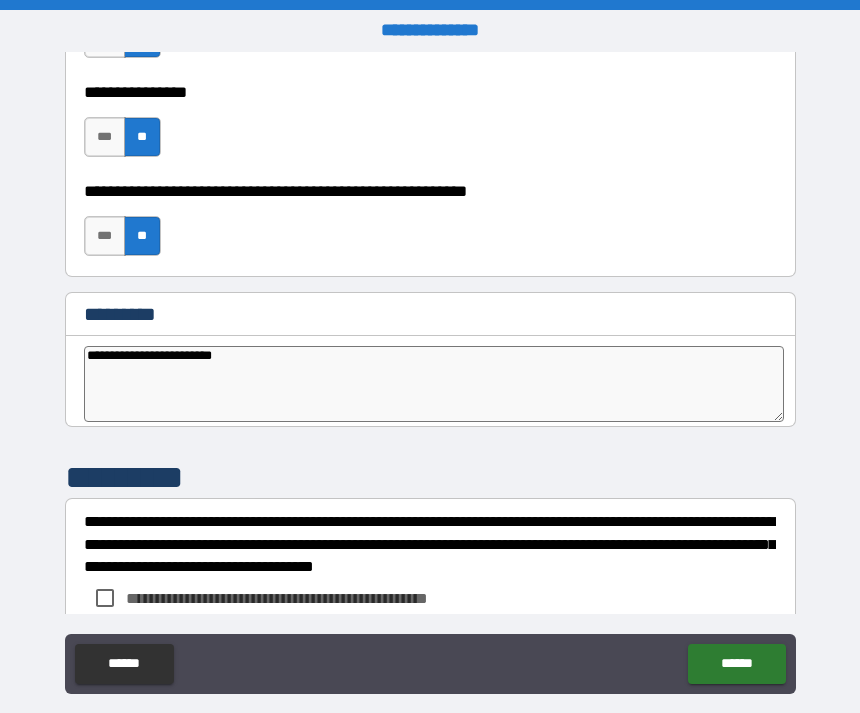 type on "**********" 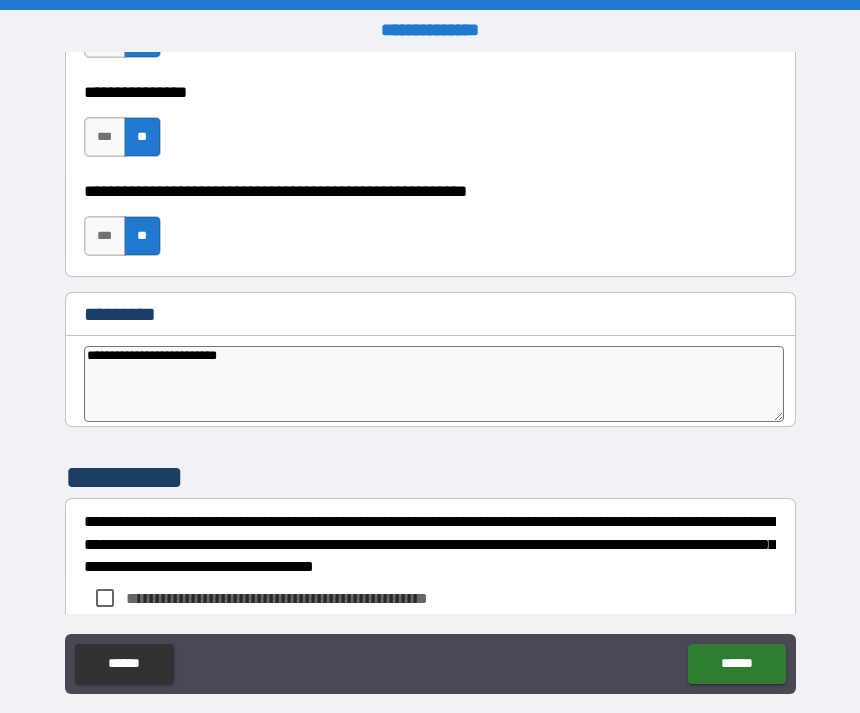 type on "*" 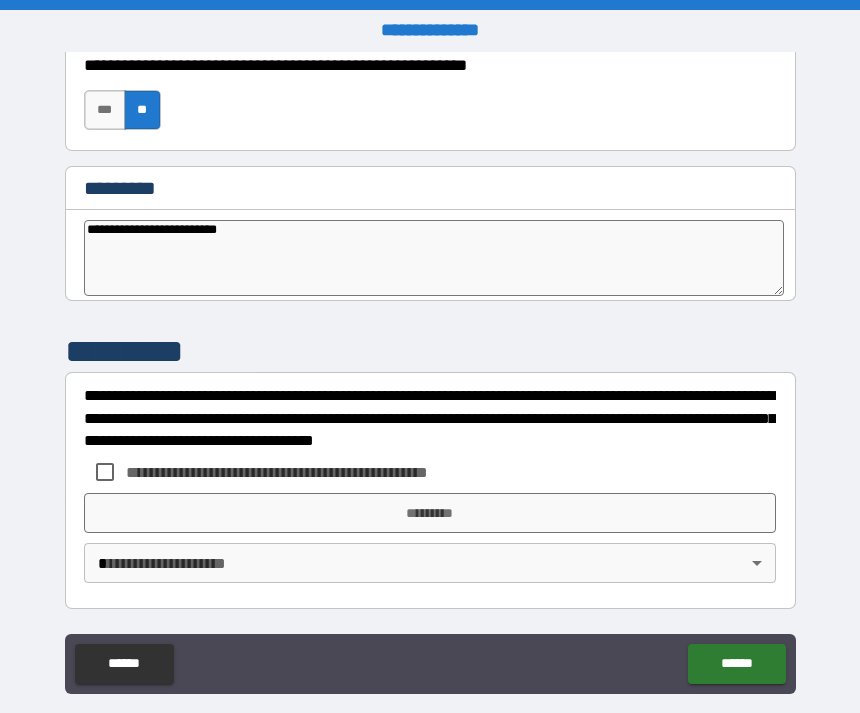 scroll, scrollTop: 10290, scrollLeft: 0, axis: vertical 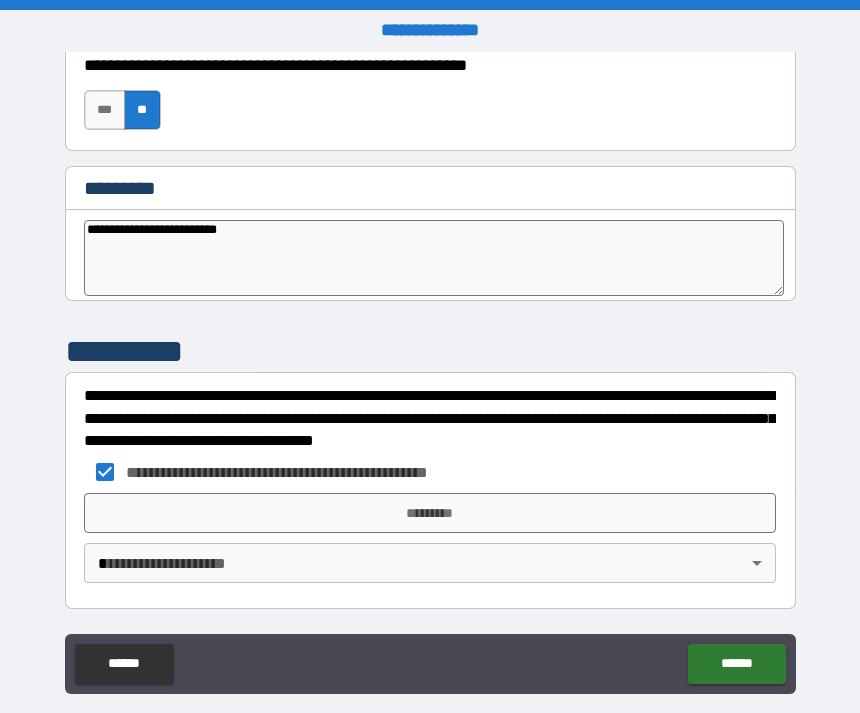 type on "*" 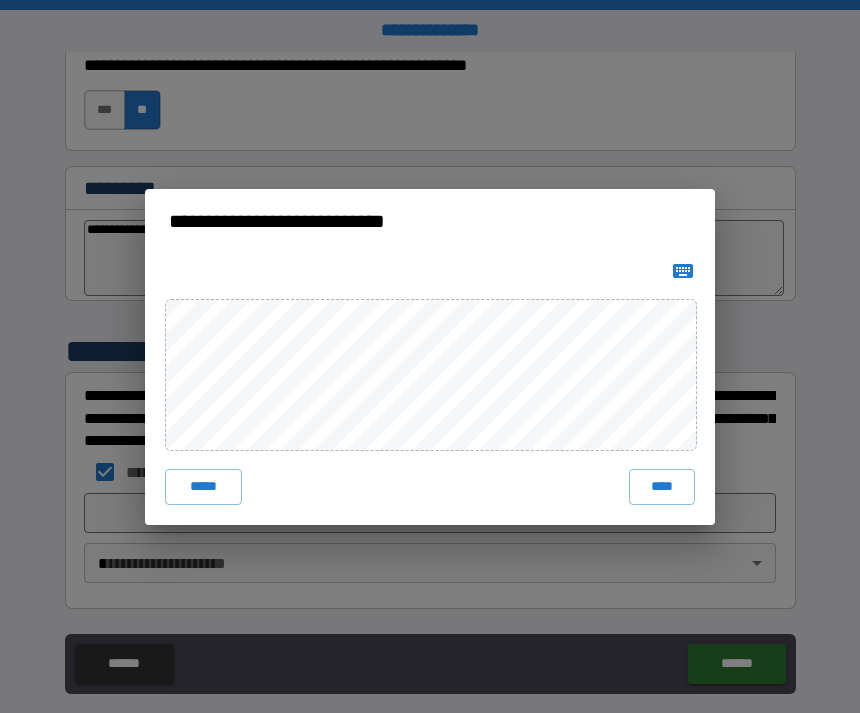 click on "*****" at bounding box center (203, 487) 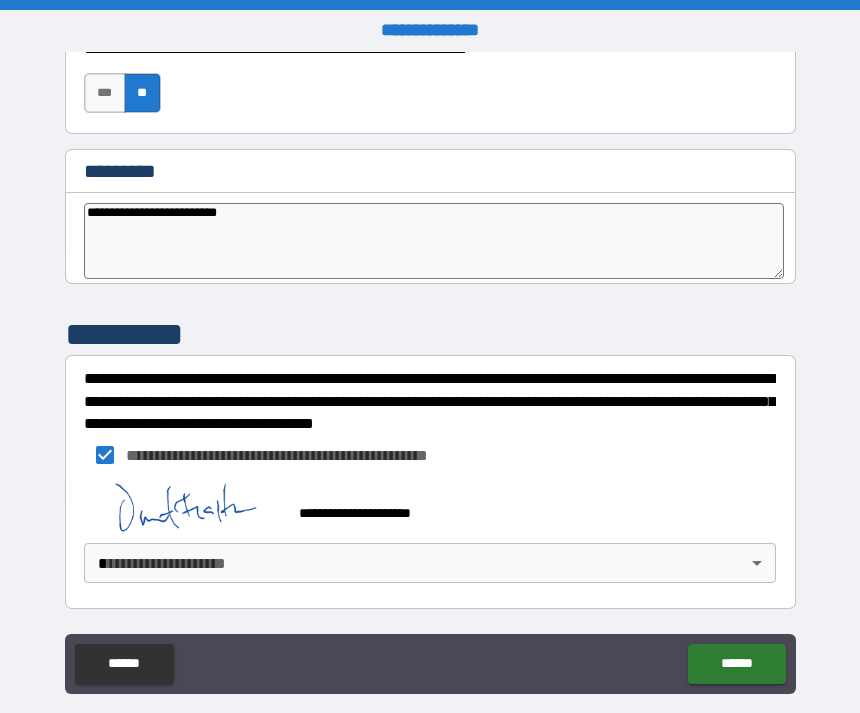 scroll, scrollTop: 10307, scrollLeft: 0, axis: vertical 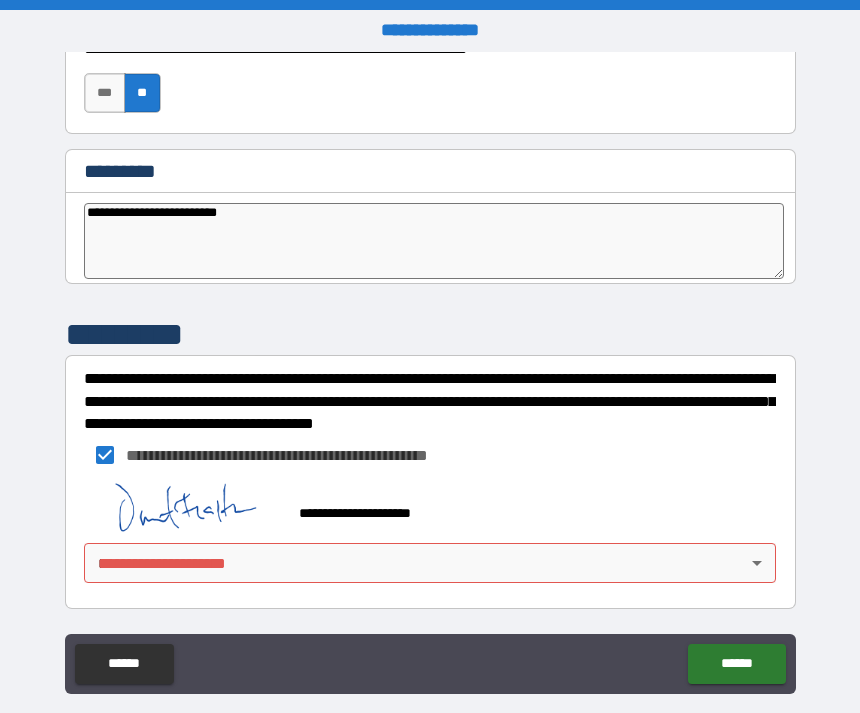 click on "**********" at bounding box center [430, 388] 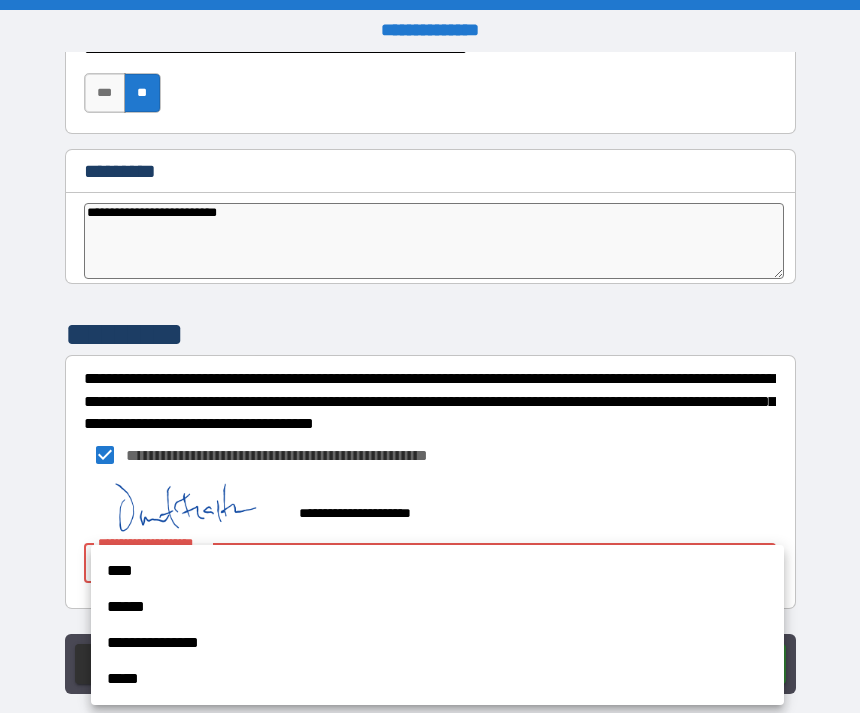 click on "****" at bounding box center (437, 571) 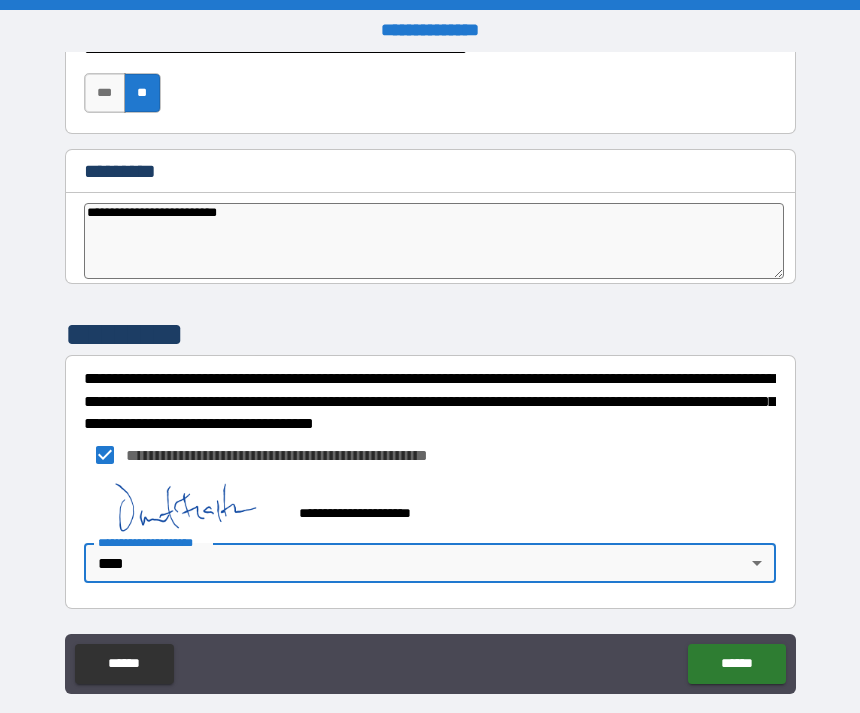 click on "******" at bounding box center (736, 664) 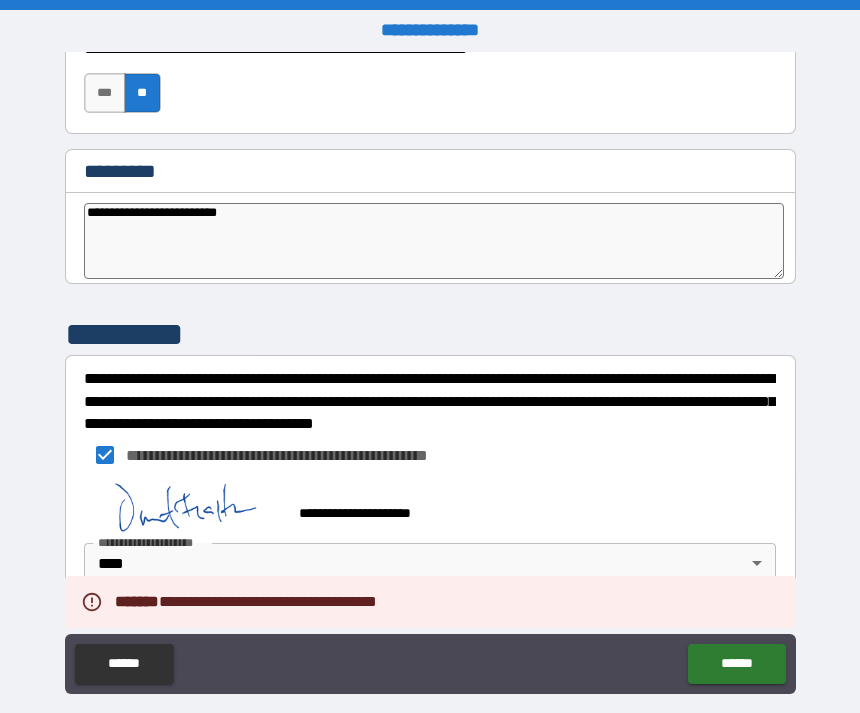 type on "*" 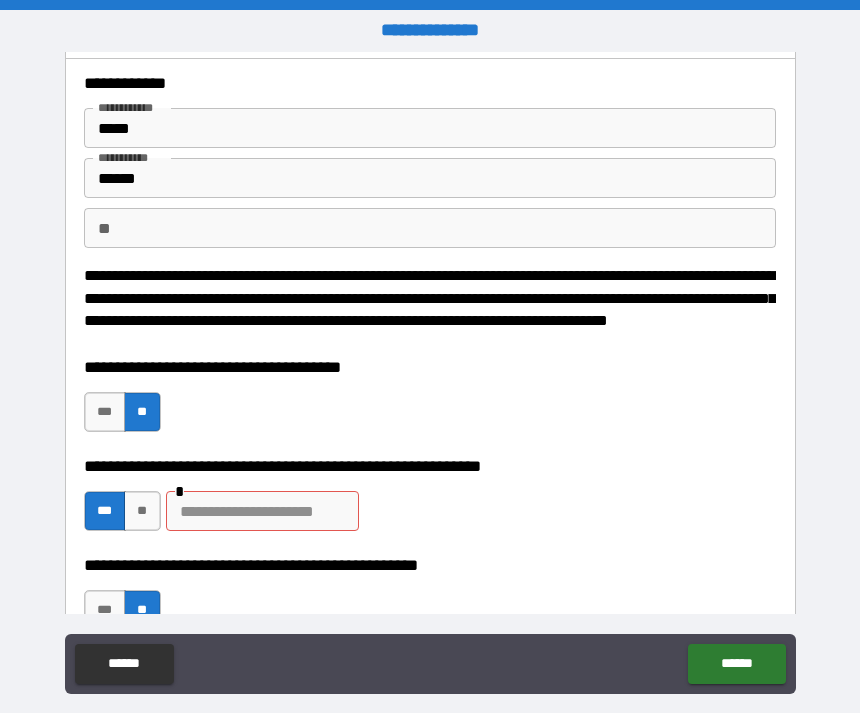 scroll, scrollTop: 50, scrollLeft: 0, axis: vertical 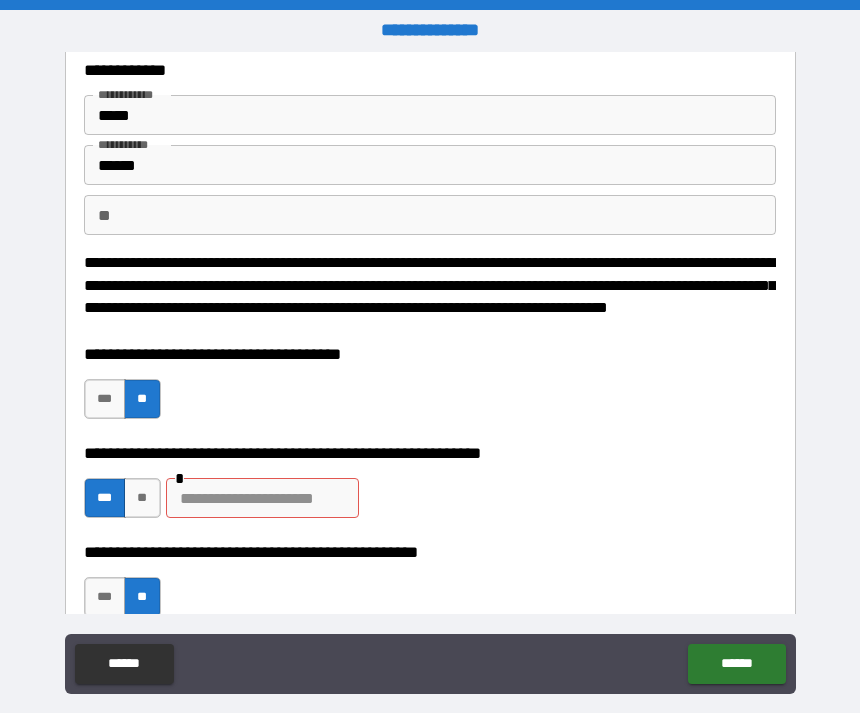 click at bounding box center [262, 498] 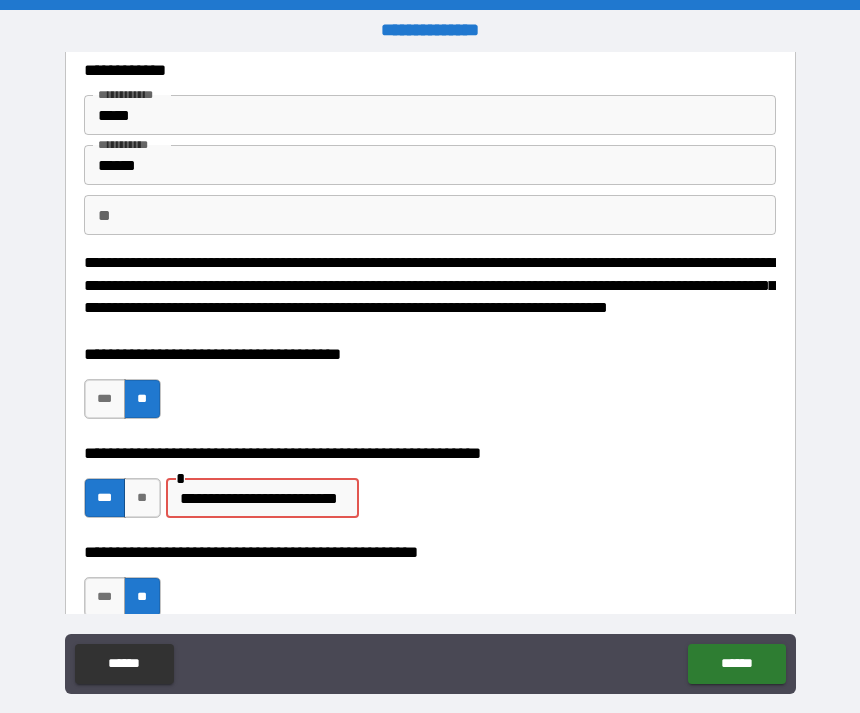 type on "**********" 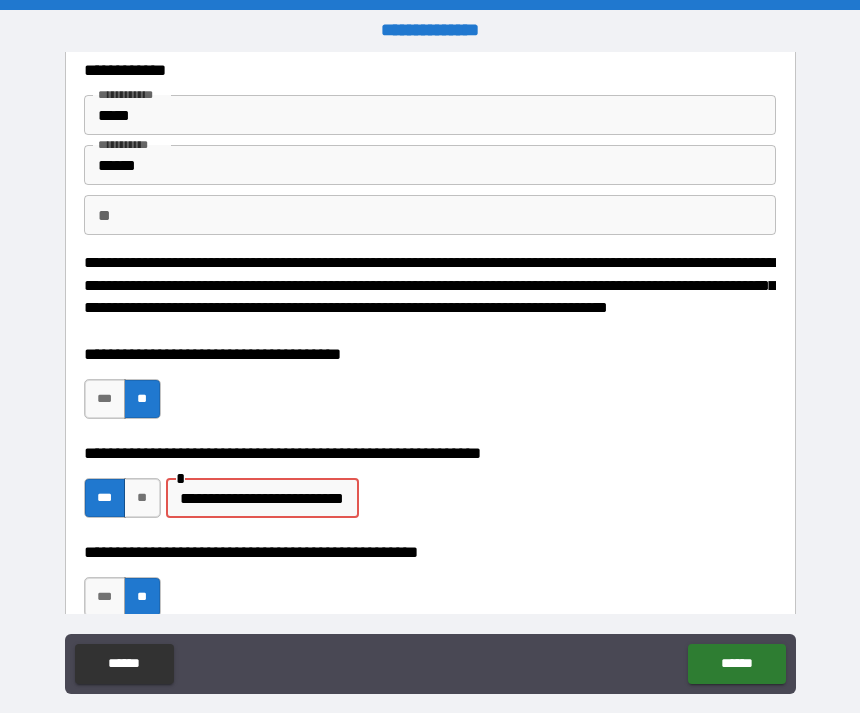 click on "******" at bounding box center [736, 664] 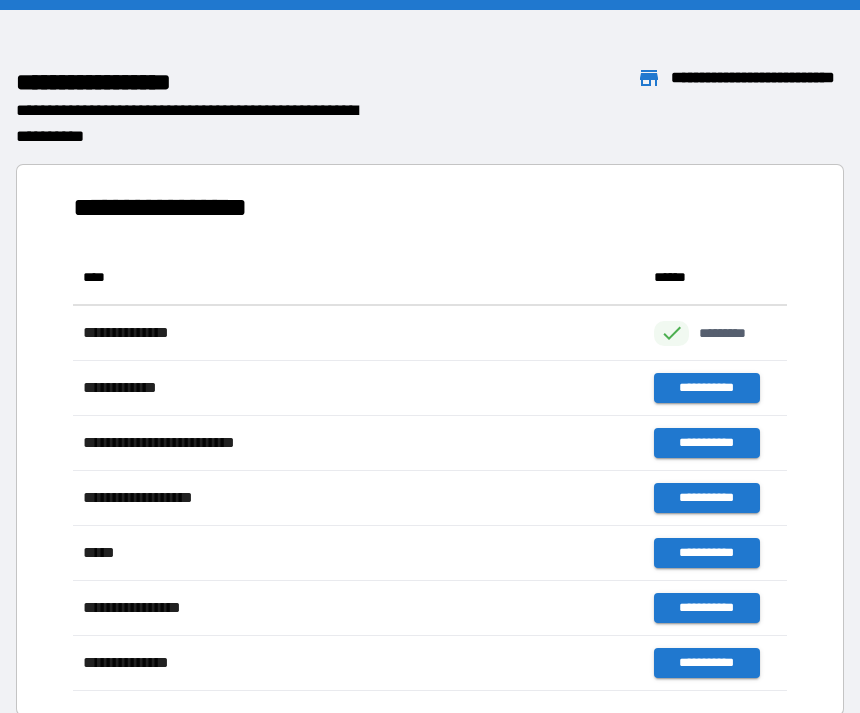 scroll, scrollTop: 1, scrollLeft: 1, axis: both 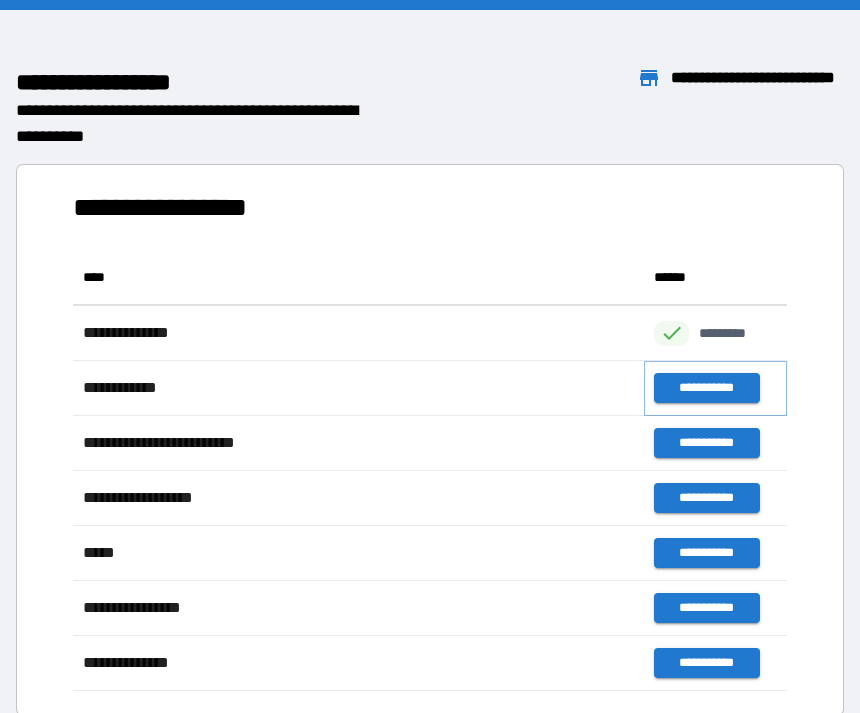 click on "**********" at bounding box center [706, 388] 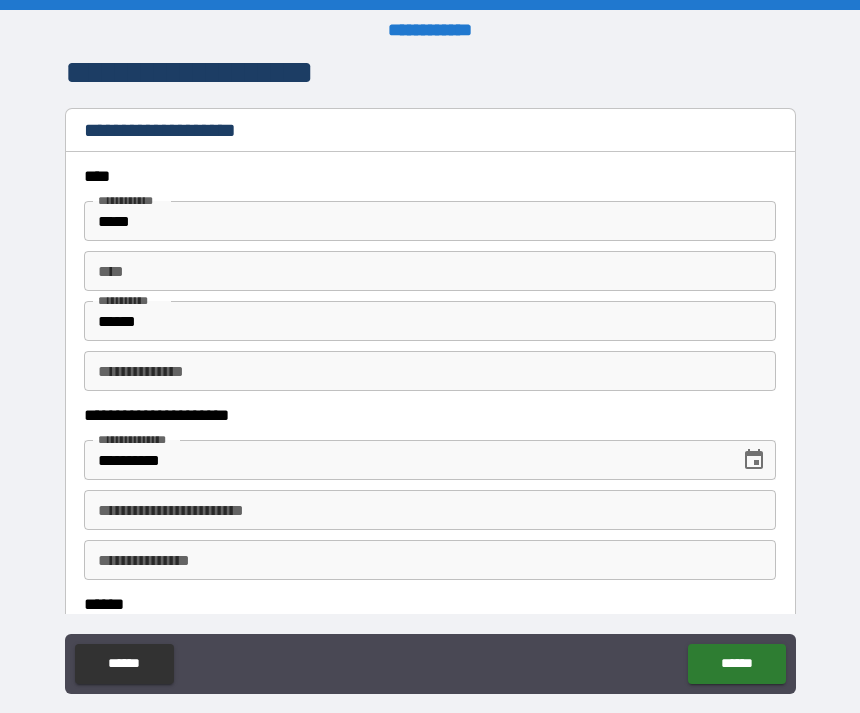 click on "**   *" at bounding box center [430, 271] 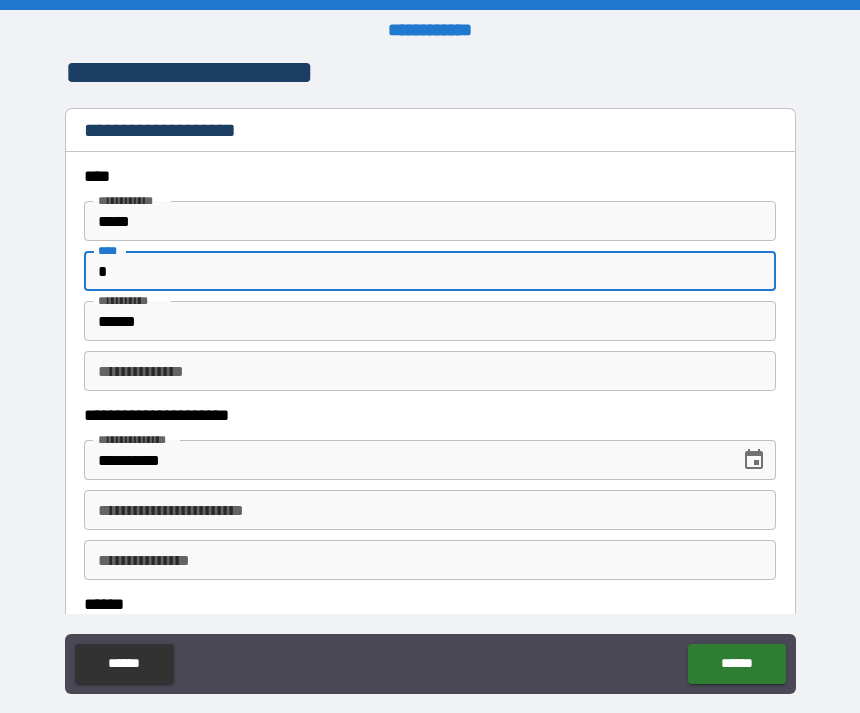 type on "*" 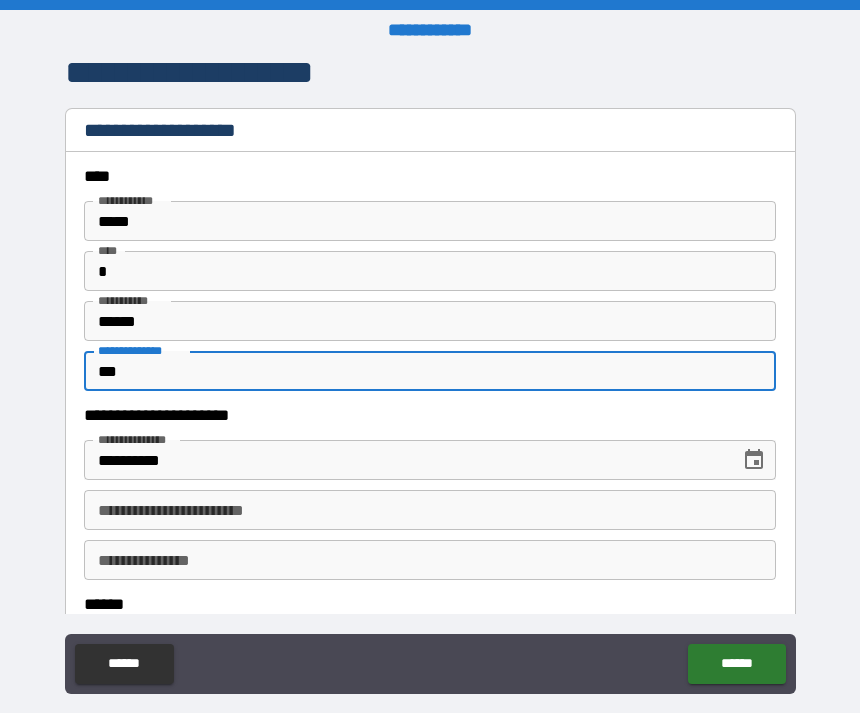 type on "***" 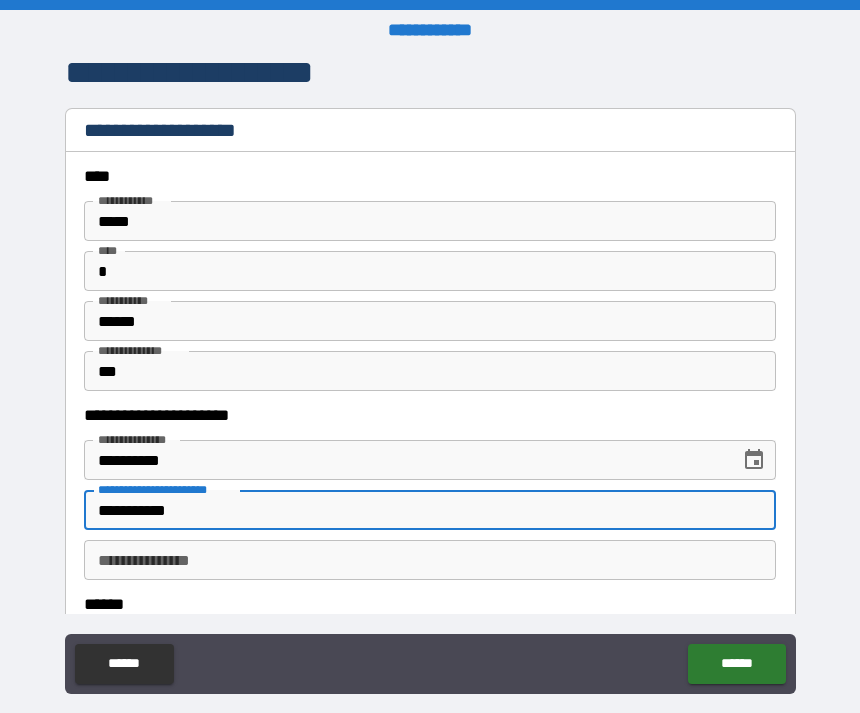 type on "**********" 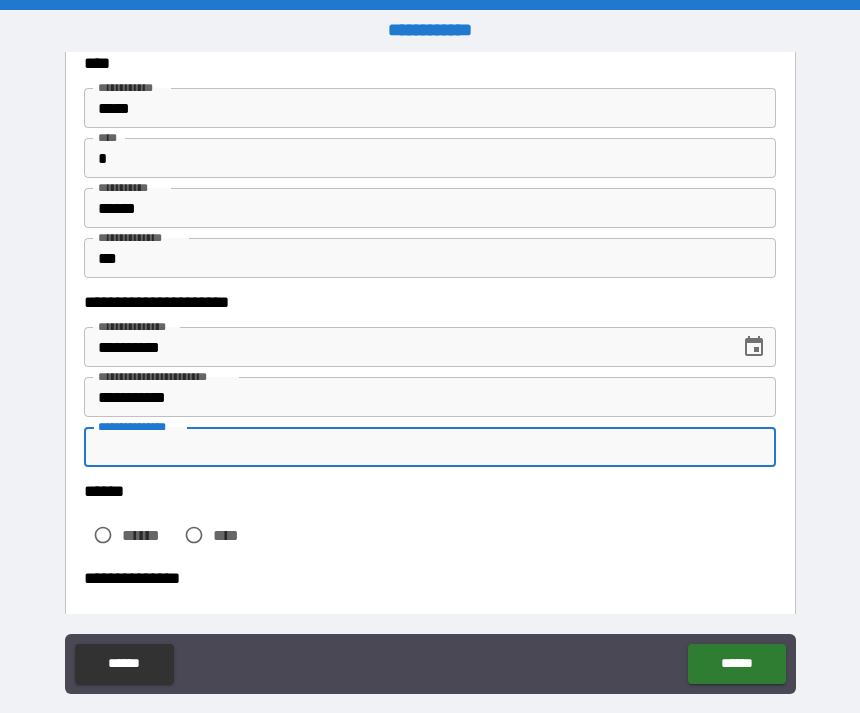 scroll, scrollTop: 118, scrollLeft: 0, axis: vertical 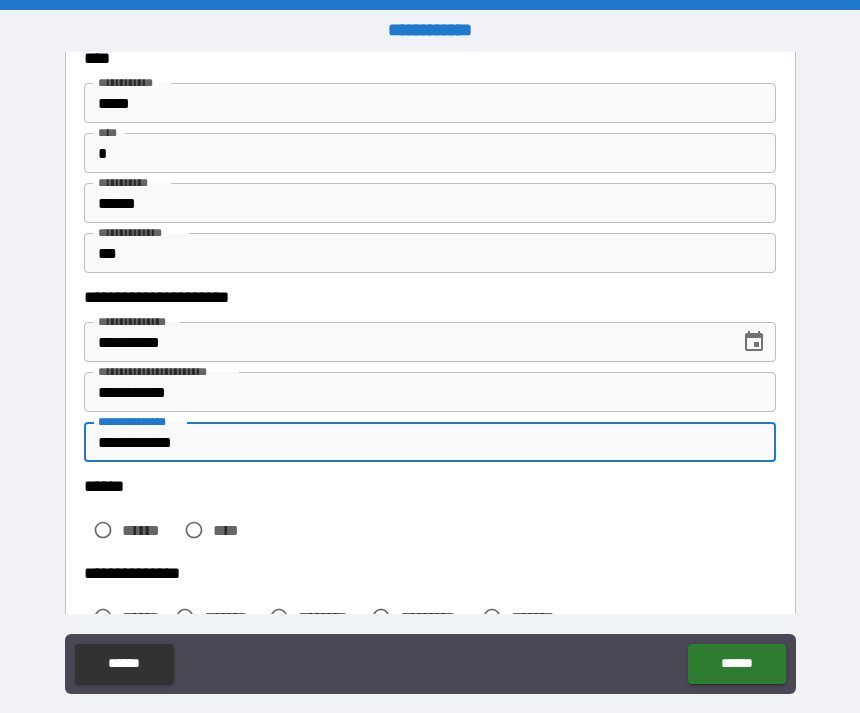 type on "**********" 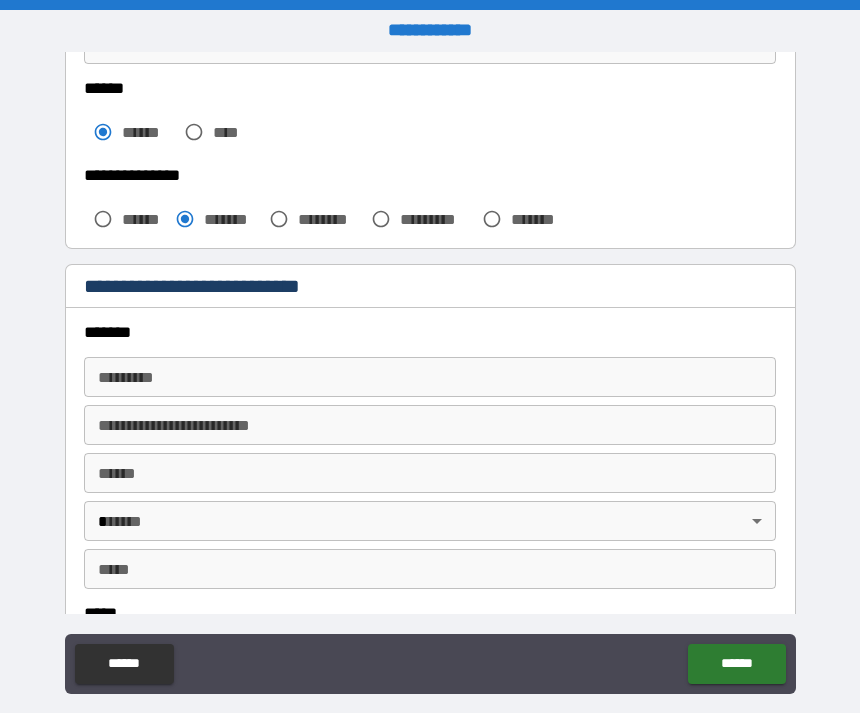 scroll, scrollTop: 518, scrollLeft: 0, axis: vertical 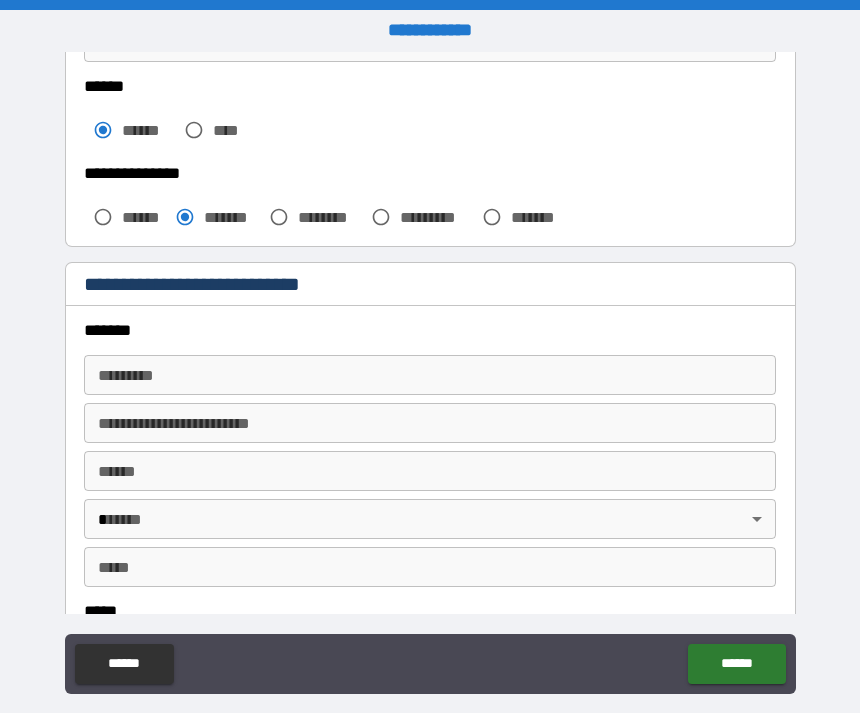click on "*******   *" at bounding box center [430, 375] 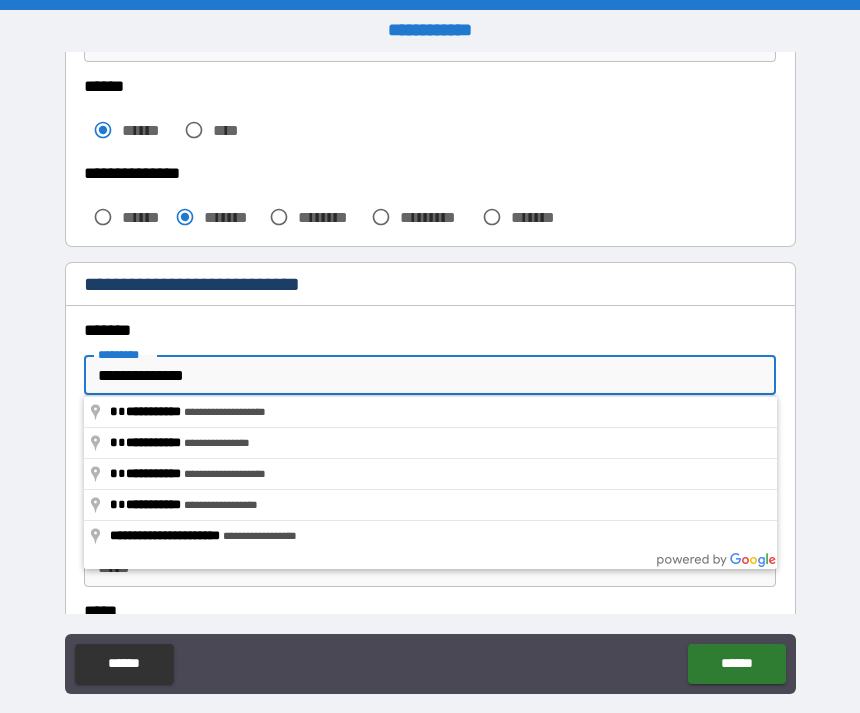 type on "**********" 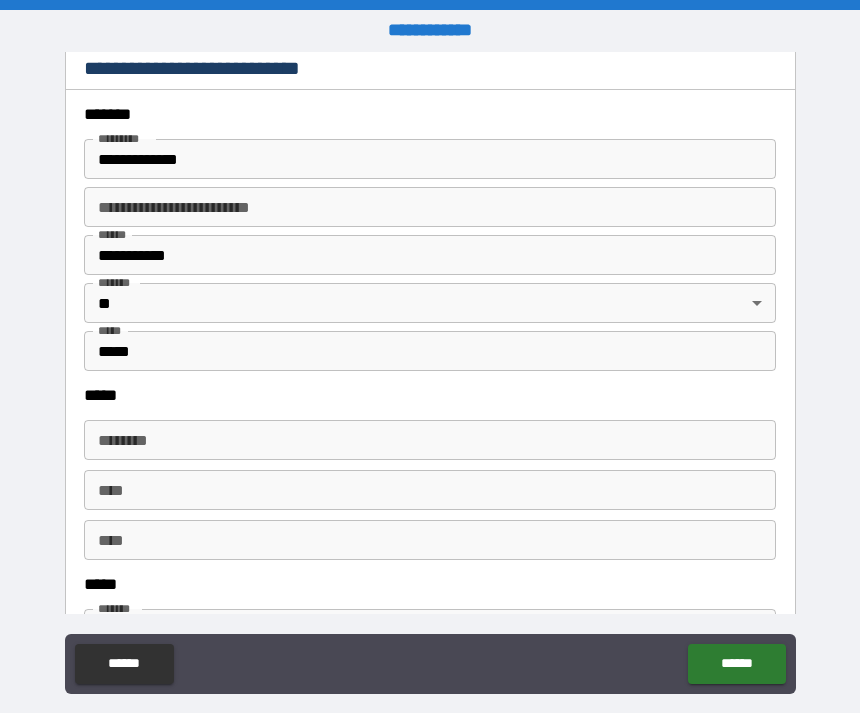 scroll, scrollTop: 750, scrollLeft: 0, axis: vertical 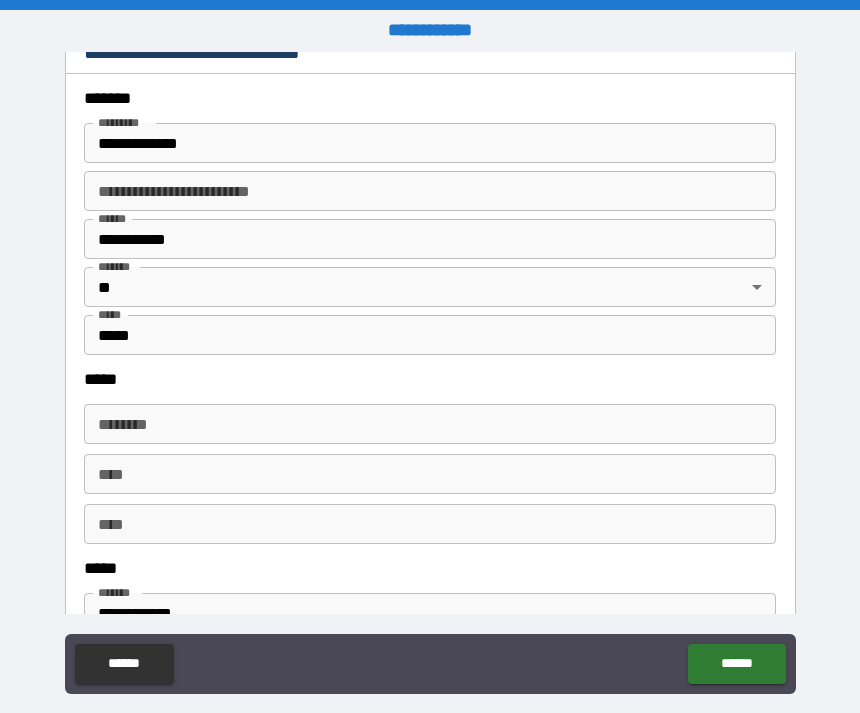click on "******   *" at bounding box center [430, 424] 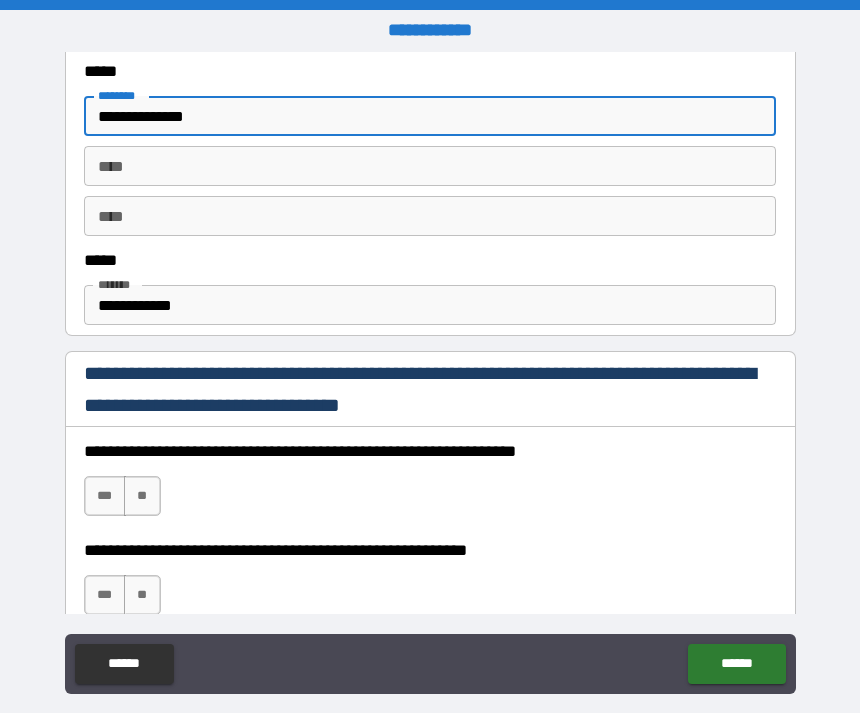 scroll, scrollTop: 1058, scrollLeft: 0, axis: vertical 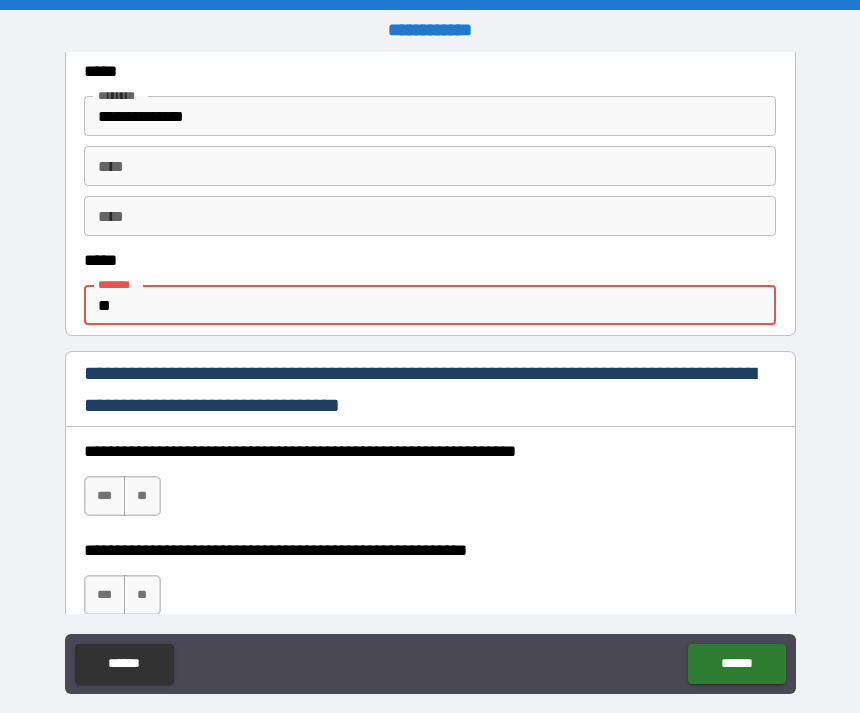 type on "*" 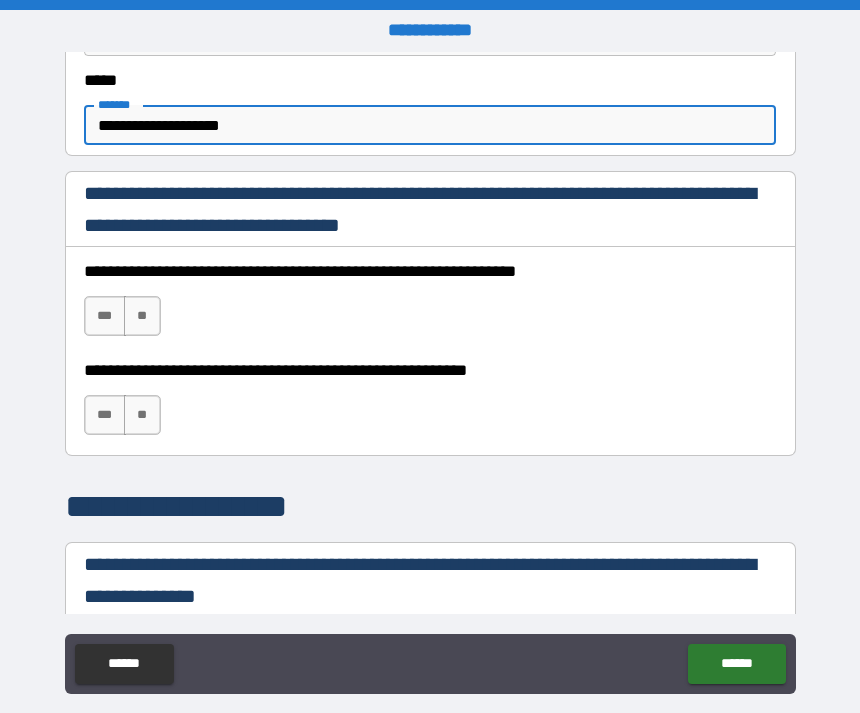 scroll, scrollTop: 1247, scrollLeft: 0, axis: vertical 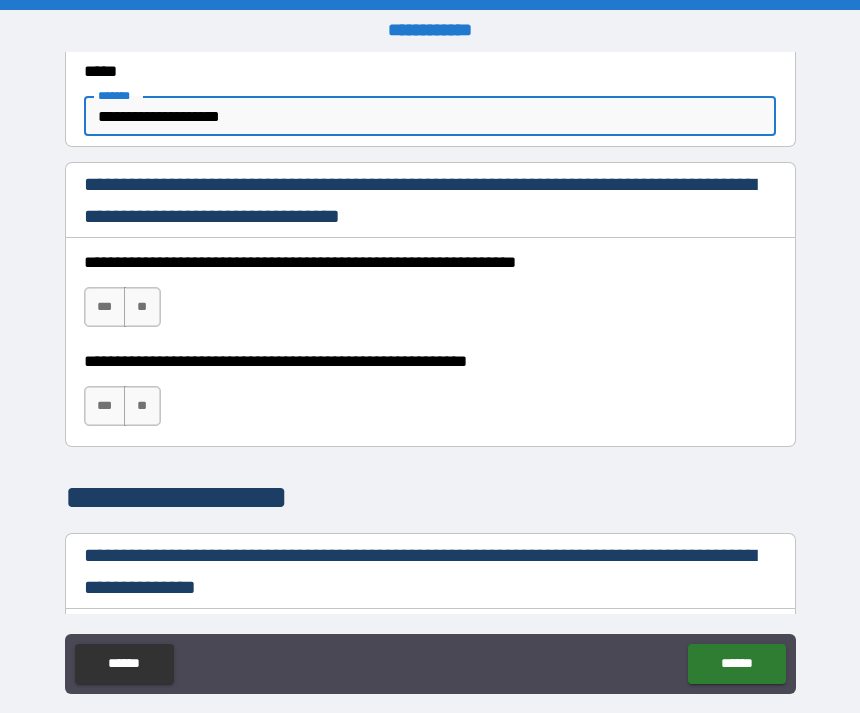 type on "**********" 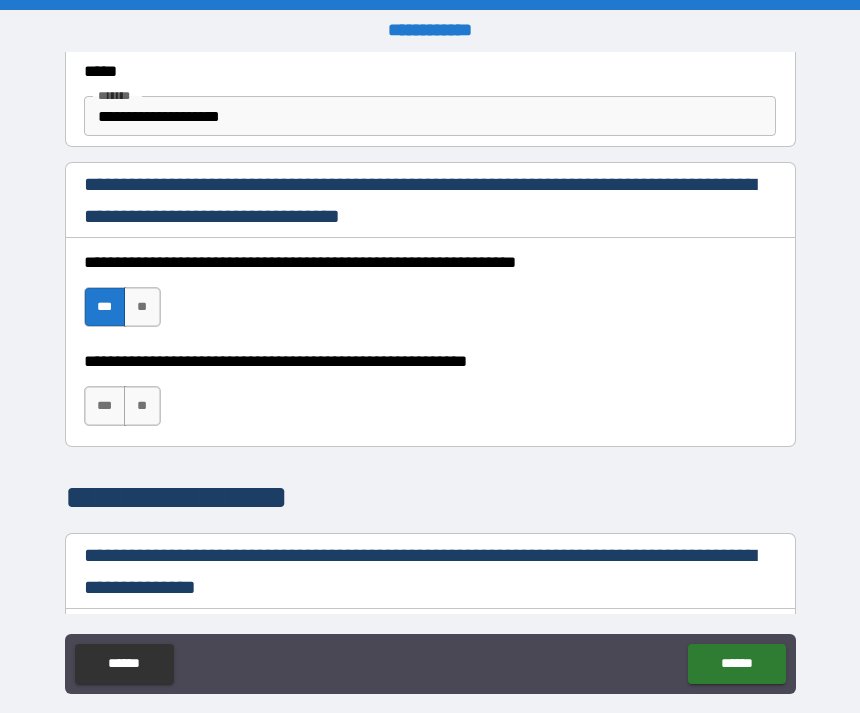click on "***" at bounding box center [105, 406] 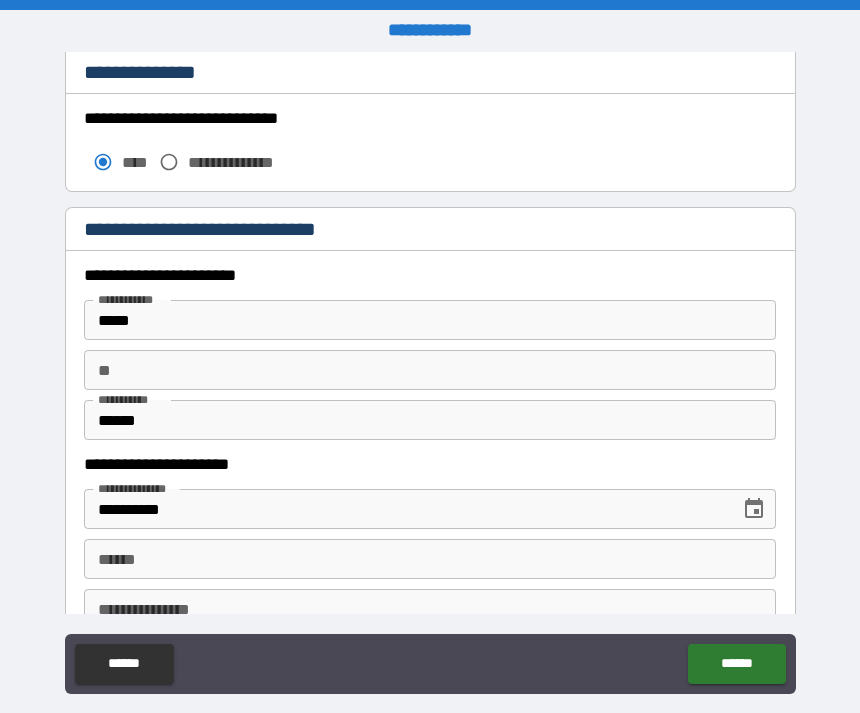 scroll, scrollTop: 1765, scrollLeft: 0, axis: vertical 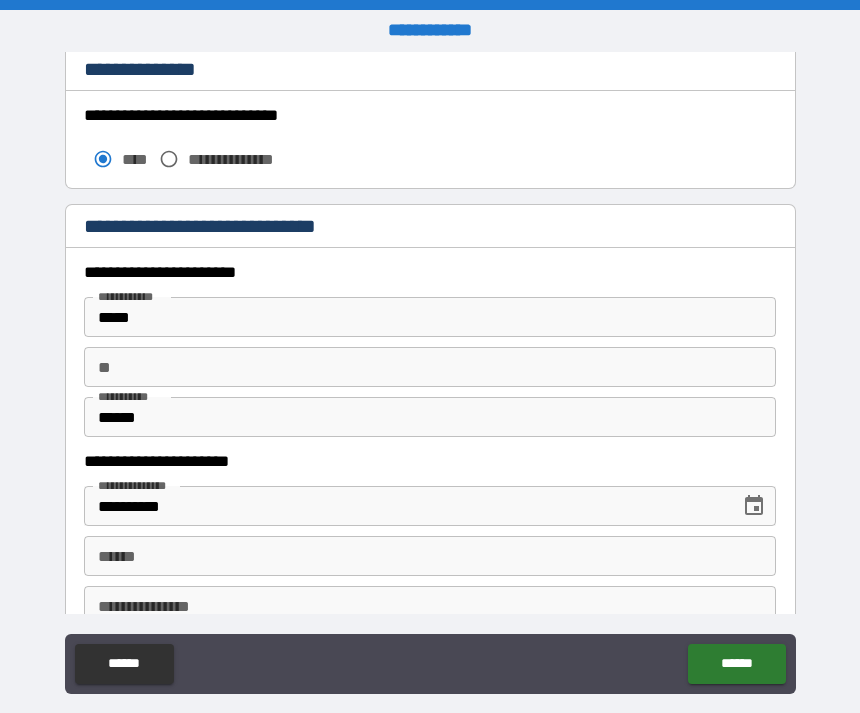 click on "**" at bounding box center [430, 367] 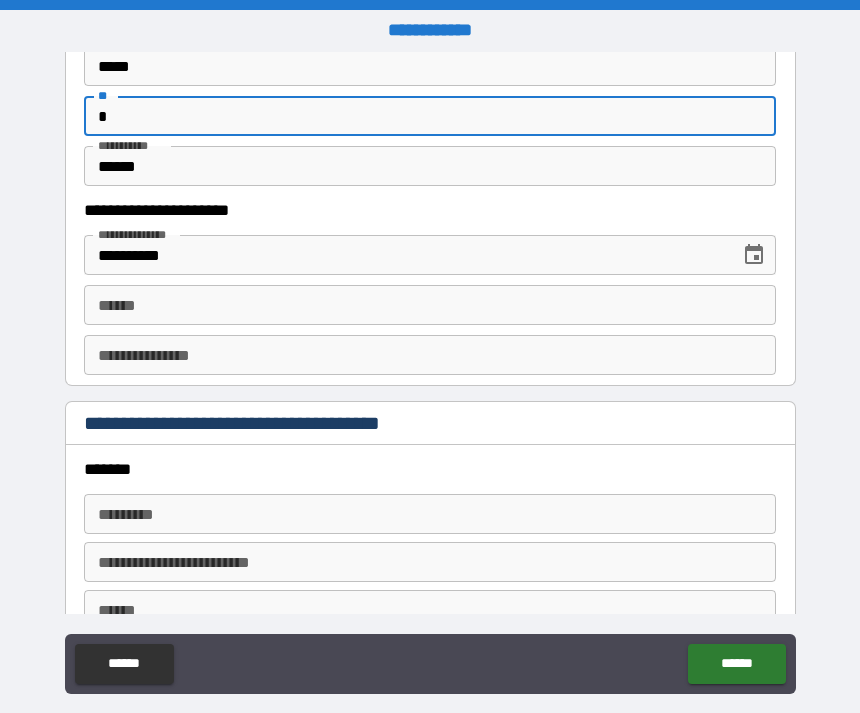 scroll, scrollTop: 2017, scrollLeft: 0, axis: vertical 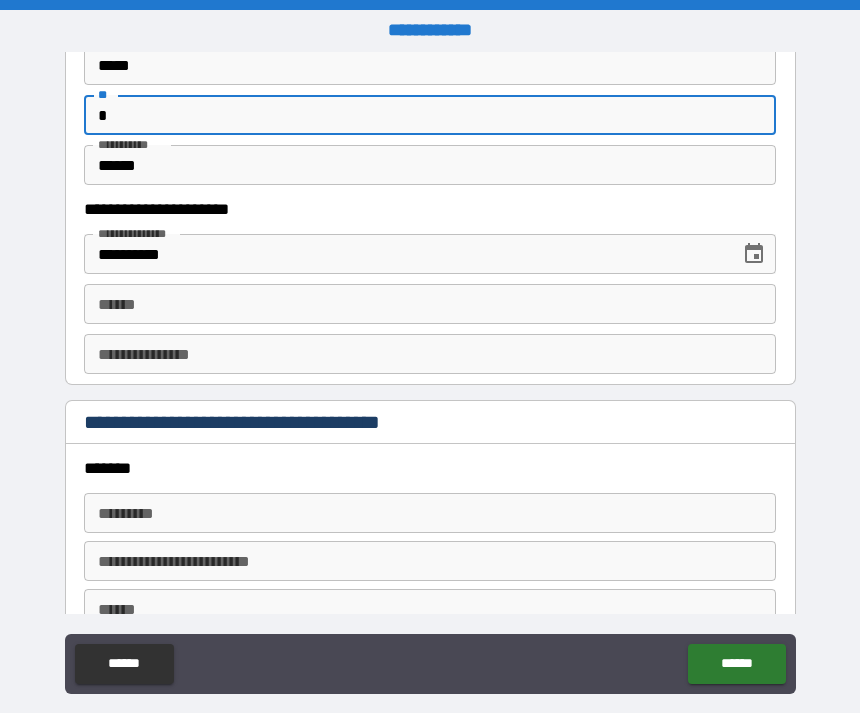 type on "*" 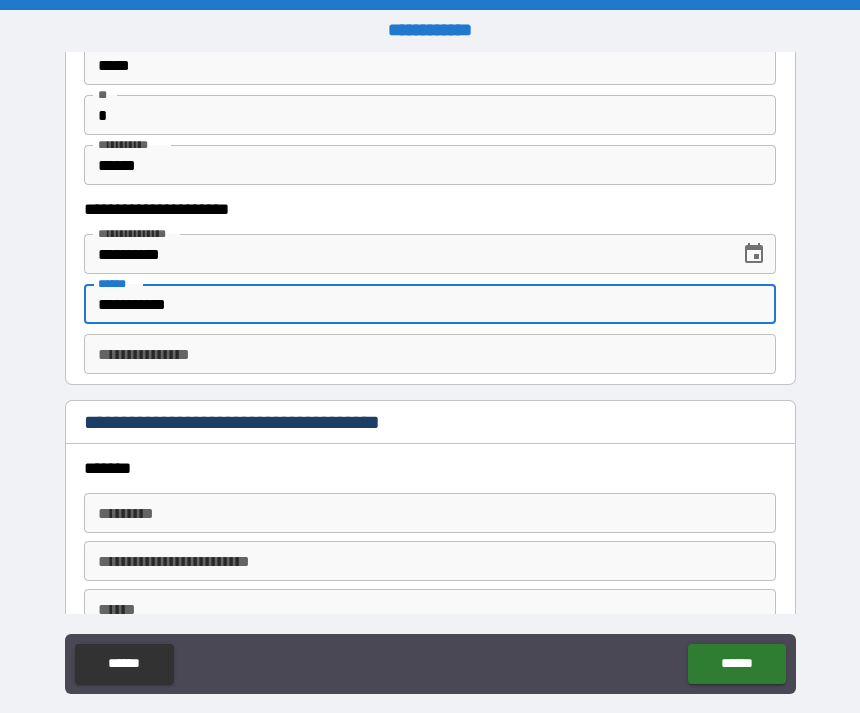 type on "**********" 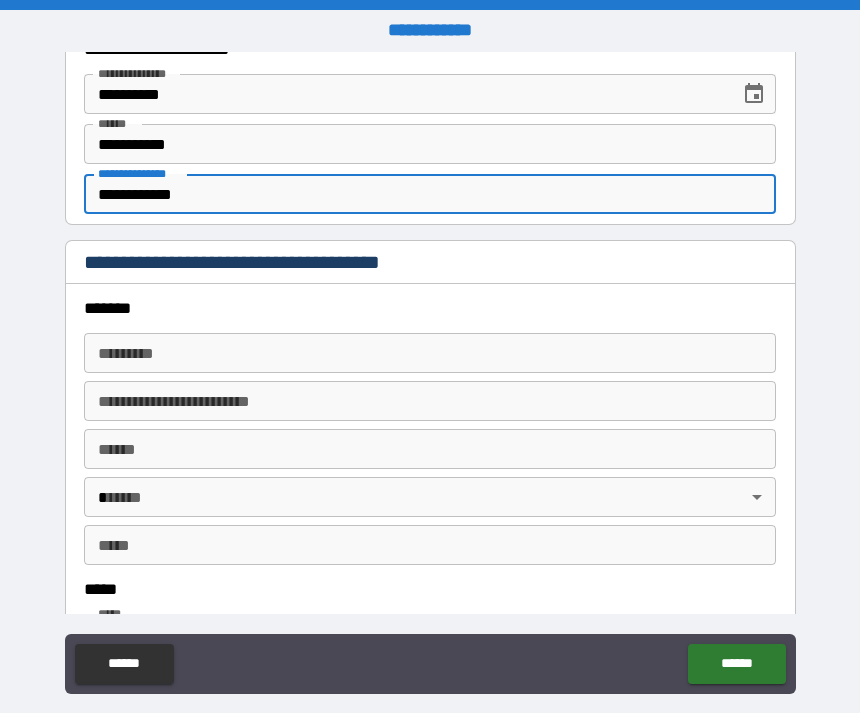 scroll, scrollTop: 2155, scrollLeft: 0, axis: vertical 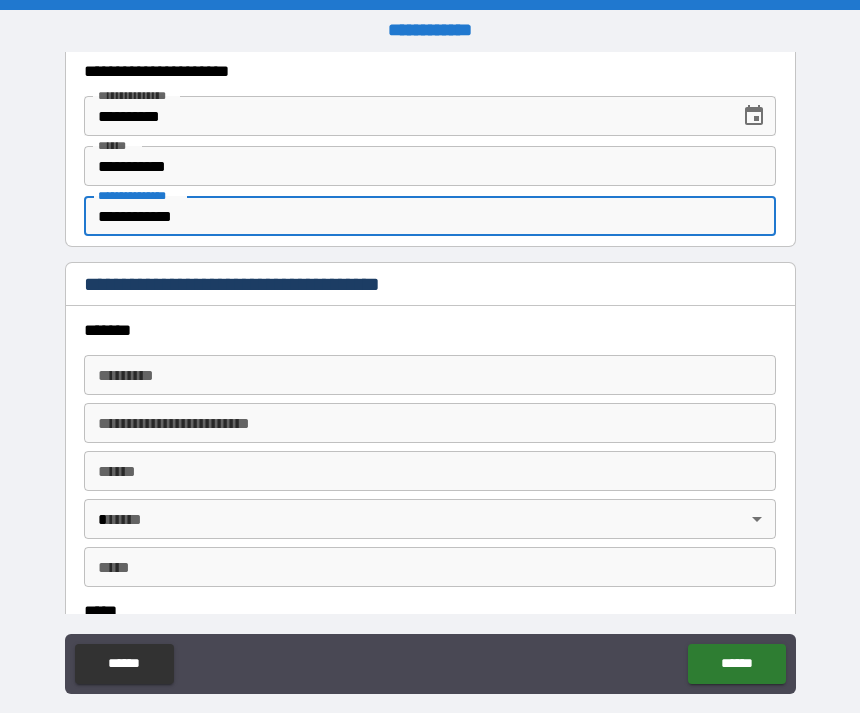 type on "**********" 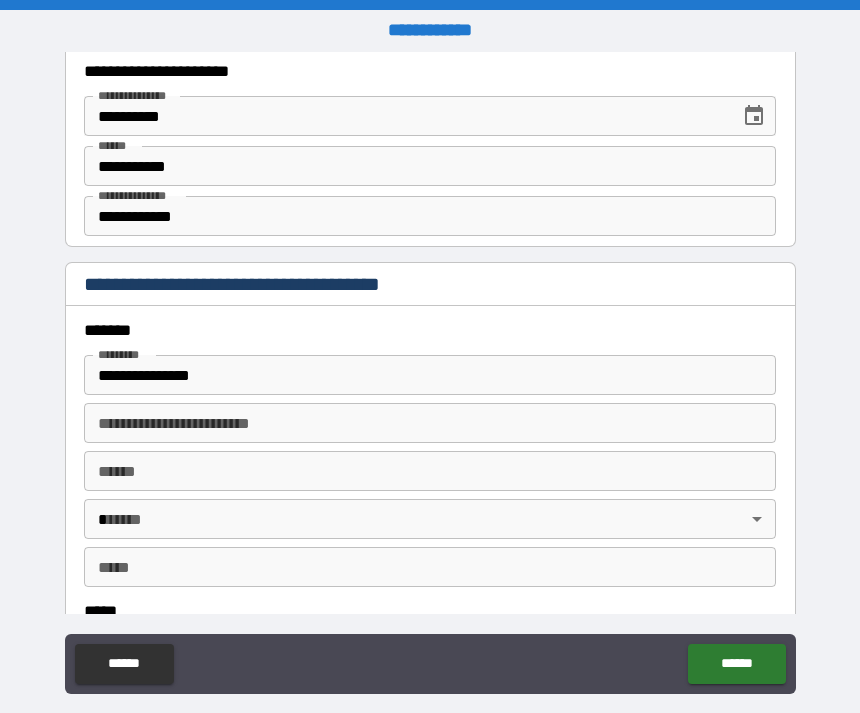 type on "**********" 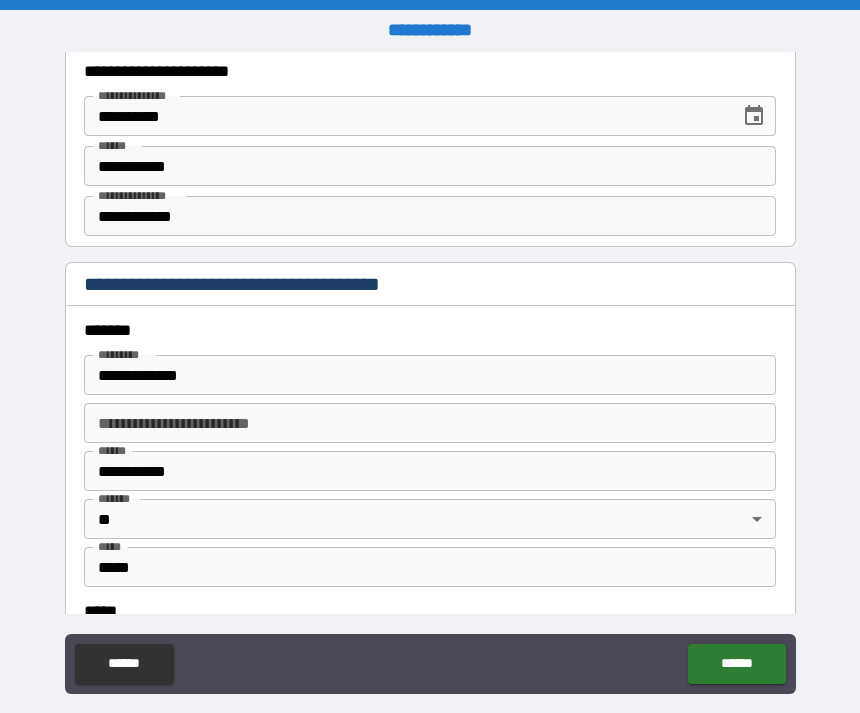 click on "**********" at bounding box center (430, 388) 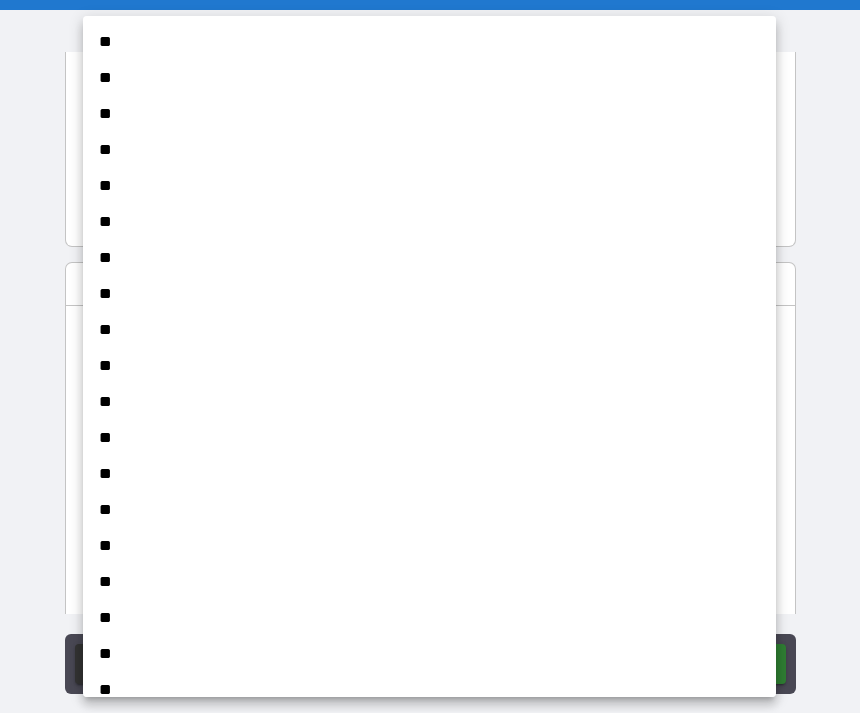 scroll, scrollTop: 1018, scrollLeft: 0, axis: vertical 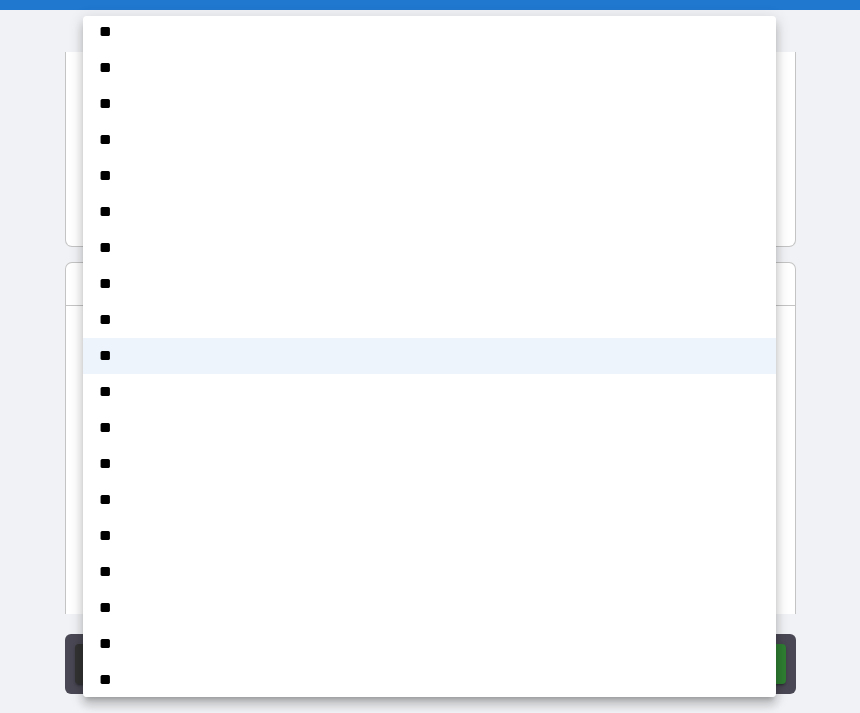 click at bounding box center (430, 356) 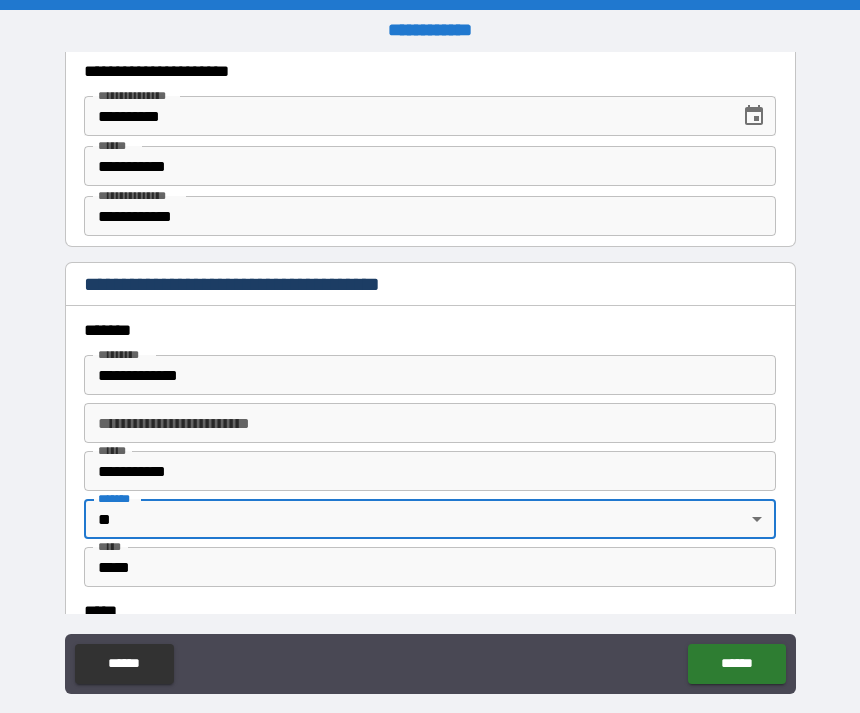 click on "**********" at bounding box center (430, 391) 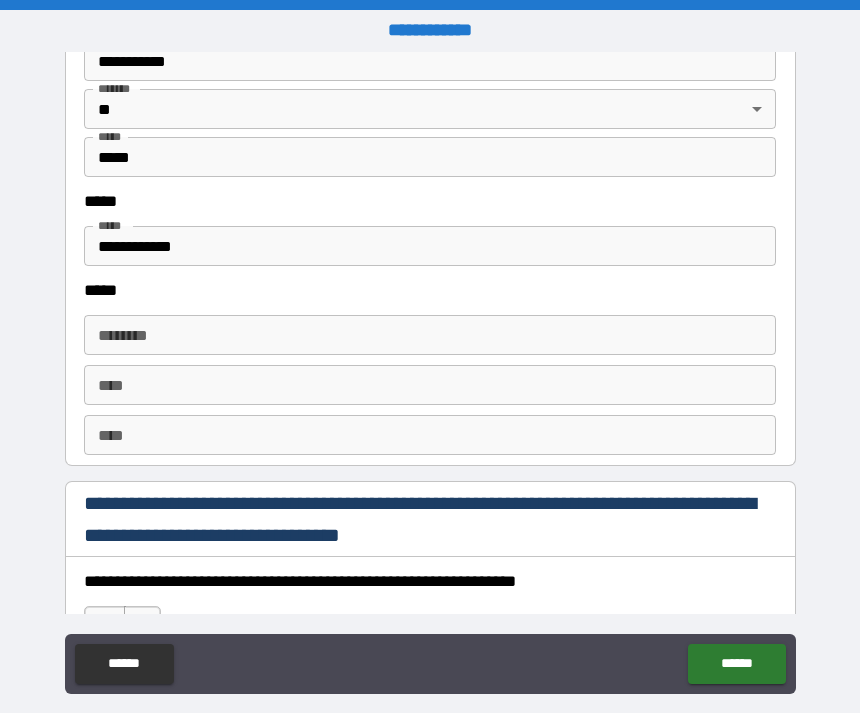 scroll, scrollTop: 2572, scrollLeft: 0, axis: vertical 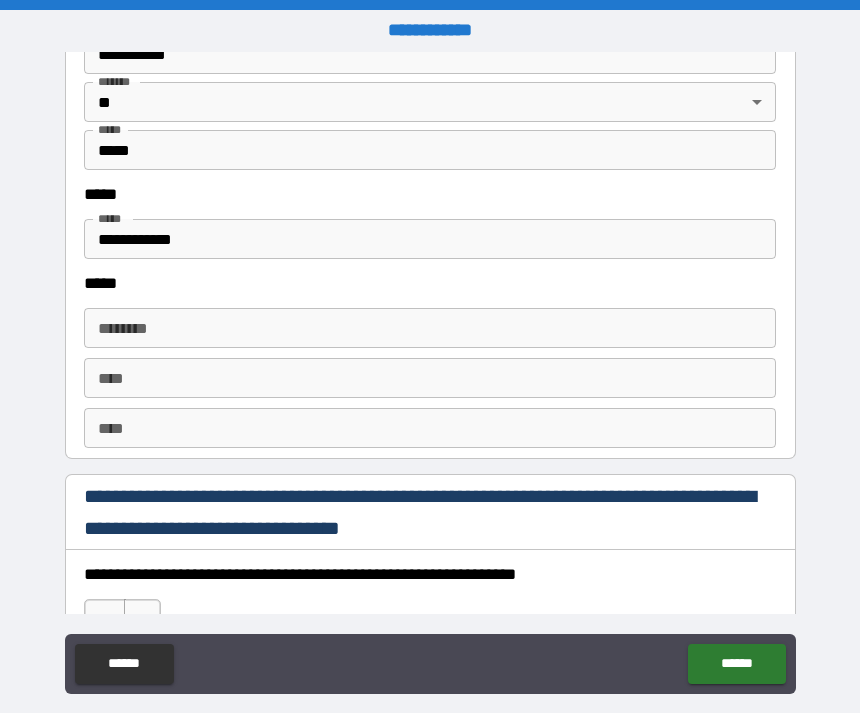 click on "******   *" at bounding box center (430, 328) 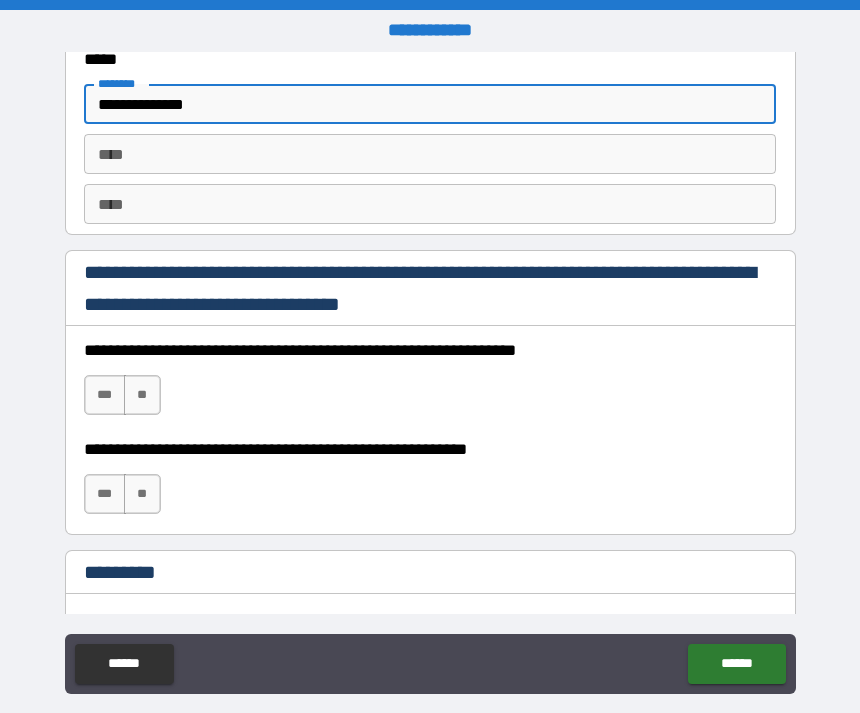 scroll, scrollTop: 2799, scrollLeft: 0, axis: vertical 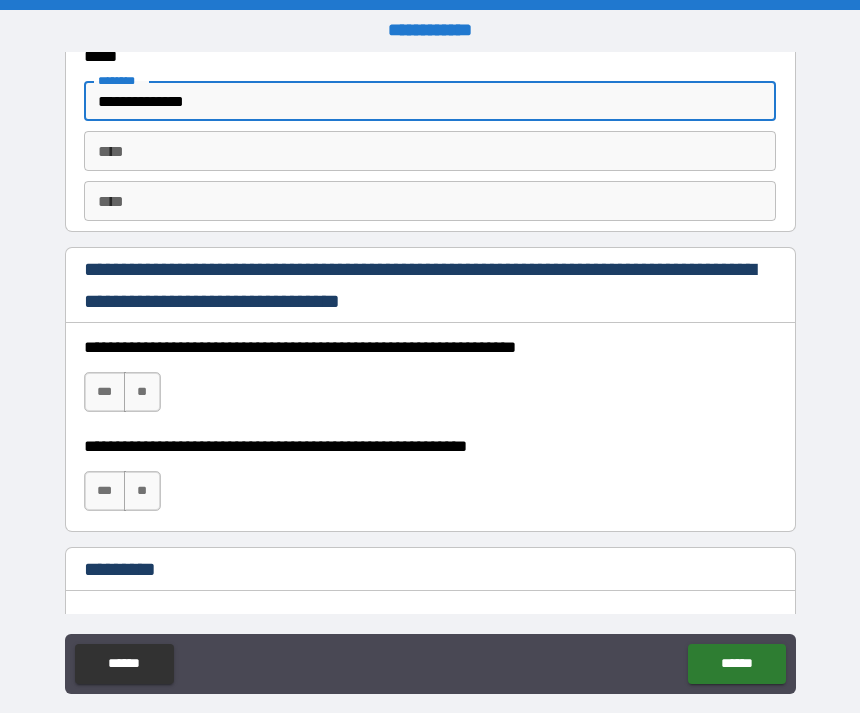 type on "**********" 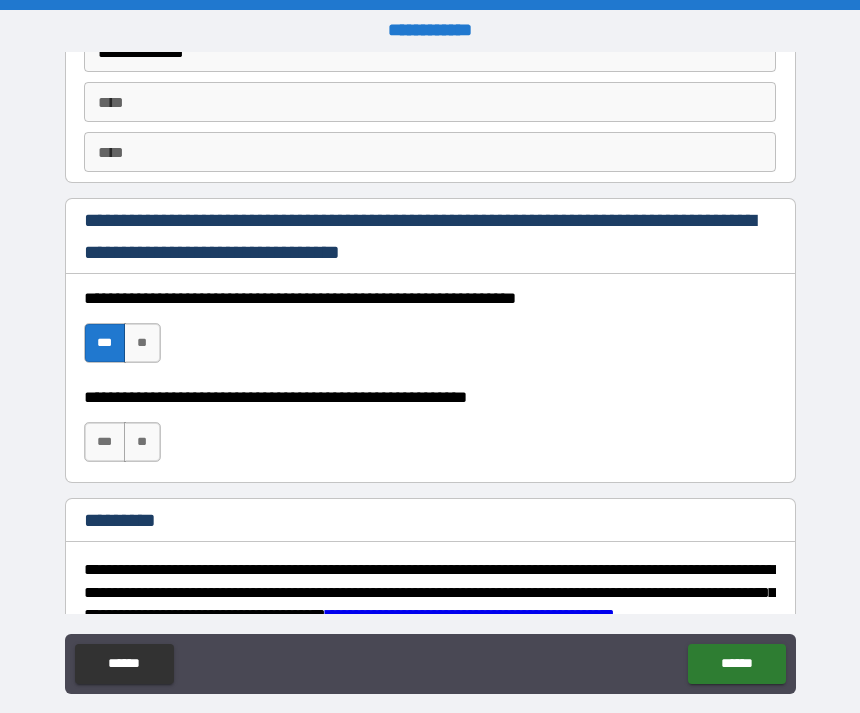 scroll, scrollTop: 2875, scrollLeft: 0, axis: vertical 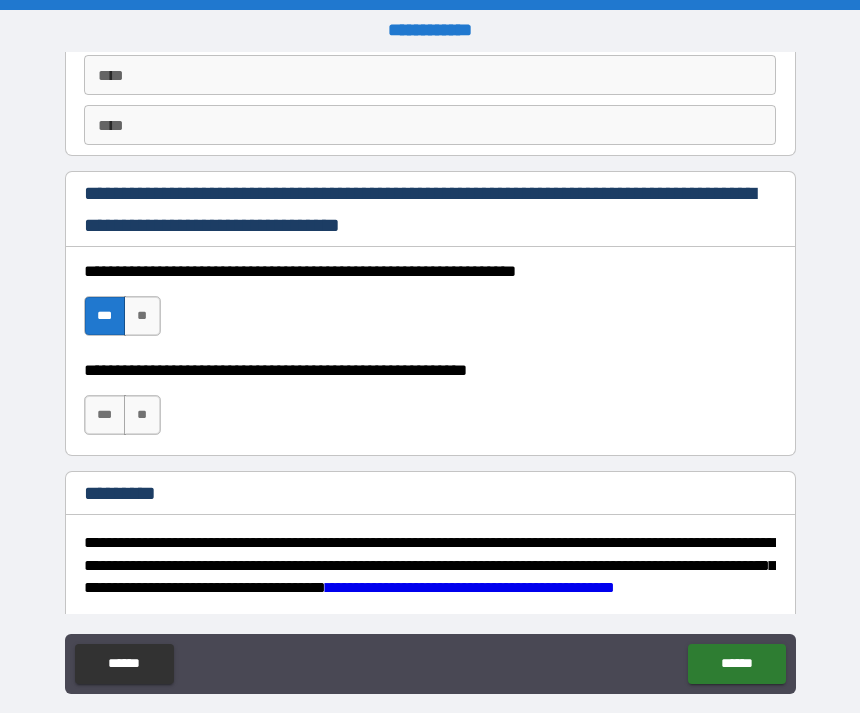 click on "***" at bounding box center (105, 415) 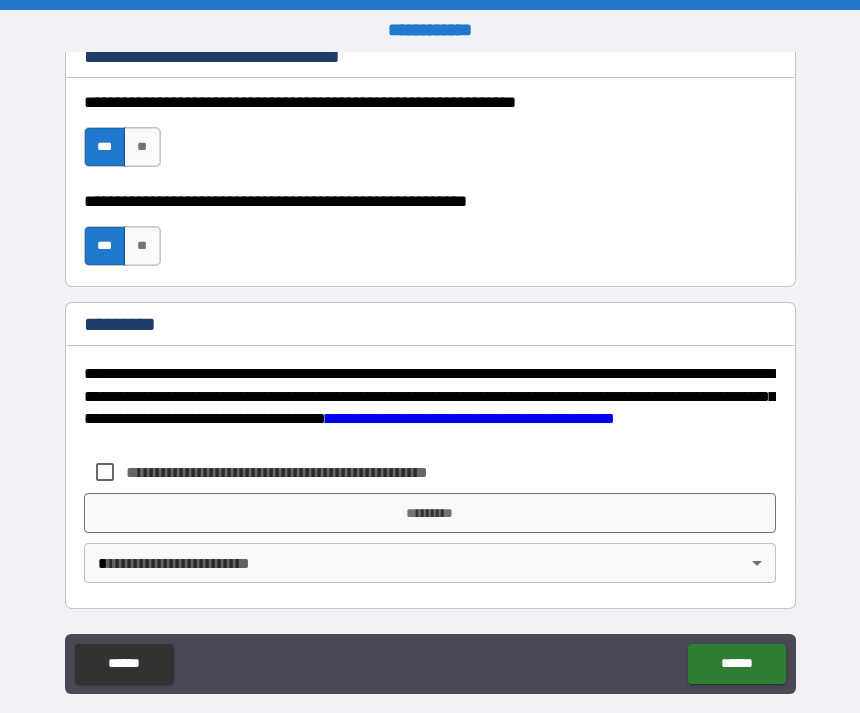 scroll, scrollTop: 3044, scrollLeft: 0, axis: vertical 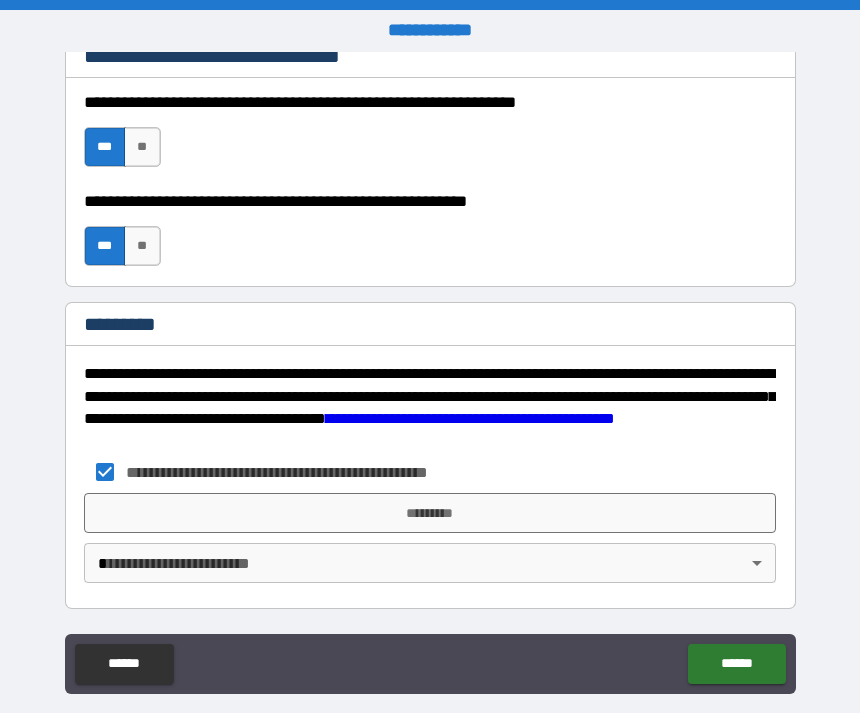 click on "*********" at bounding box center [430, 513] 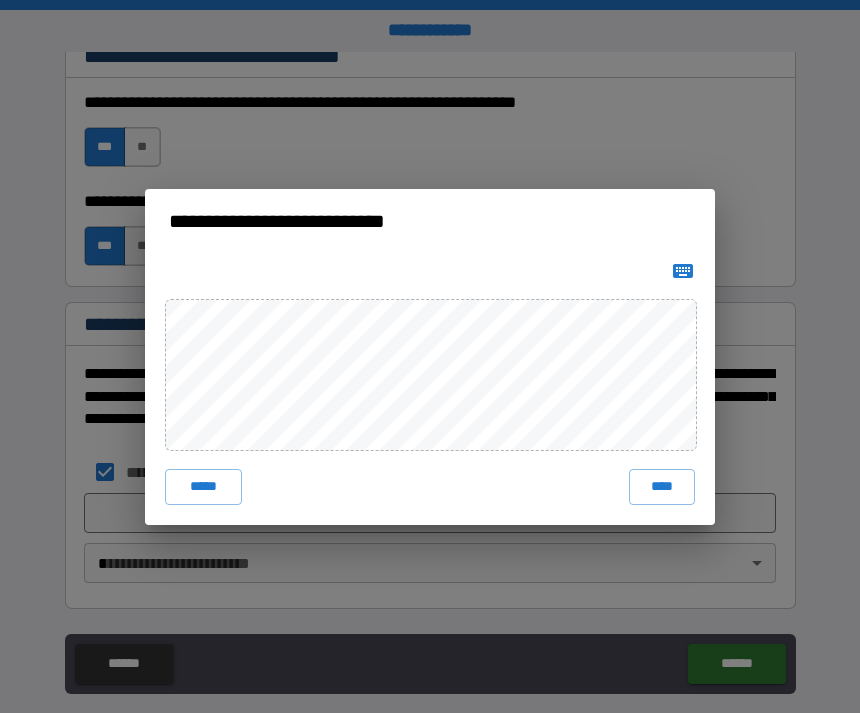 click on "****" at bounding box center [662, 487] 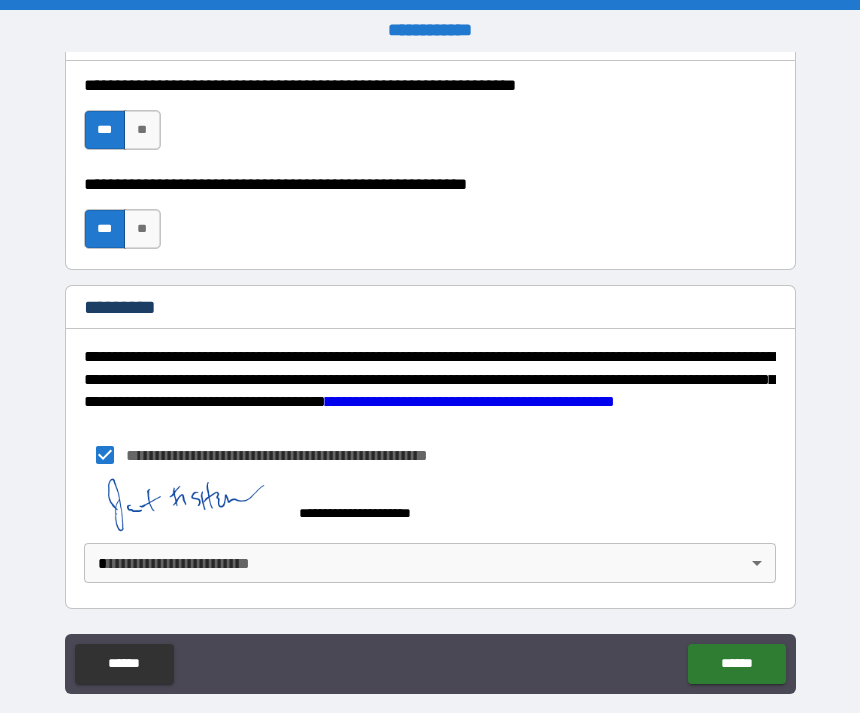 scroll, scrollTop: 3061, scrollLeft: 0, axis: vertical 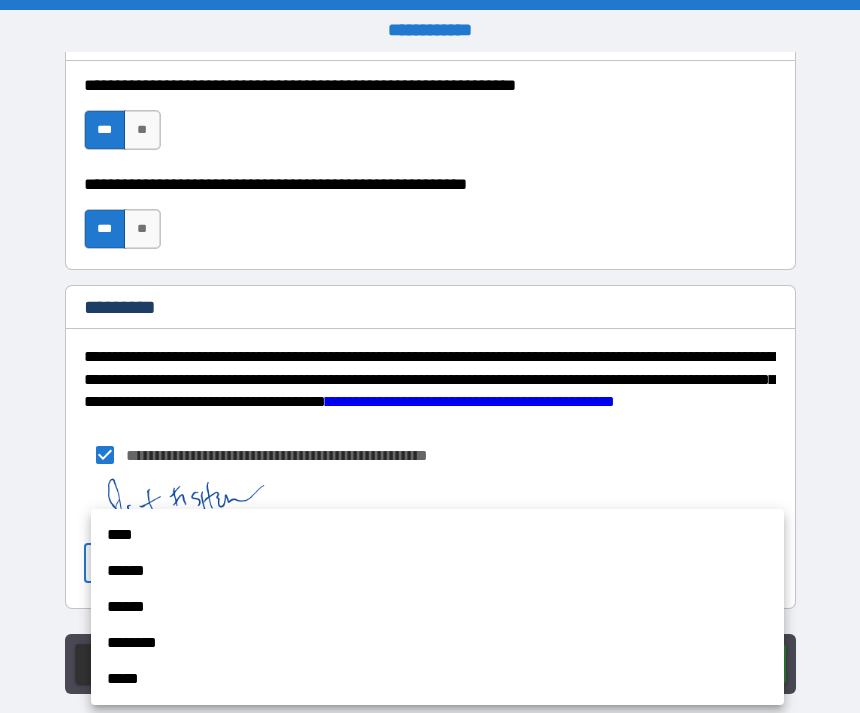click on "****" at bounding box center [437, 535] 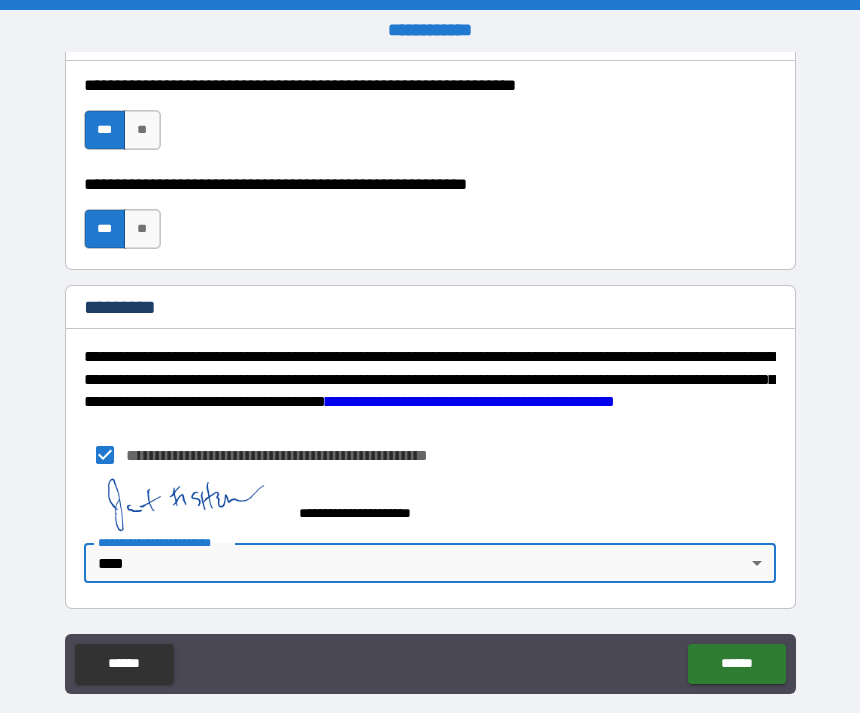 scroll, scrollTop: 3061, scrollLeft: 0, axis: vertical 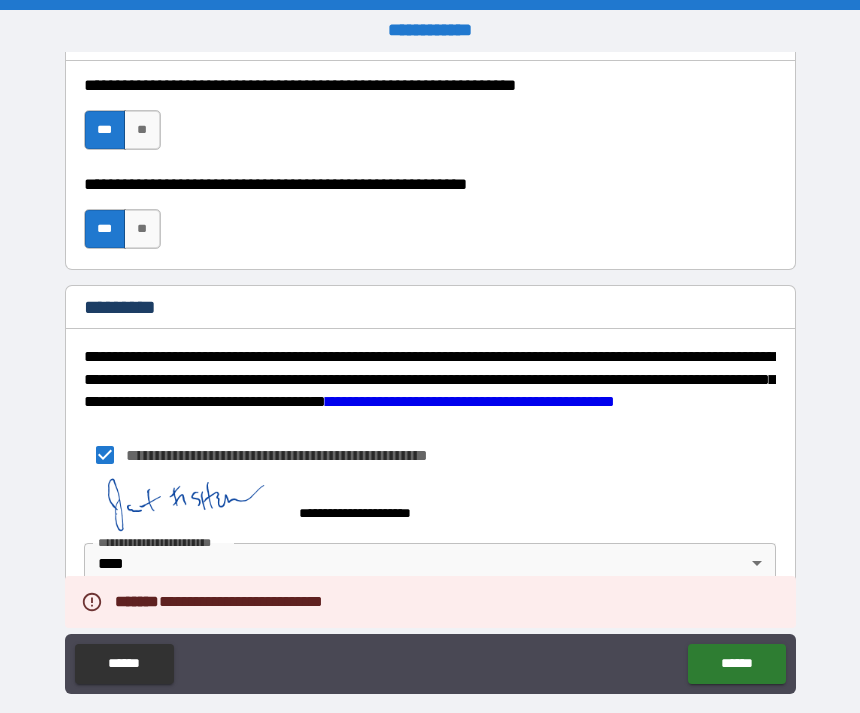 click on "**********" at bounding box center (430, 504) 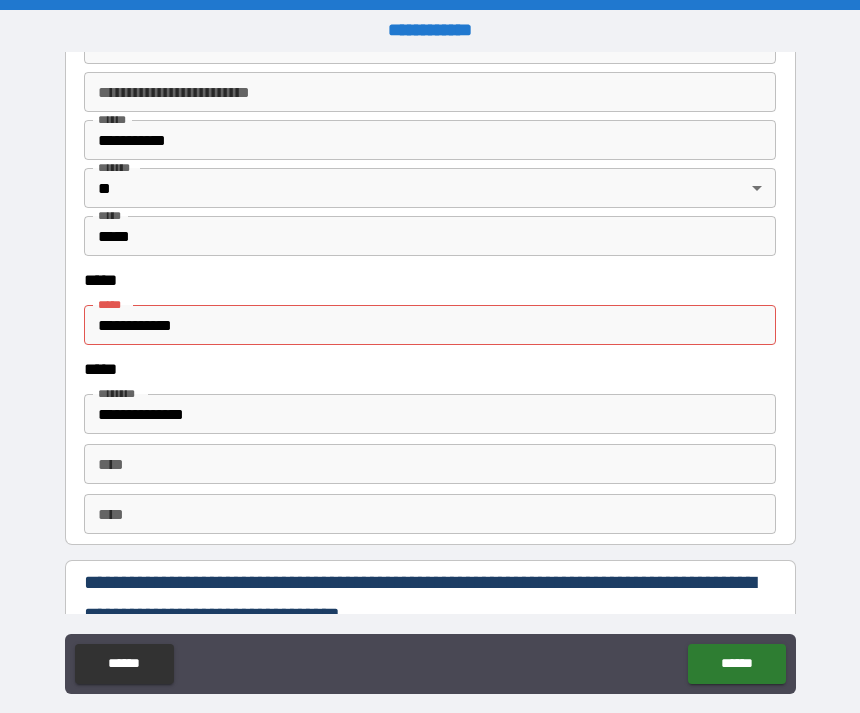 scroll, scrollTop: 2490, scrollLeft: 0, axis: vertical 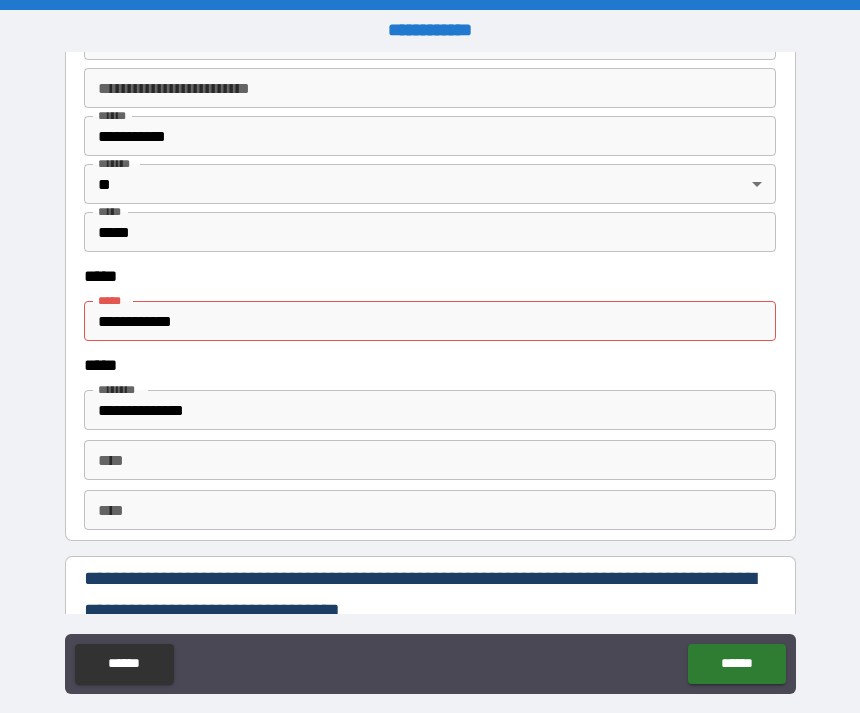 click on "**********" at bounding box center [430, 321] 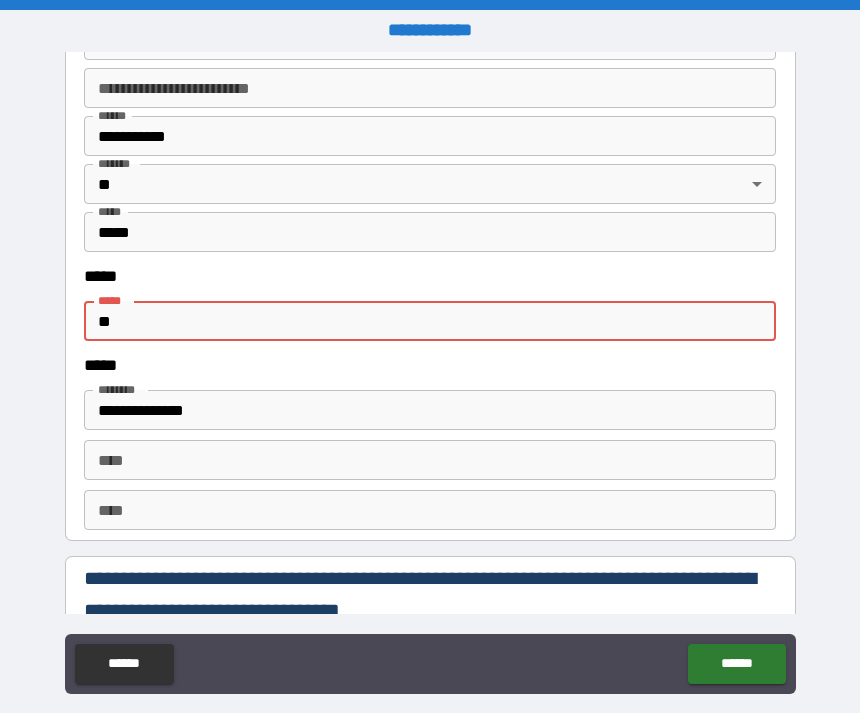 type on "*" 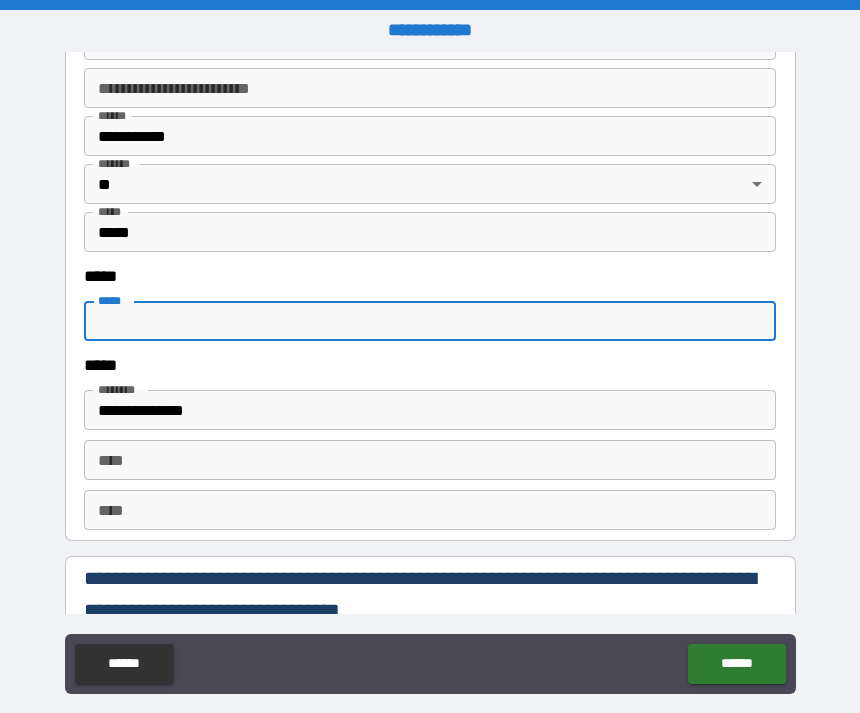 type on "*" 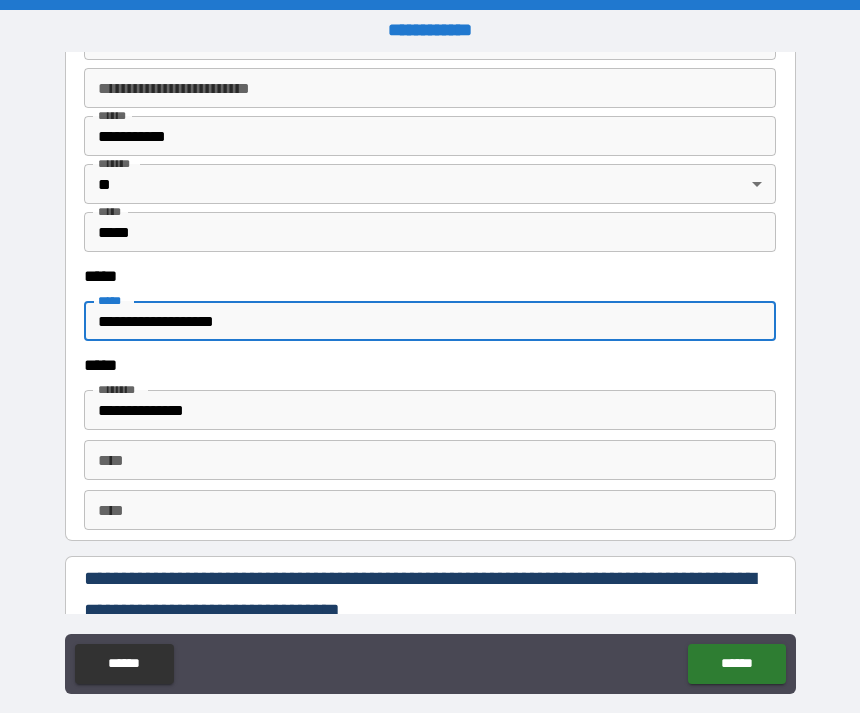 type on "**********" 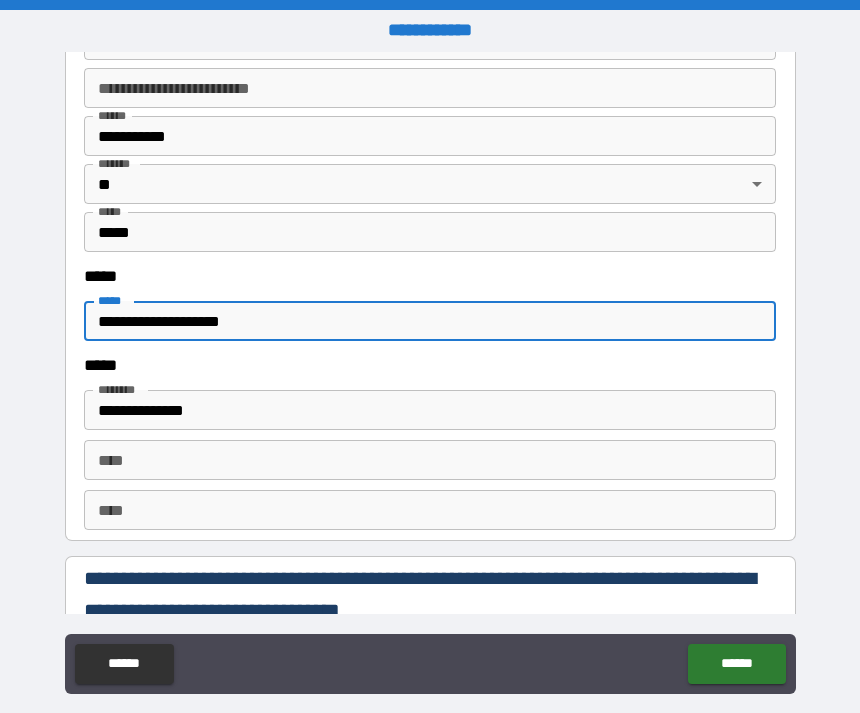 click on "******" at bounding box center [736, 664] 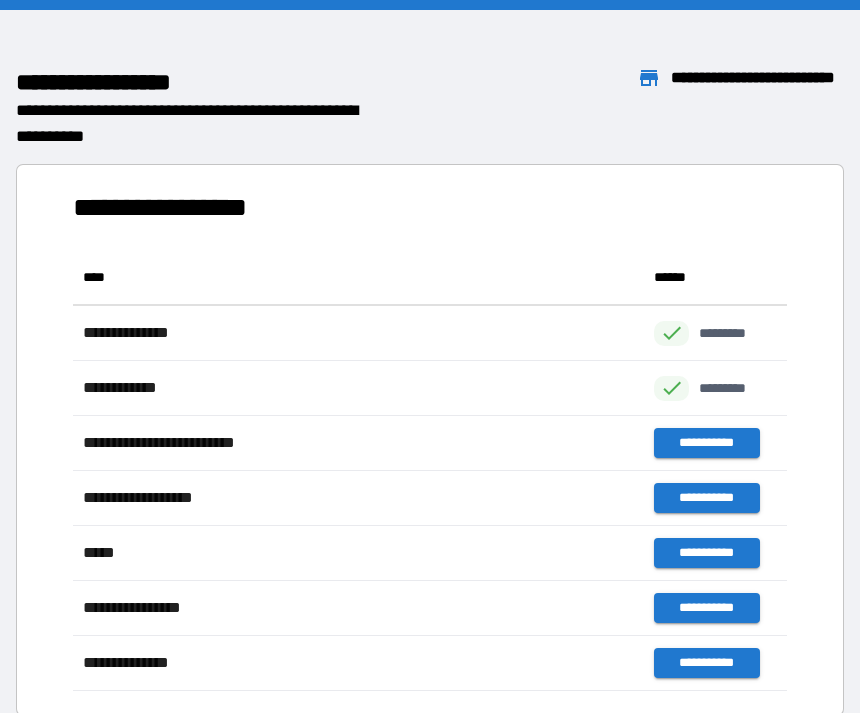 scroll, scrollTop: 1, scrollLeft: 1, axis: both 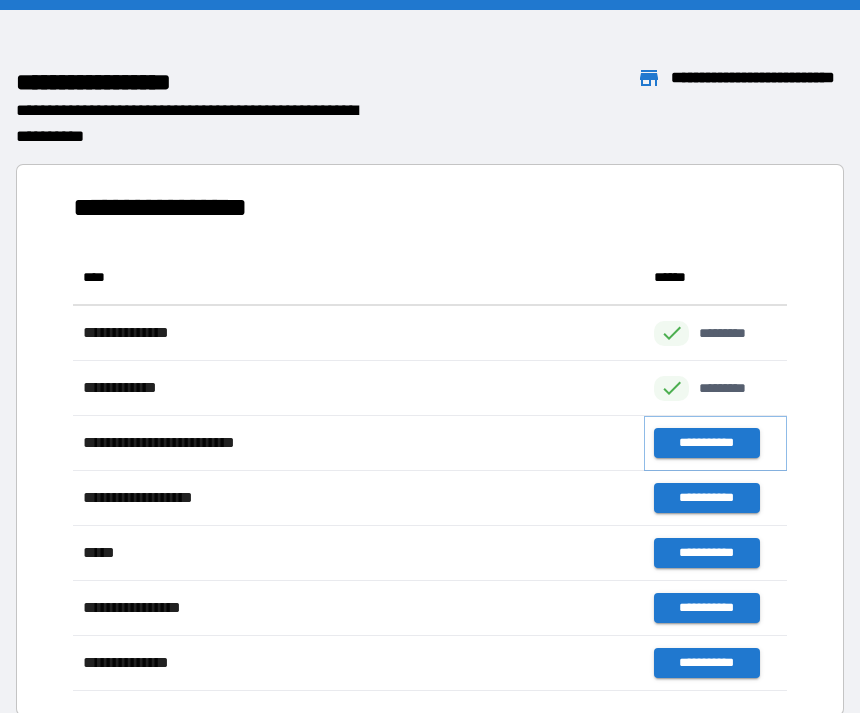 click on "**********" at bounding box center (706, 443) 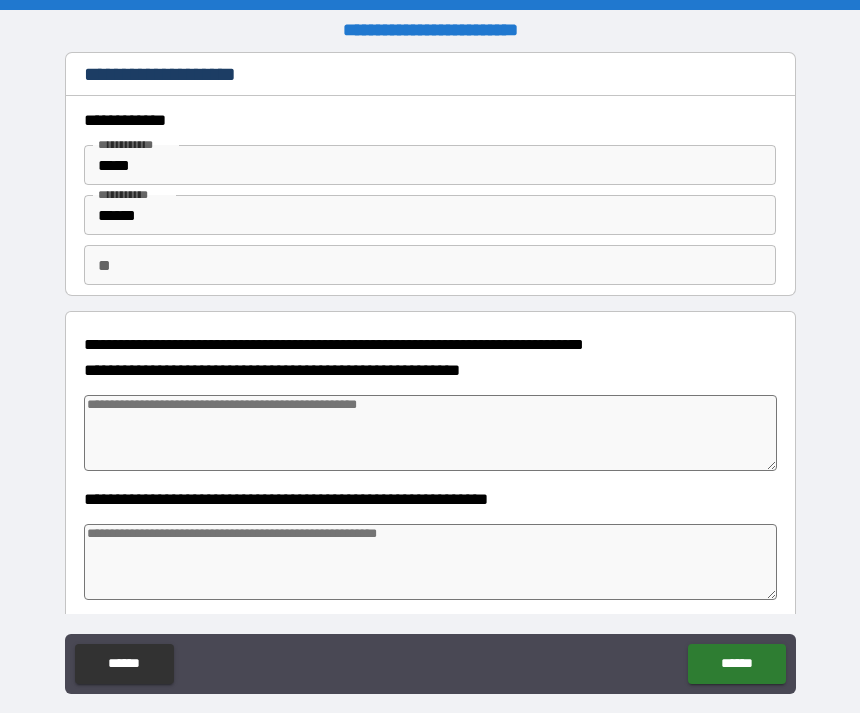 type on "*" 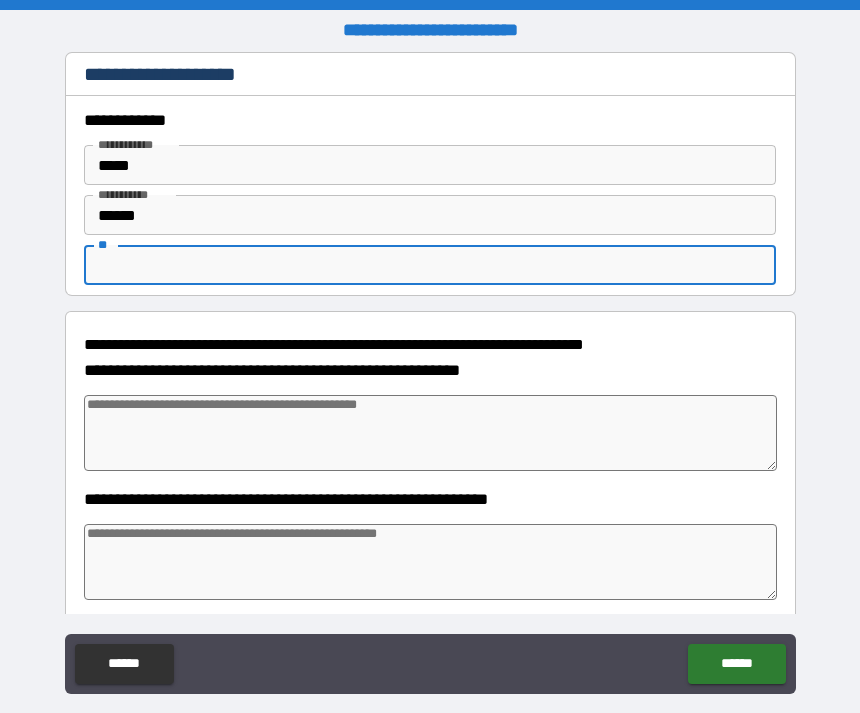 type on "*" 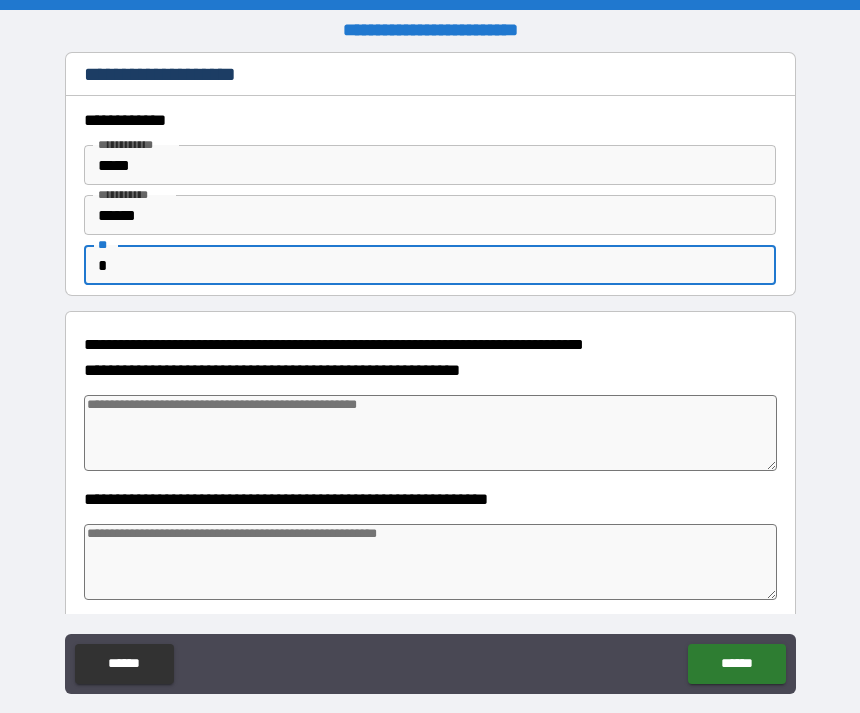 type on "*" 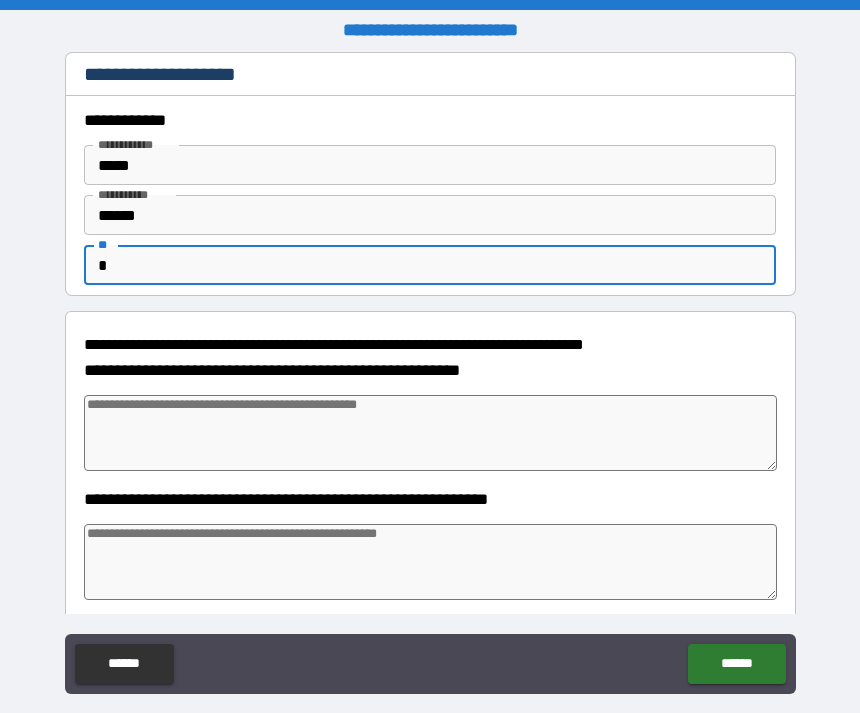 type on "*" 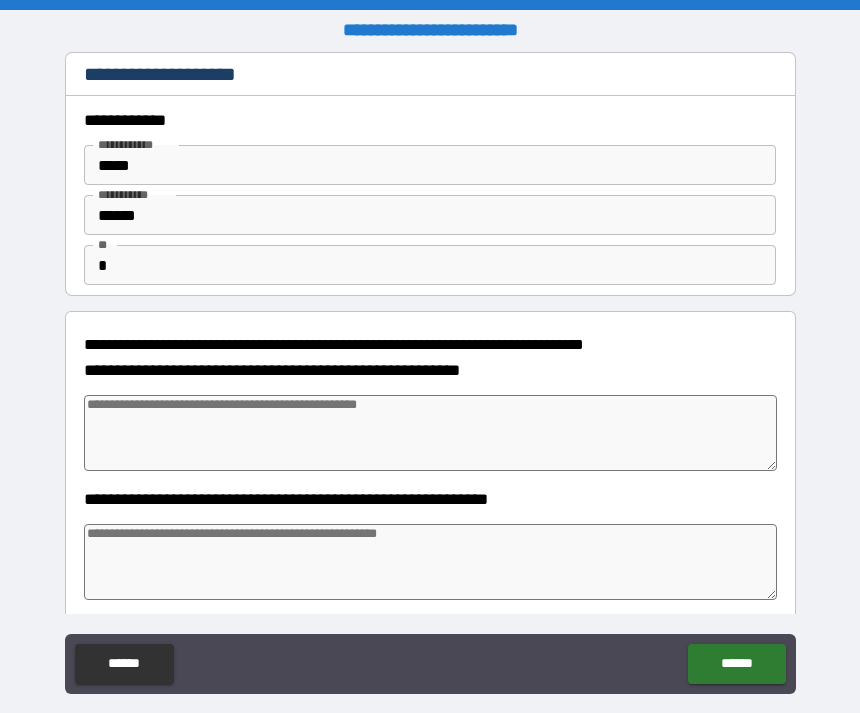 type on "*" 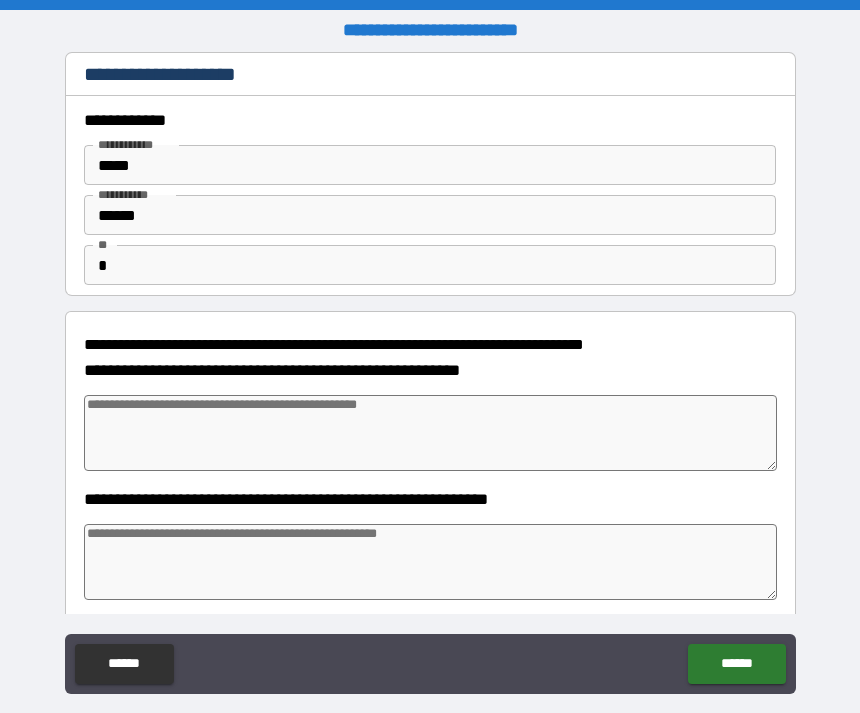 type on "*" 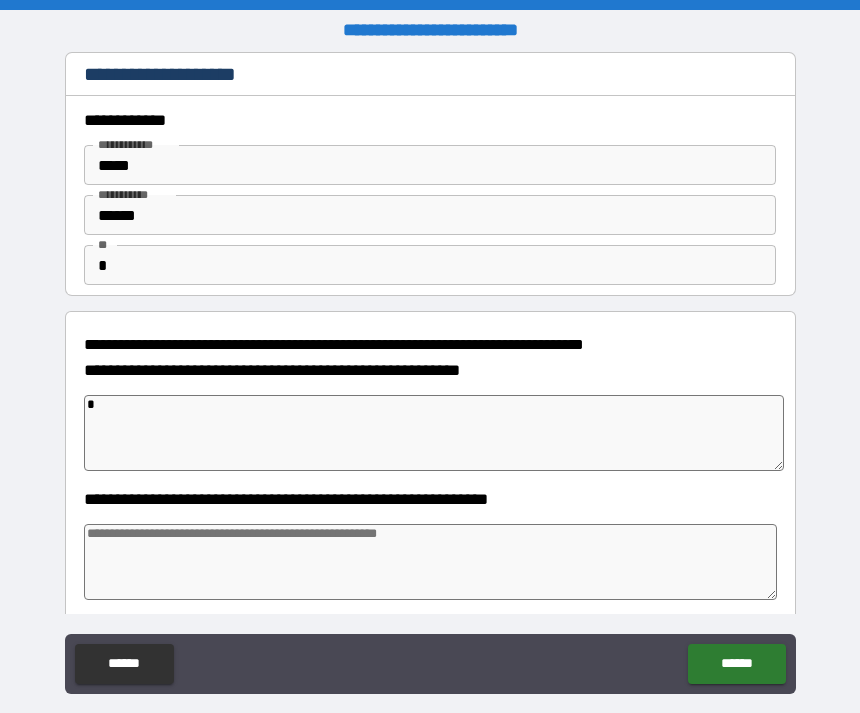 type on "*" 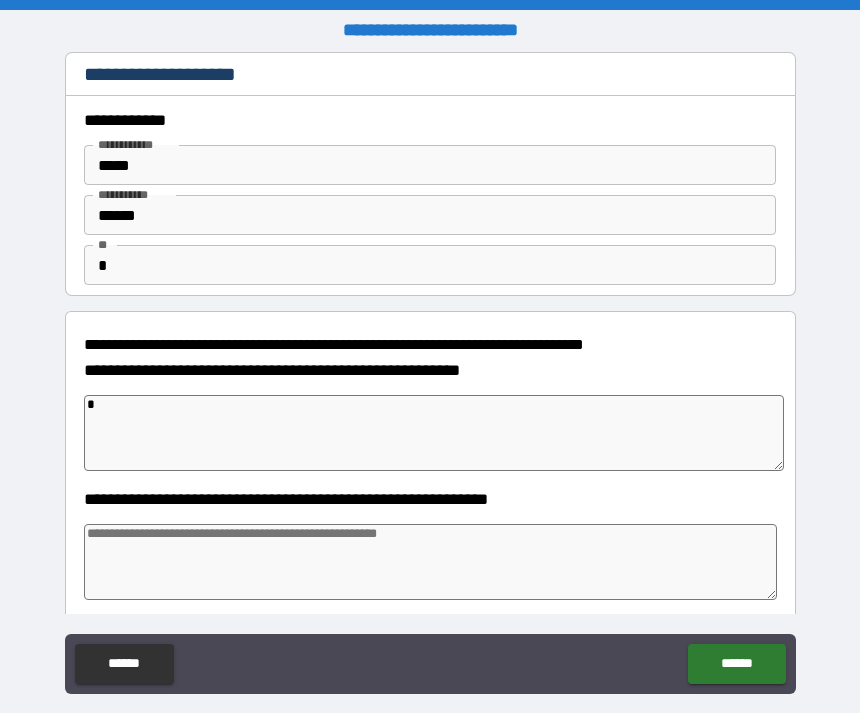 type on "*" 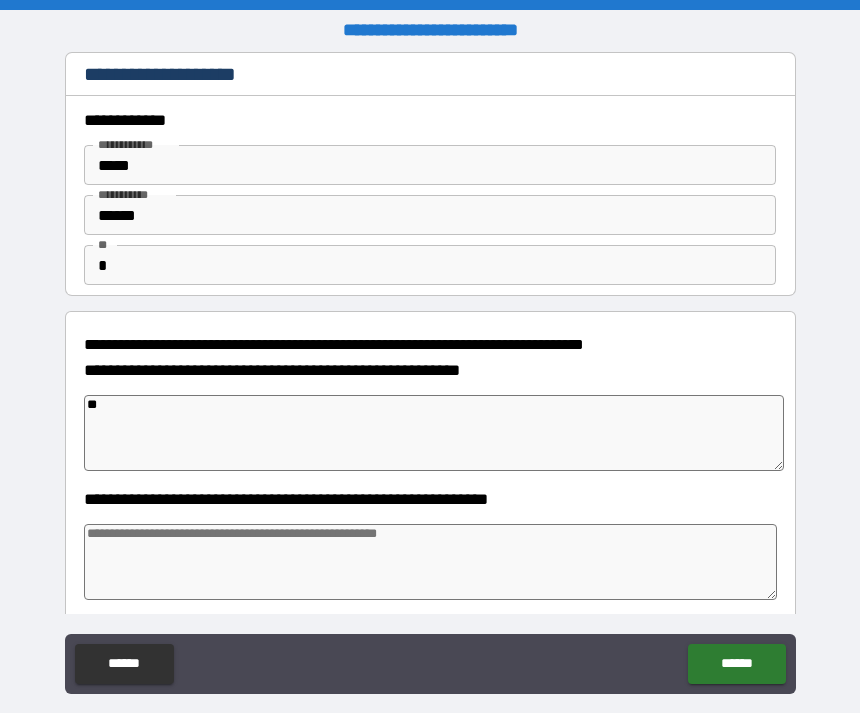 type on "***" 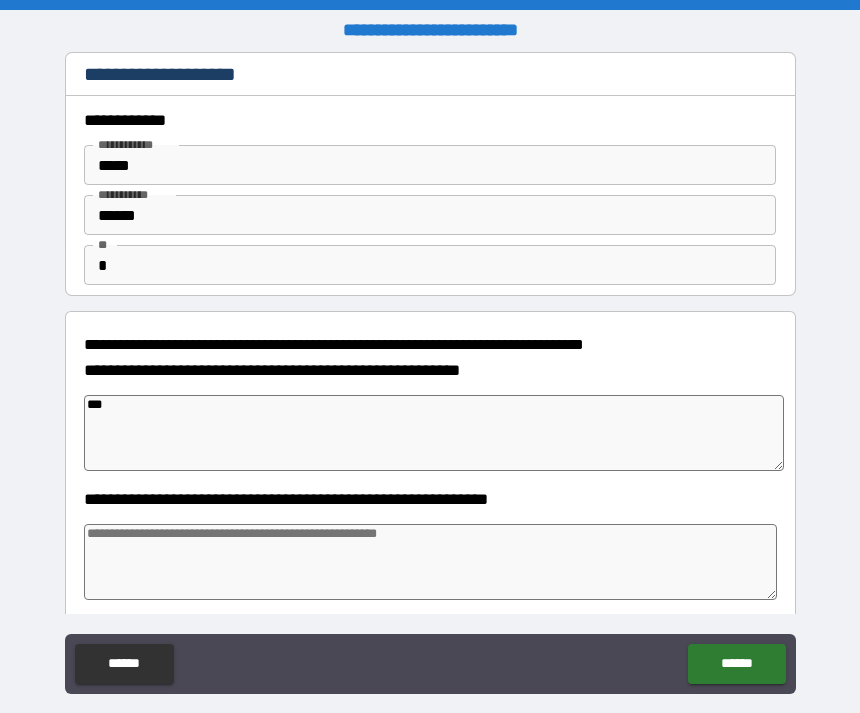type on "*" 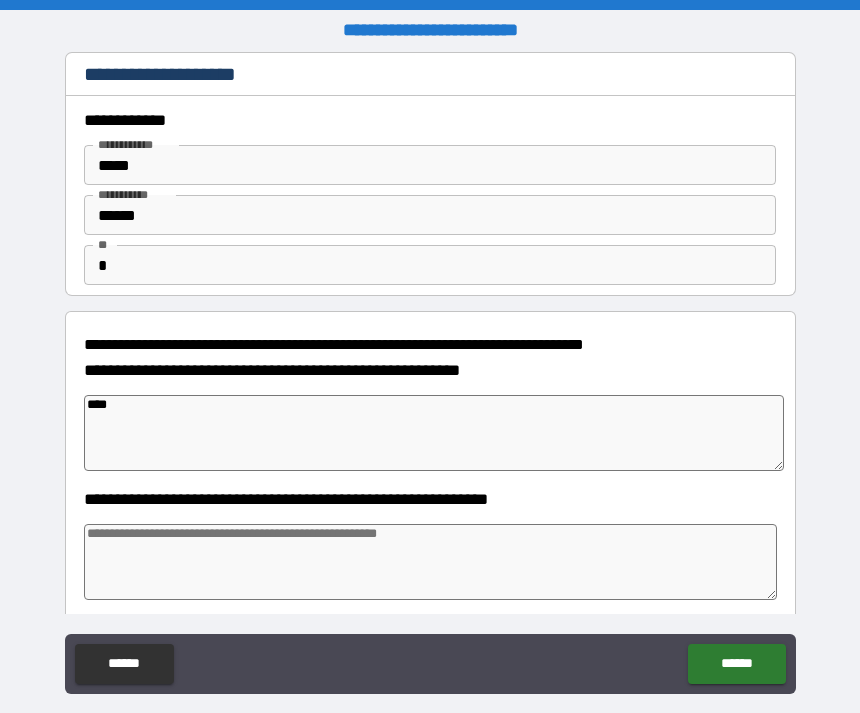 type on "*" 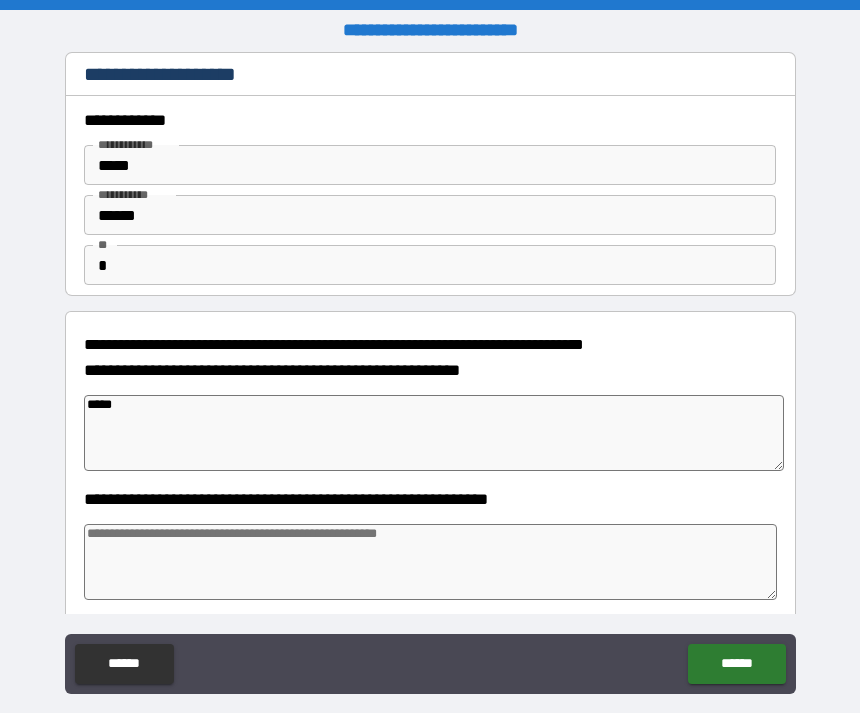 type on "*" 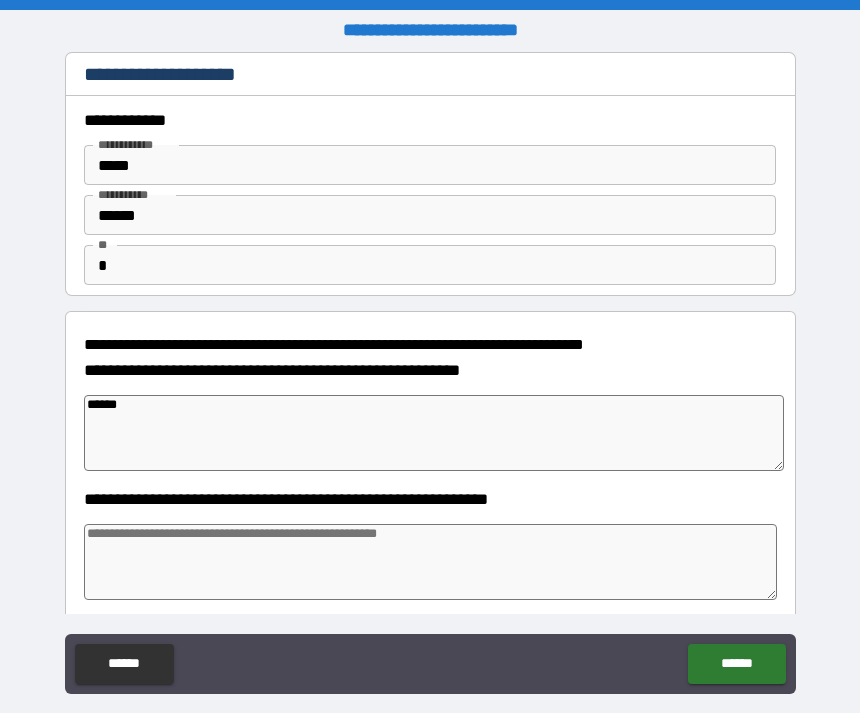 type on "*******" 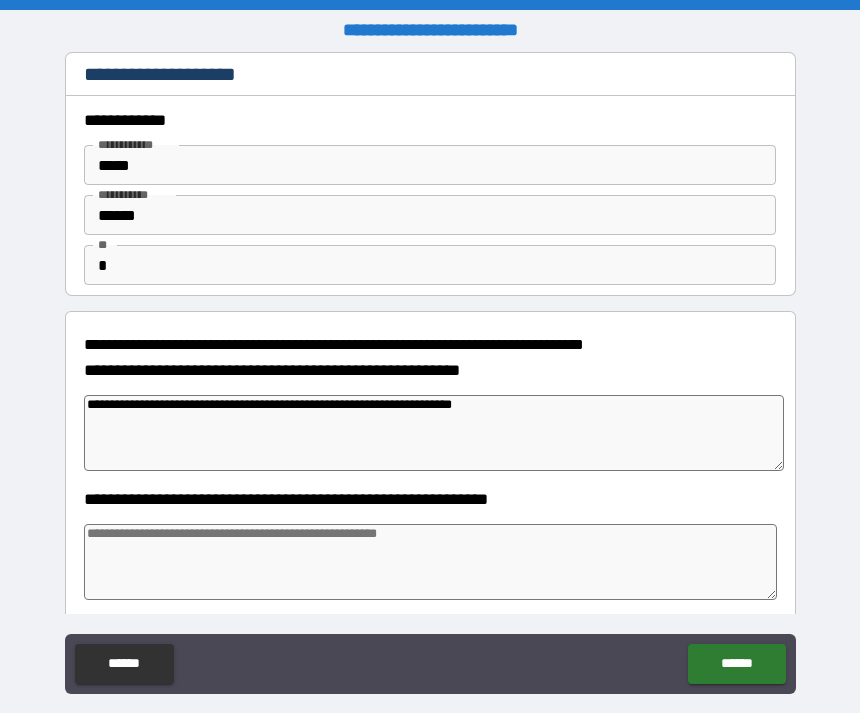 click on "**********" at bounding box center (434, 433) 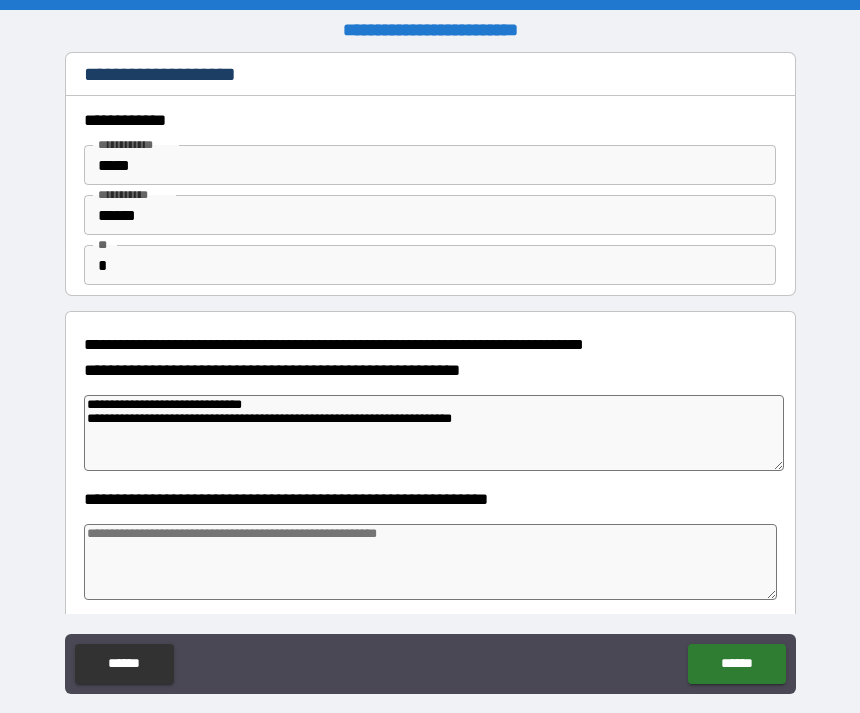 click on "**********" at bounding box center (434, 433) 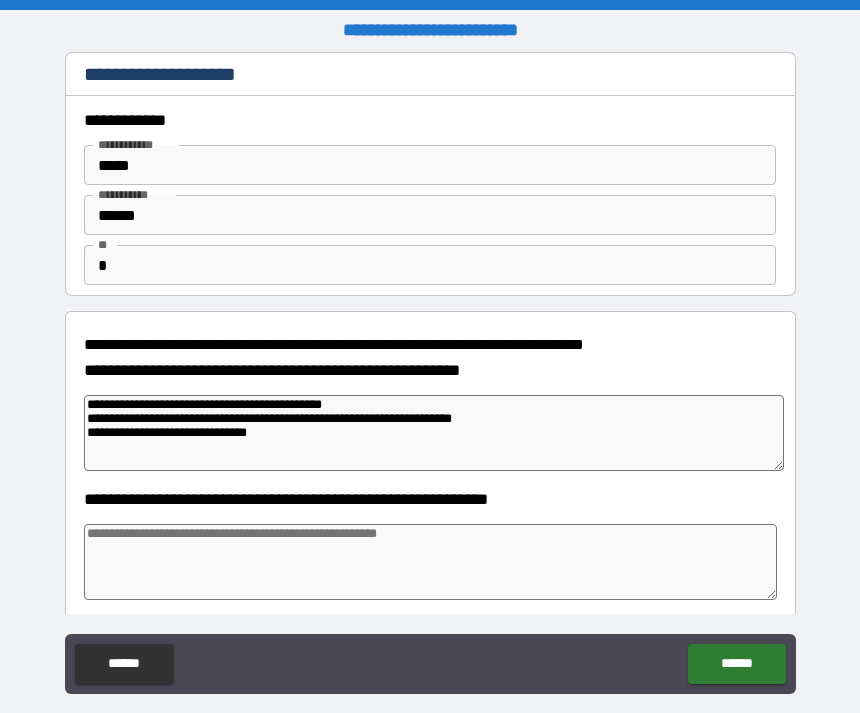 click at bounding box center (431, 562) 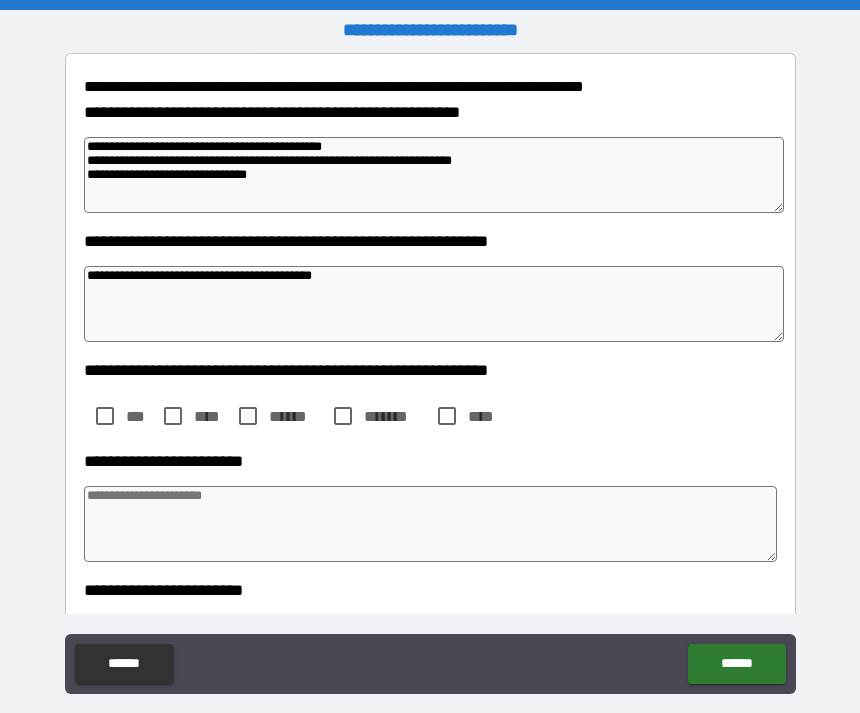 scroll, scrollTop: 259, scrollLeft: 0, axis: vertical 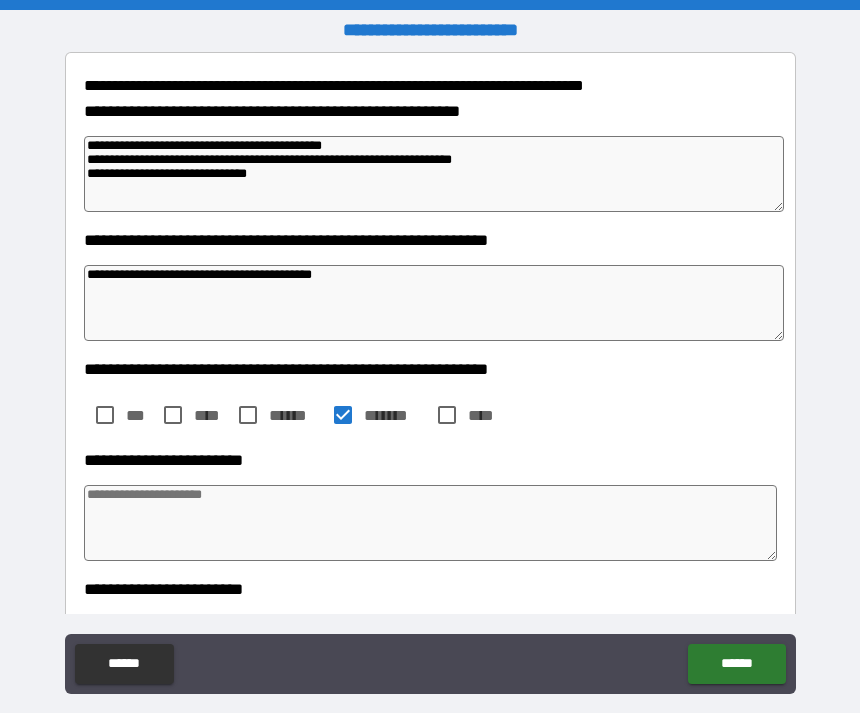 click at bounding box center [431, 523] 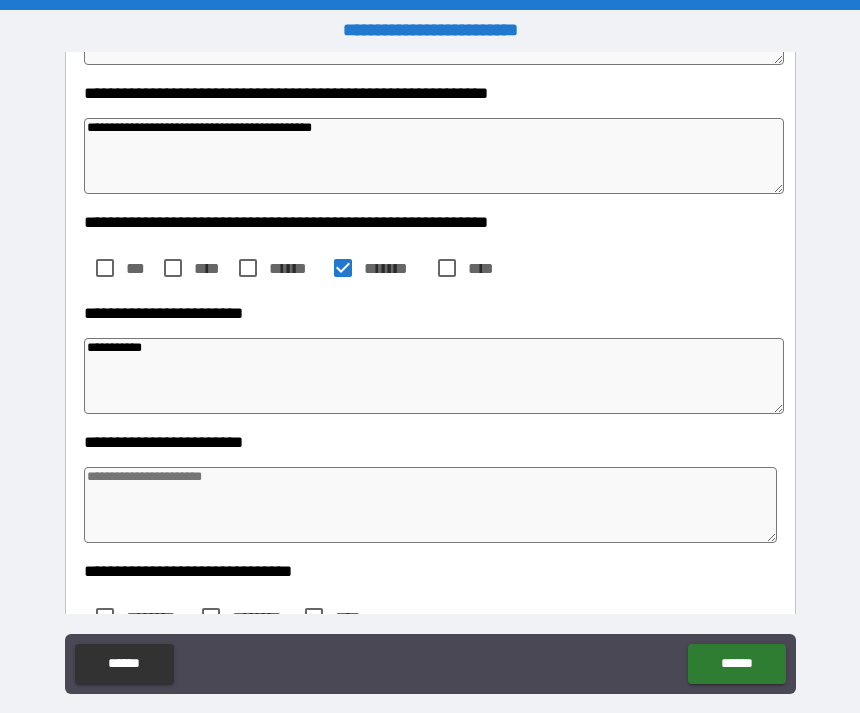 scroll, scrollTop: 423, scrollLeft: 0, axis: vertical 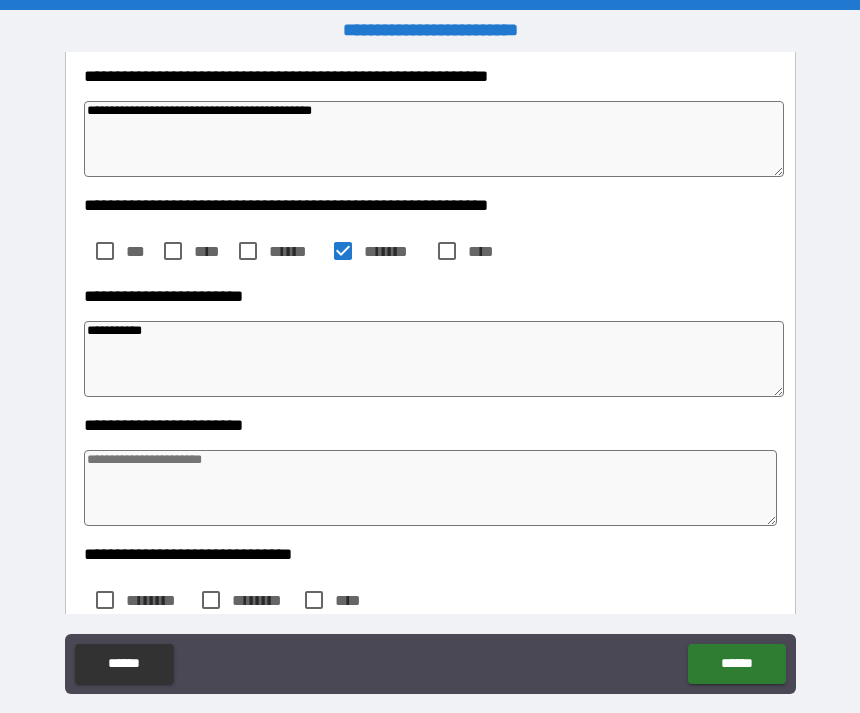 click at bounding box center [431, 488] 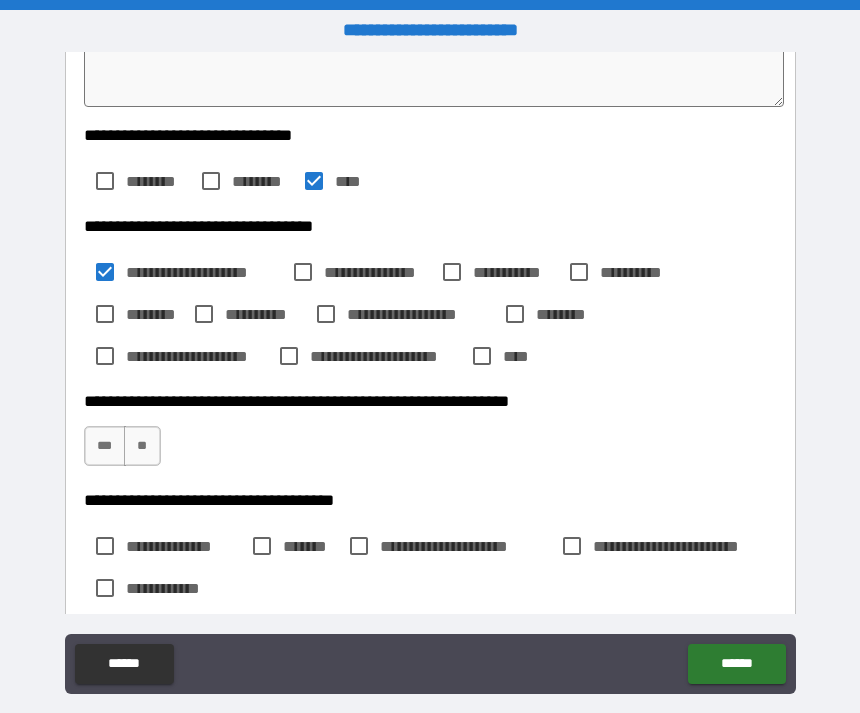 scroll, scrollTop: 857, scrollLeft: 0, axis: vertical 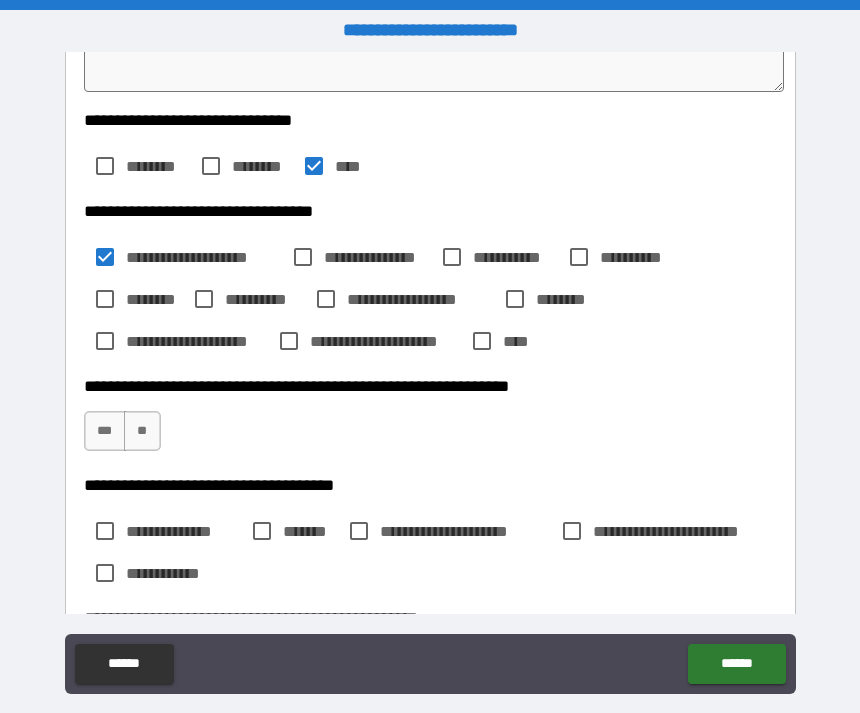 click on "***" at bounding box center [105, 431] 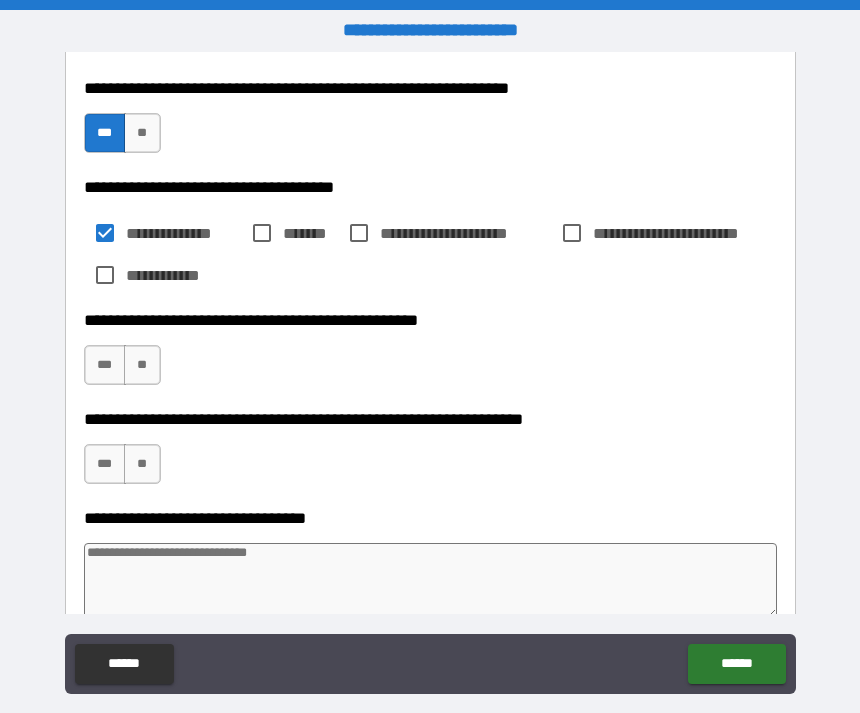 scroll, scrollTop: 1177, scrollLeft: 0, axis: vertical 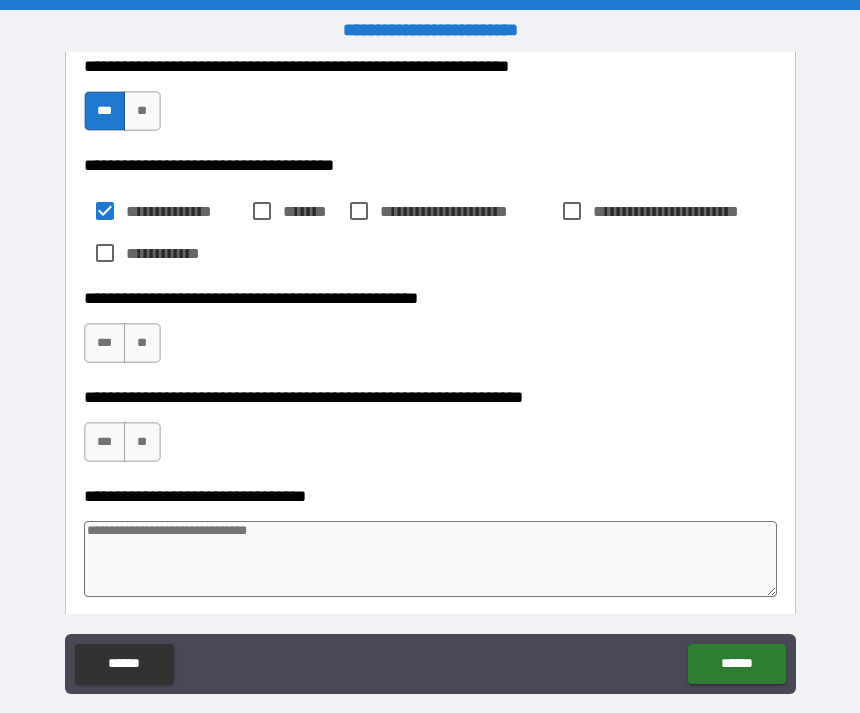 click on "**" at bounding box center [142, 442] 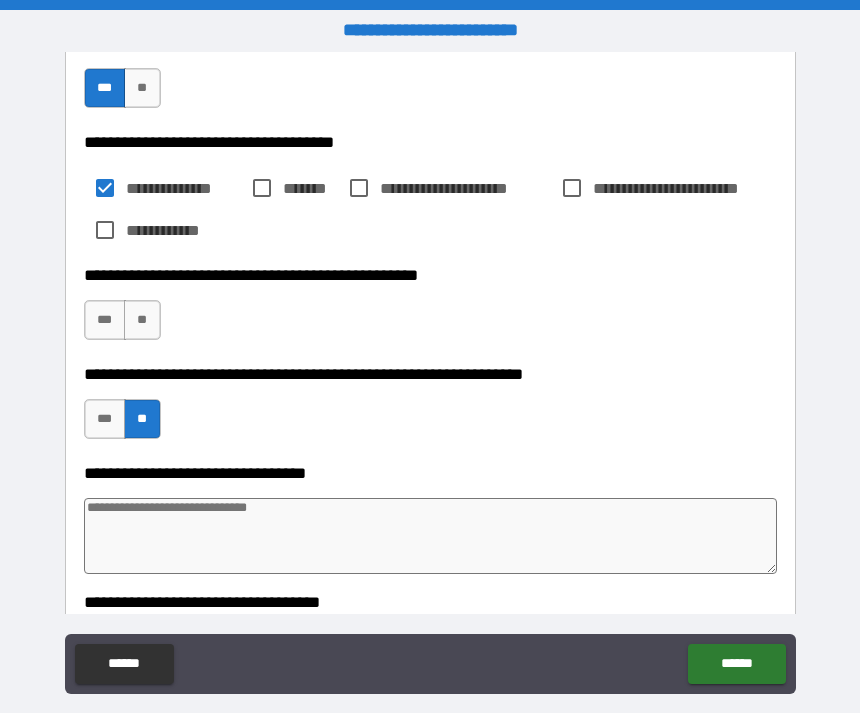 scroll, scrollTop: 1201, scrollLeft: 0, axis: vertical 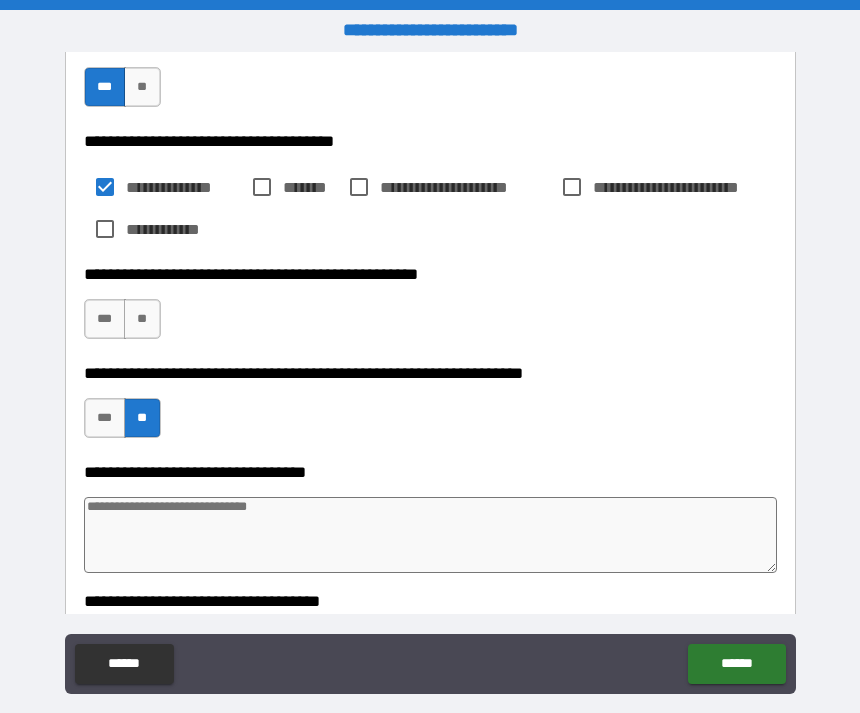 click at bounding box center [431, 535] 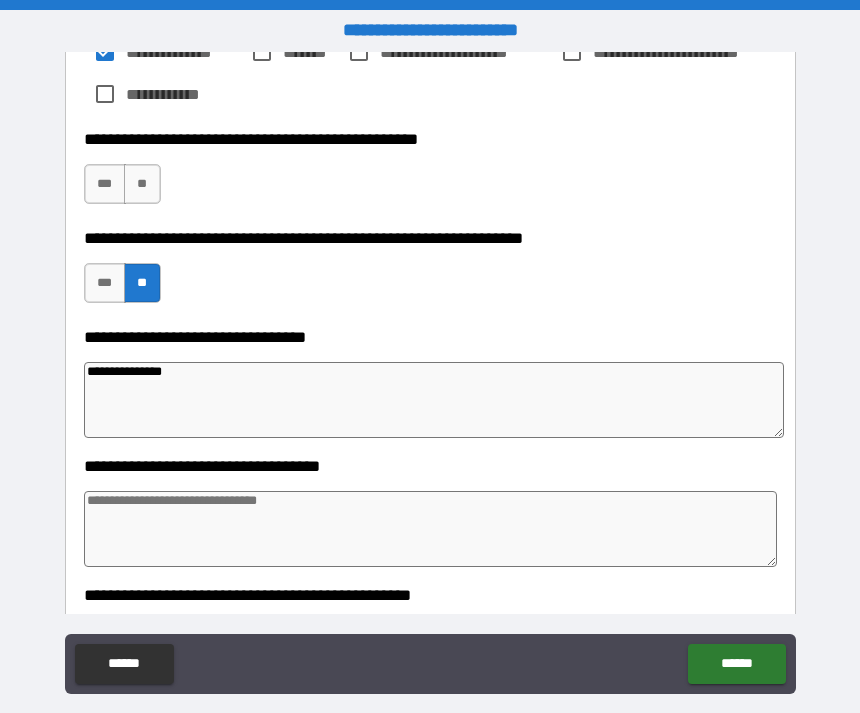 scroll, scrollTop: 1351, scrollLeft: 0, axis: vertical 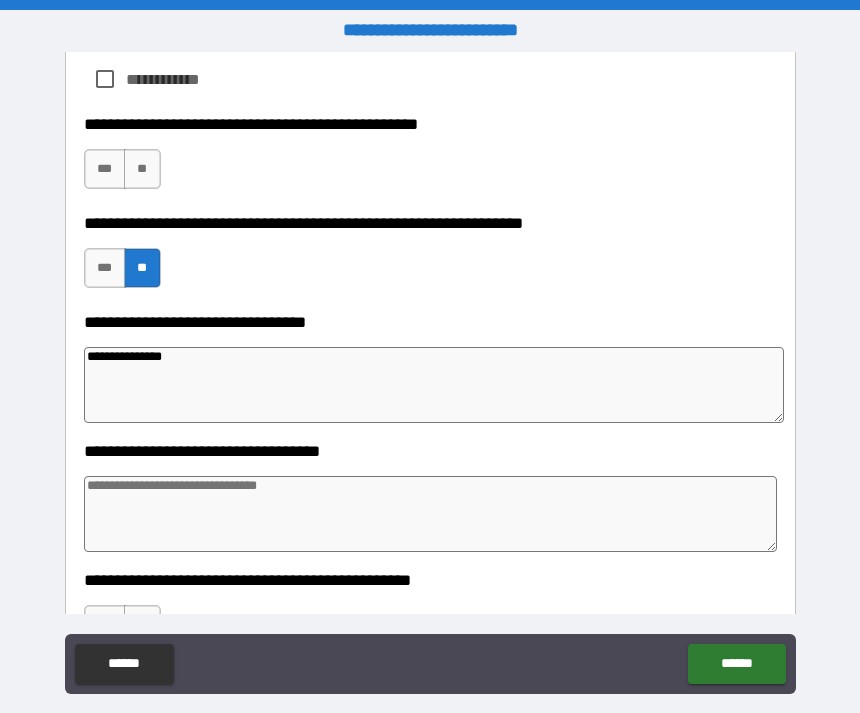 click at bounding box center (431, 514) 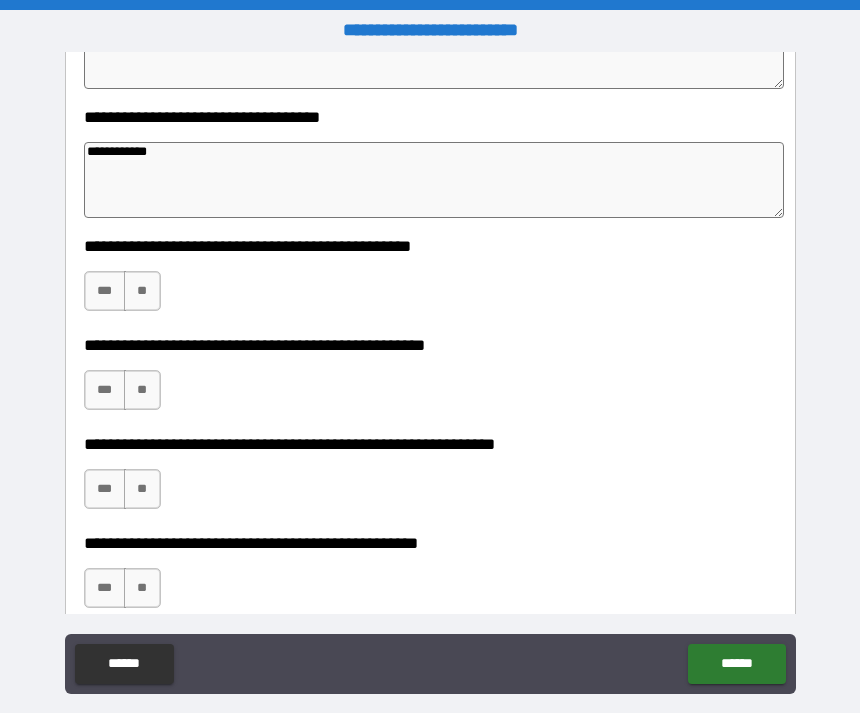 scroll, scrollTop: 1685, scrollLeft: 0, axis: vertical 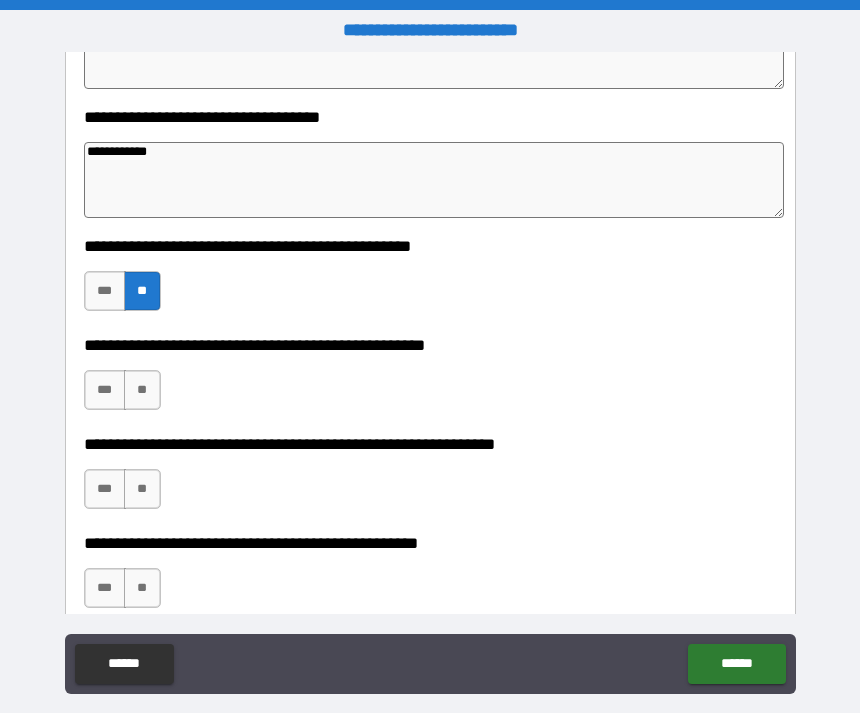 click on "**" at bounding box center [142, 390] 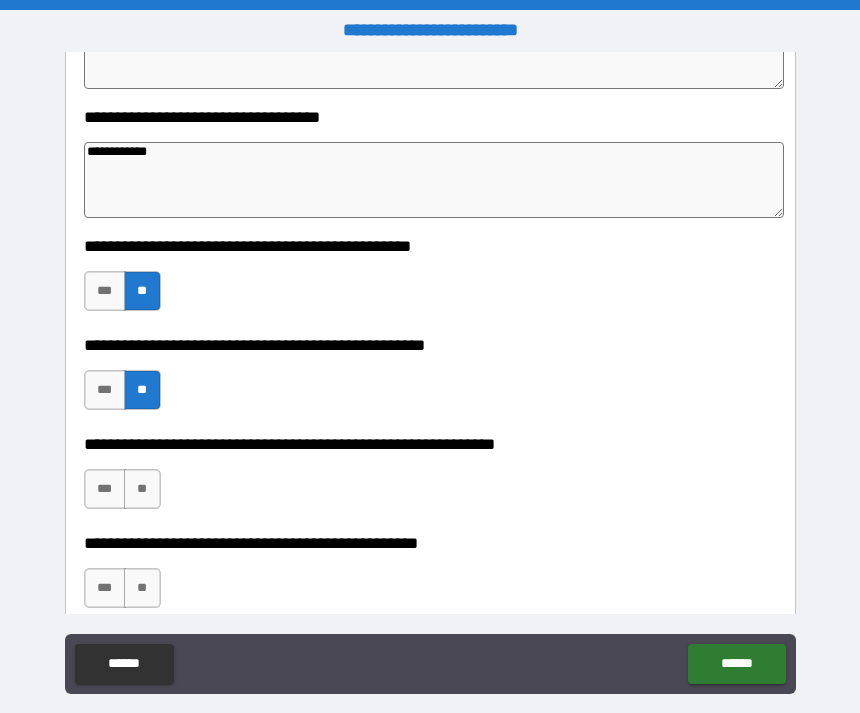 click on "***" at bounding box center [105, 489] 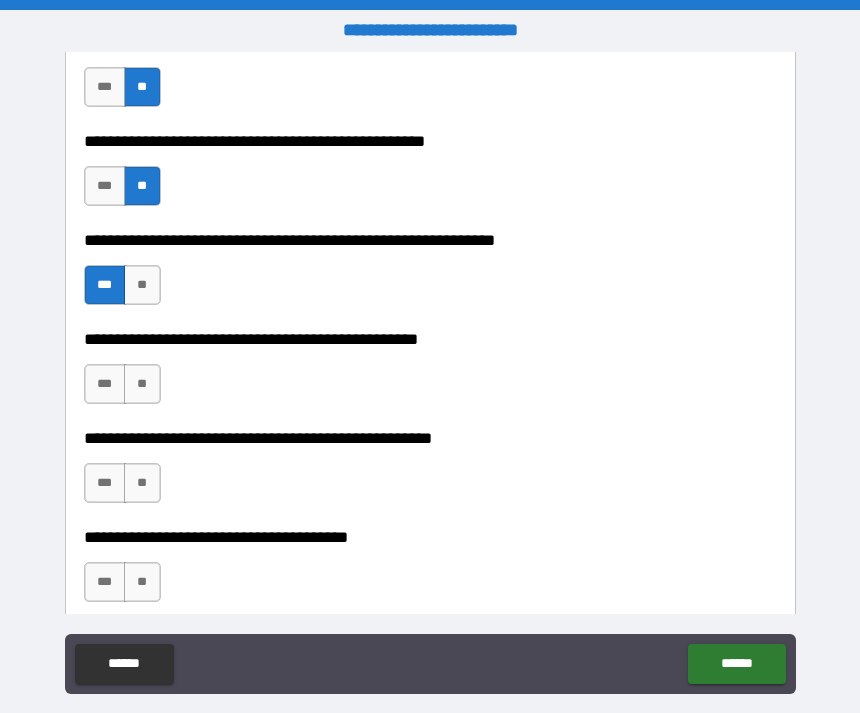 scroll, scrollTop: 1903, scrollLeft: 0, axis: vertical 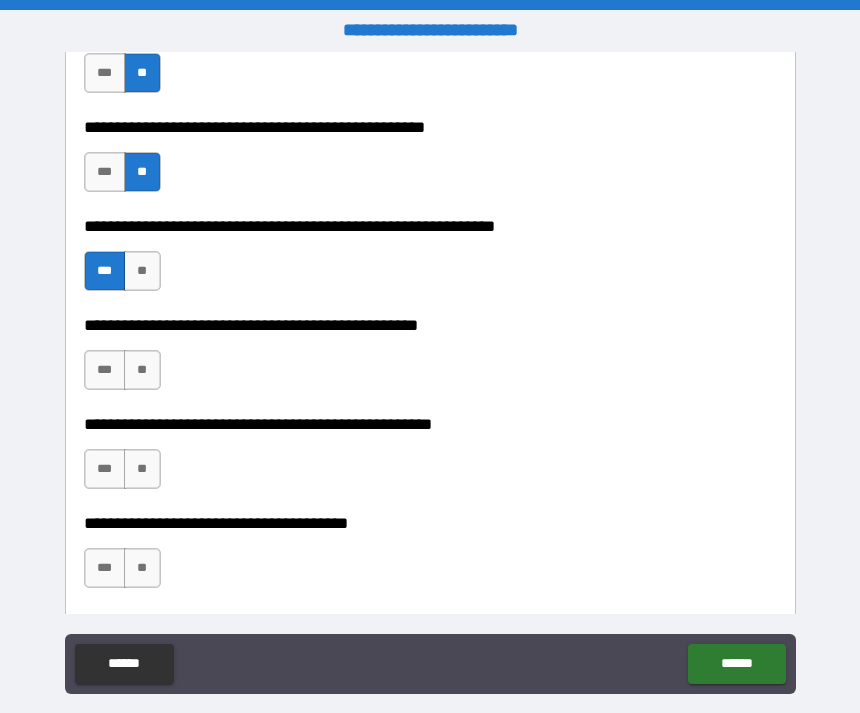 click on "**" at bounding box center (142, 370) 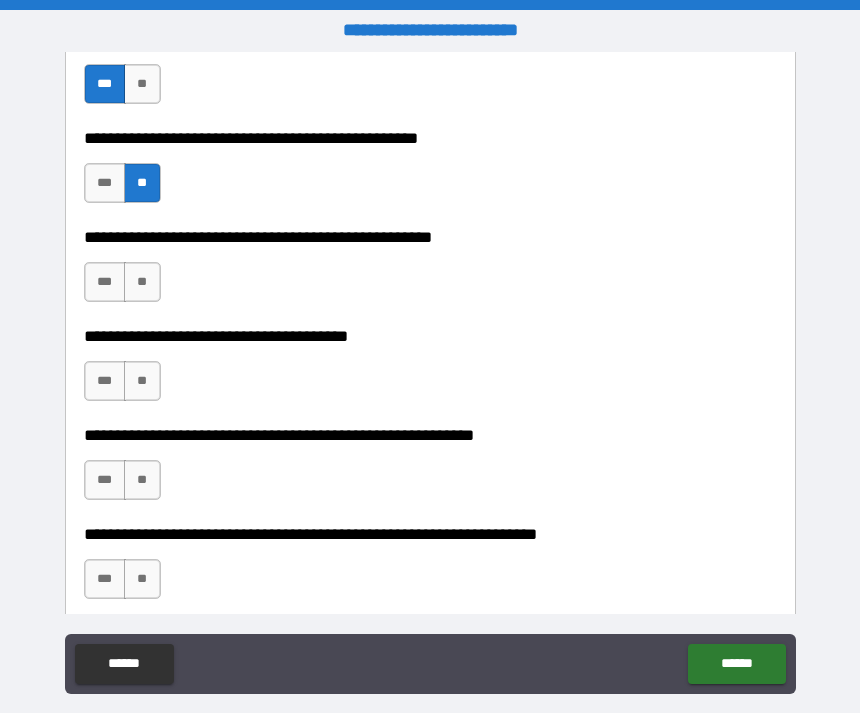 scroll, scrollTop: 2094, scrollLeft: 0, axis: vertical 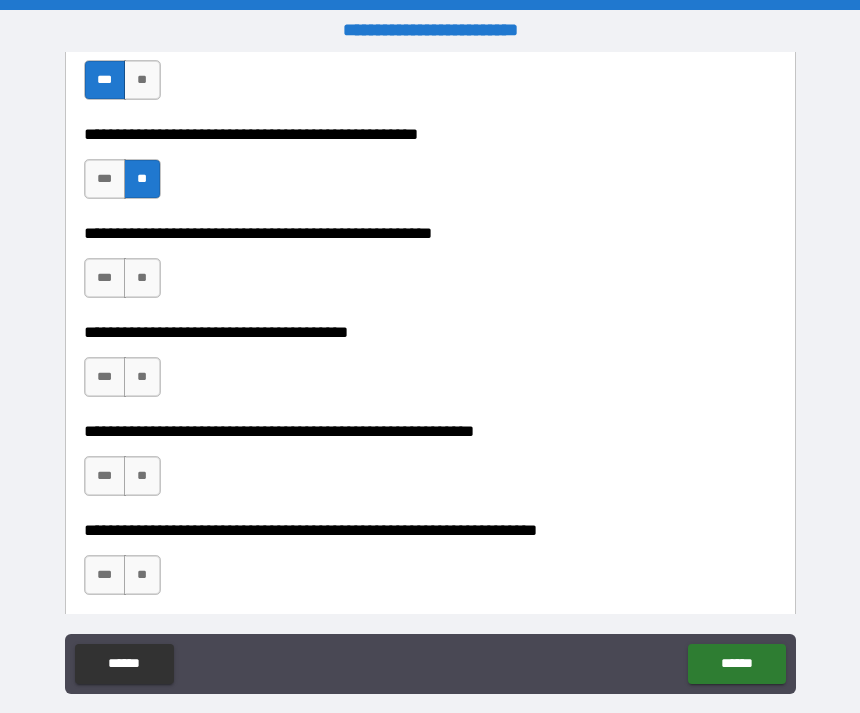click on "***" at bounding box center (105, 278) 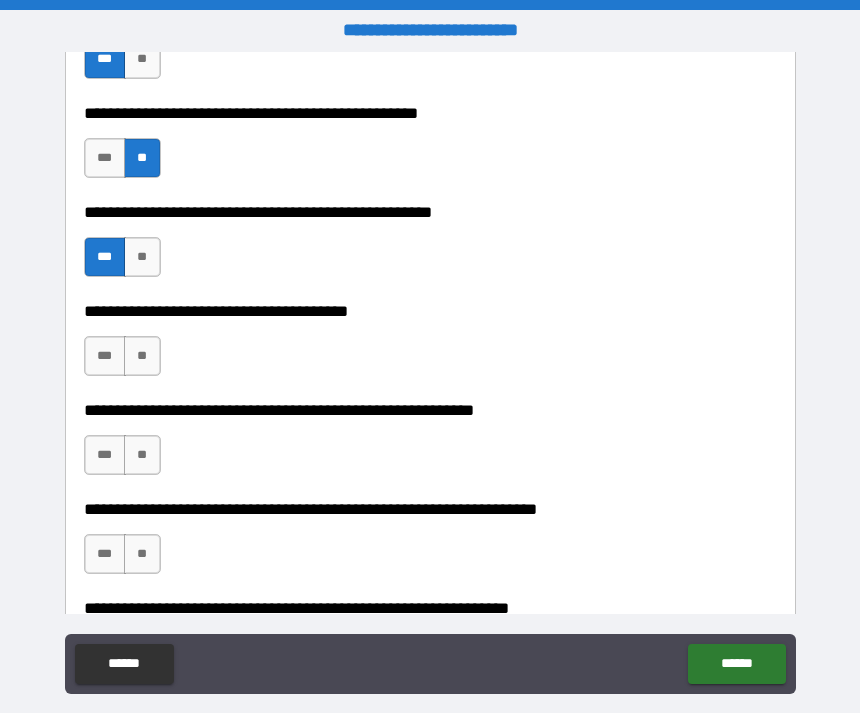 scroll, scrollTop: 2116, scrollLeft: 0, axis: vertical 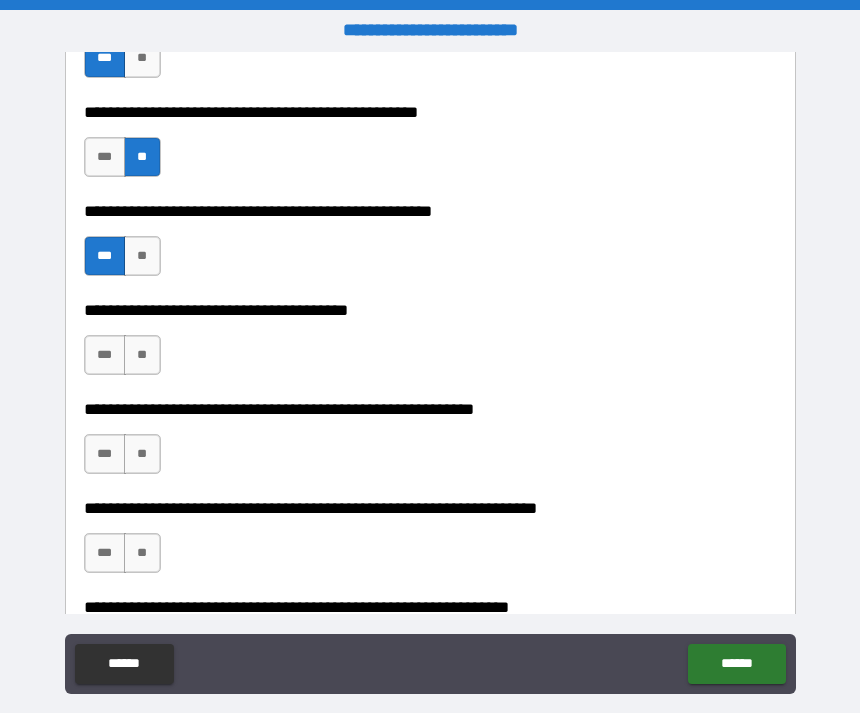 click on "***" at bounding box center [105, 355] 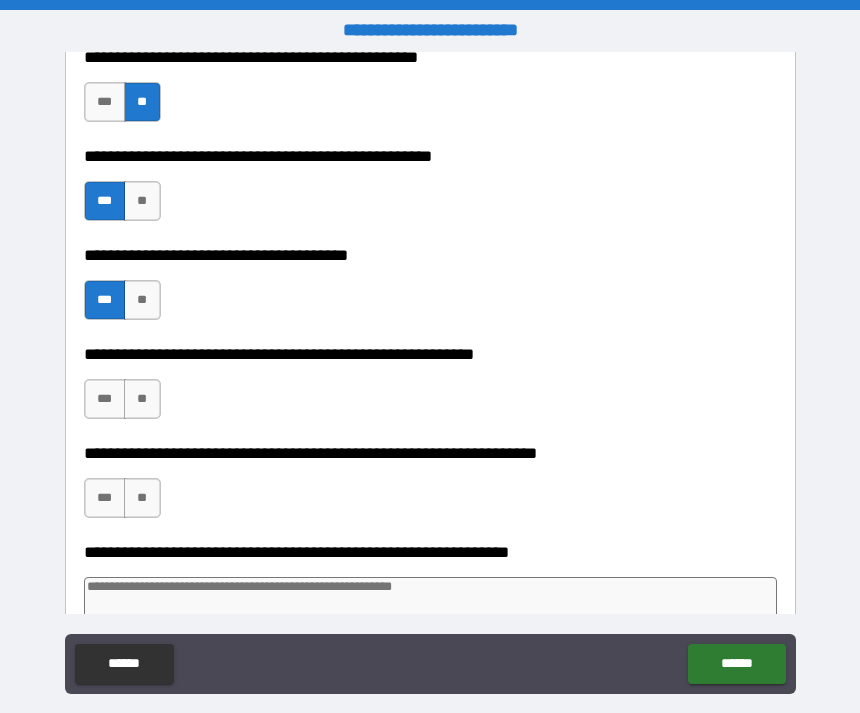 scroll, scrollTop: 2196, scrollLeft: 0, axis: vertical 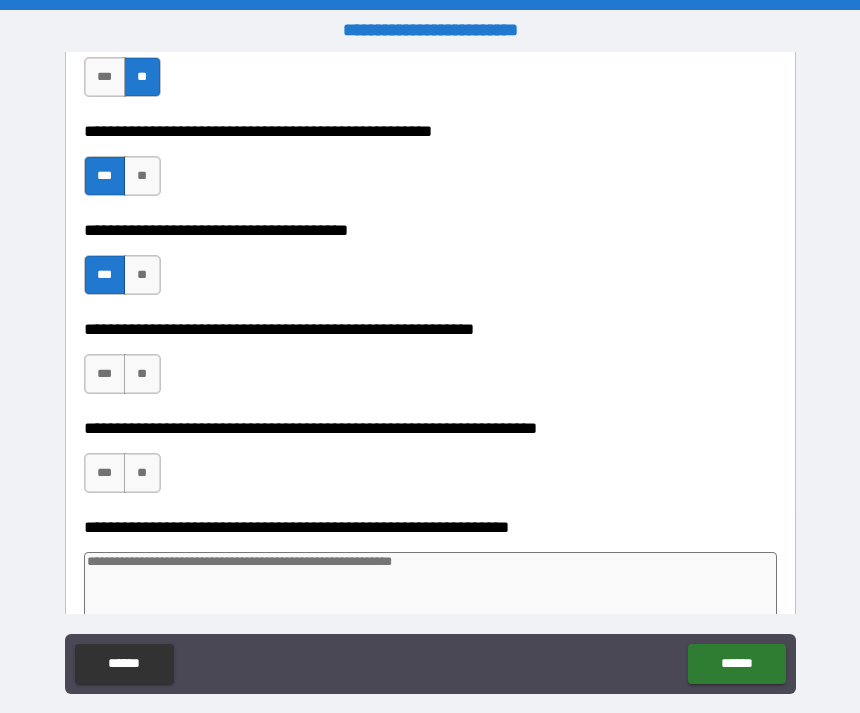 click on "**" at bounding box center [142, 374] 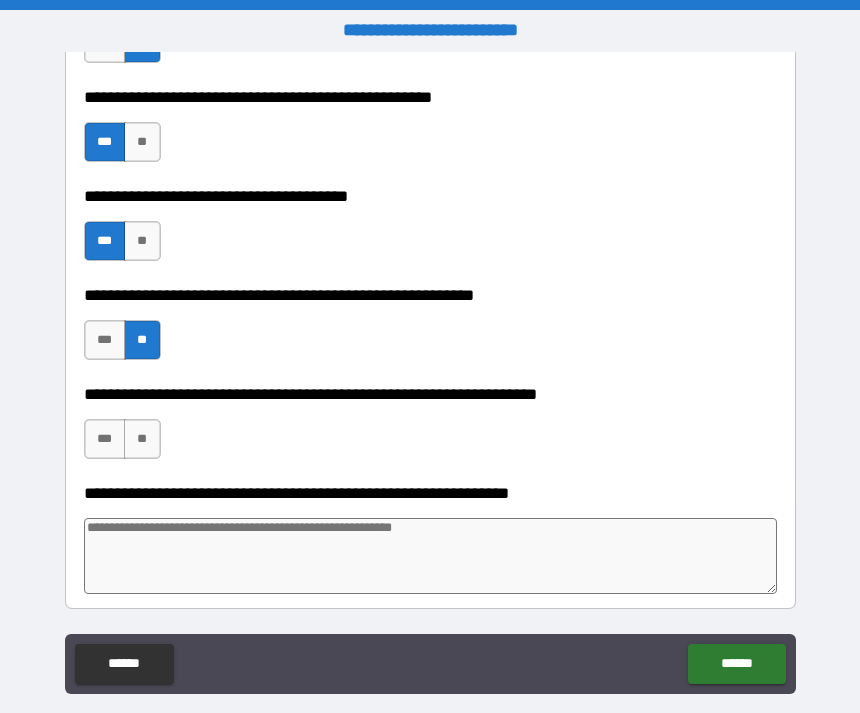 scroll, scrollTop: 2236, scrollLeft: 0, axis: vertical 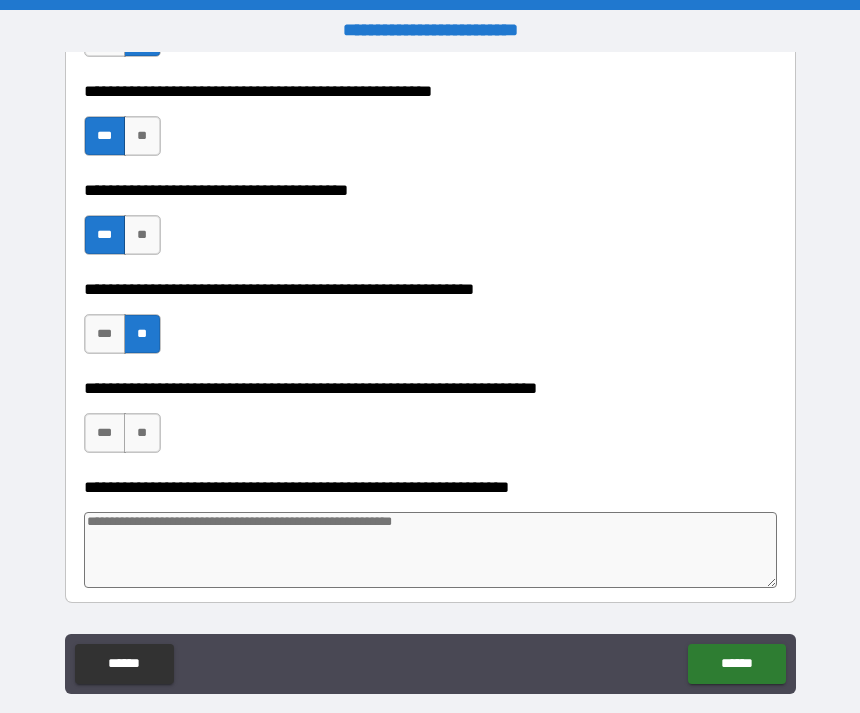 click on "**" at bounding box center (142, 433) 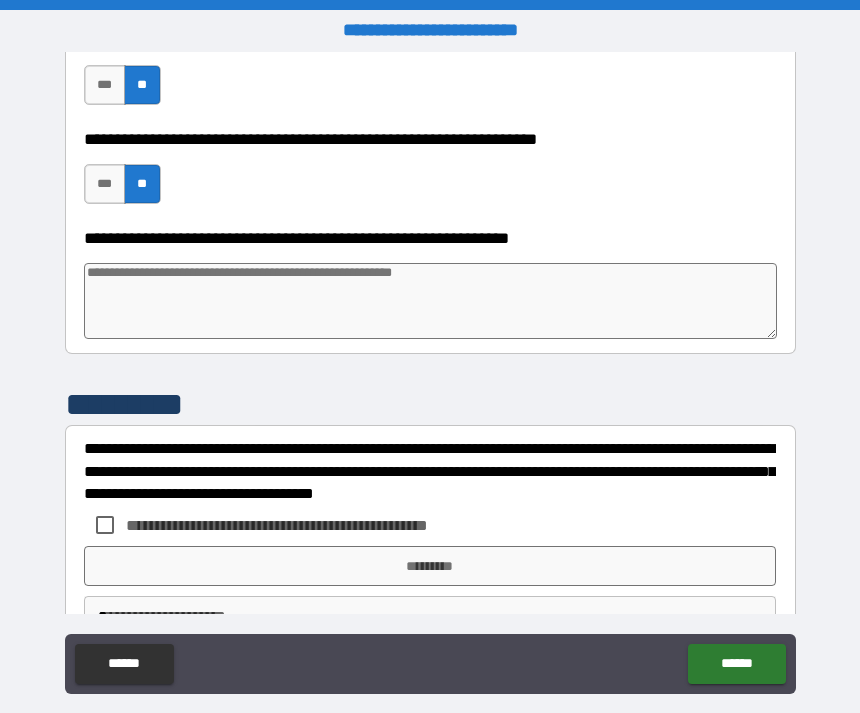 scroll, scrollTop: 2486, scrollLeft: 0, axis: vertical 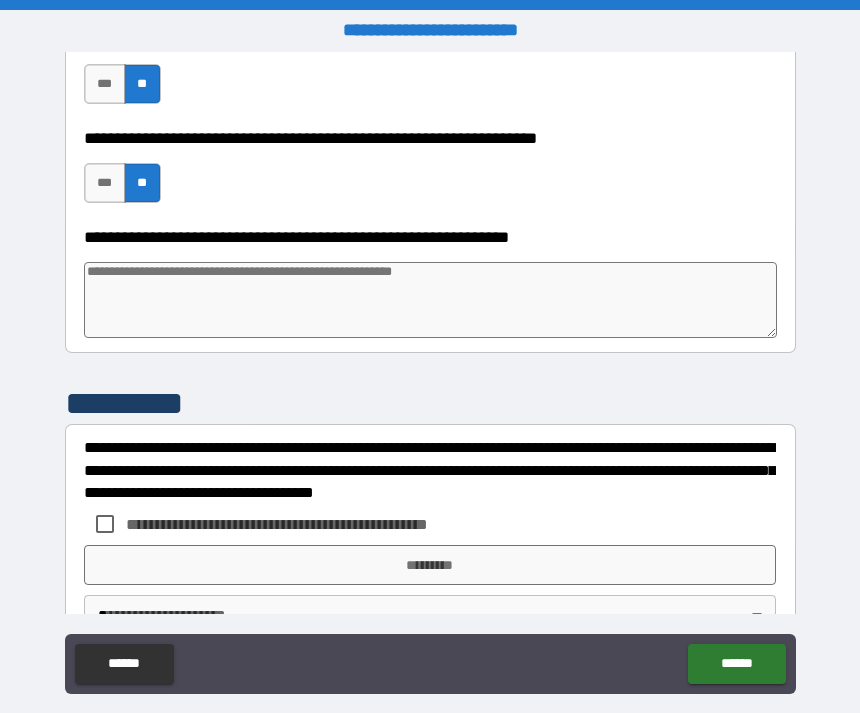 click at bounding box center [431, 300] 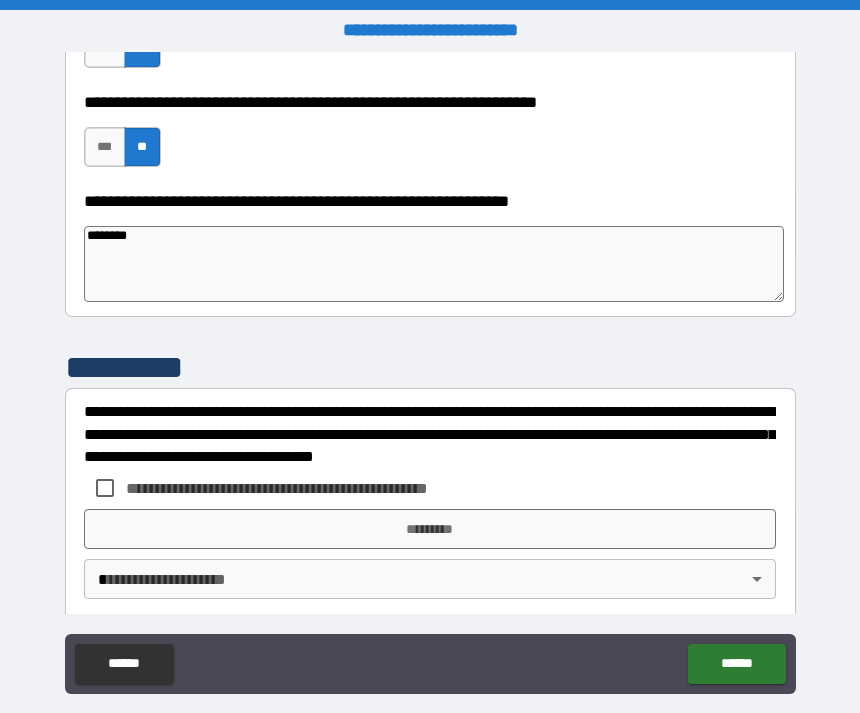 scroll, scrollTop: 2538, scrollLeft: 0, axis: vertical 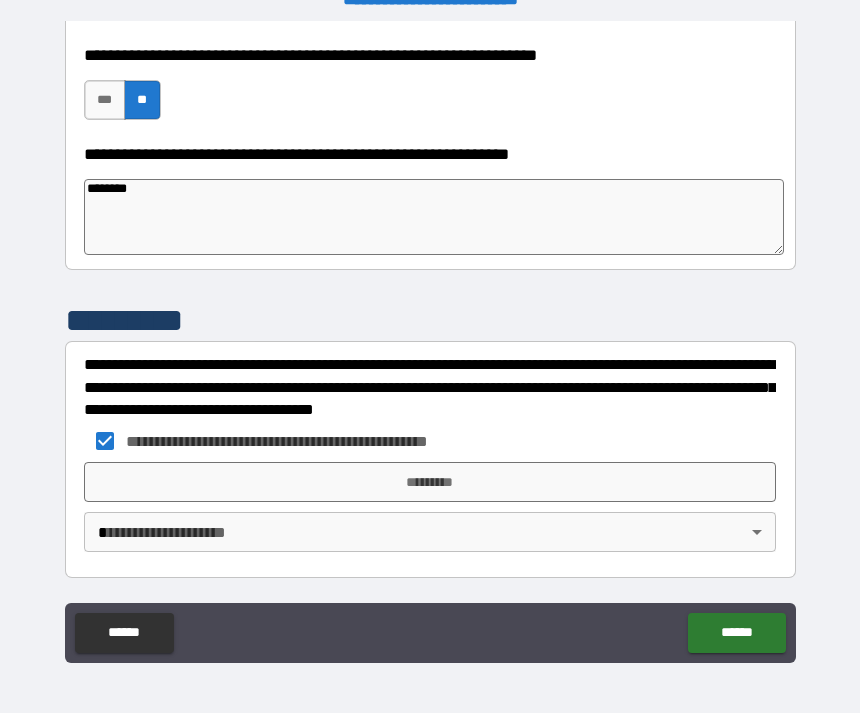 click on "*********" at bounding box center [430, 482] 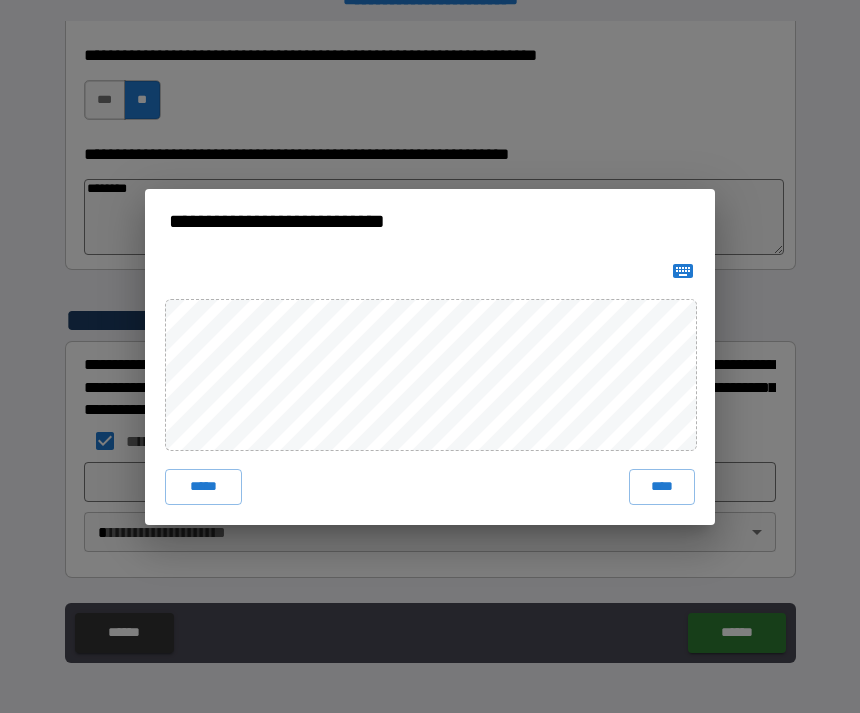 click on "****" at bounding box center (662, 487) 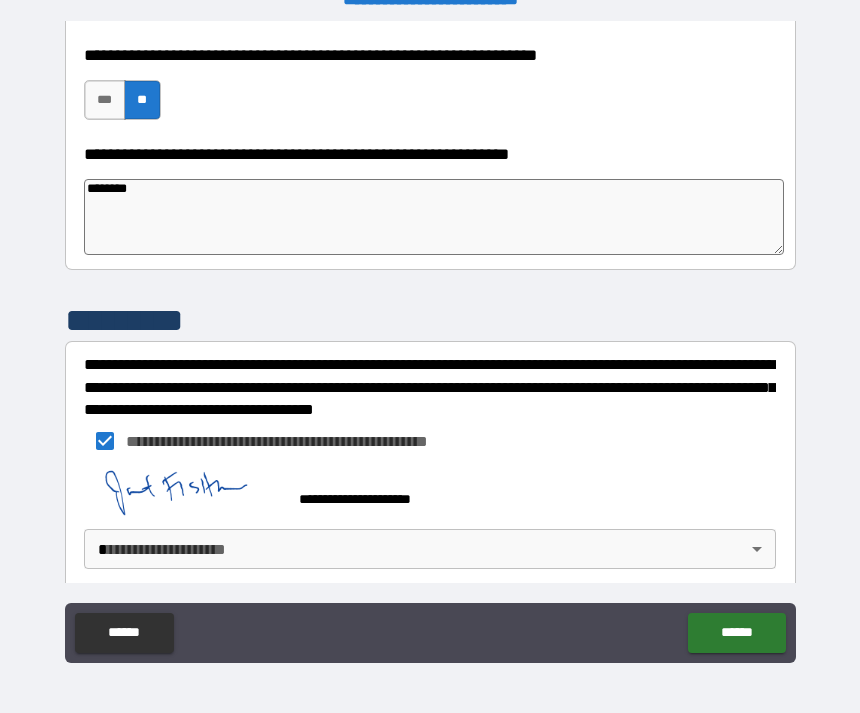 scroll, scrollTop: 2528, scrollLeft: 0, axis: vertical 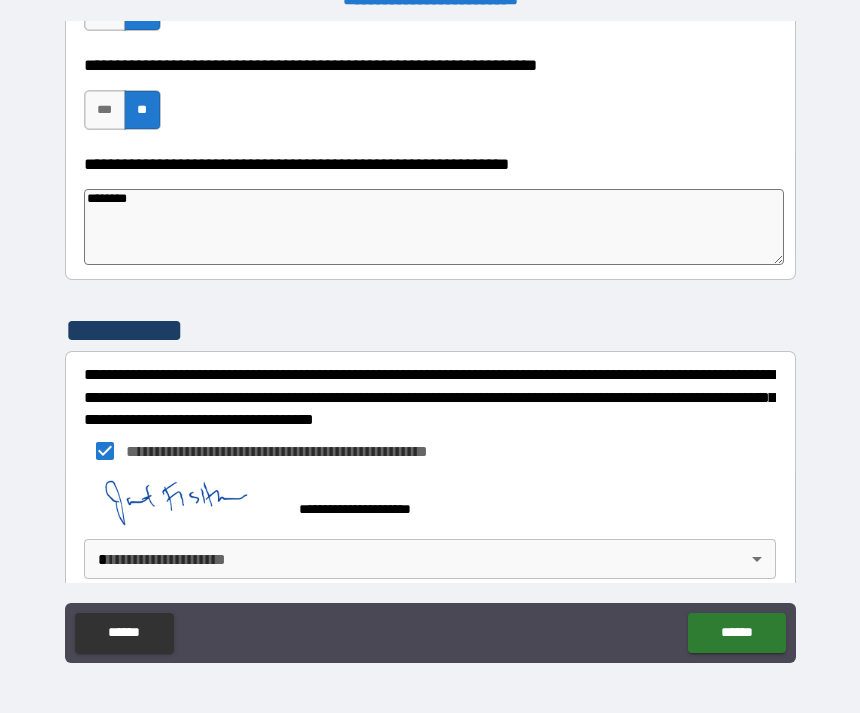 click on "**********" at bounding box center (430, 357) 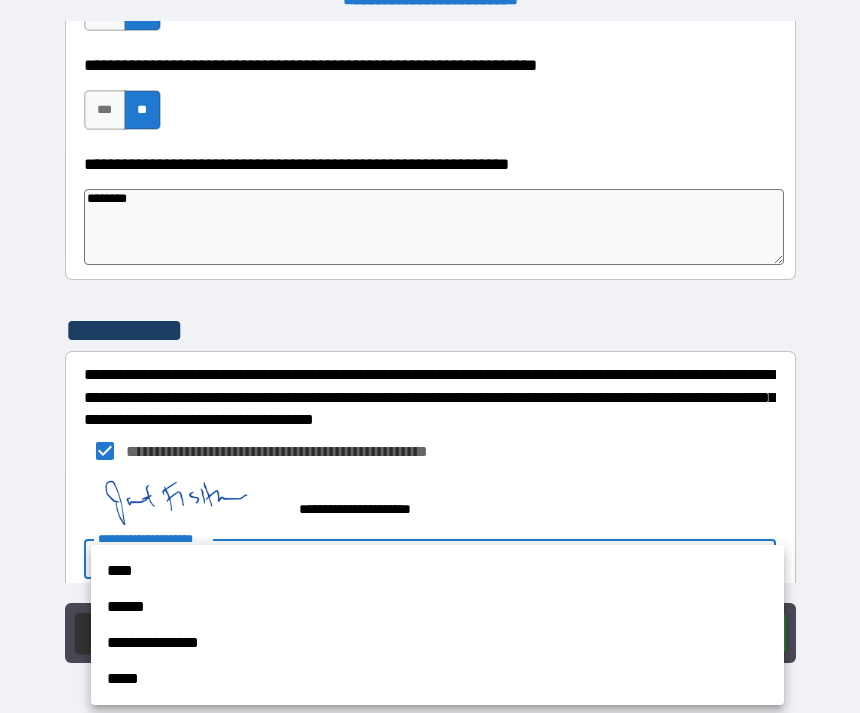 click on "****" at bounding box center [437, 571] 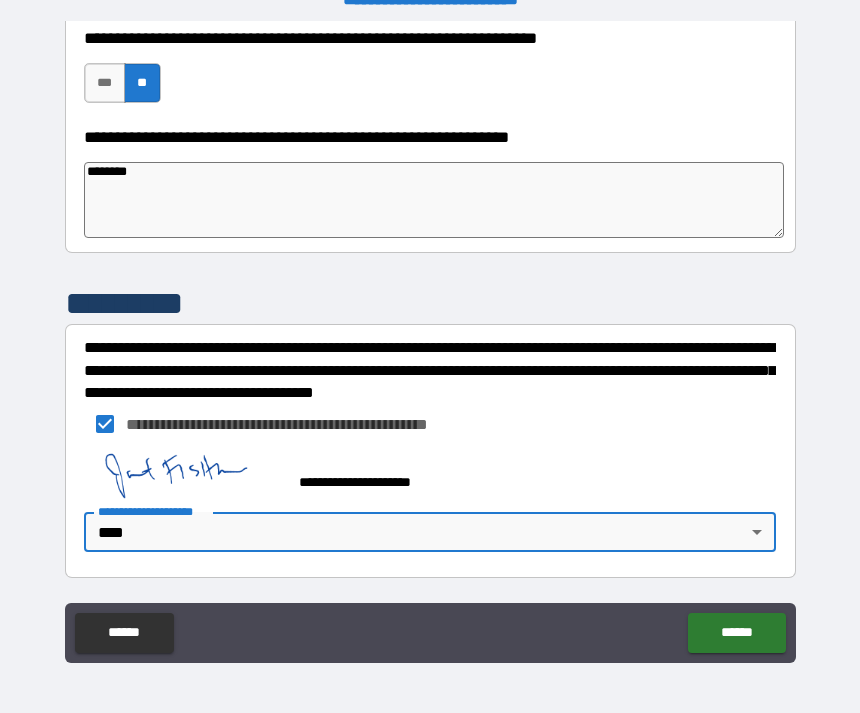 scroll, scrollTop: 2555, scrollLeft: 0, axis: vertical 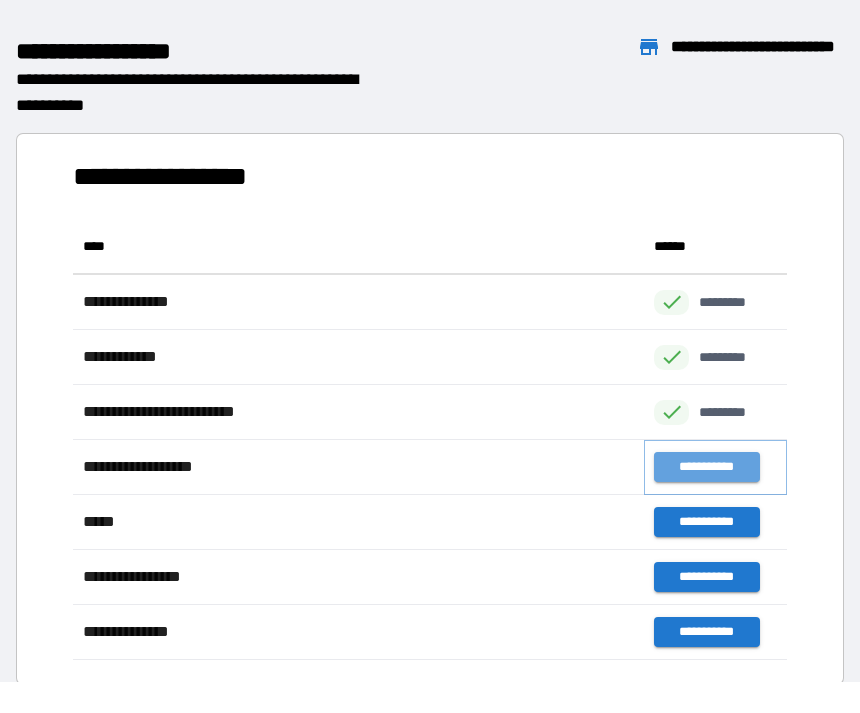 click on "**********" at bounding box center [706, 467] 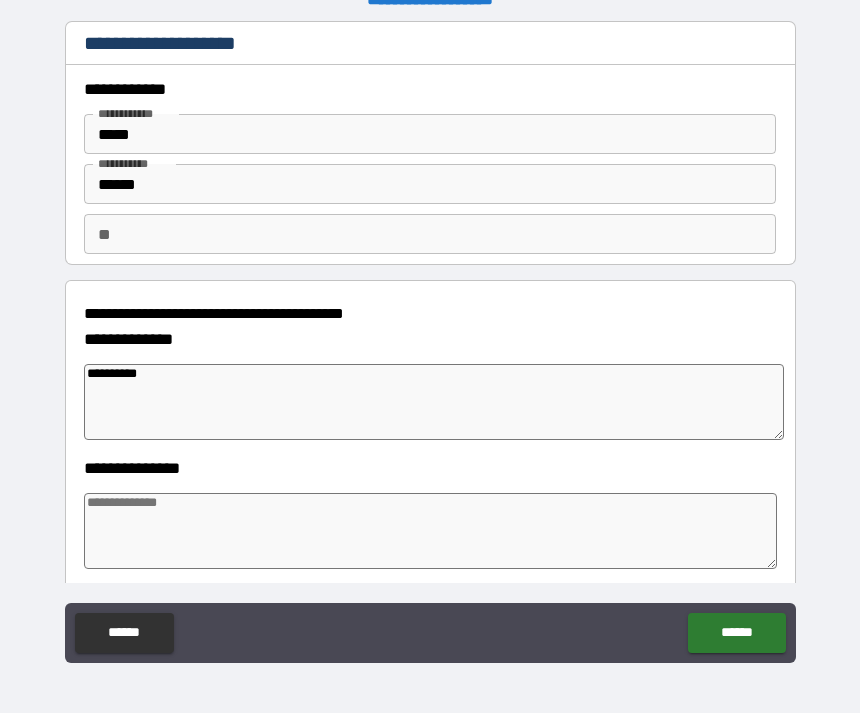 click on "**" at bounding box center (430, 234) 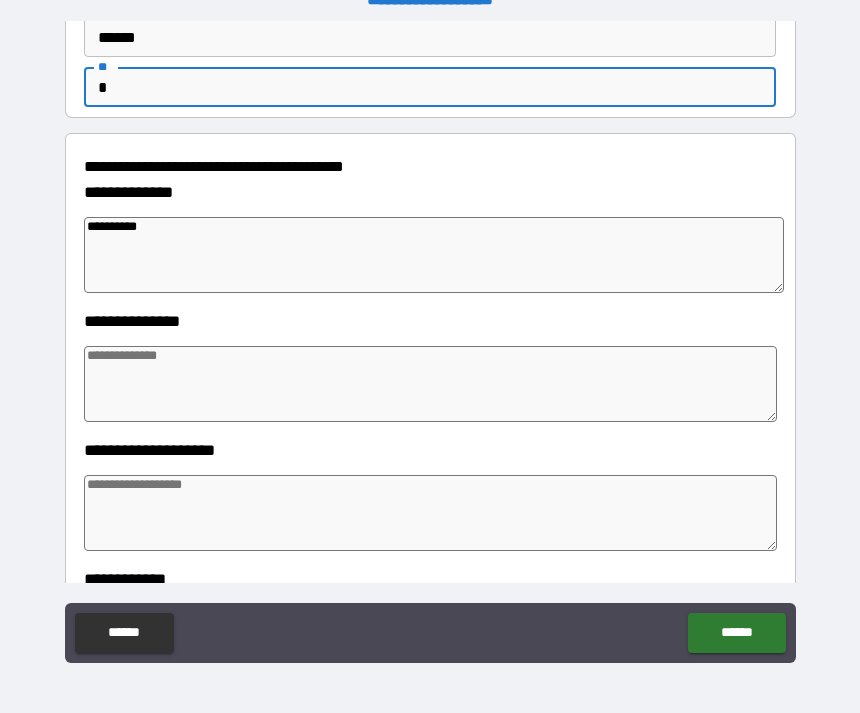 scroll, scrollTop: 148, scrollLeft: 0, axis: vertical 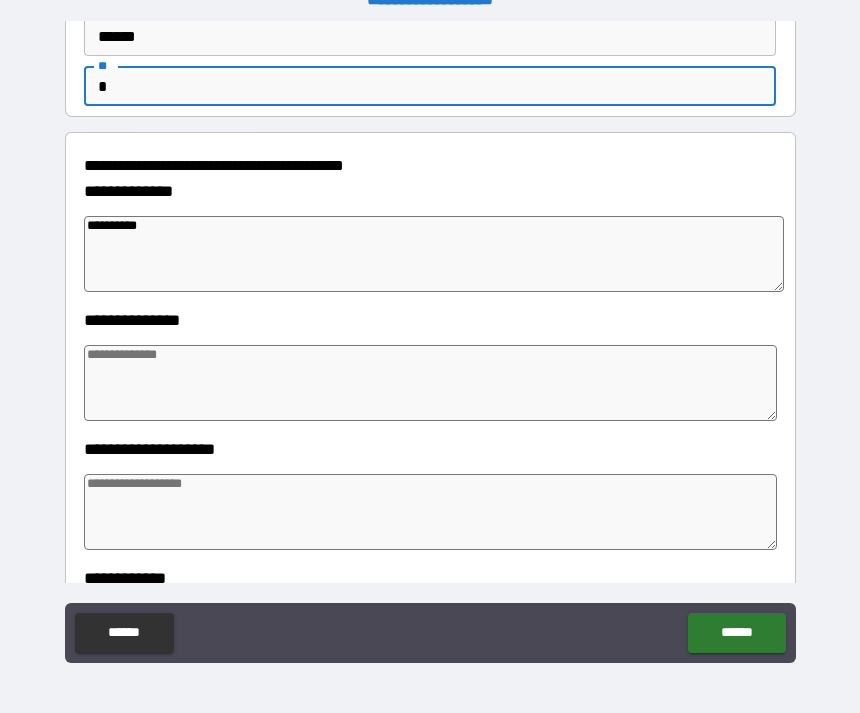 click at bounding box center [431, 383] 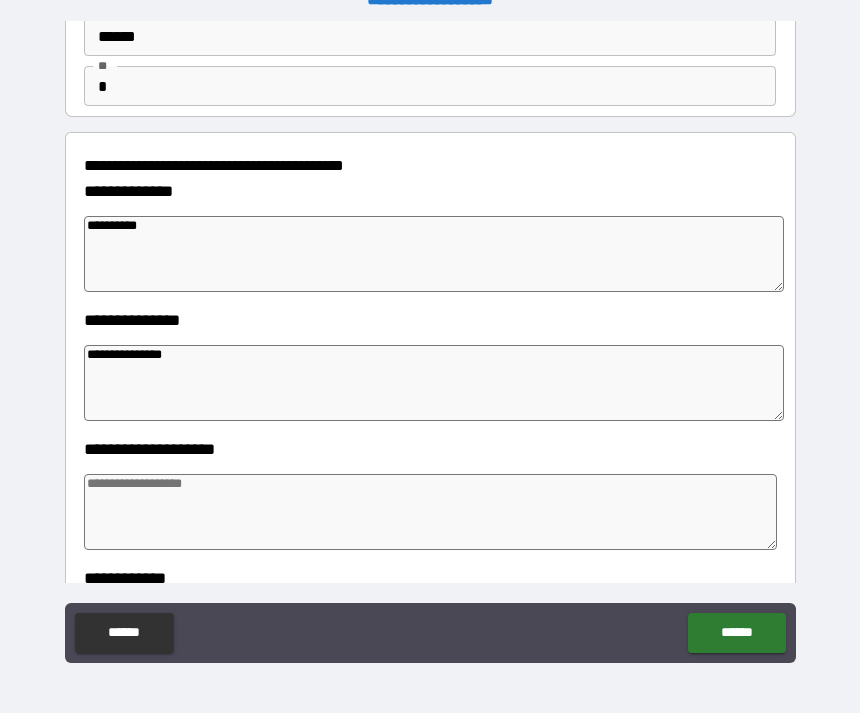 click at bounding box center (431, 512) 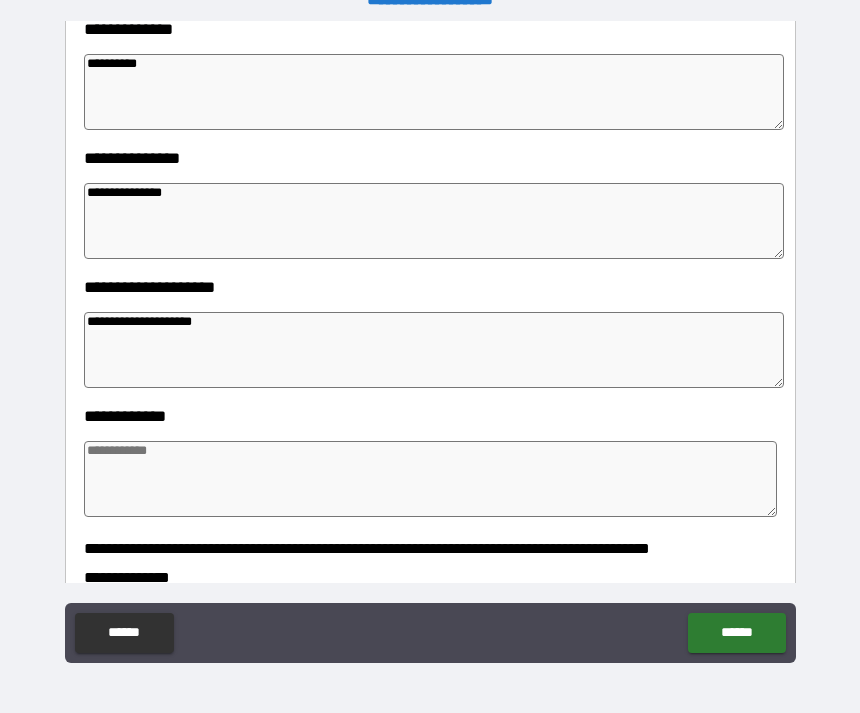 scroll, scrollTop: 315, scrollLeft: 0, axis: vertical 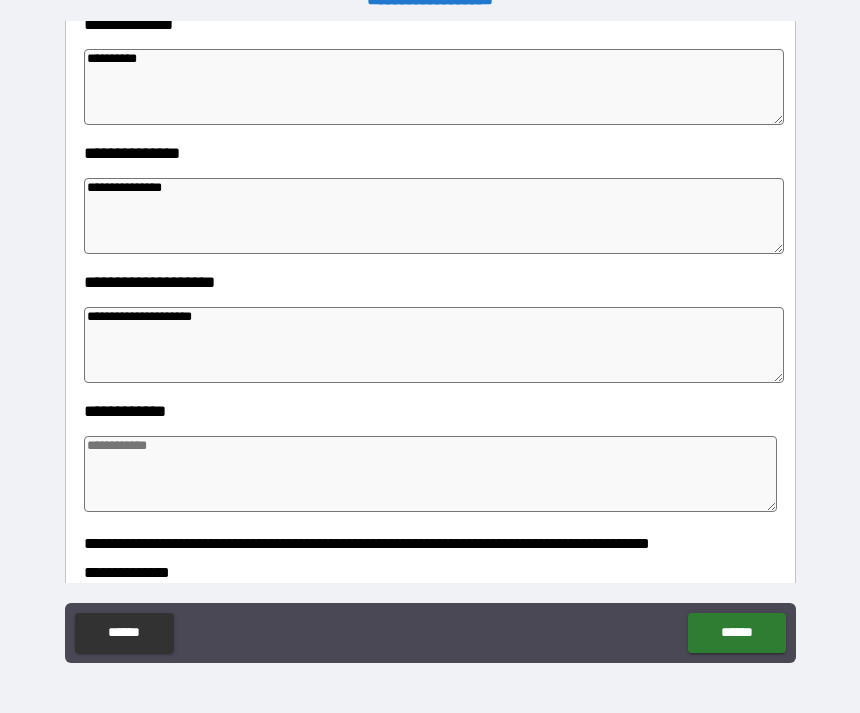 click at bounding box center [431, 474] 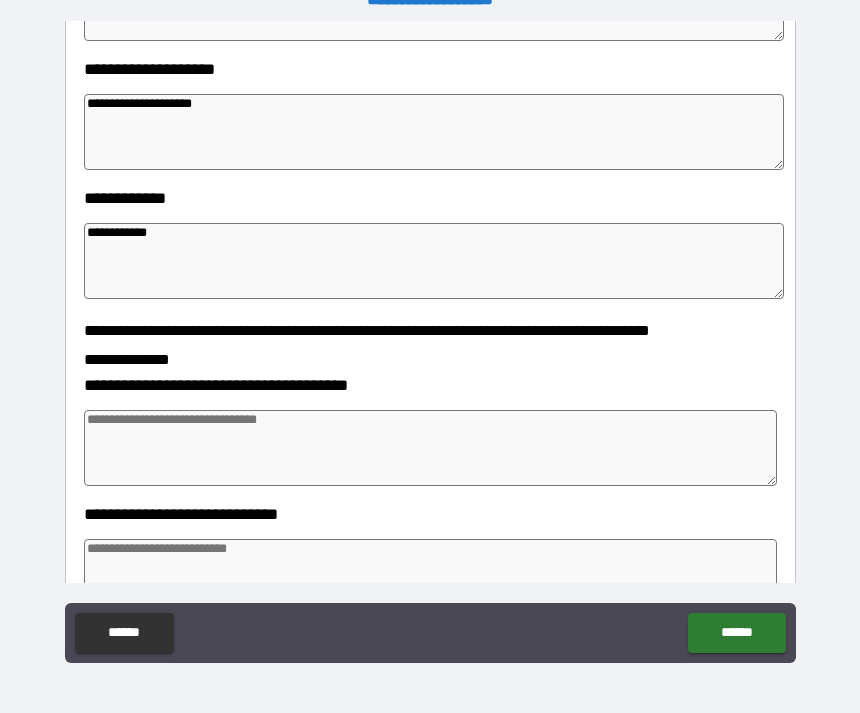 scroll, scrollTop: 529, scrollLeft: 0, axis: vertical 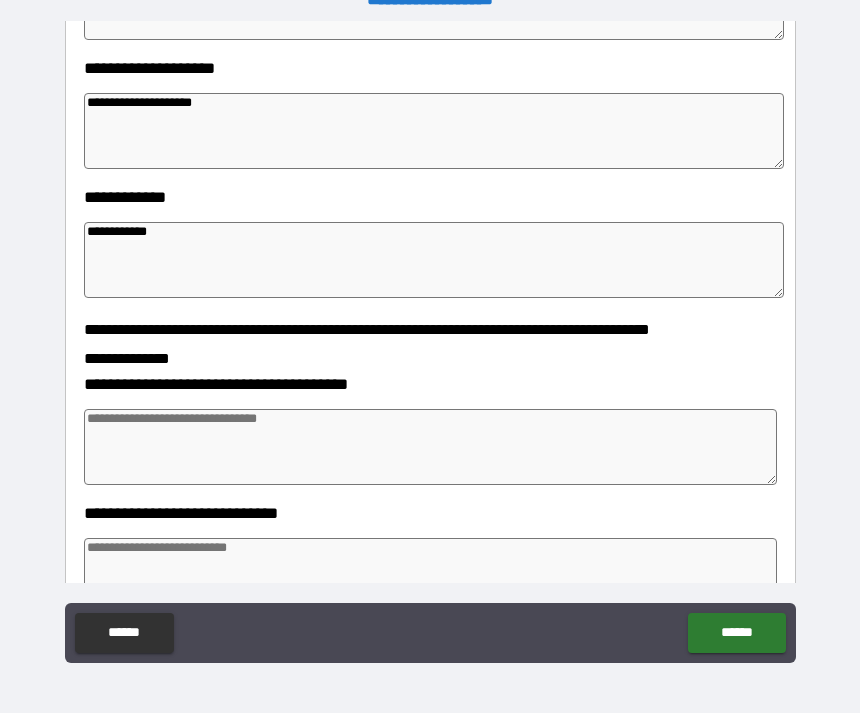 click at bounding box center [431, 447] 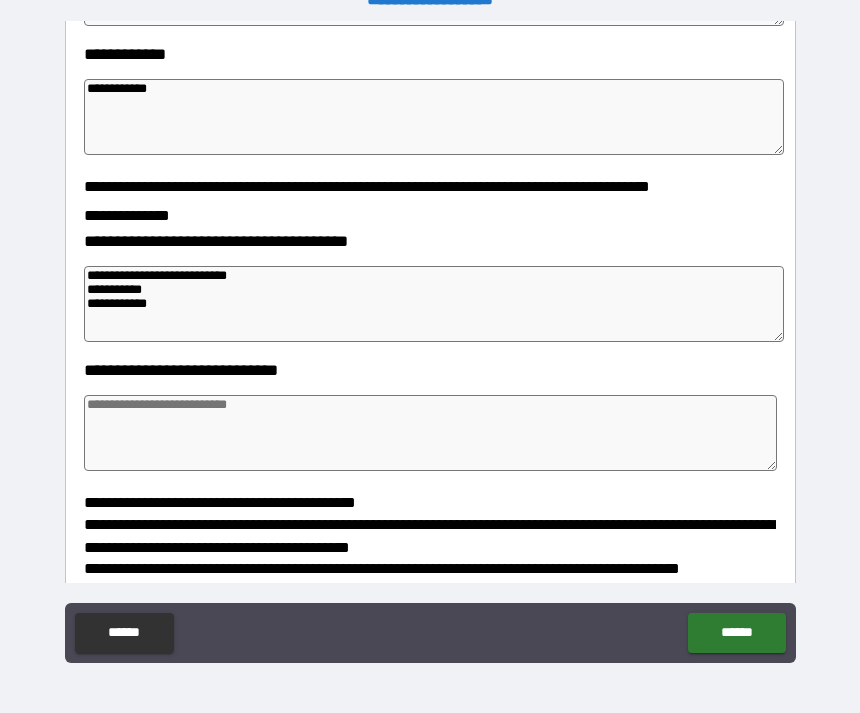 scroll, scrollTop: 675, scrollLeft: 0, axis: vertical 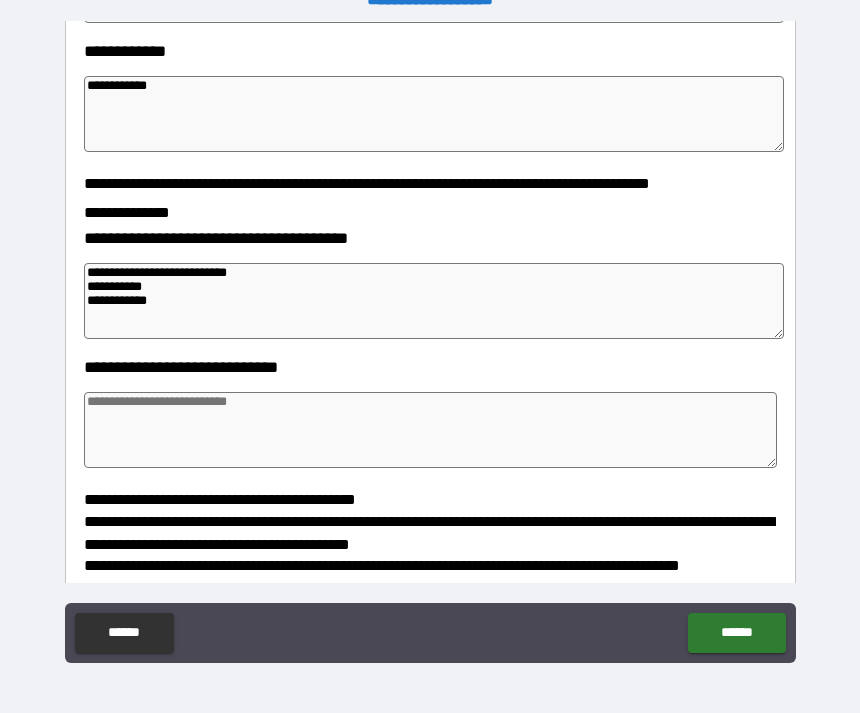 click at bounding box center [431, 430] 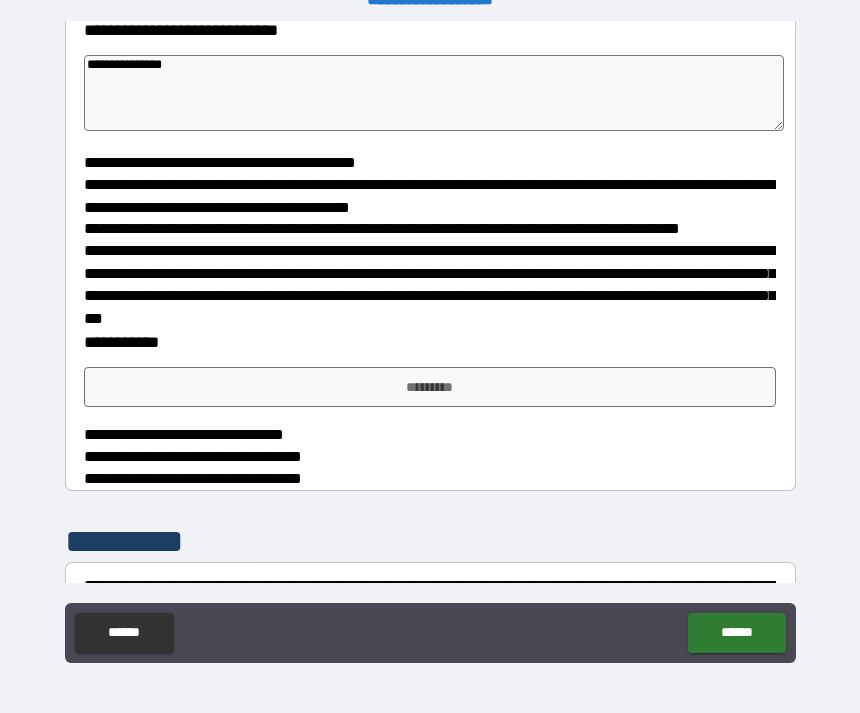 scroll, scrollTop: 1014, scrollLeft: 0, axis: vertical 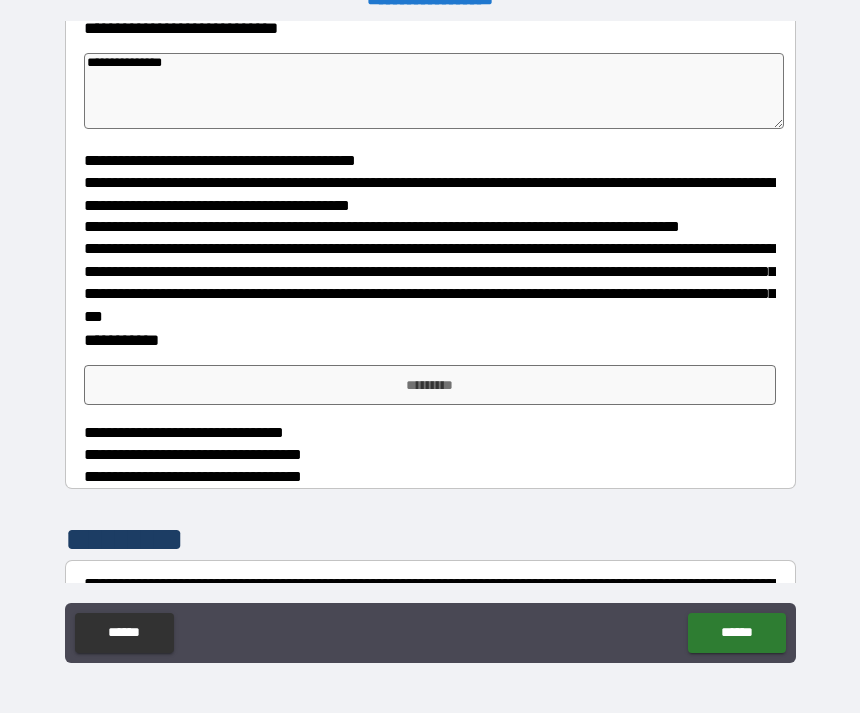 click on "*********" at bounding box center [430, 385] 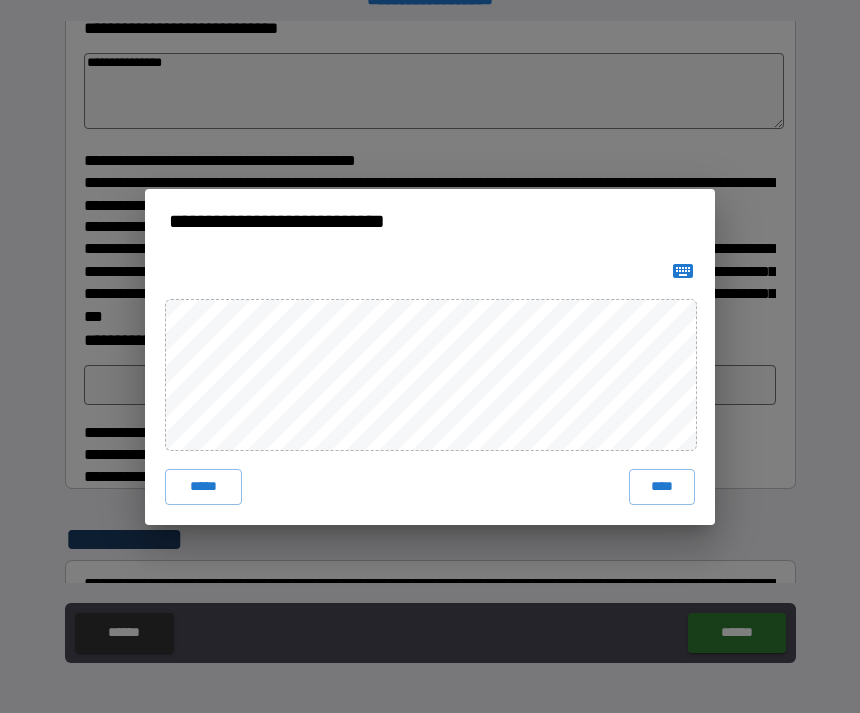 click on "****" at bounding box center (662, 487) 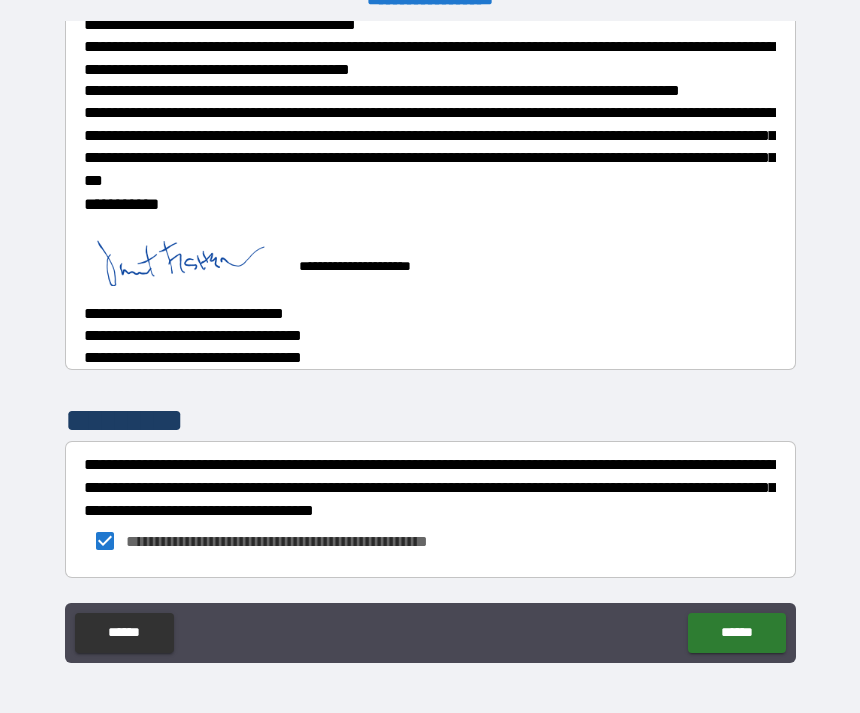scroll, scrollTop: 1150, scrollLeft: 0, axis: vertical 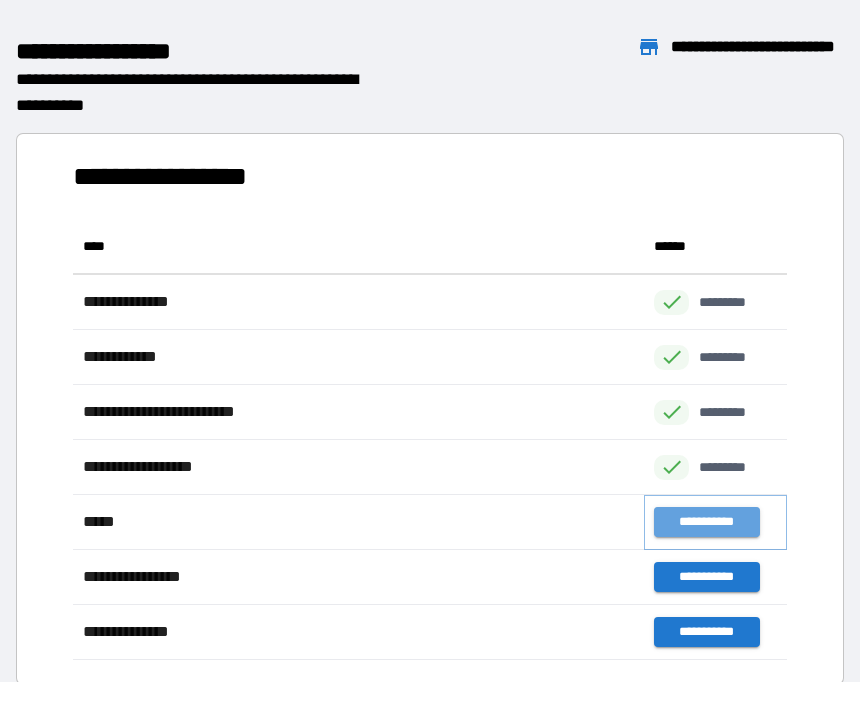 click on "**********" at bounding box center (706, 522) 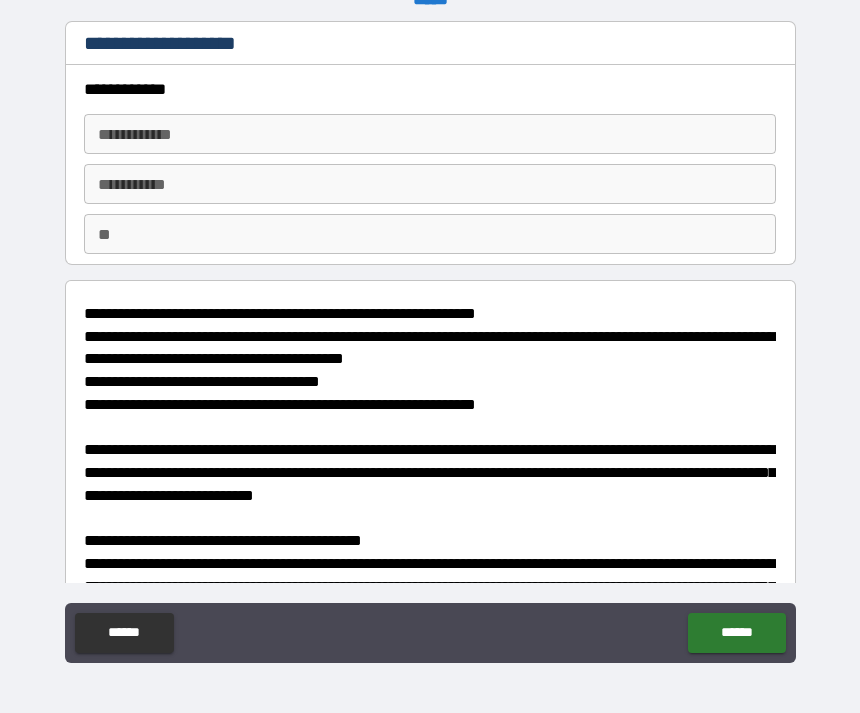 click on "**********" at bounding box center [430, 134] 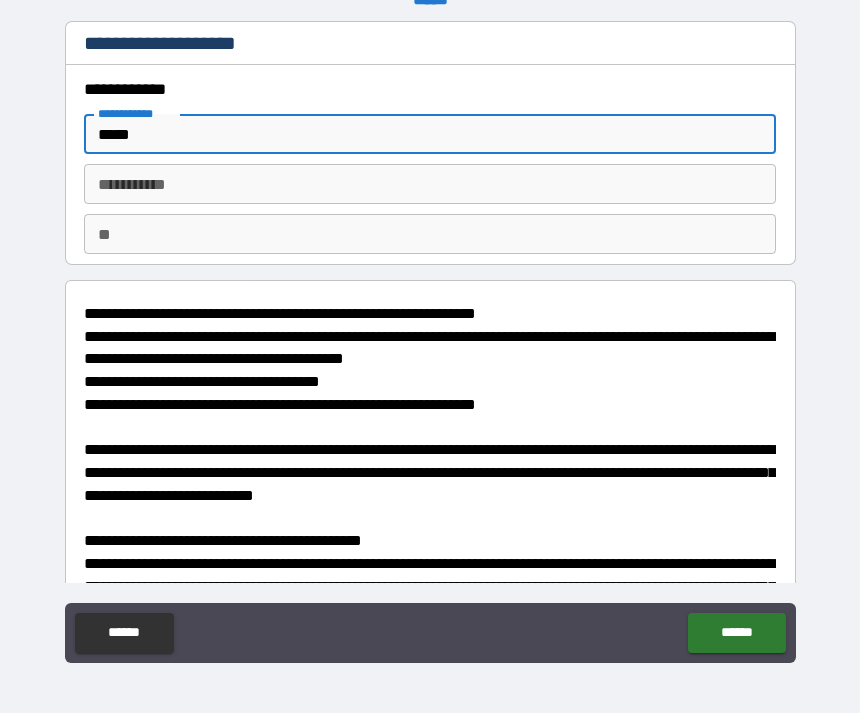 click on "*********   *" at bounding box center (430, 184) 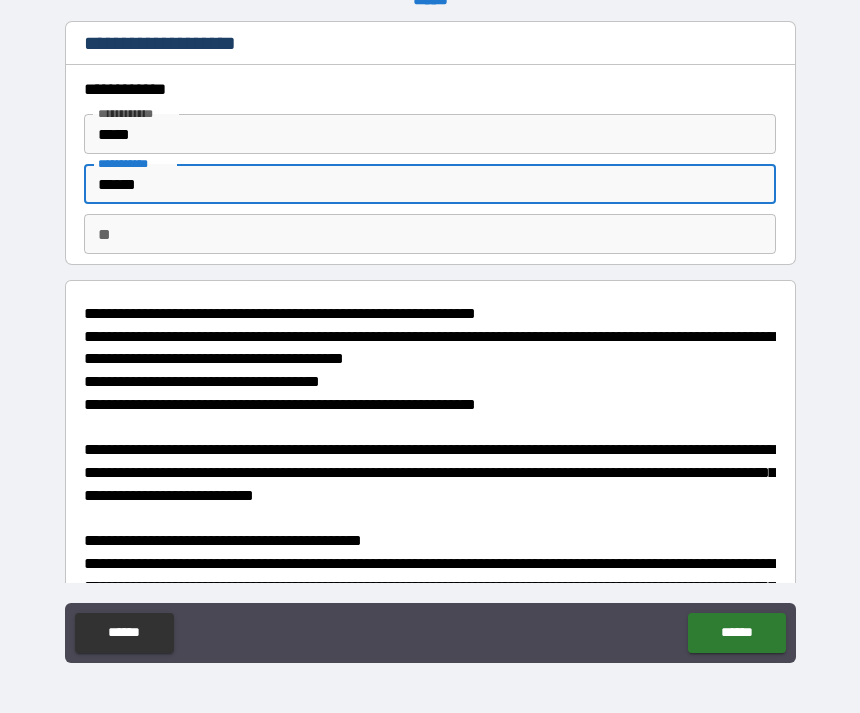click on "**" at bounding box center (430, 234) 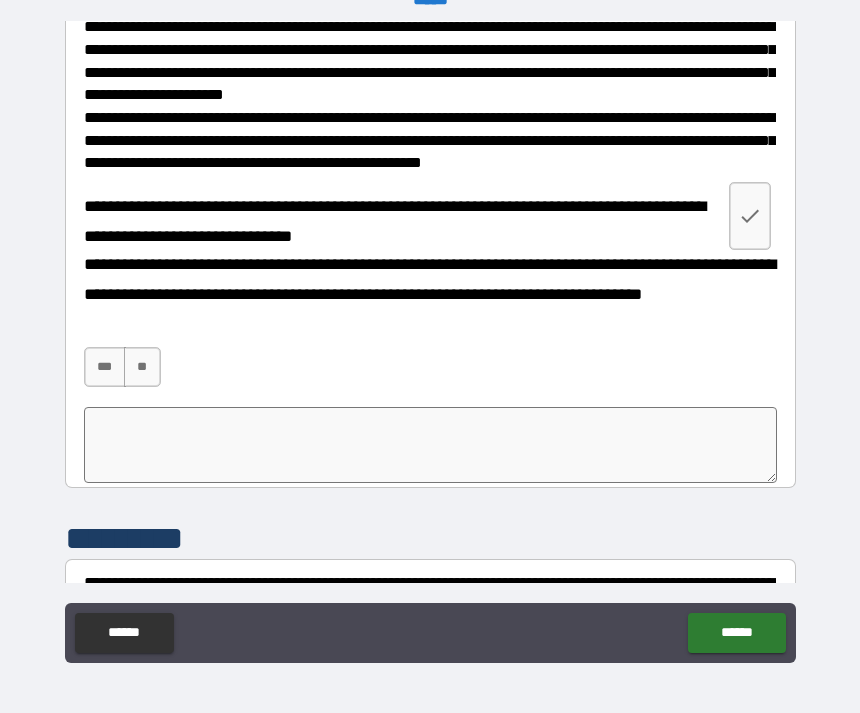 scroll, scrollTop: 4078, scrollLeft: 0, axis: vertical 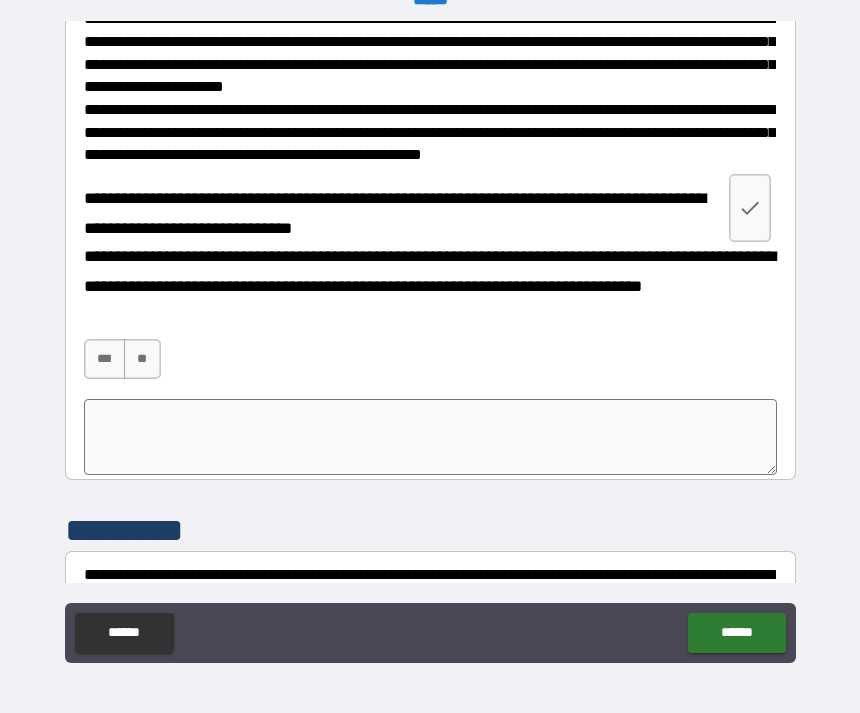 click on "***" at bounding box center (105, 359) 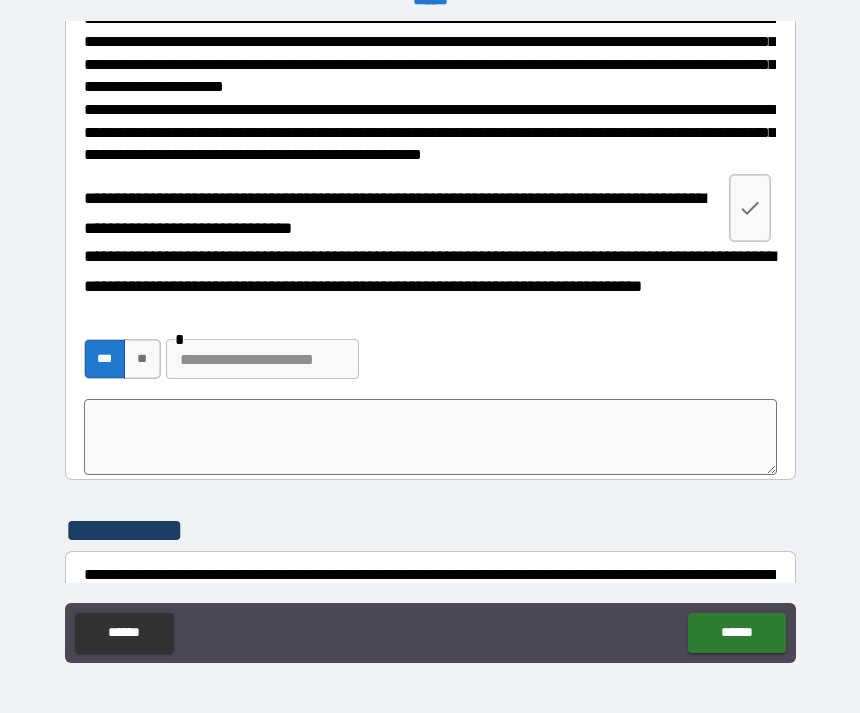 click at bounding box center [431, 437] 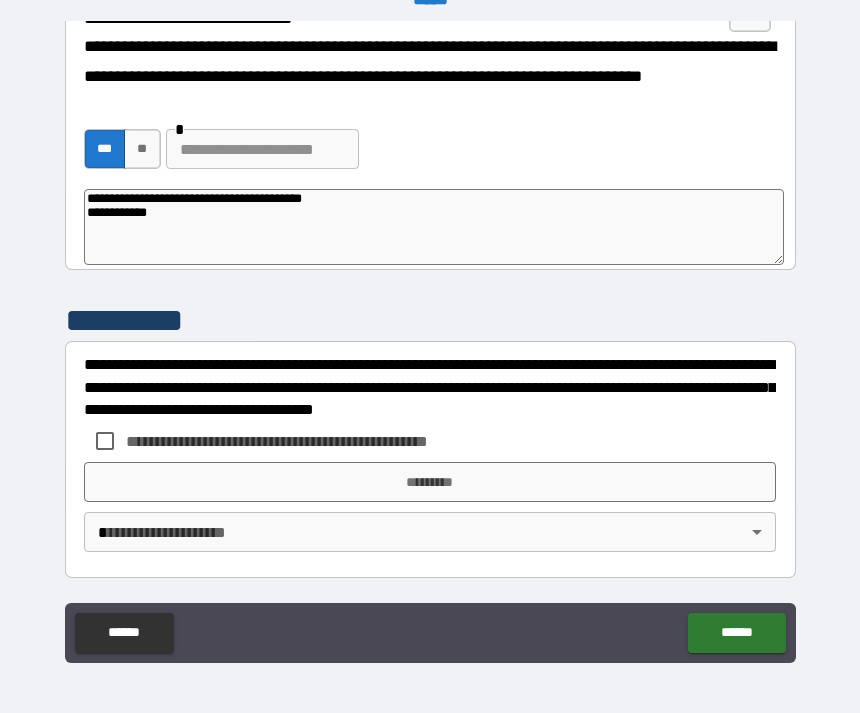 scroll, scrollTop: 4288, scrollLeft: 0, axis: vertical 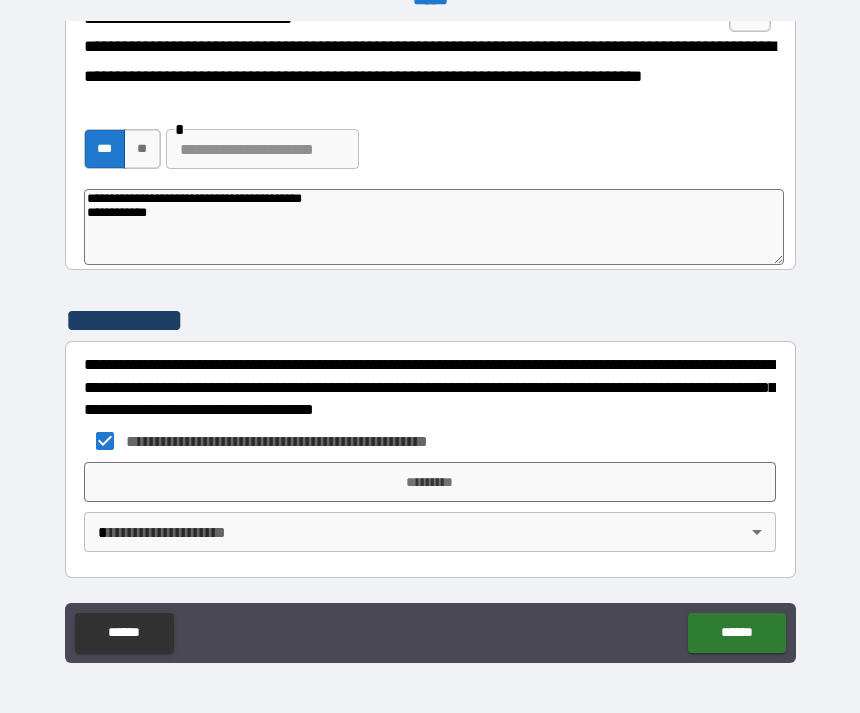 click on "*********" at bounding box center [430, 482] 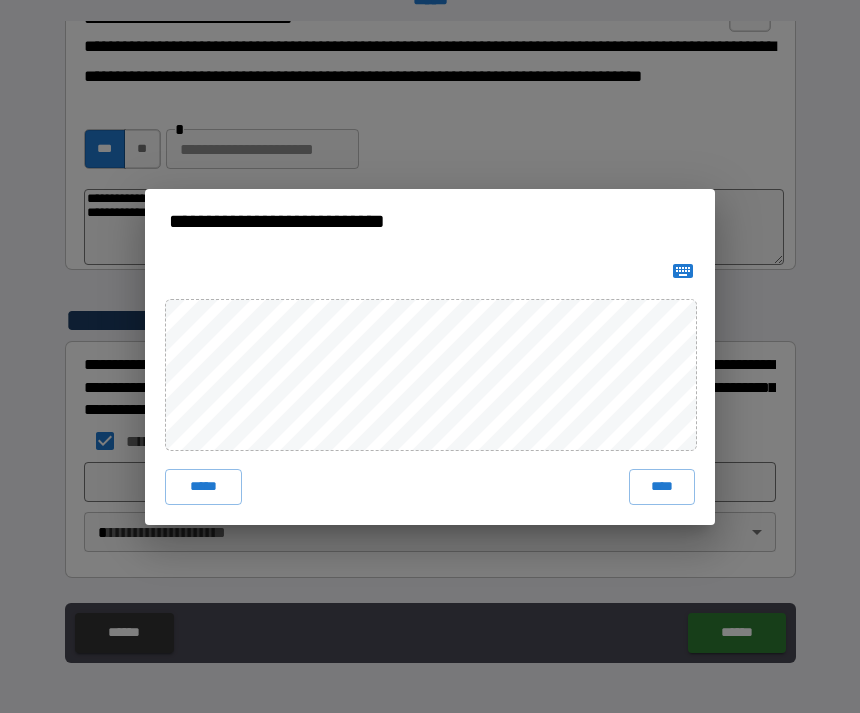 click on "****" at bounding box center [662, 487] 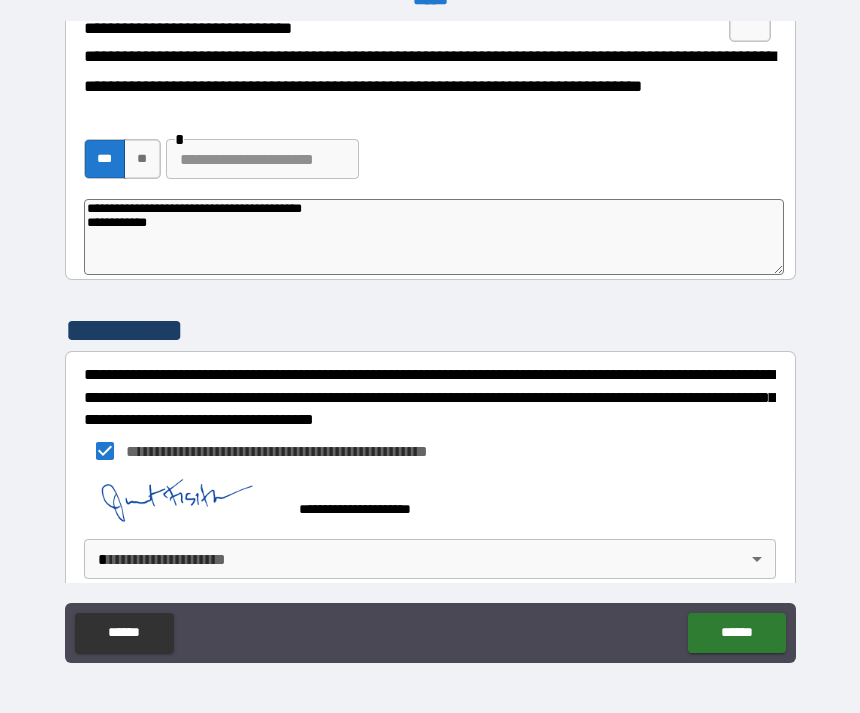 click on "**********" at bounding box center [430, 357] 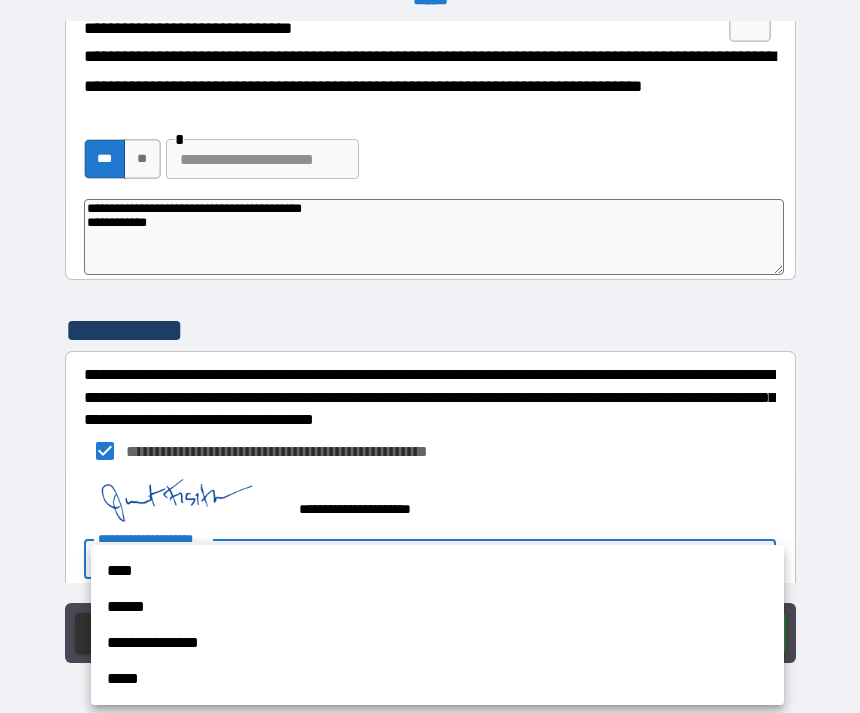 click on "****" at bounding box center [437, 571] 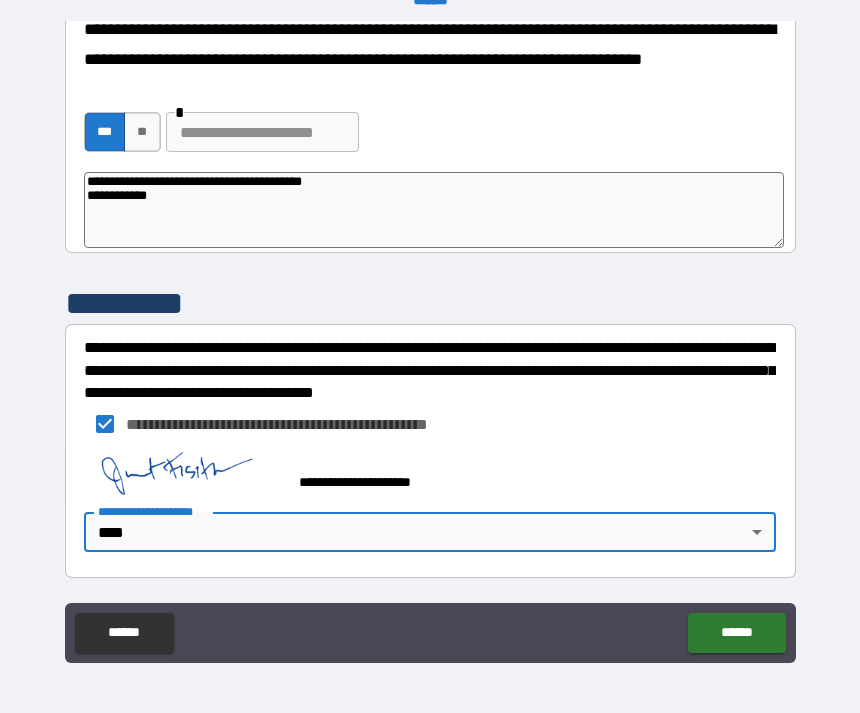 scroll, scrollTop: 4305, scrollLeft: 0, axis: vertical 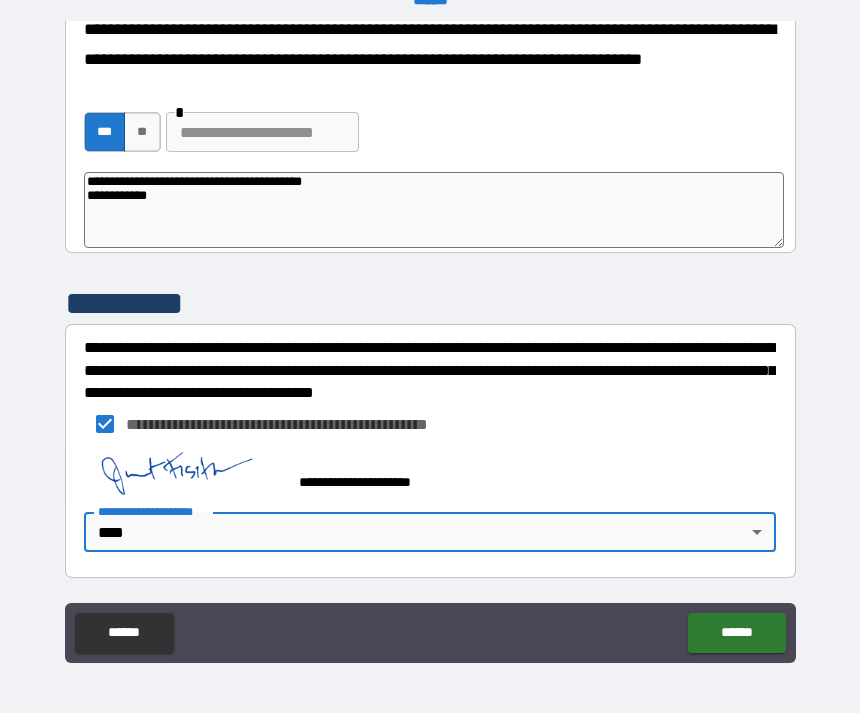 click on "******" at bounding box center (736, 633) 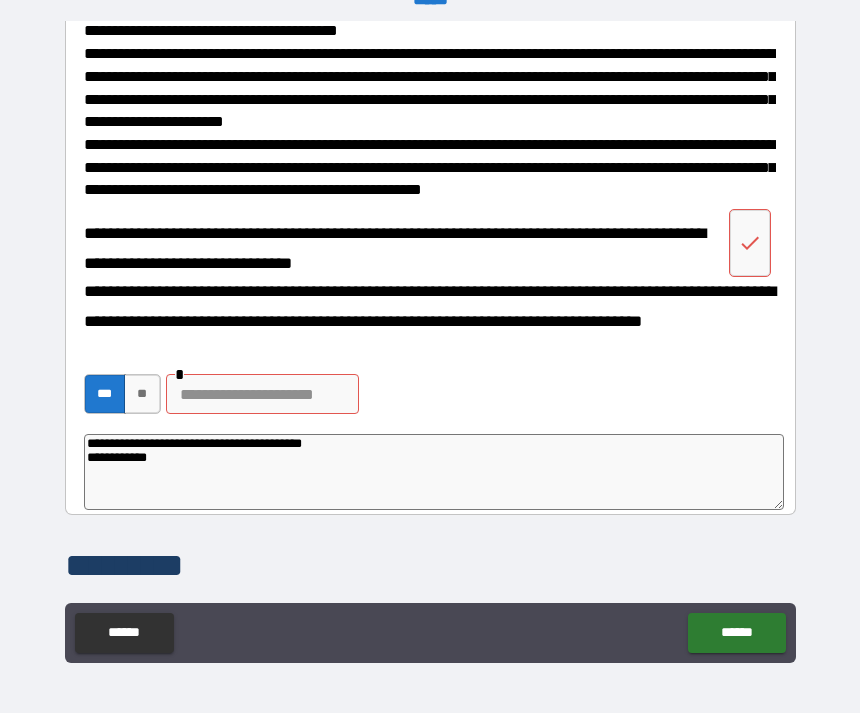 scroll, scrollTop: 4042, scrollLeft: 0, axis: vertical 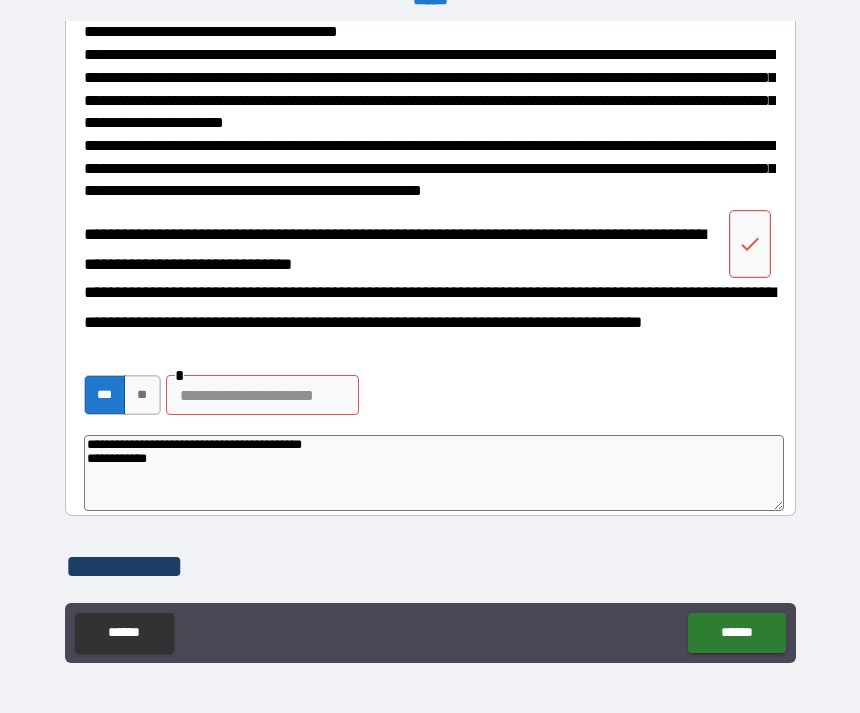 click at bounding box center (262, 395) 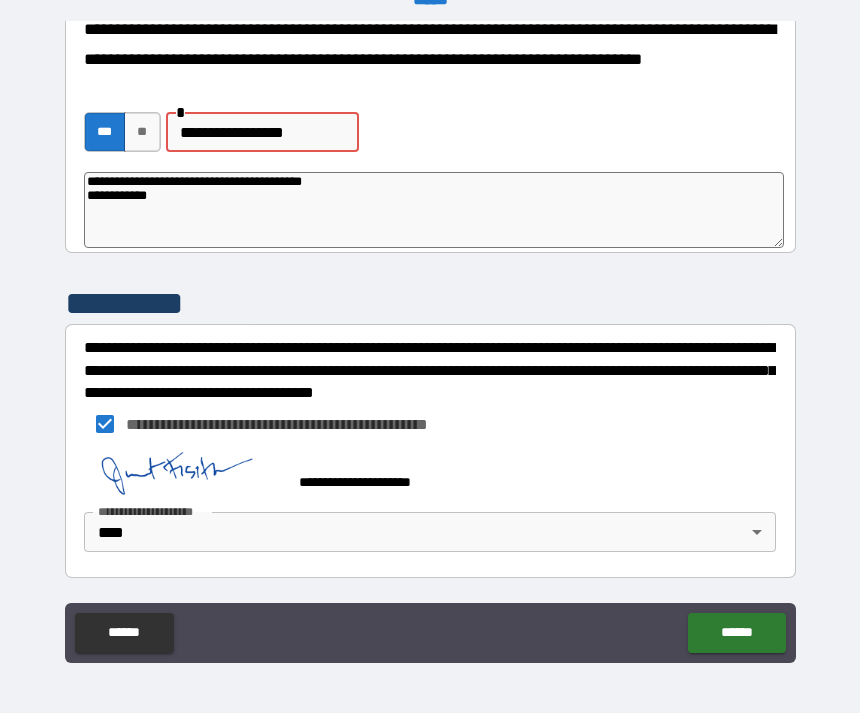 scroll, scrollTop: 4305, scrollLeft: 0, axis: vertical 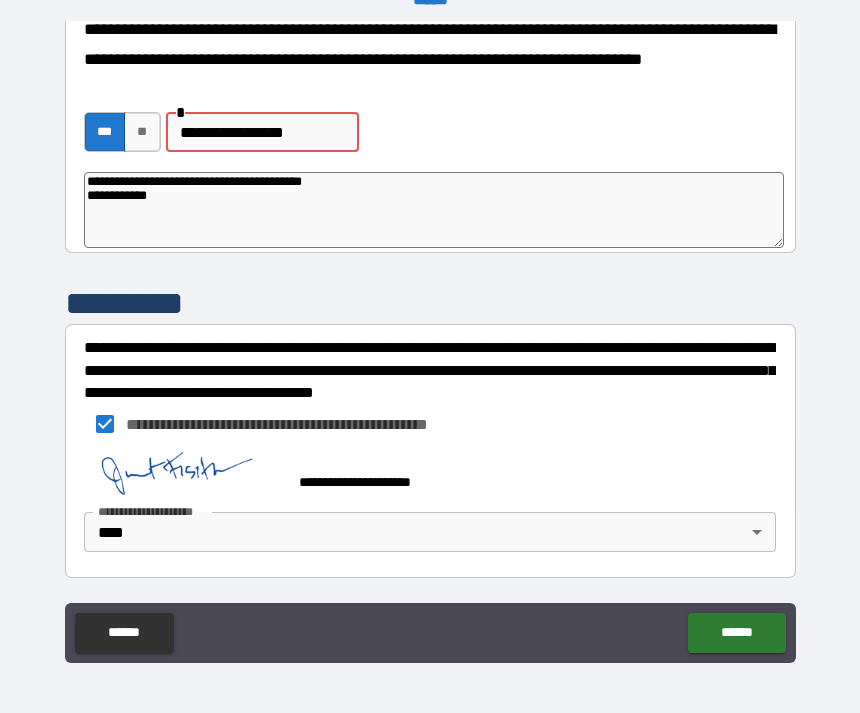 click on "******" at bounding box center [736, 633] 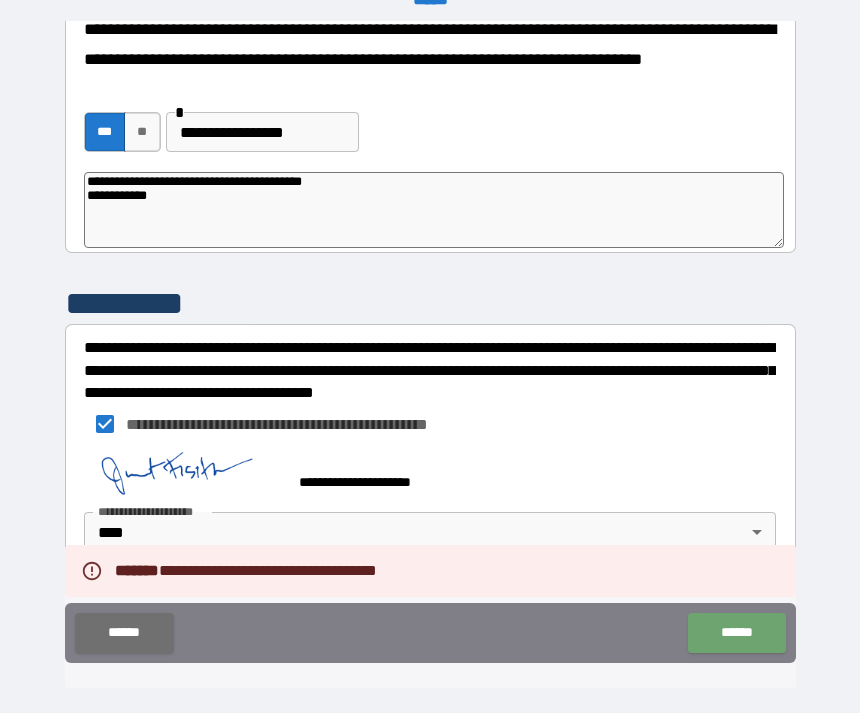 click on "******" at bounding box center [736, 633] 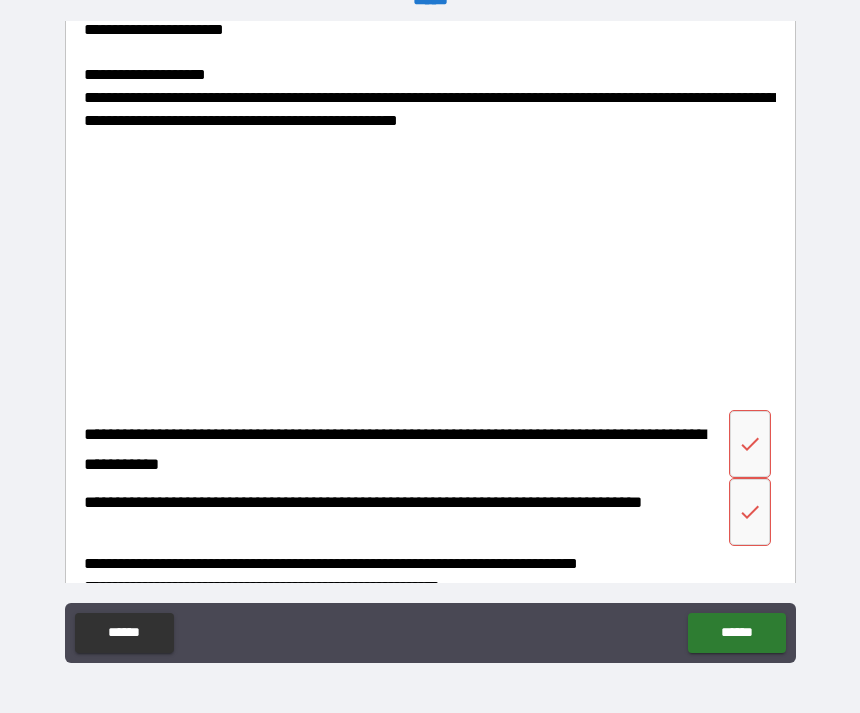 scroll, scrollTop: 3241, scrollLeft: 0, axis: vertical 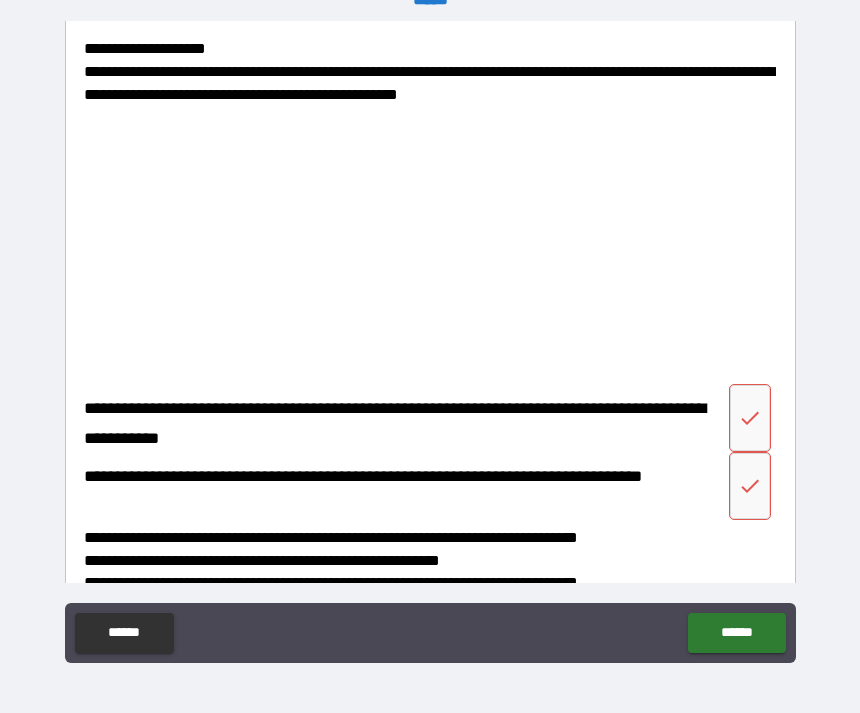click 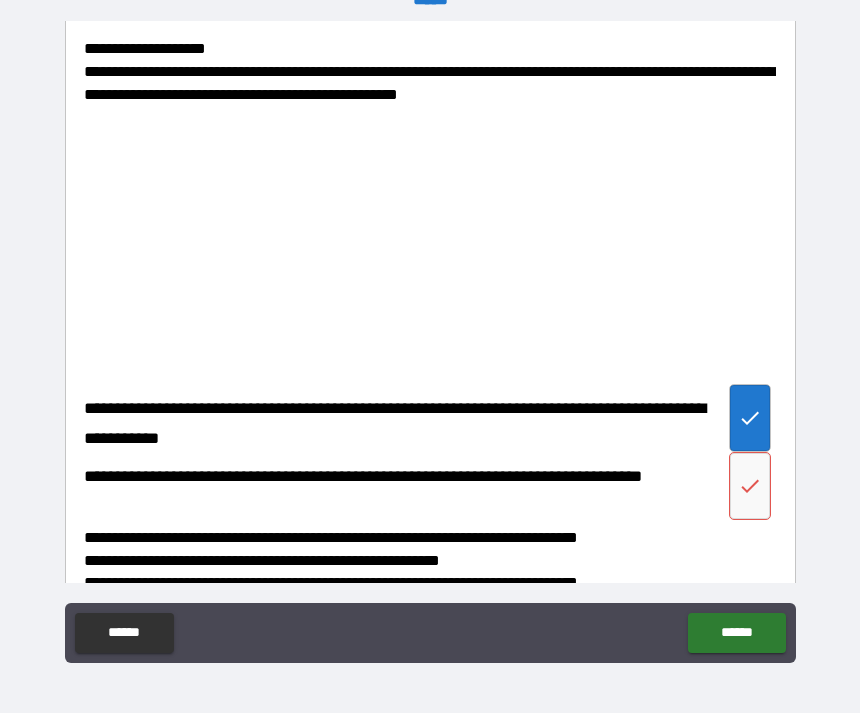 click 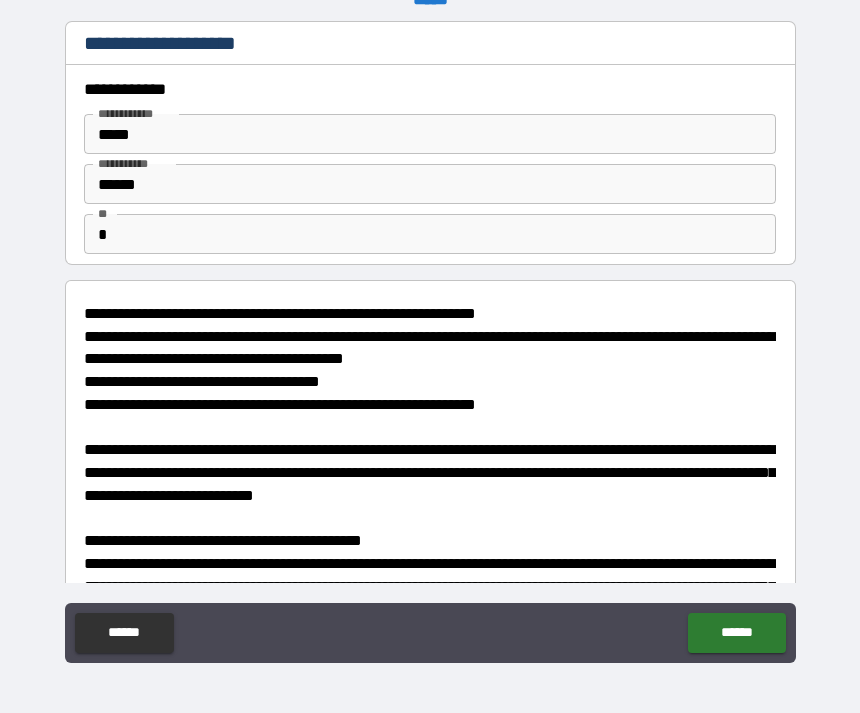 scroll, scrollTop: 0, scrollLeft: 0, axis: both 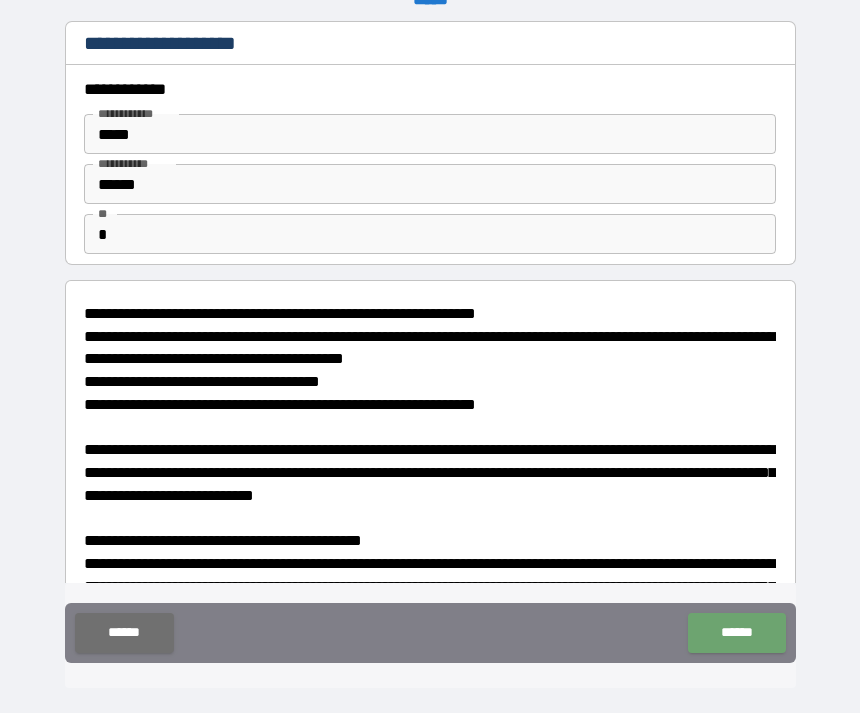 click on "******" at bounding box center [736, 633] 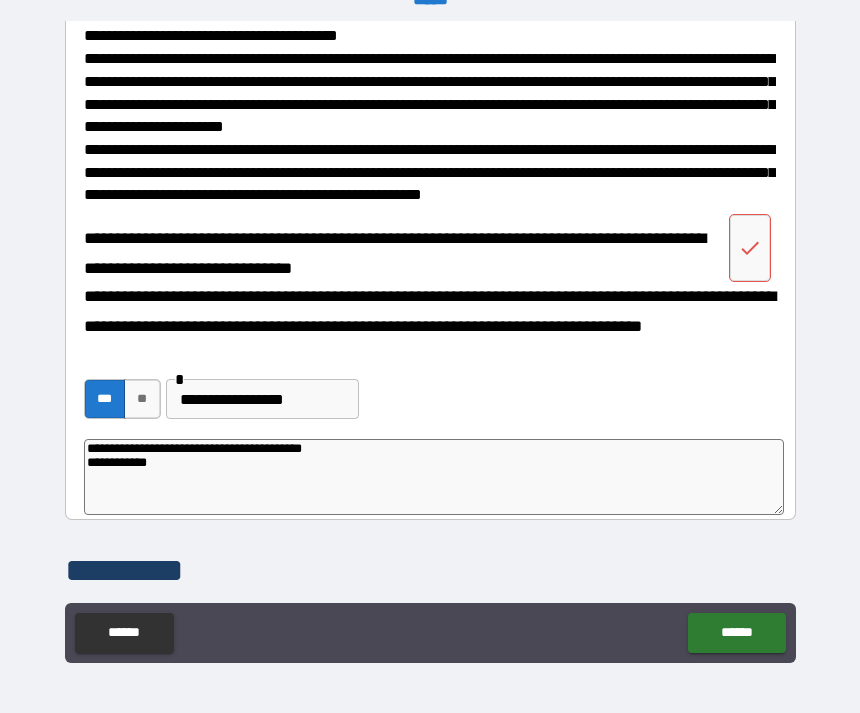 scroll, scrollTop: 4046, scrollLeft: 0, axis: vertical 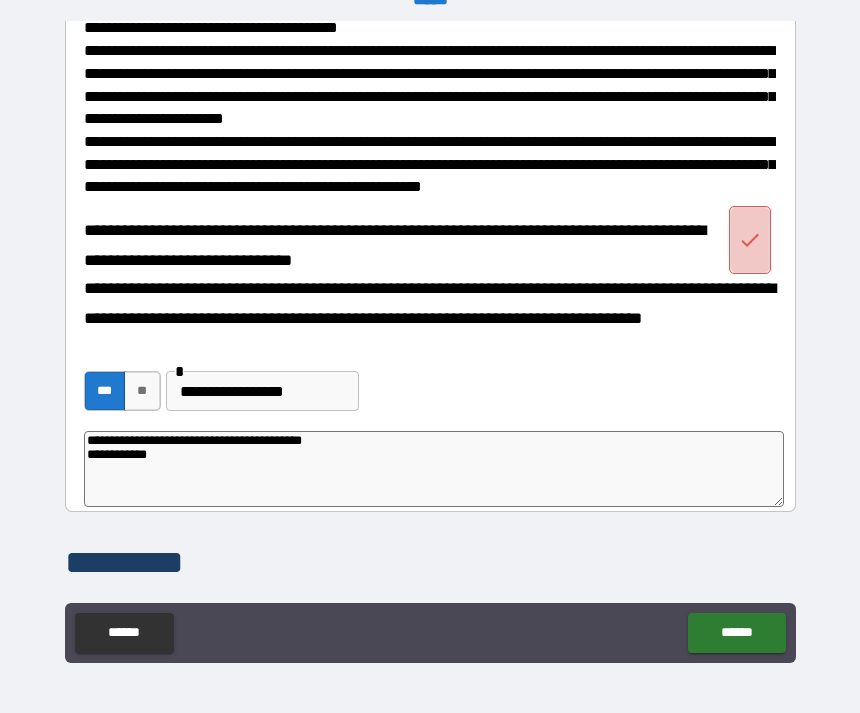 click 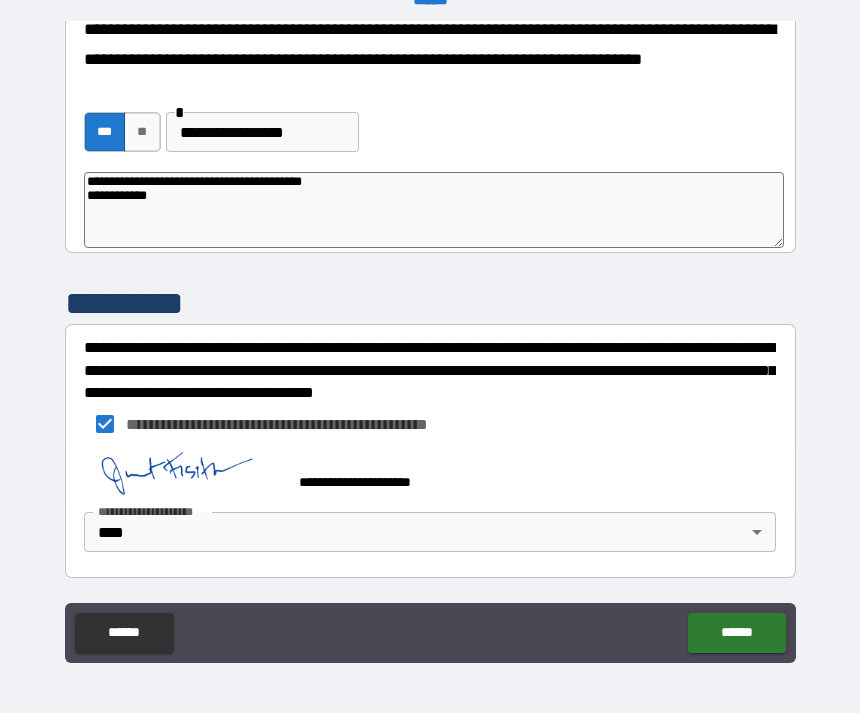 scroll, scrollTop: 4305, scrollLeft: 0, axis: vertical 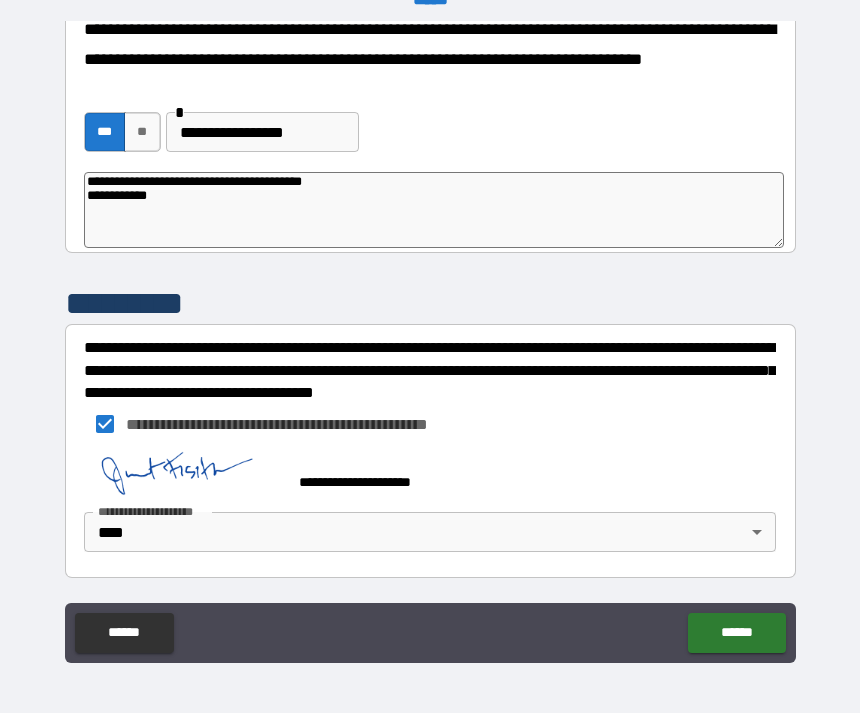 click on "******" at bounding box center (736, 633) 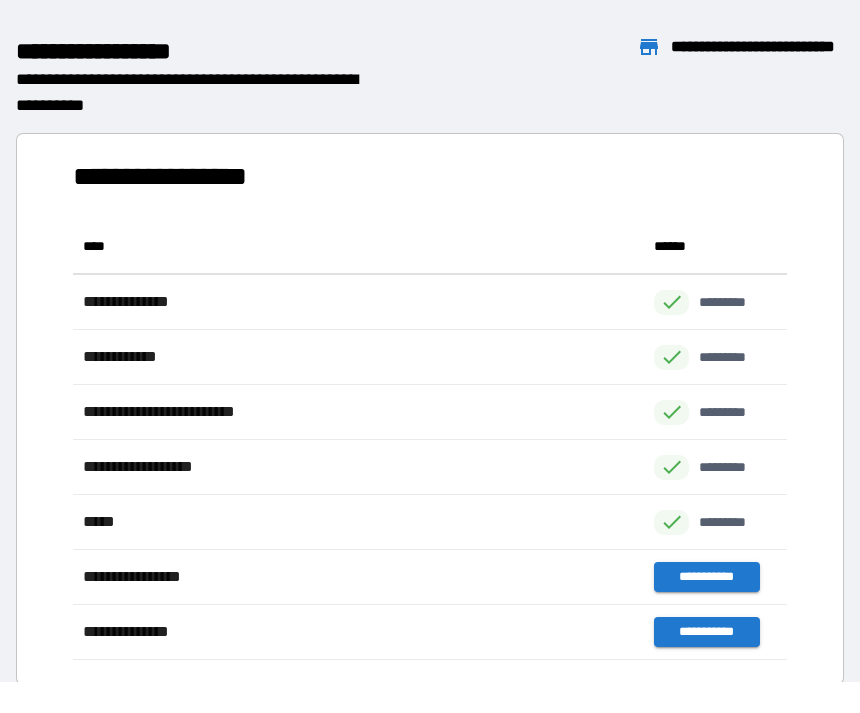 scroll, scrollTop: 1, scrollLeft: 1, axis: both 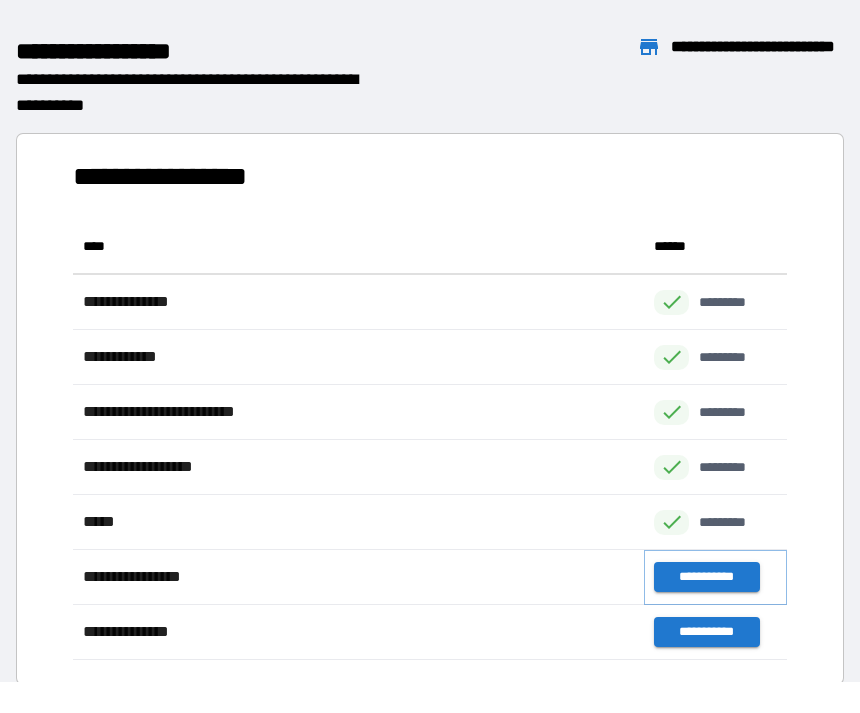 click on "**********" at bounding box center (706, 577) 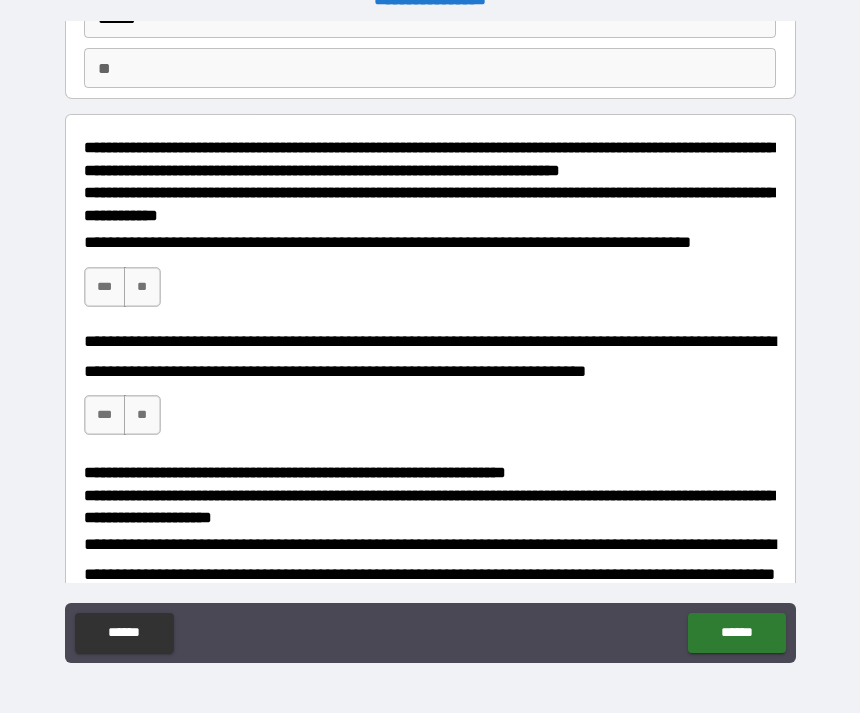 scroll, scrollTop: 88, scrollLeft: 0, axis: vertical 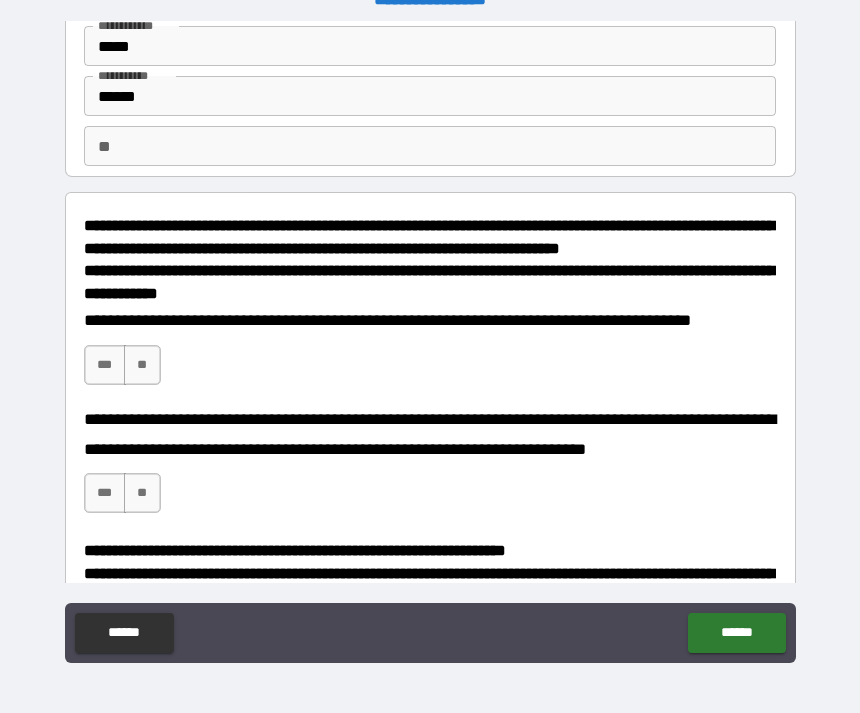 click on "**" at bounding box center (430, 146) 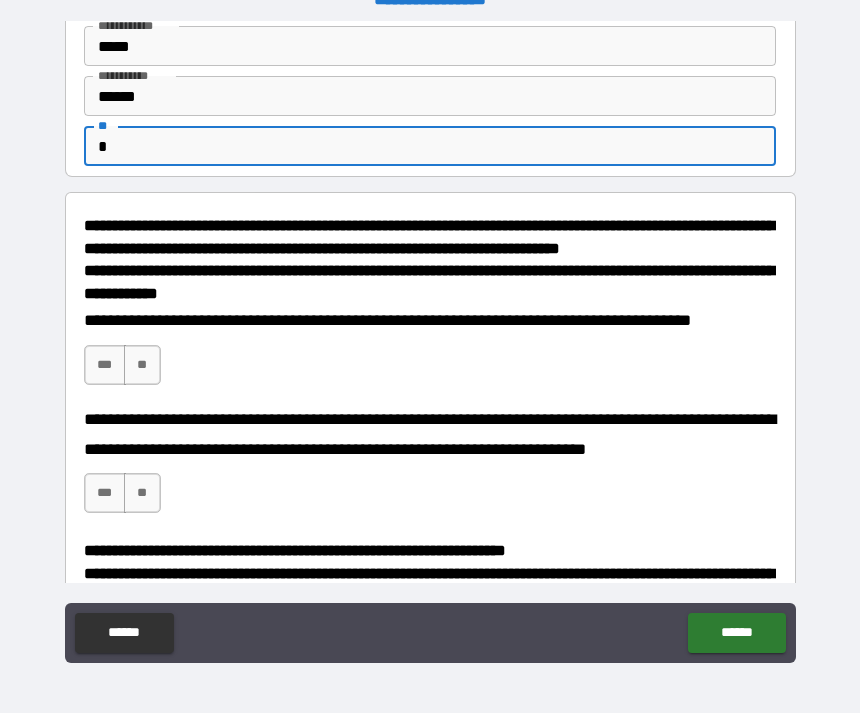 click on "***" at bounding box center (105, 365) 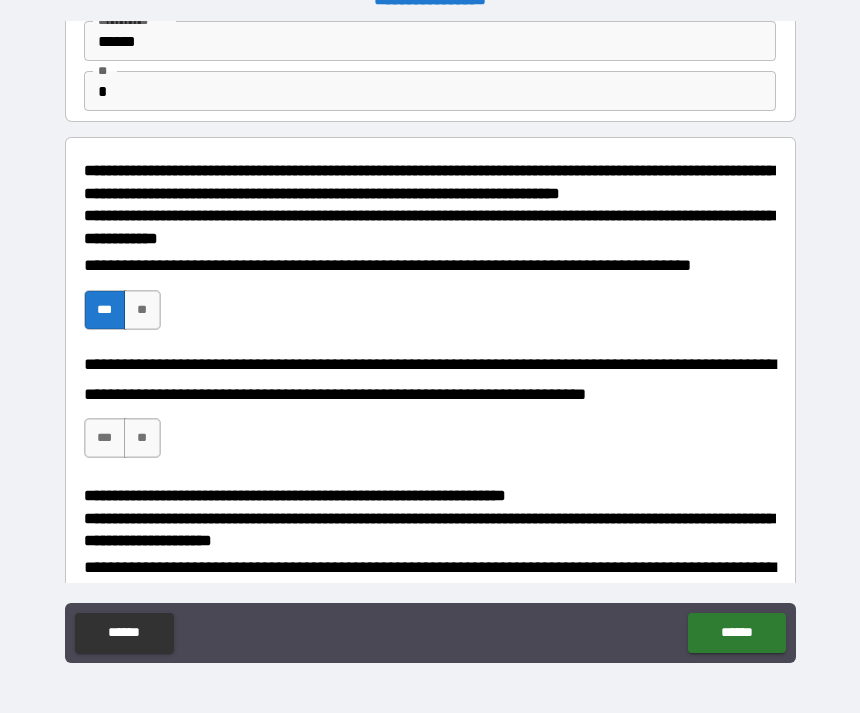 scroll, scrollTop: 151, scrollLeft: 0, axis: vertical 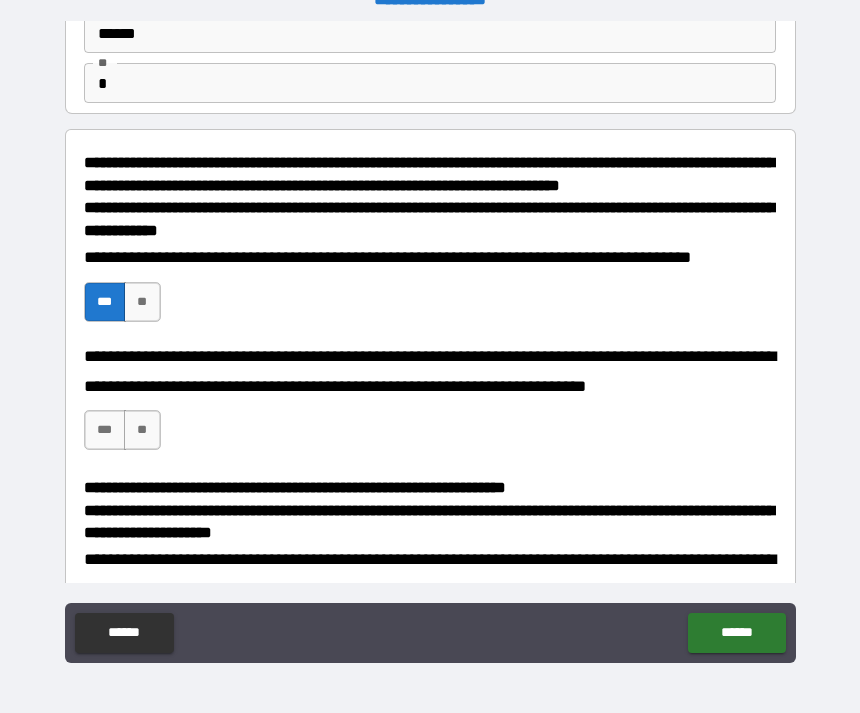 click on "***" at bounding box center [105, 430] 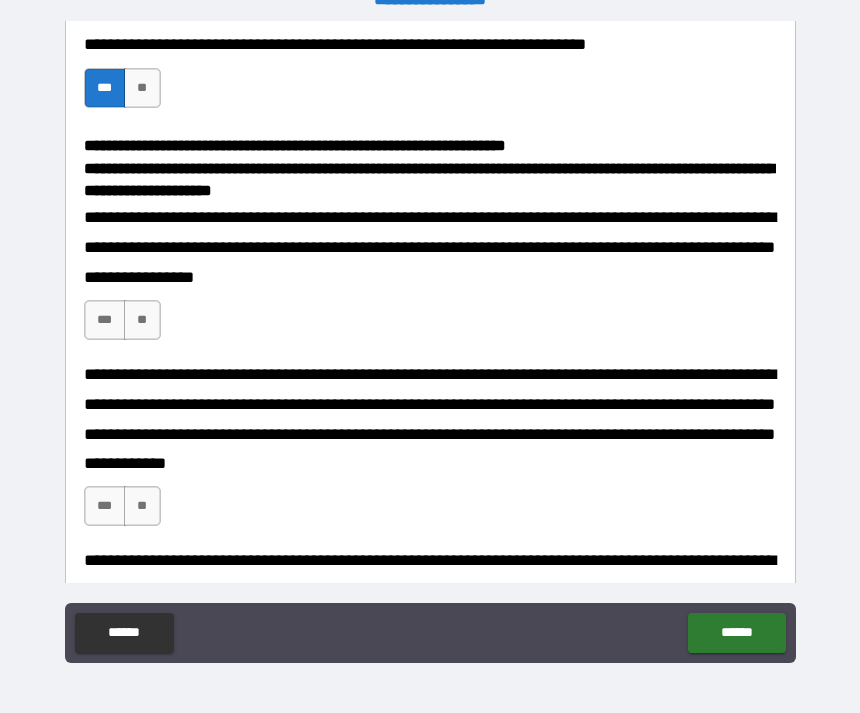 scroll, scrollTop: 498, scrollLeft: 0, axis: vertical 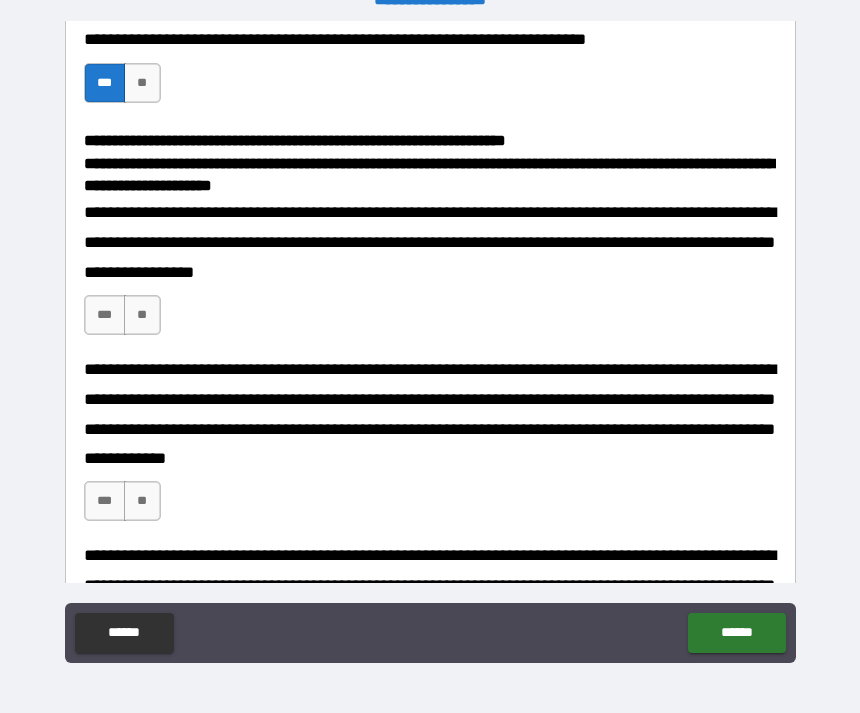 click on "***" at bounding box center (105, 315) 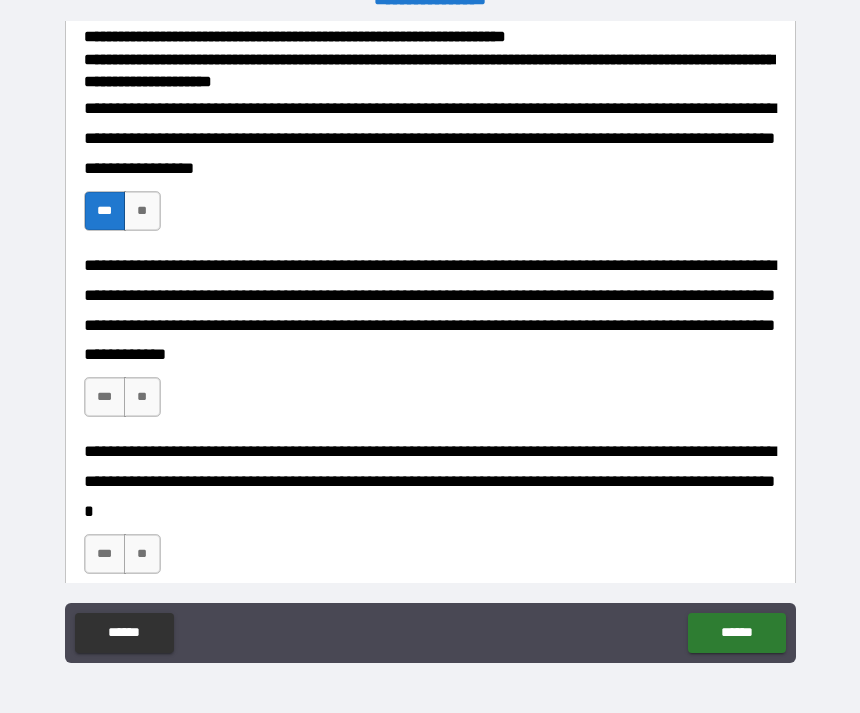 scroll, scrollTop: 617, scrollLeft: 0, axis: vertical 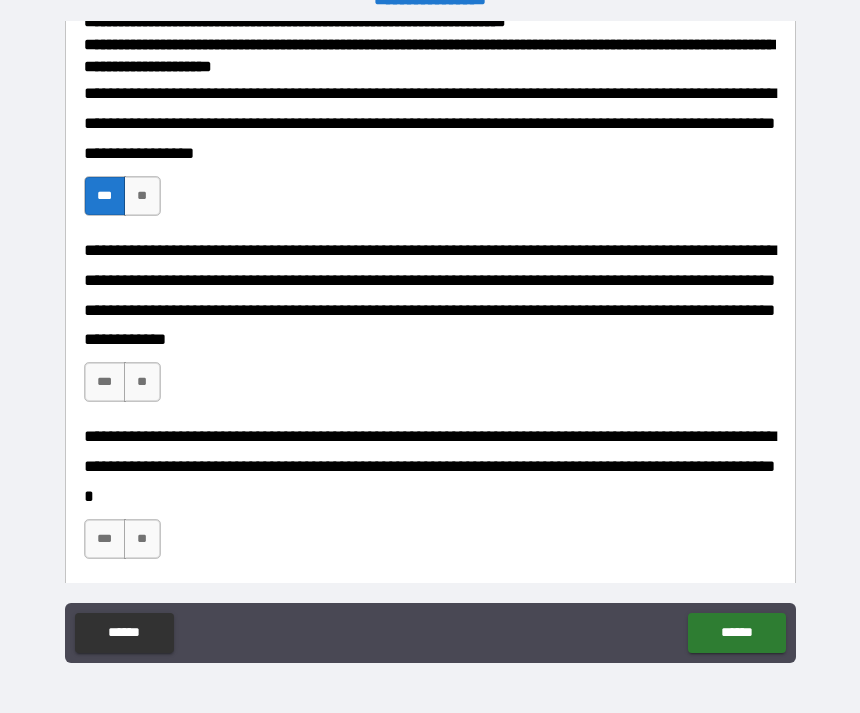 click on "***" at bounding box center (105, 382) 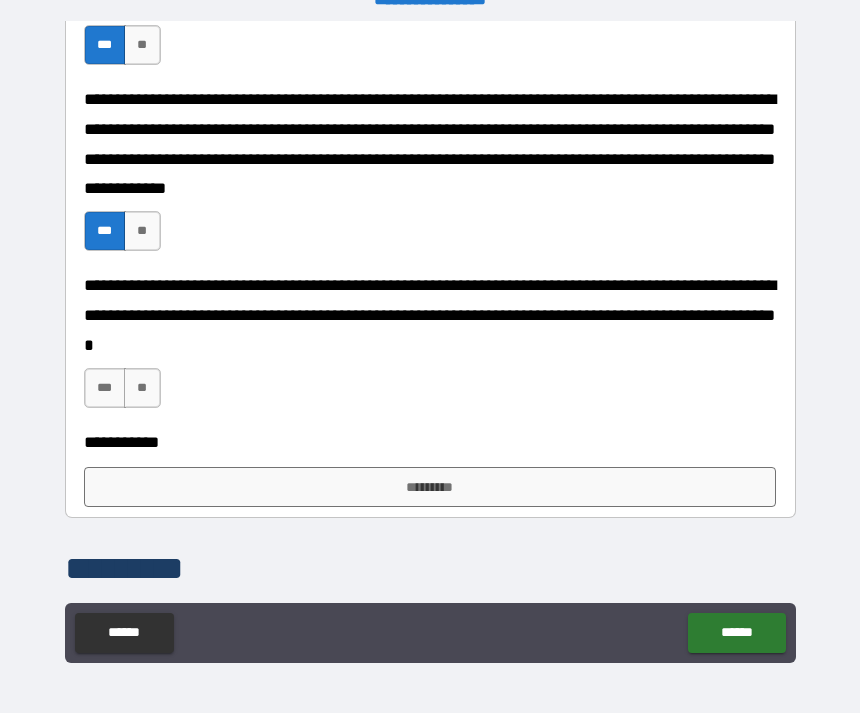 scroll, scrollTop: 773, scrollLeft: 0, axis: vertical 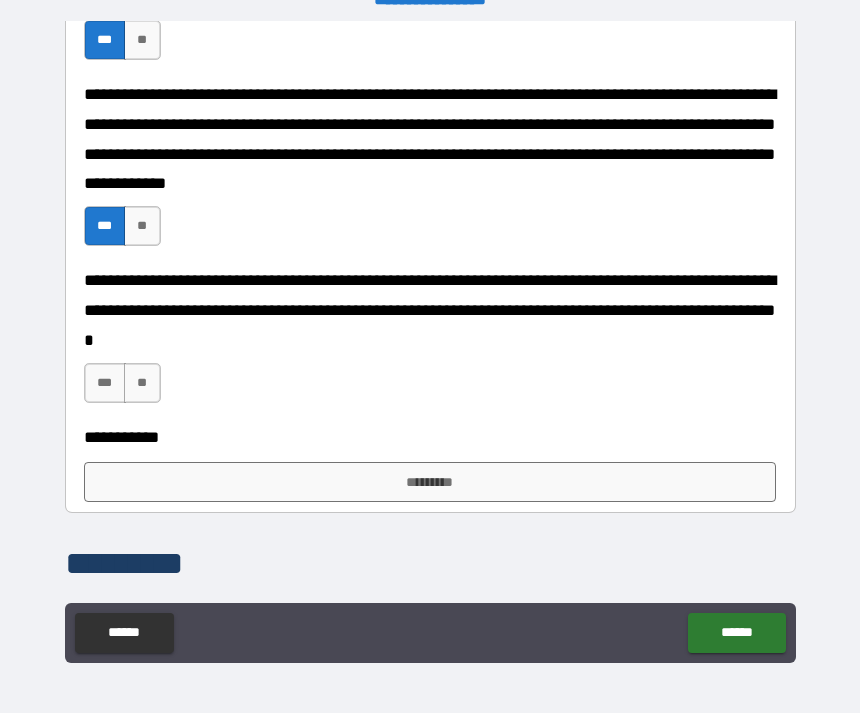 click on "***" at bounding box center (105, 383) 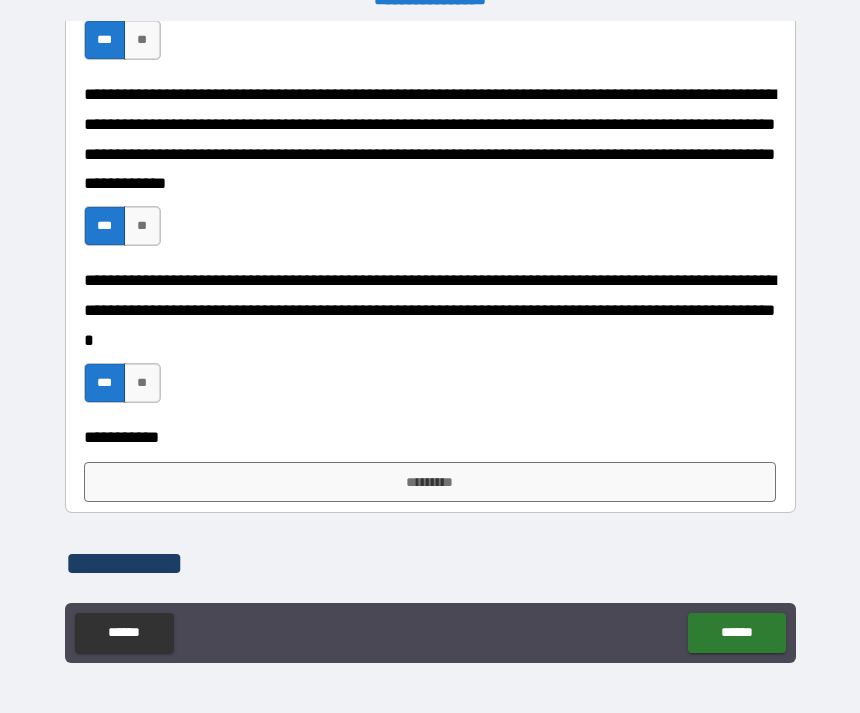 click on "*********" at bounding box center (430, 482) 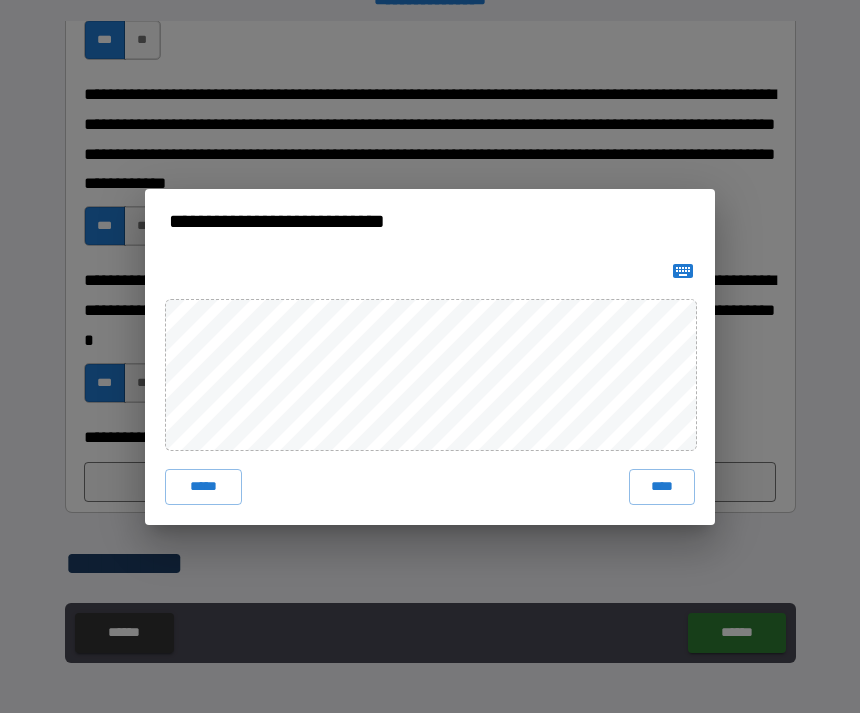 click on "*****" at bounding box center (203, 487) 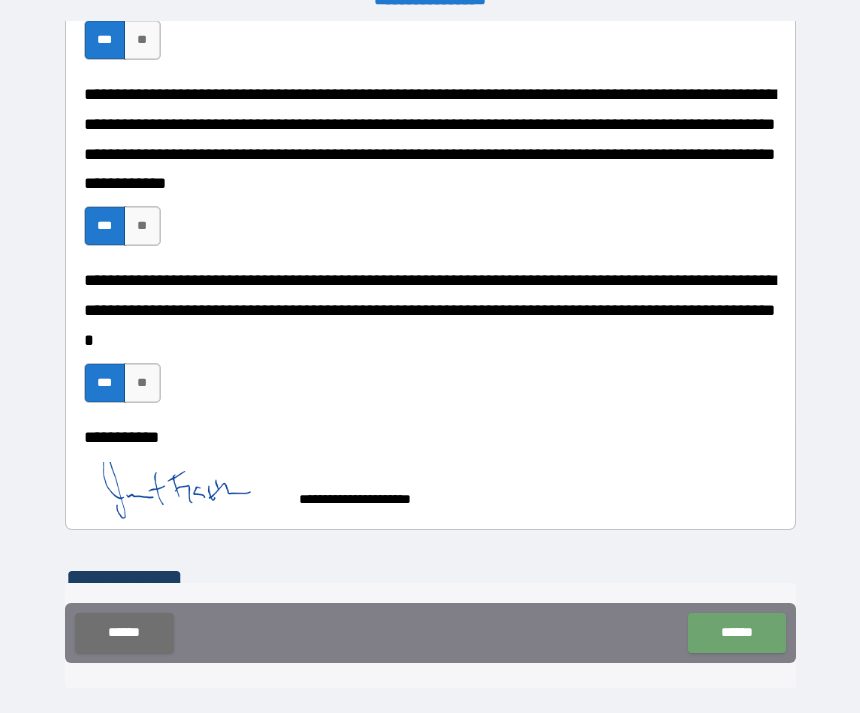 click on "******" at bounding box center [736, 633] 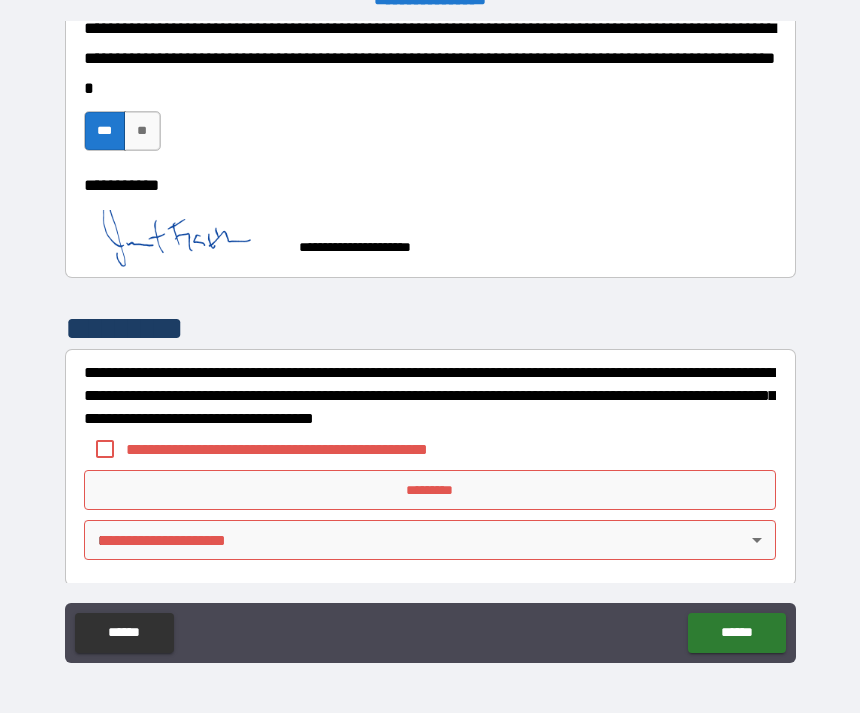 scroll, scrollTop: 1028, scrollLeft: 0, axis: vertical 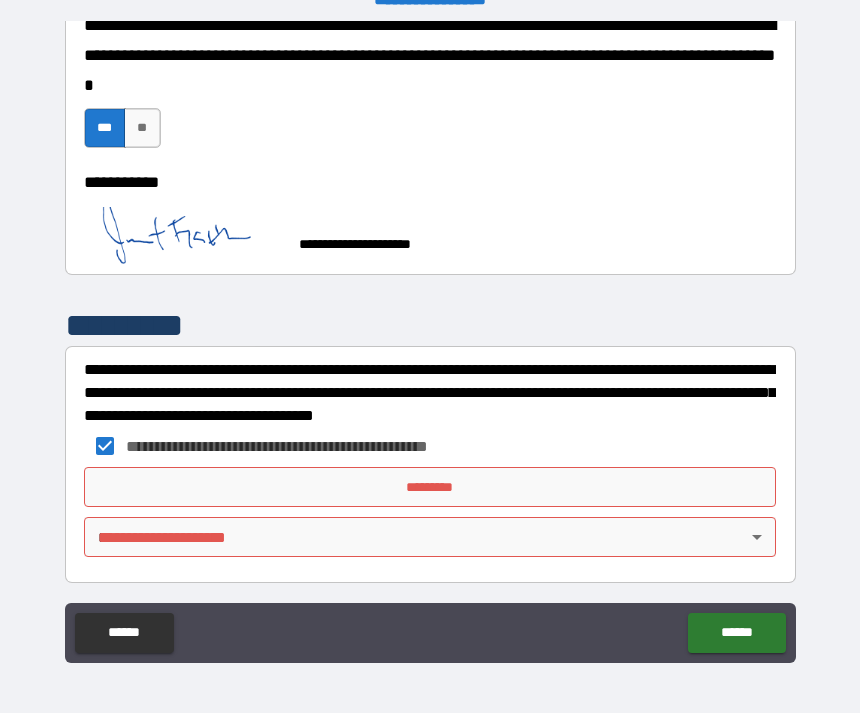 click on "*********" at bounding box center (430, 487) 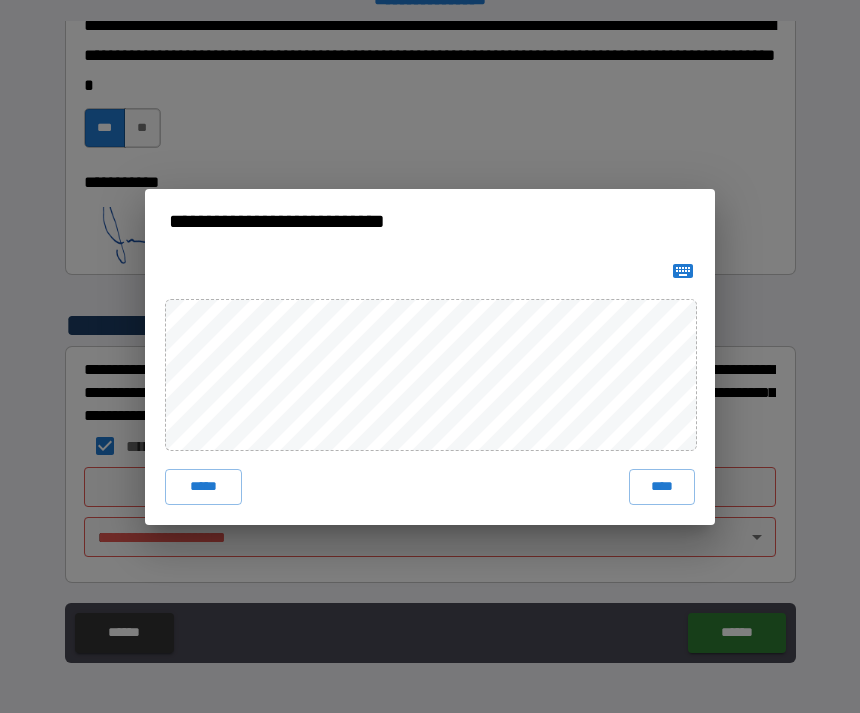 click on "****" at bounding box center [662, 487] 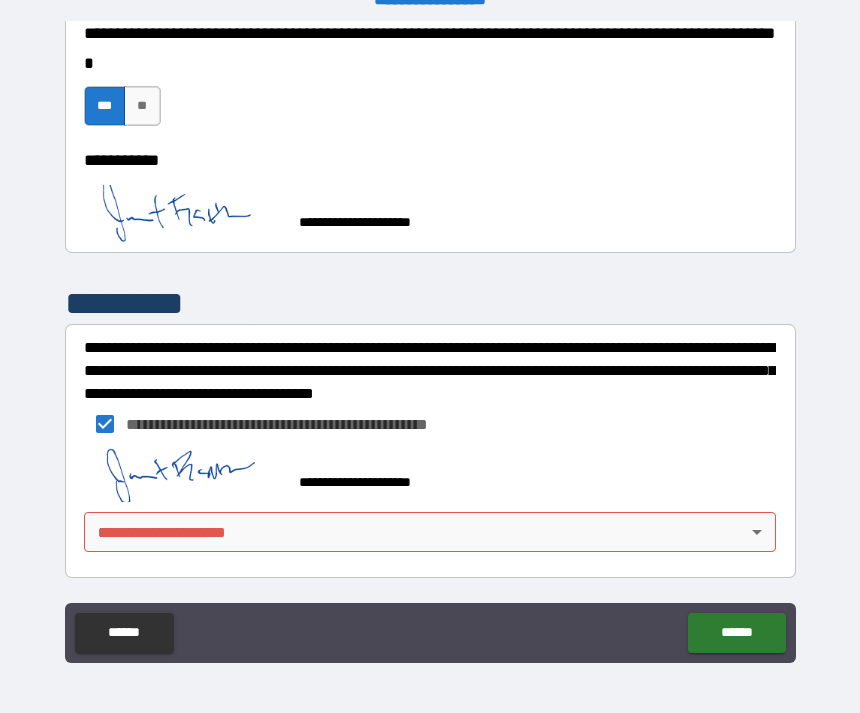 scroll, scrollTop: 1067, scrollLeft: 0, axis: vertical 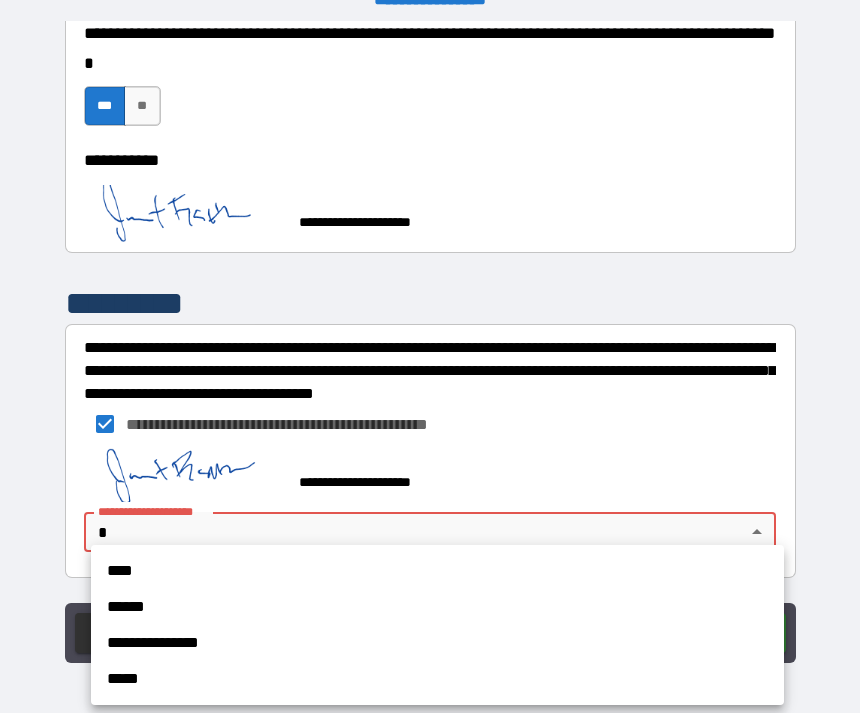 click on "****" at bounding box center (437, 571) 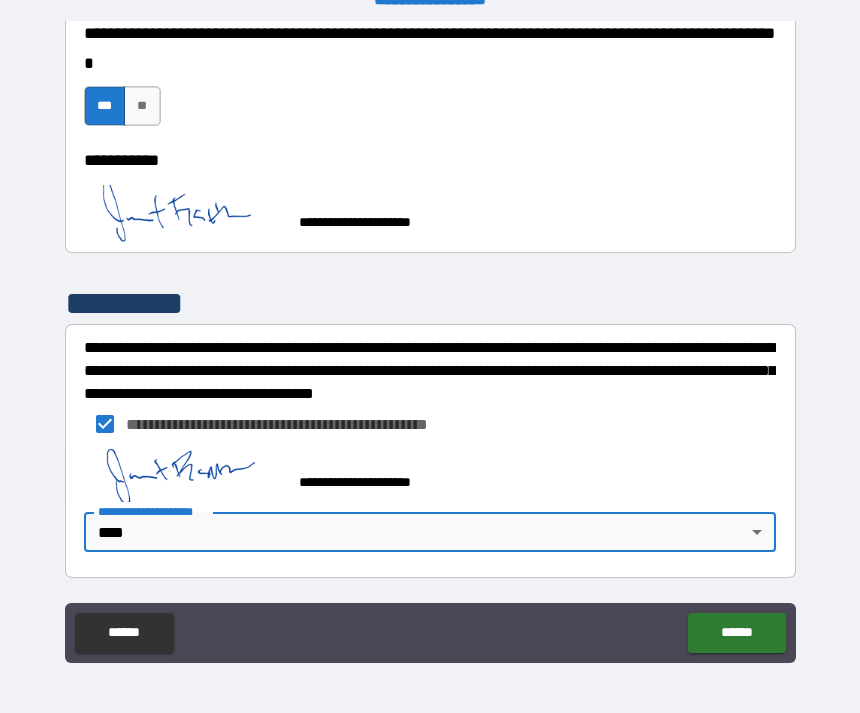 click on "******" at bounding box center [736, 633] 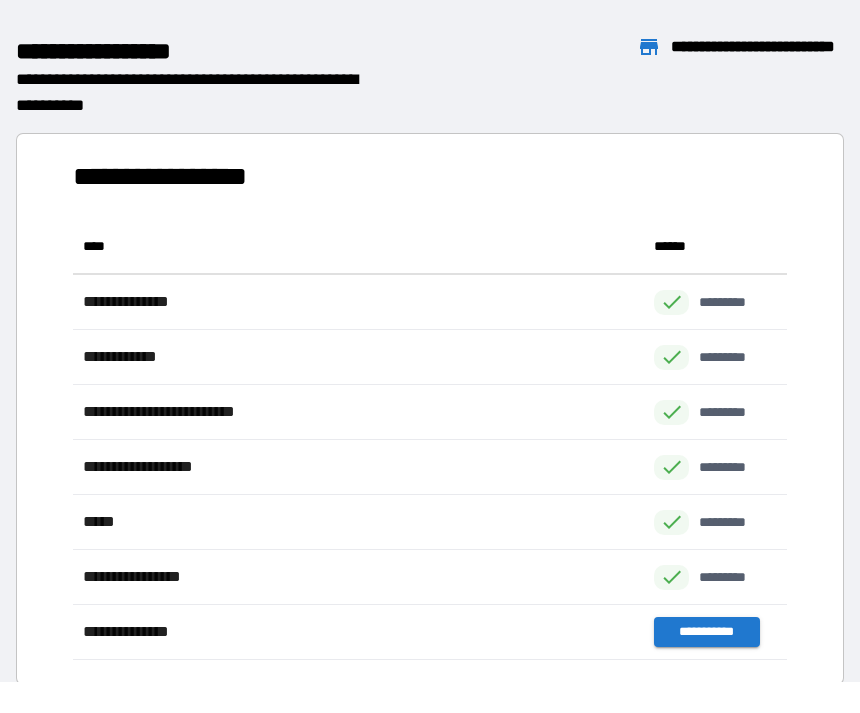 scroll, scrollTop: 1, scrollLeft: 1, axis: both 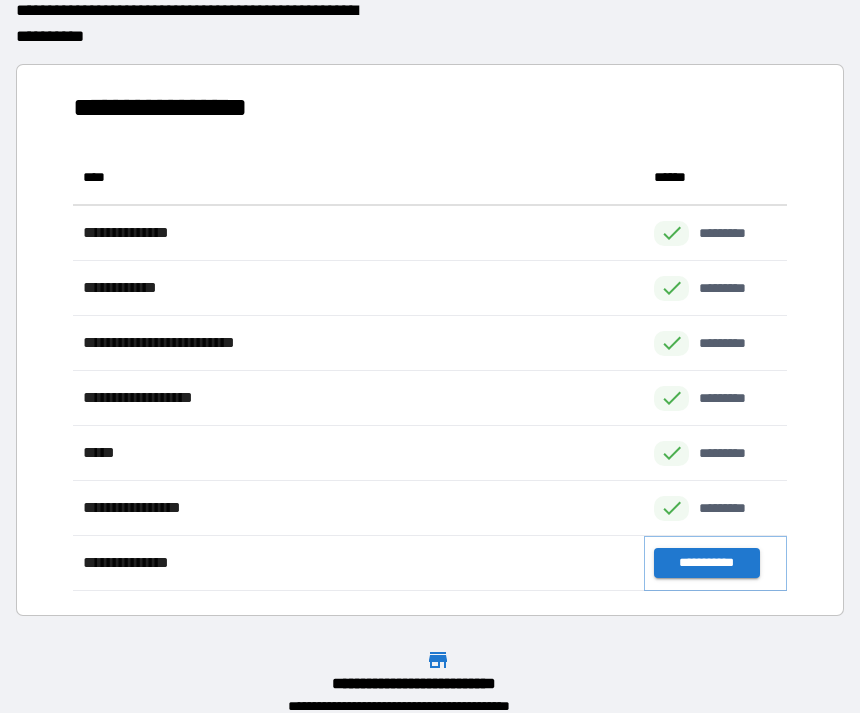 click on "**********" at bounding box center [706, 563] 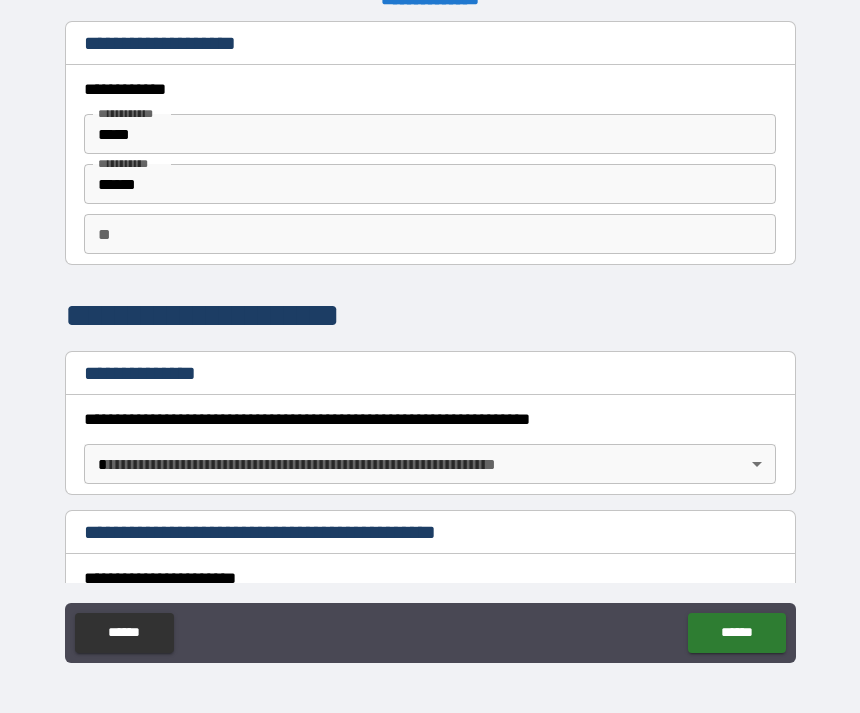 click on "**" at bounding box center [430, 234] 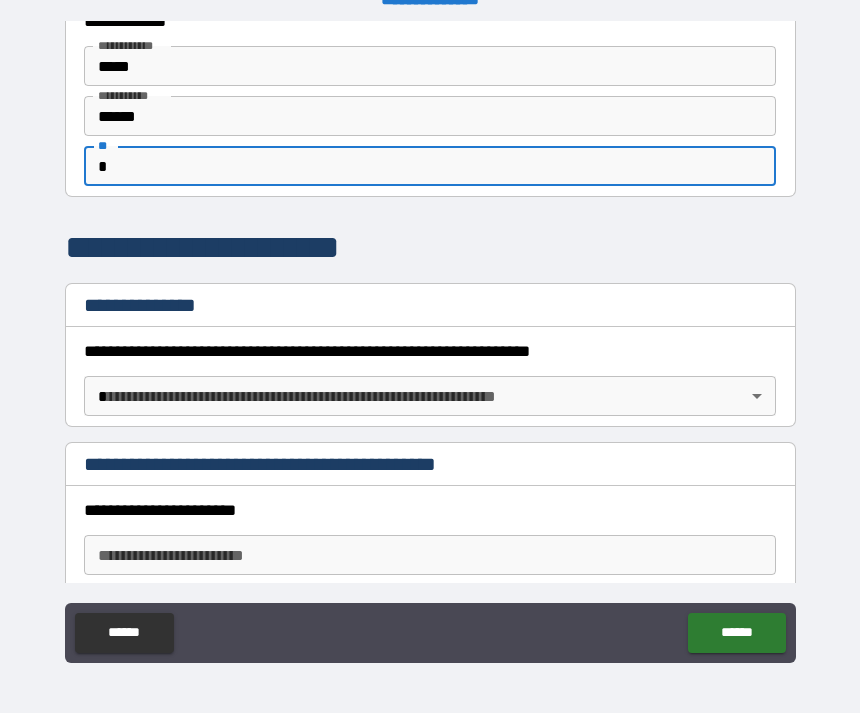 scroll, scrollTop: 70, scrollLeft: 0, axis: vertical 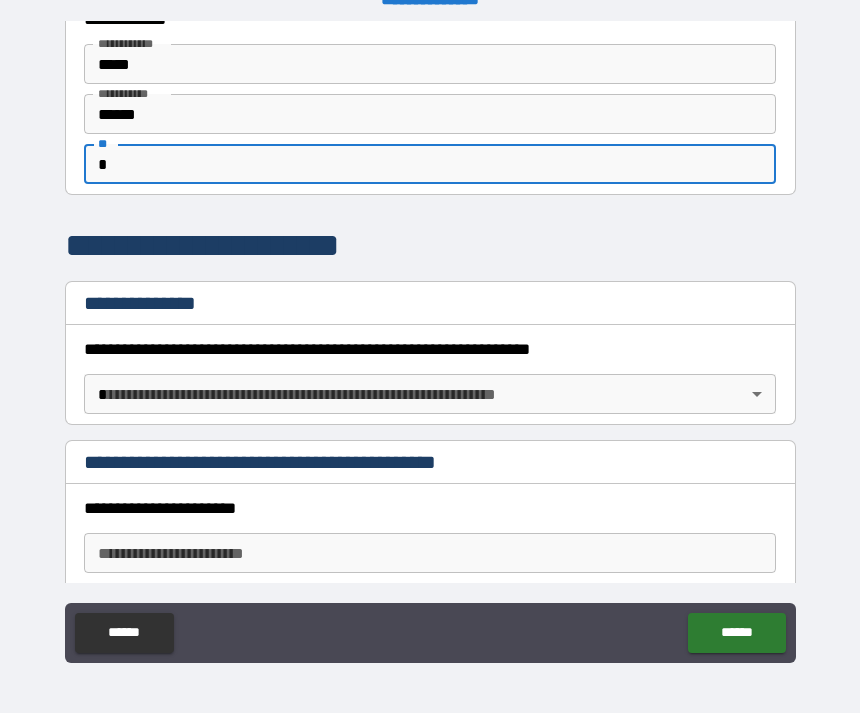 click on "**********" at bounding box center [430, 357] 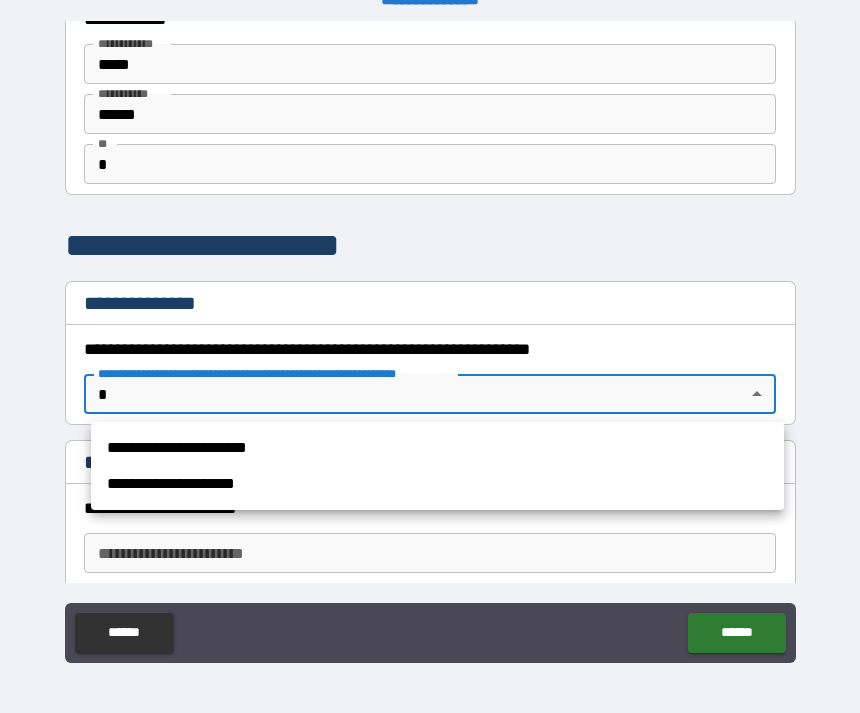 click on "**********" at bounding box center [437, 448] 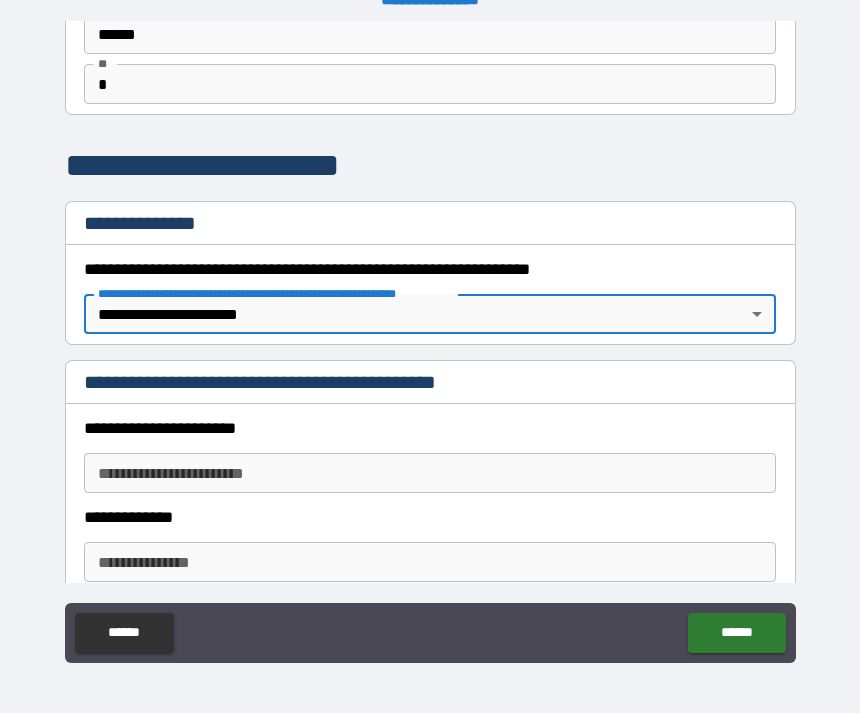 scroll, scrollTop: 154, scrollLeft: 0, axis: vertical 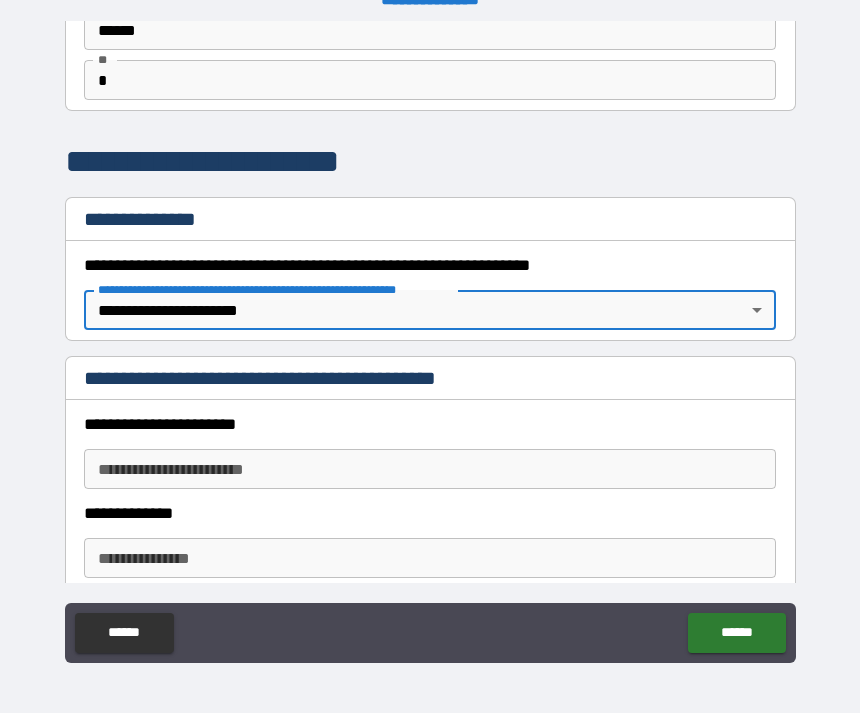 click on "**********" at bounding box center (430, 469) 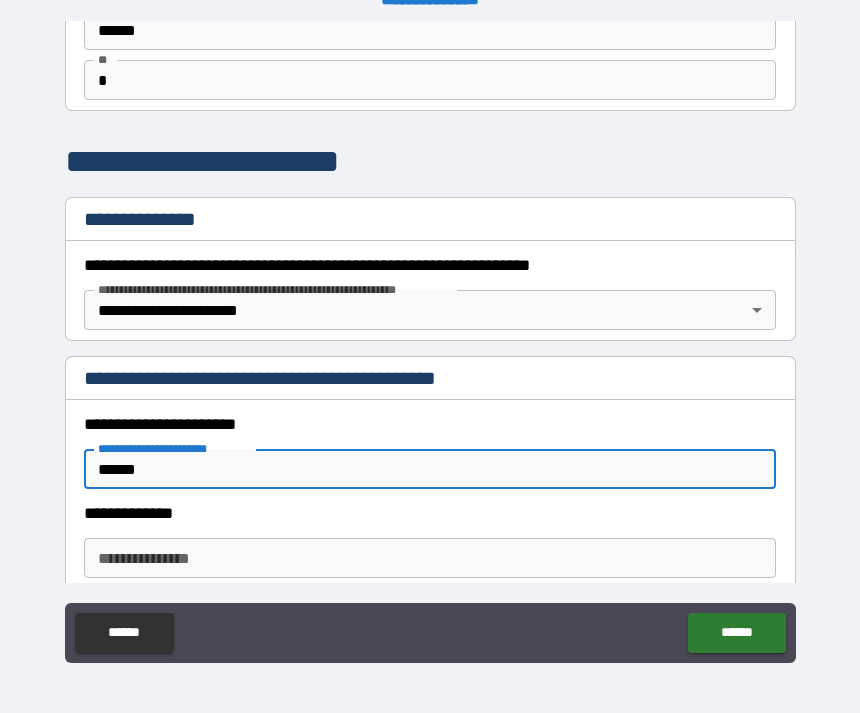 click on "**********" at bounding box center (430, 558) 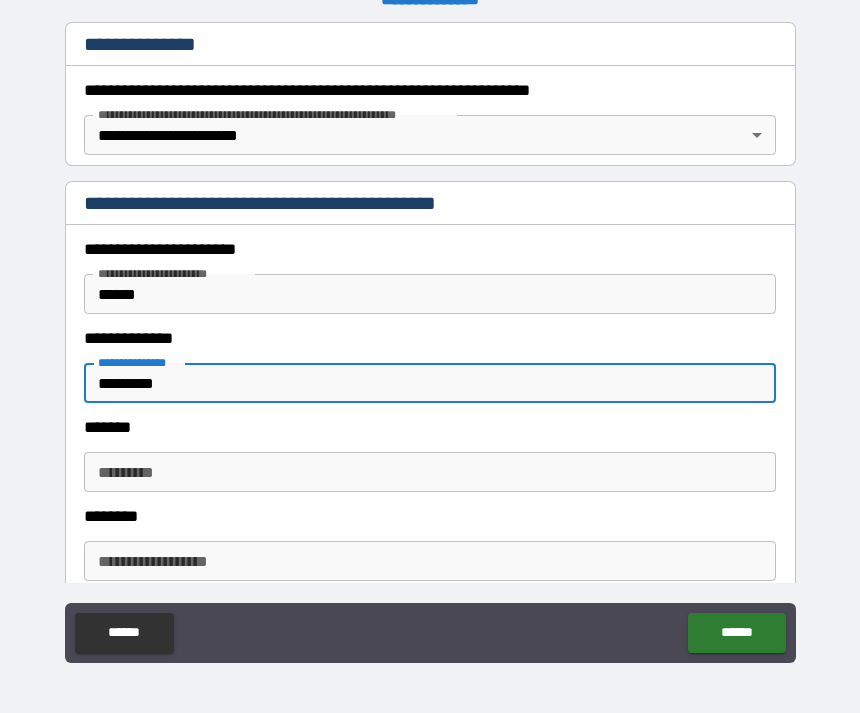 scroll, scrollTop: 333, scrollLeft: 0, axis: vertical 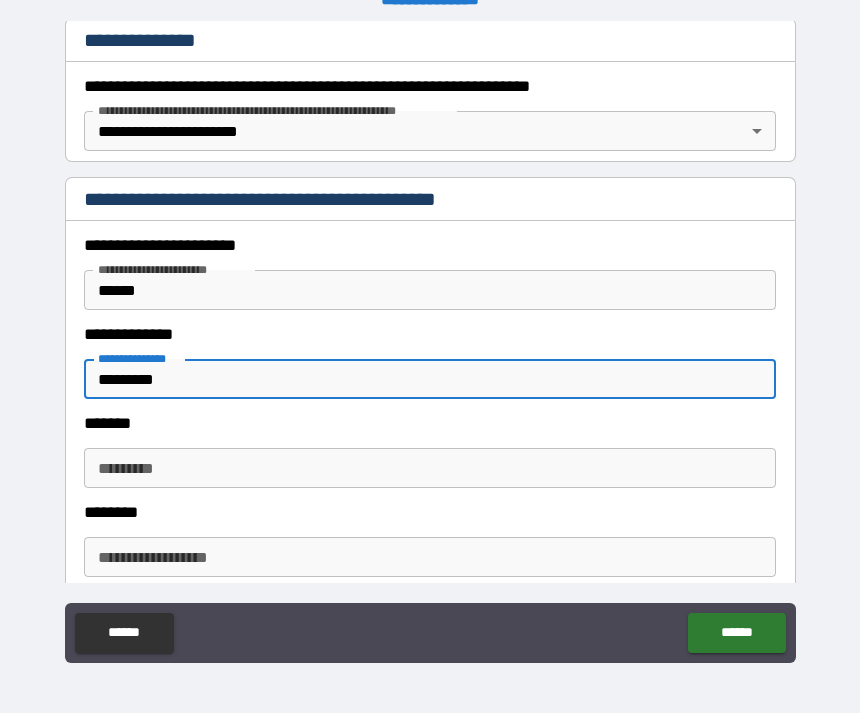 click on "*******   *" at bounding box center [430, 468] 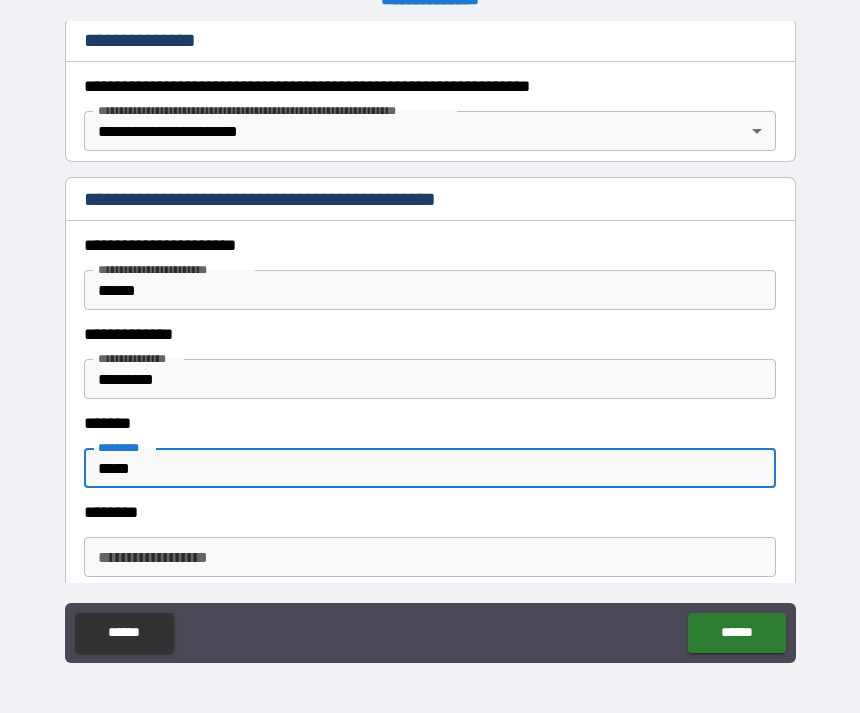 click on "**********" at bounding box center (430, 557) 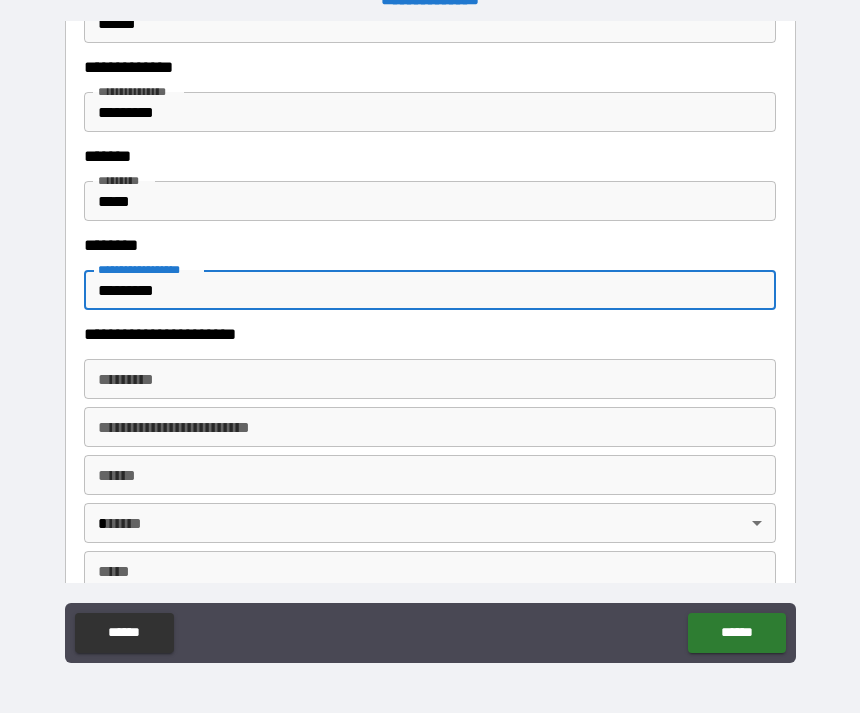 scroll, scrollTop: 601, scrollLeft: 0, axis: vertical 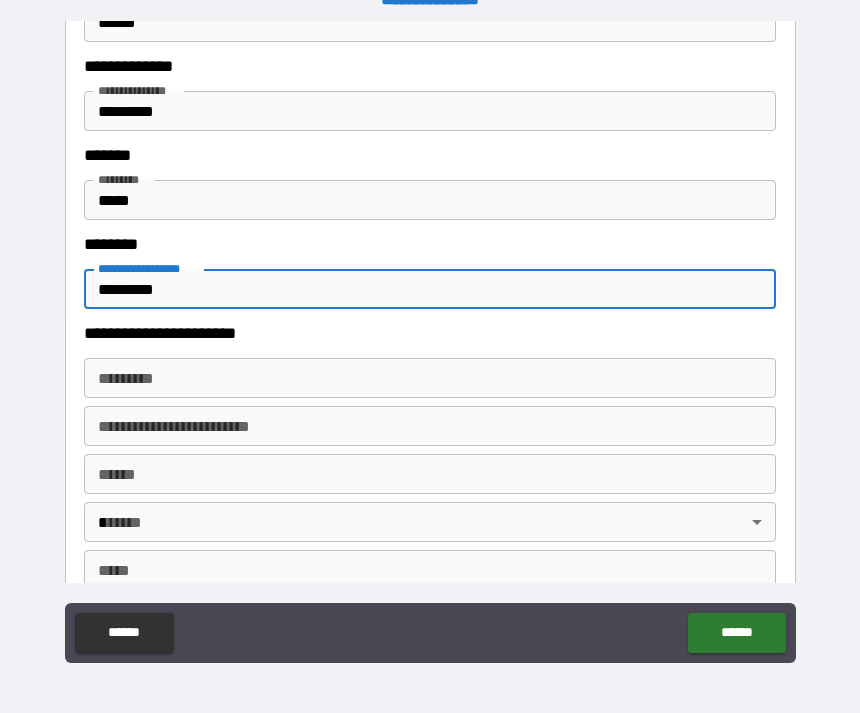 click on "*******   *" at bounding box center (430, 378) 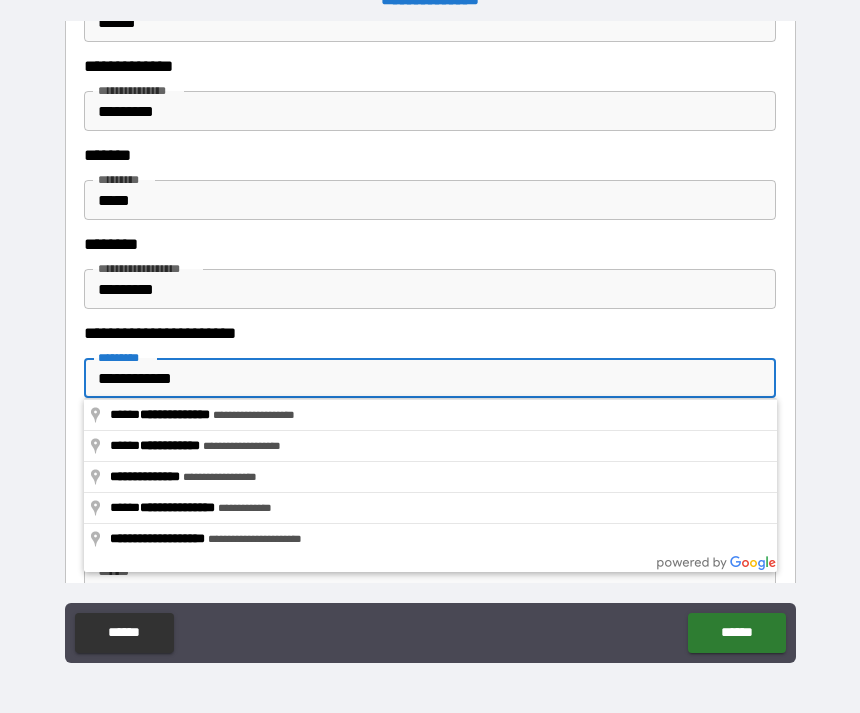 click on "**********" at bounding box center [430, 378] 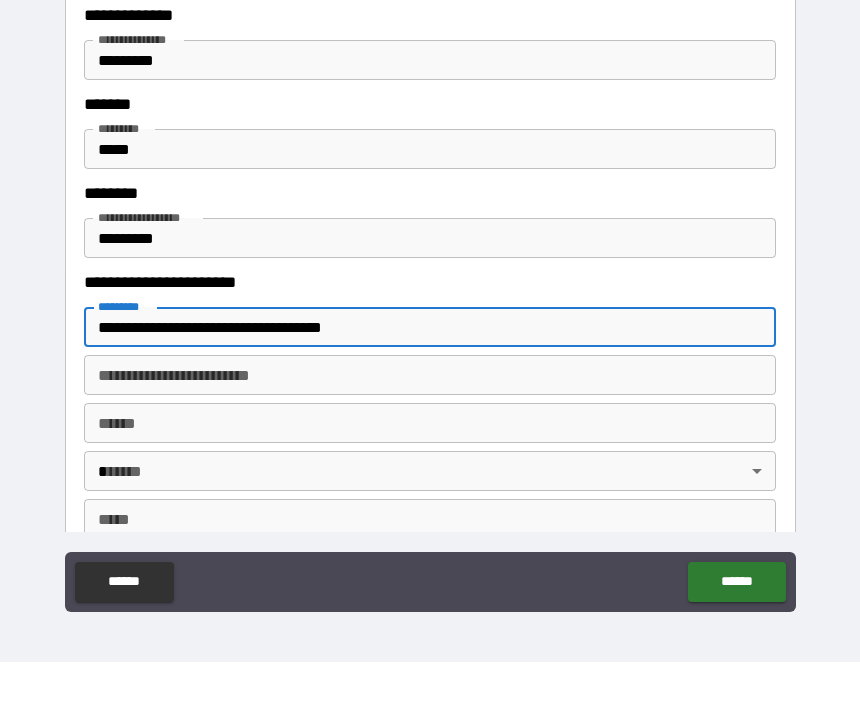 click on "****   *" at bounding box center (430, 474) 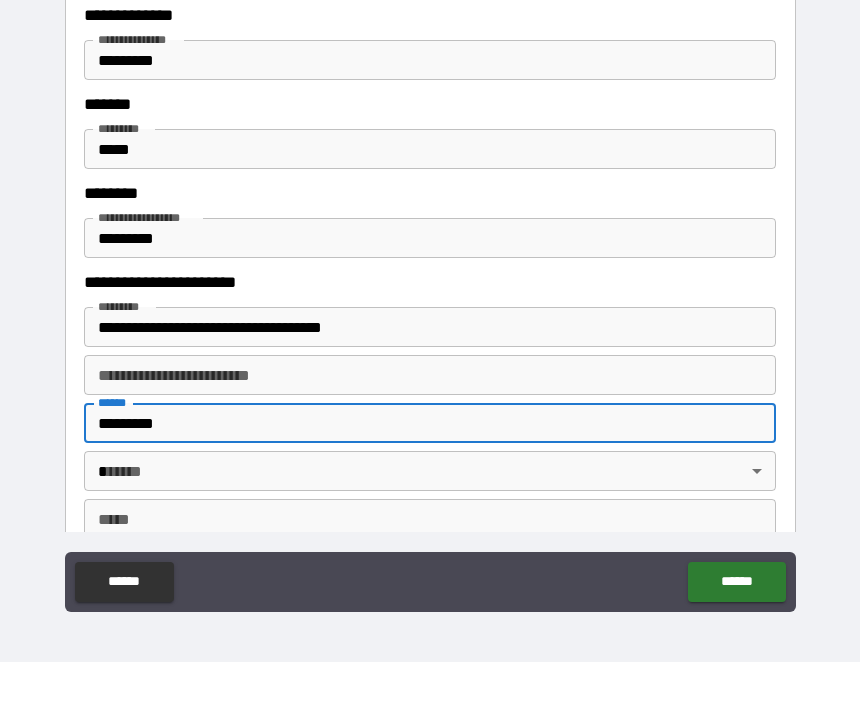 click on "**********" at bounding box center (430, 357) 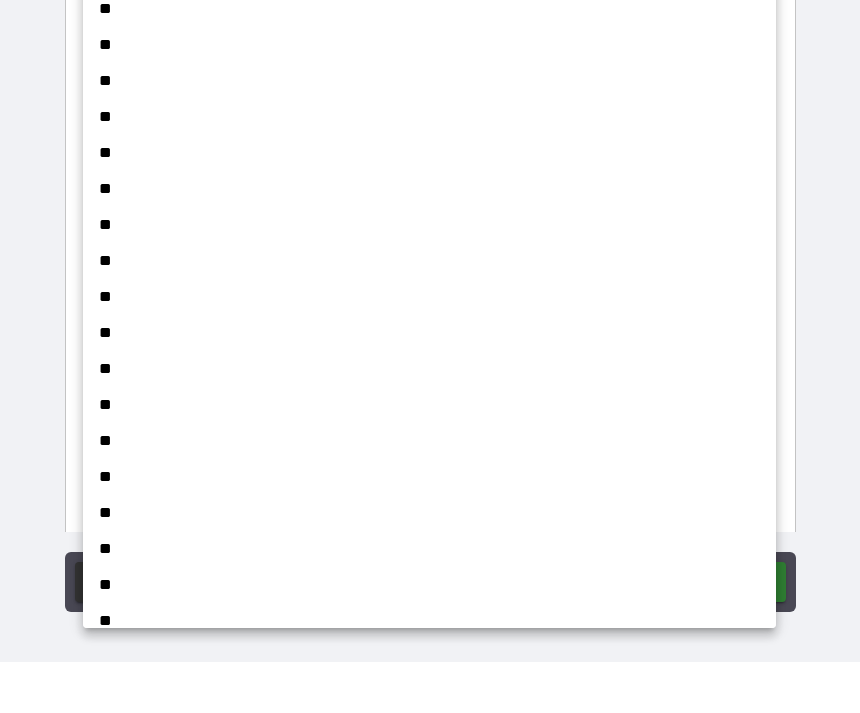 scroll, scrollTop: 64, scrollLeft: 0, axis: vertical 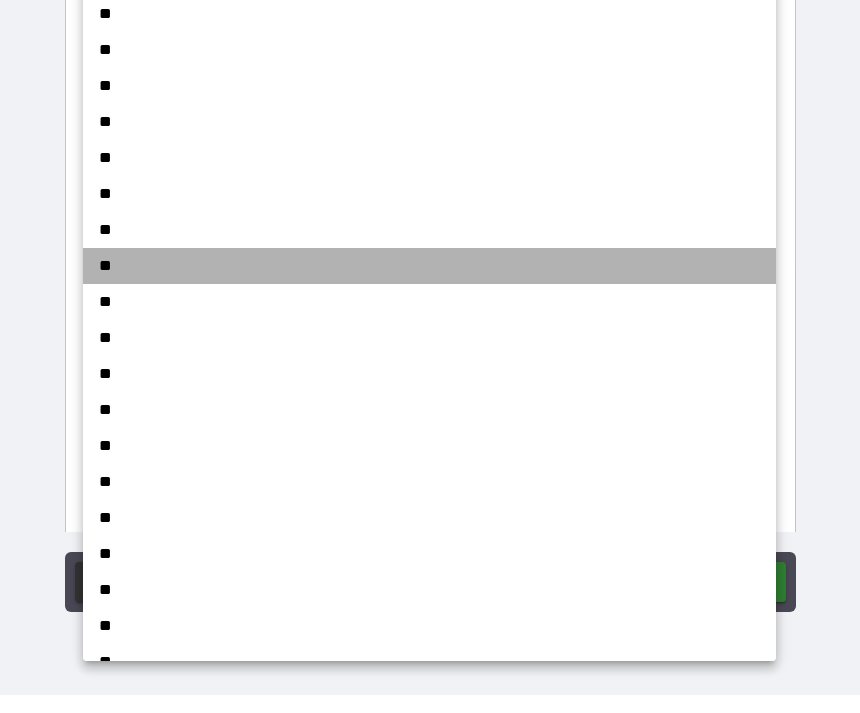 click on "**" at bounding box center [429, 284] 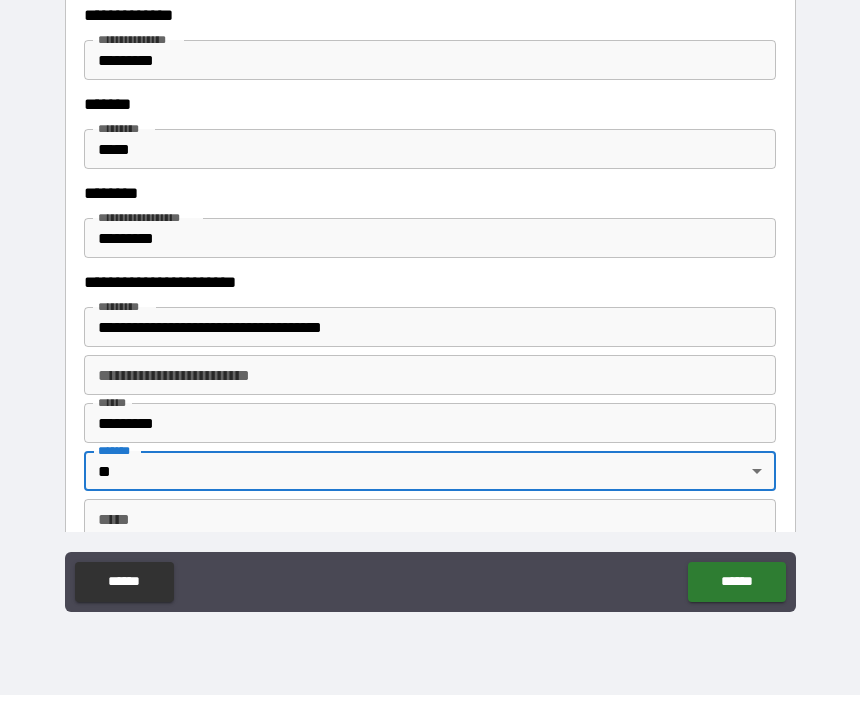 click on "***   *" at bounding box center [430, 537] 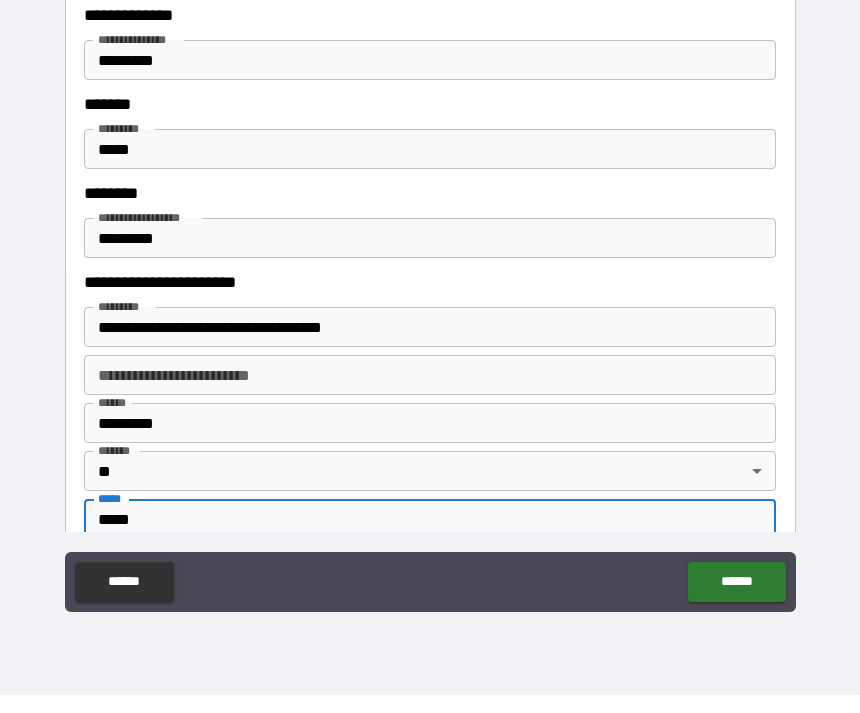 click on "*****" at bounding box center [430, 537] 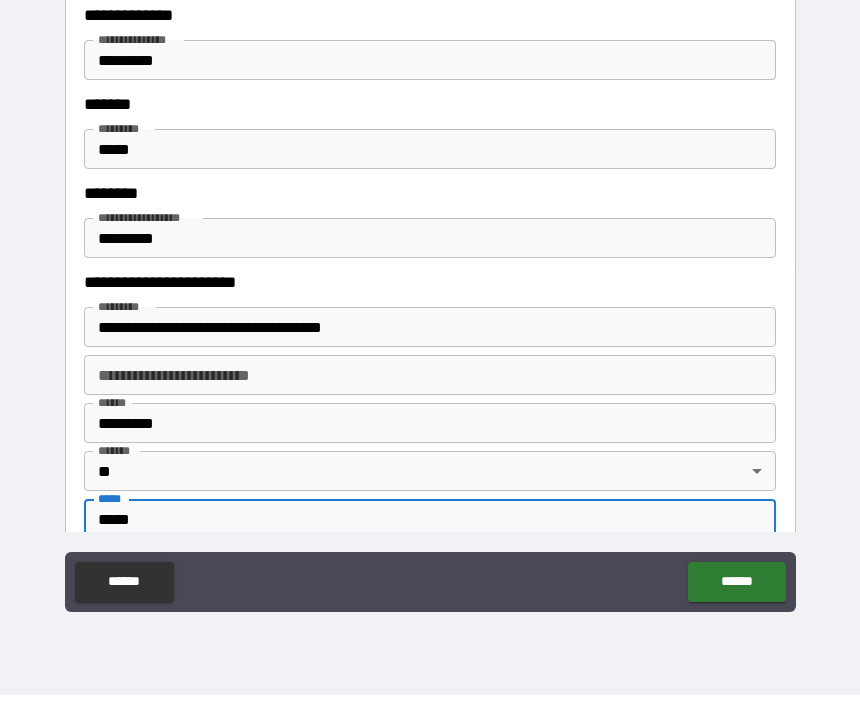 click on "*****" at bounding box center [430, 537] 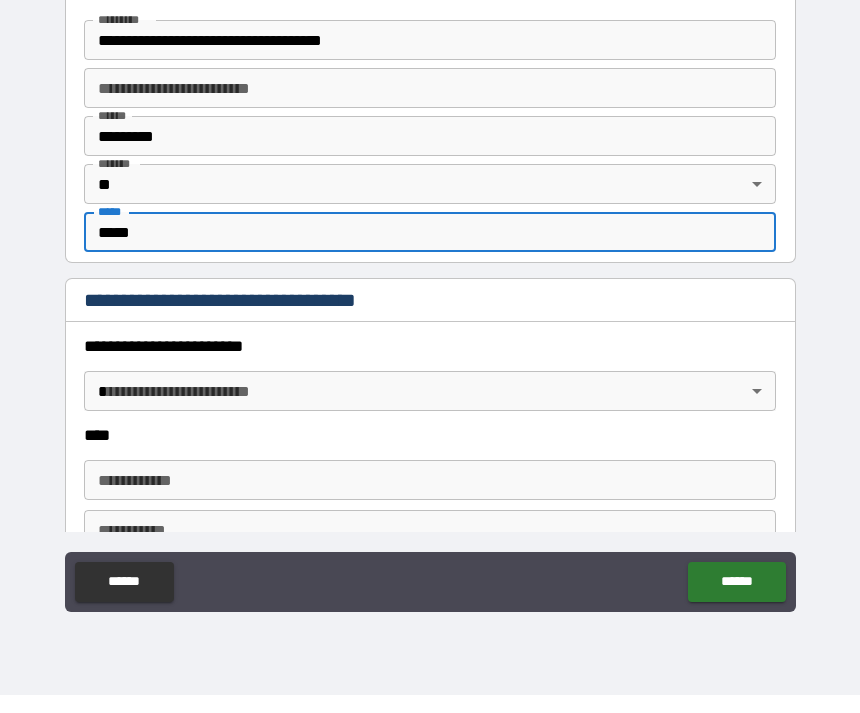 scroll, scrollTop: 889, scrollLeft: 0, axis: vertical 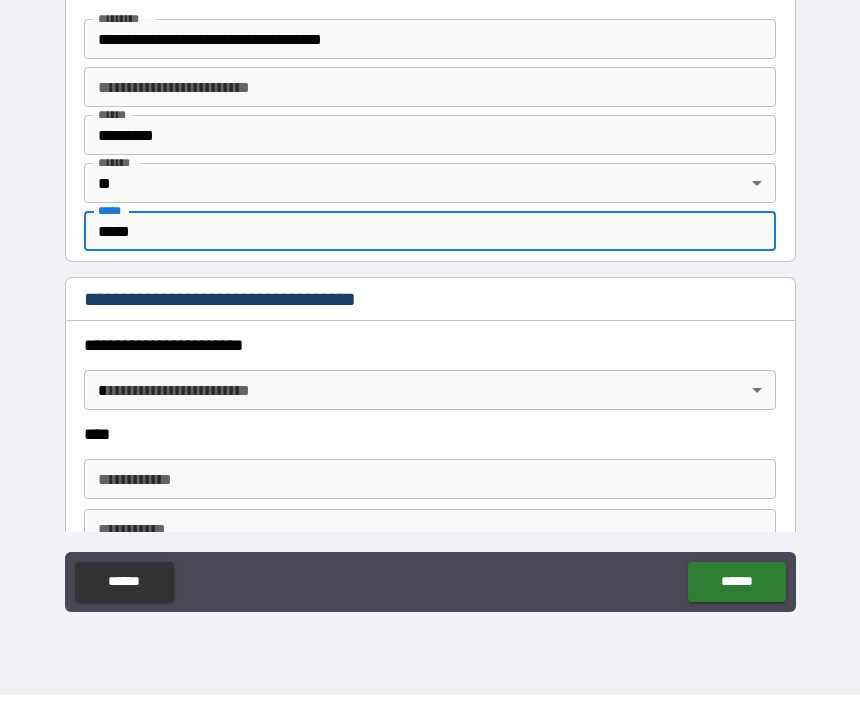 click on "**********" at bounding box center [430, 324] 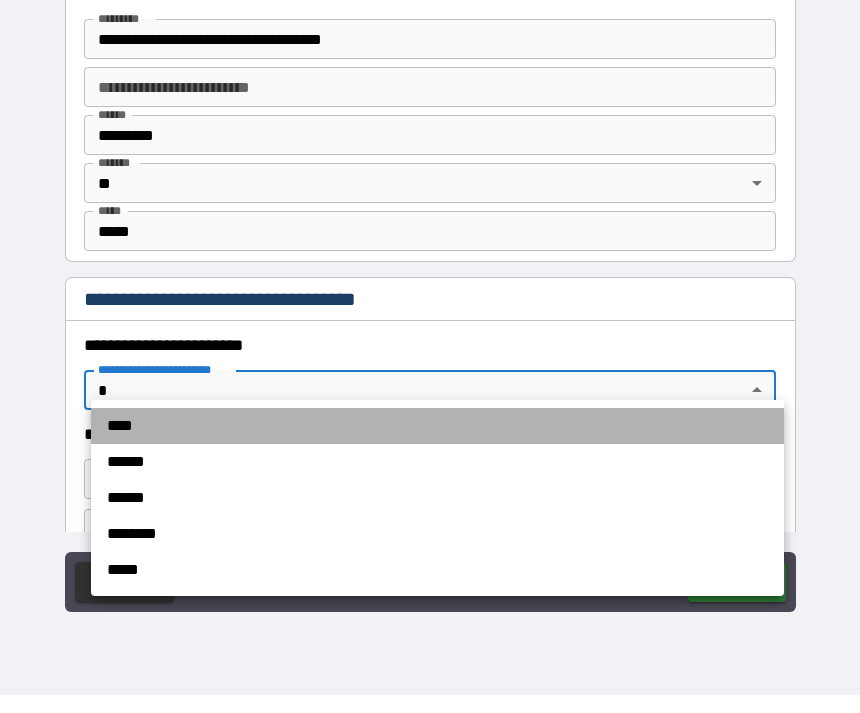 click on "****" at bounding box center [437, 444] 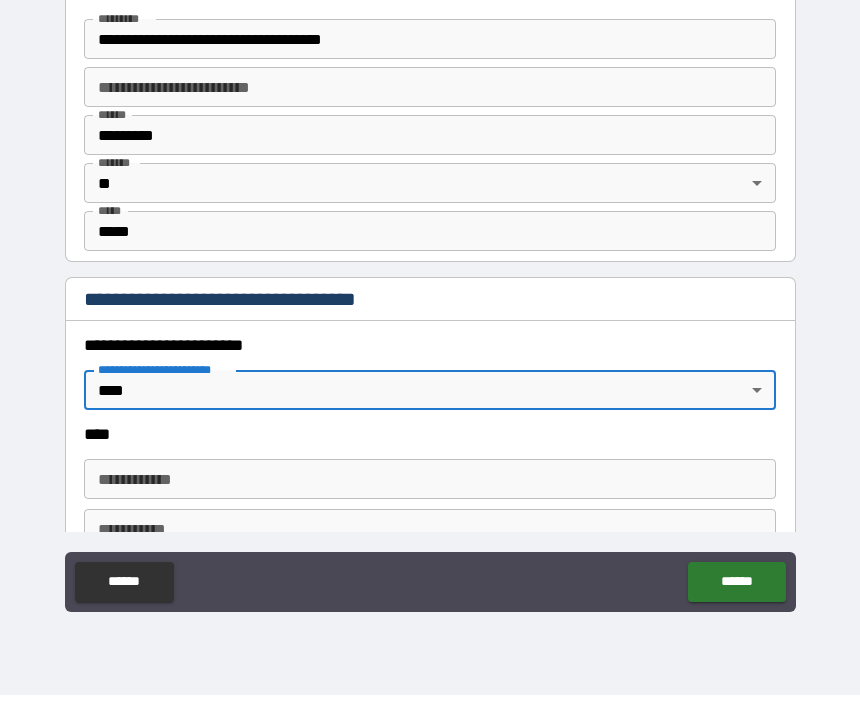 click on "**********" at bounding box center [430, 497] 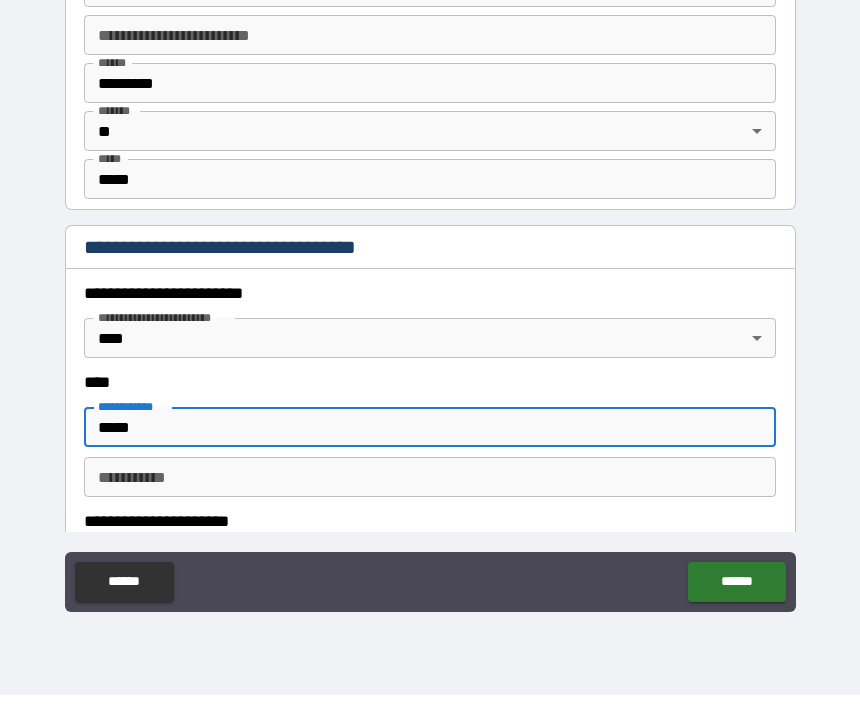 scroll, scrollTop: 949, scrollLeft: 0, axis: vertical 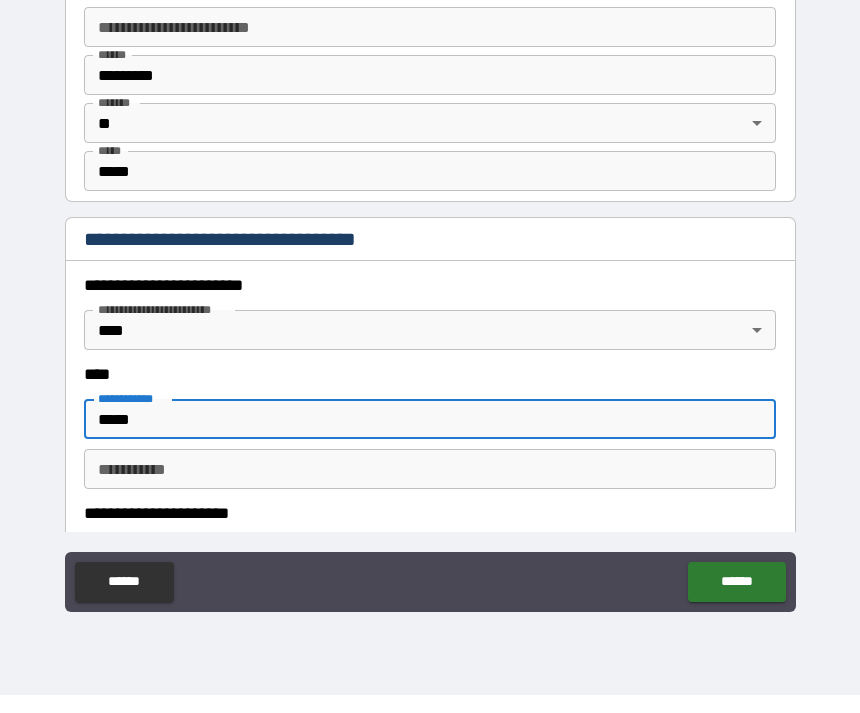 click on "*********   *" at bounding box center [430, 487] 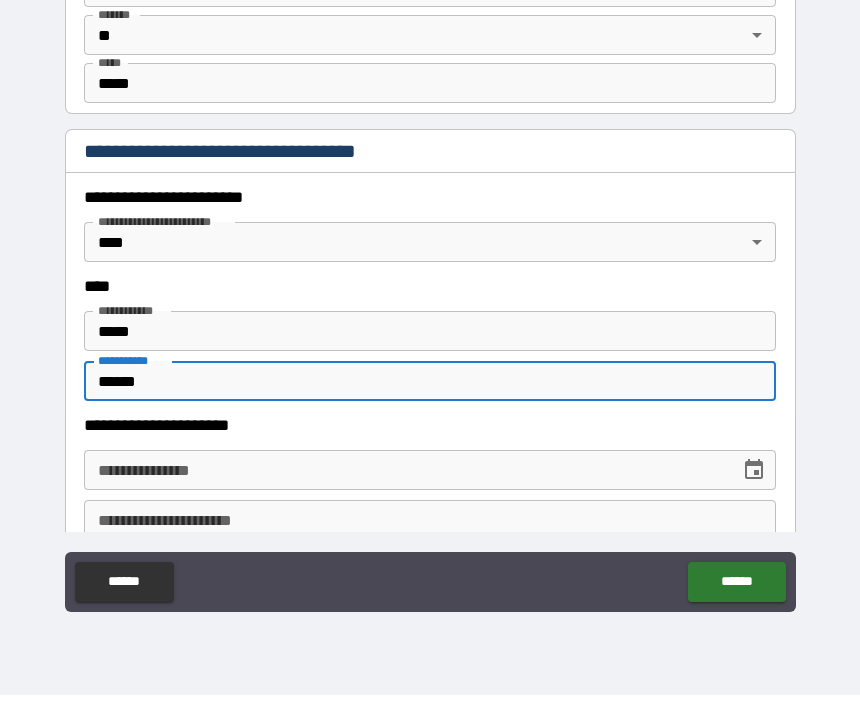 scroll, scrollTop: 1043, scrollLeft: 0, axis: vertical 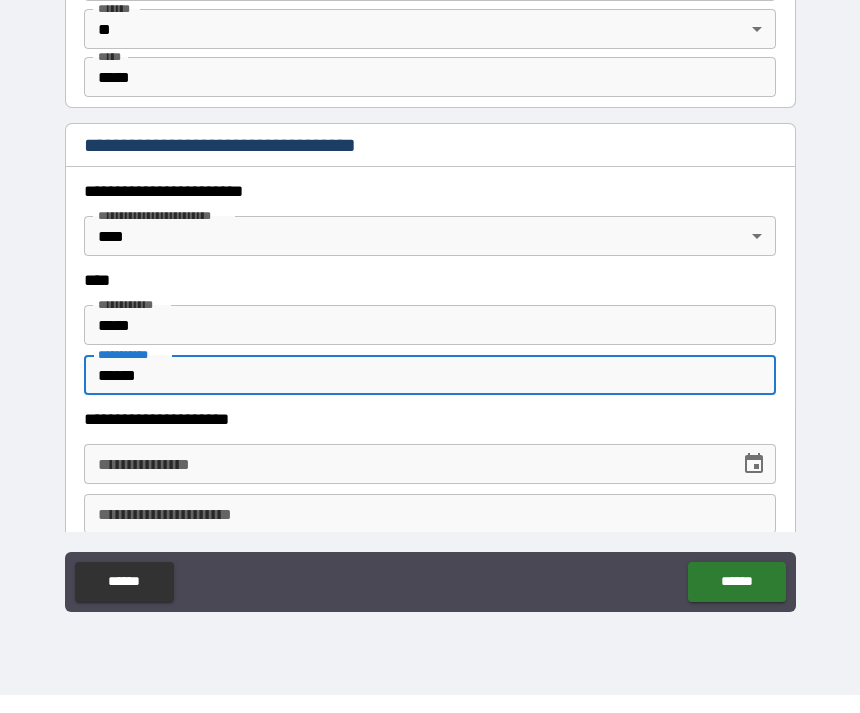 click on "**********" at bounding box center (405, 482) 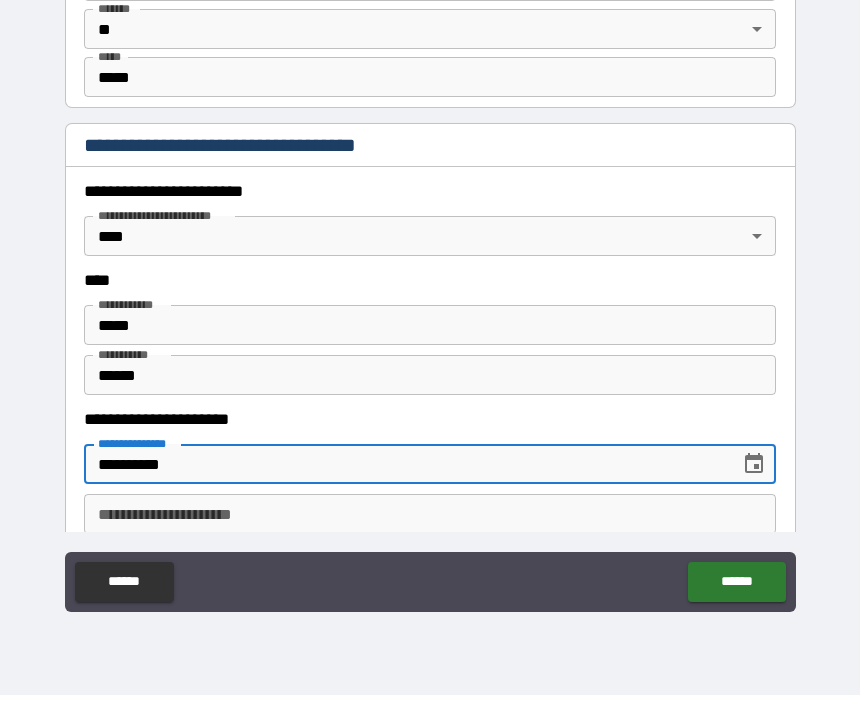 click on "**********" at bounding box center (430, 532) 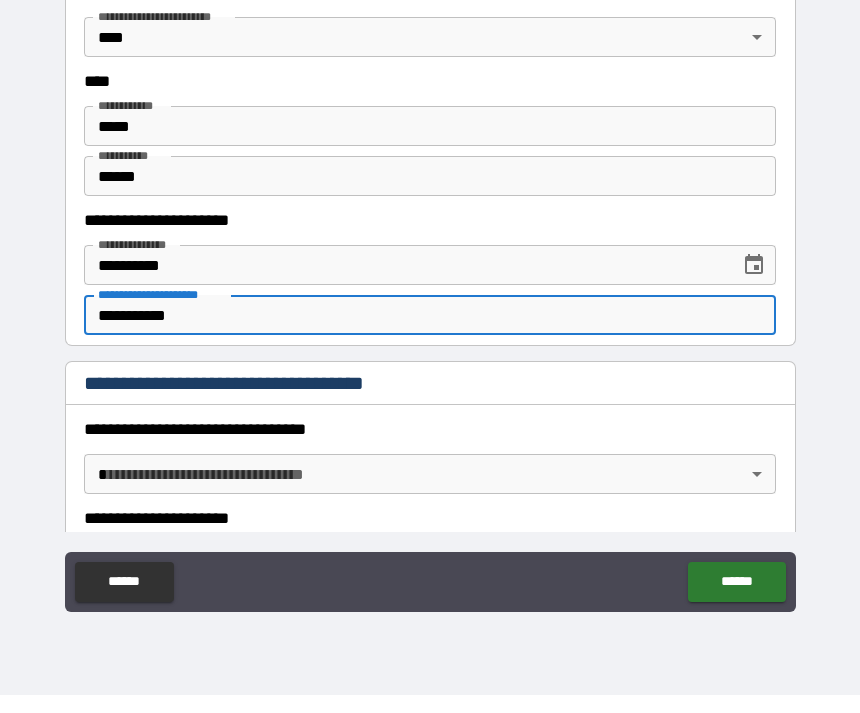 scroll, scrollTop: 1249, scrollLeft: 0, axis: vertical 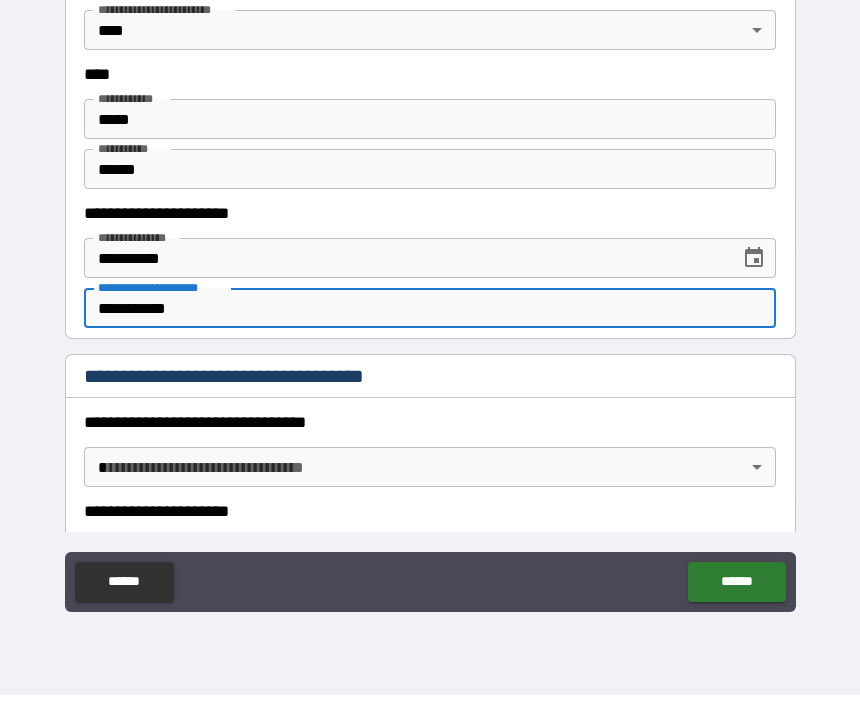 click on "**********" at bounding box center (430, 324) 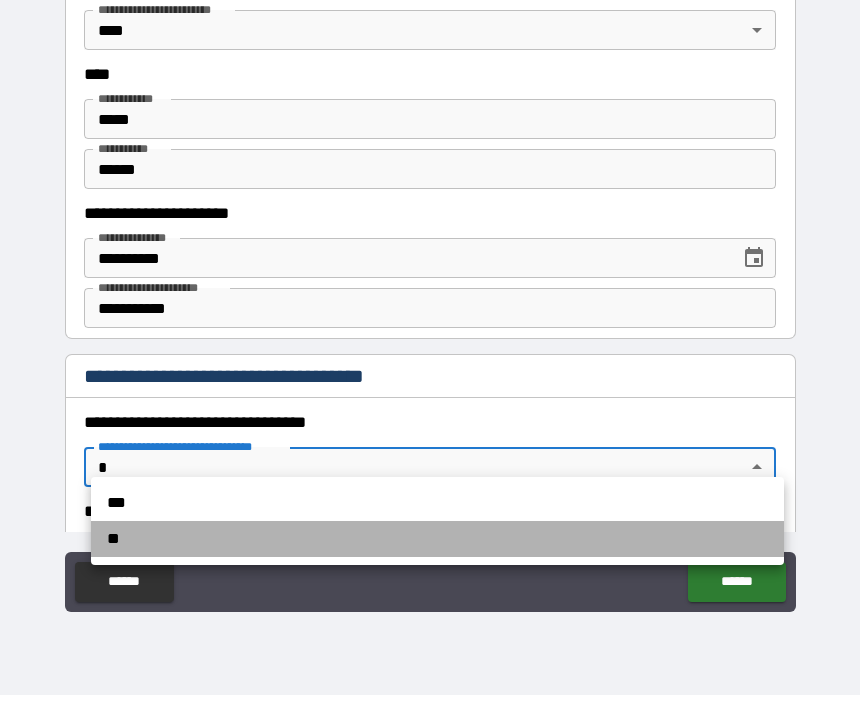 click on "**" at bounding box center (437, 557) 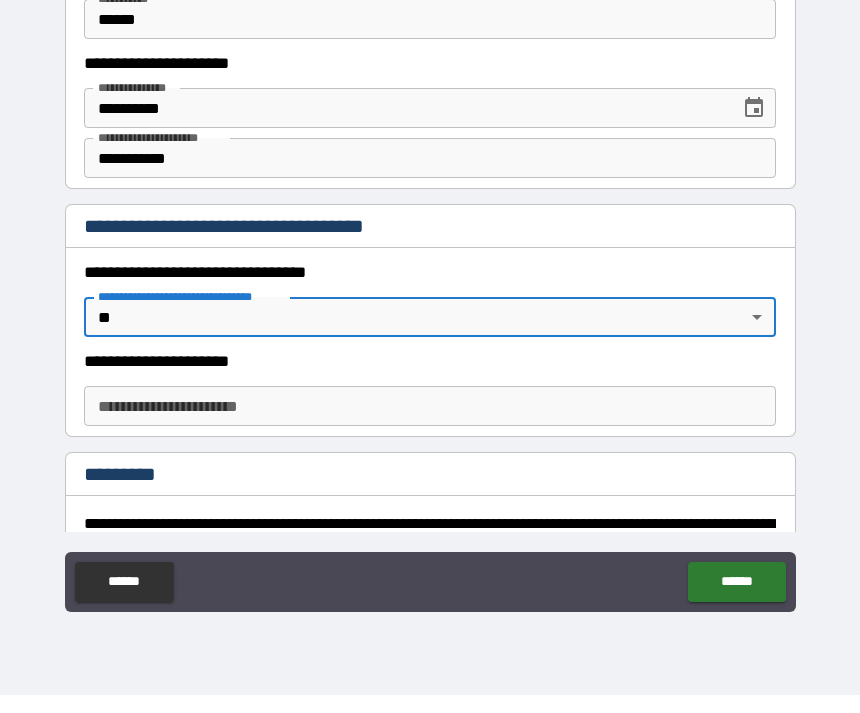 scroll, scrollTop: 1400, scrollLeft: 0, axis: vertical 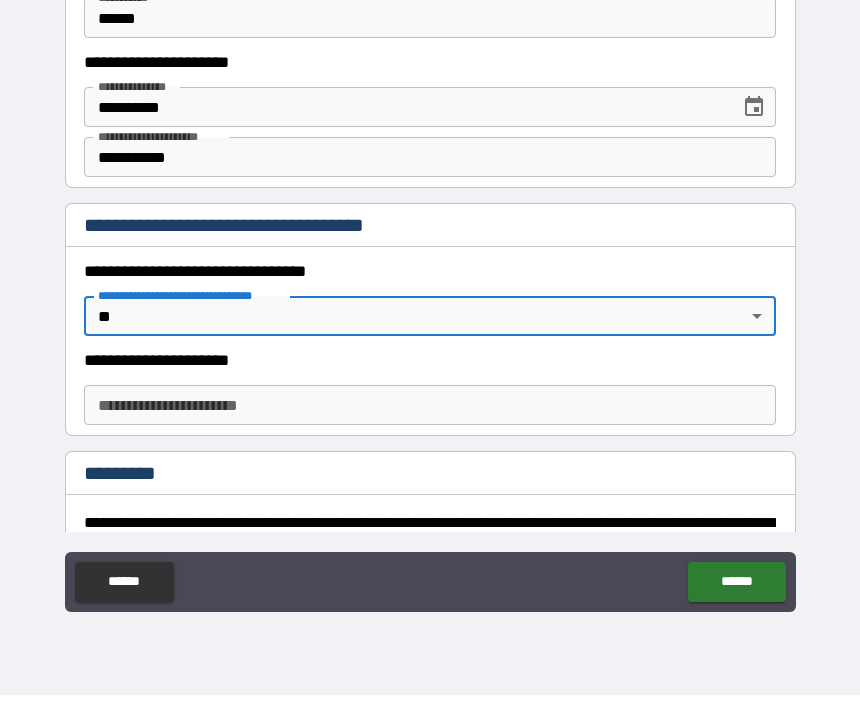click on "*********" at bounding box center (430, 491) 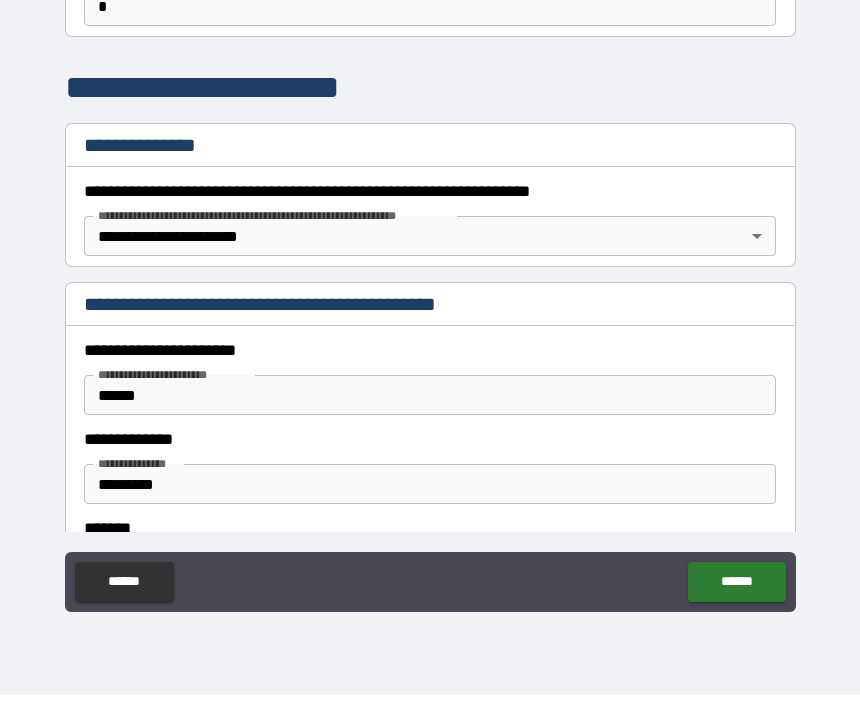 scroll, scrollTop: 168, scrollLeft: 0, axis: vertical 